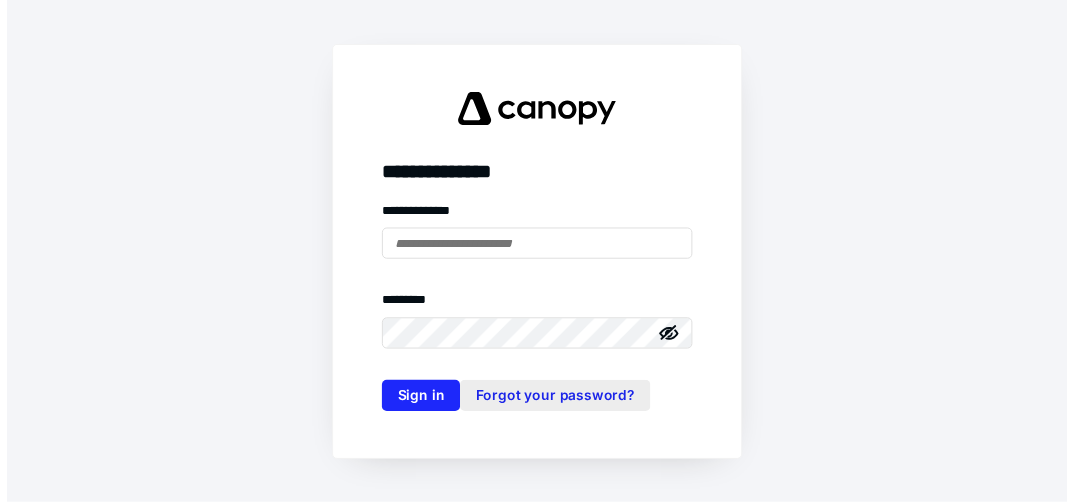 scroll, scrollTop: 0, scrollLeft: 0, axis: both 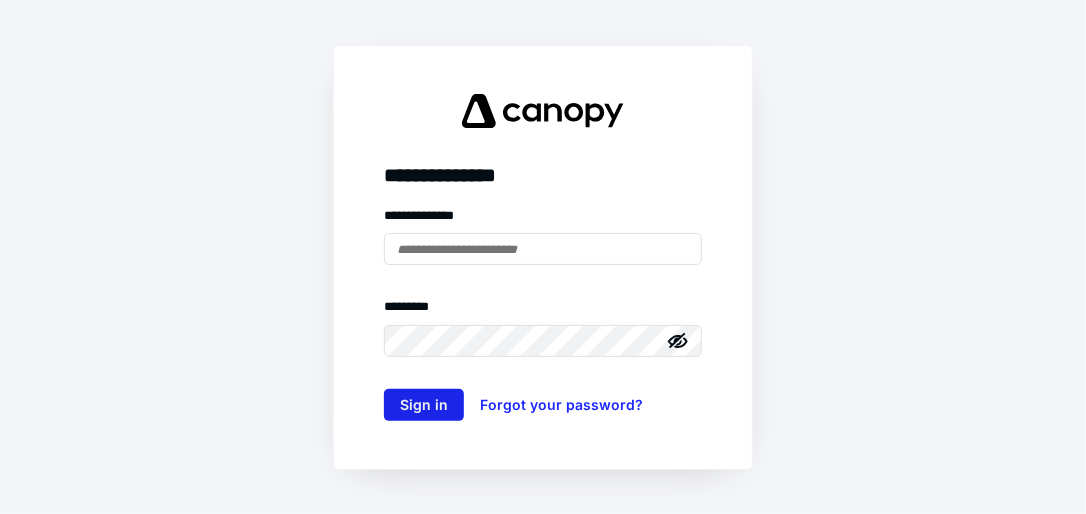 type on "**********" 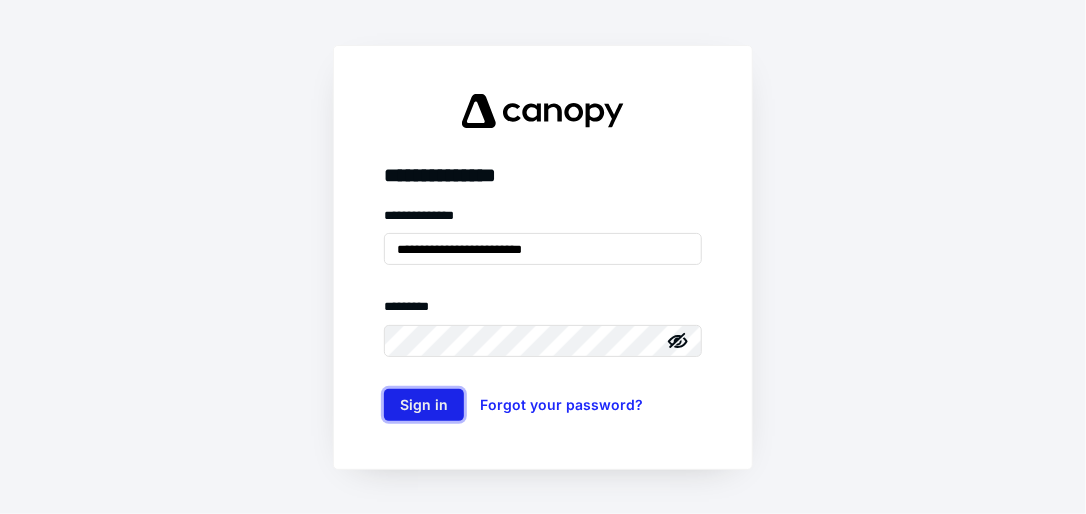 click on "Sign in" at bounding box center [424, 405] 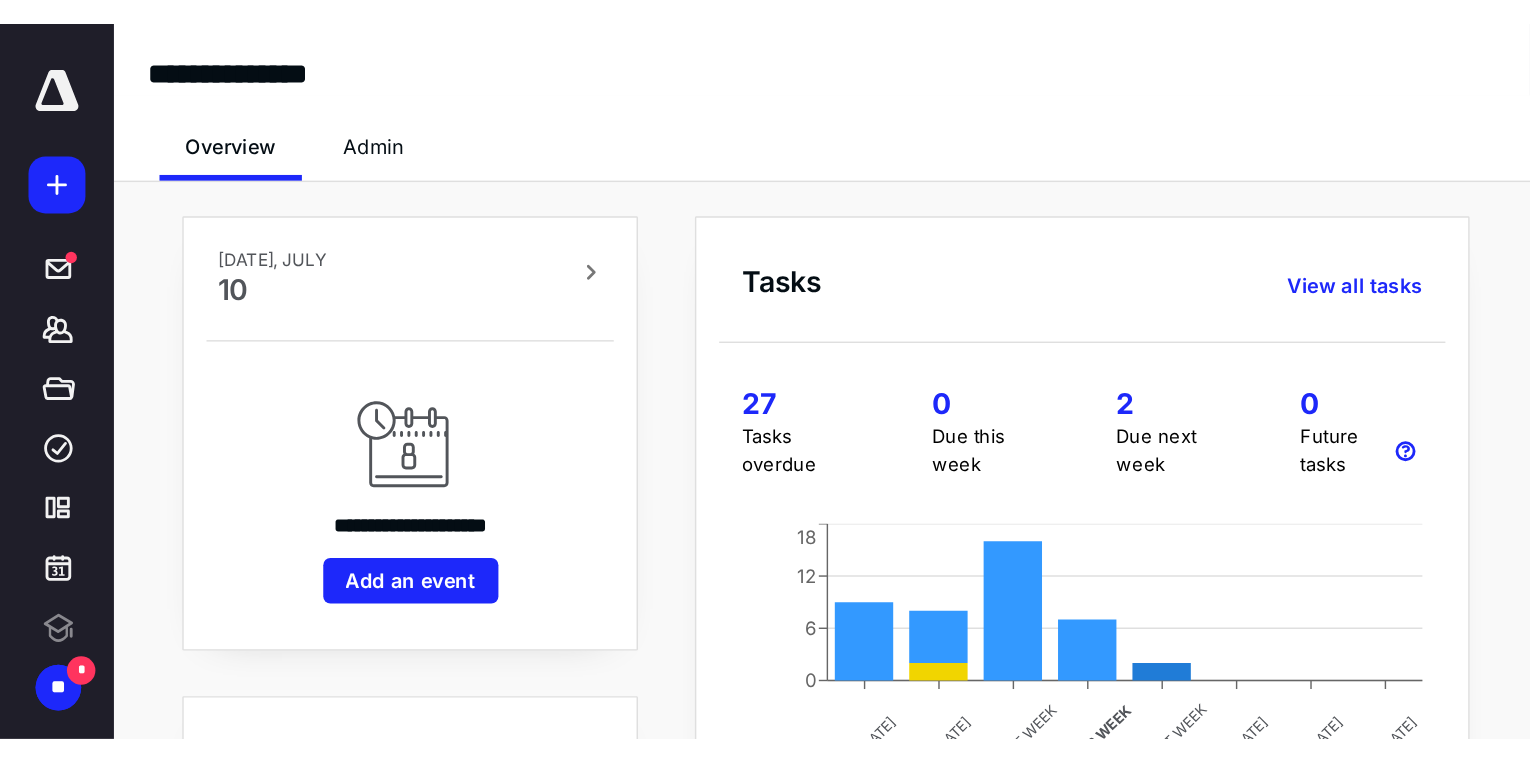 scroll, scrollTop: 0, scrollLeft: 0, axis: both 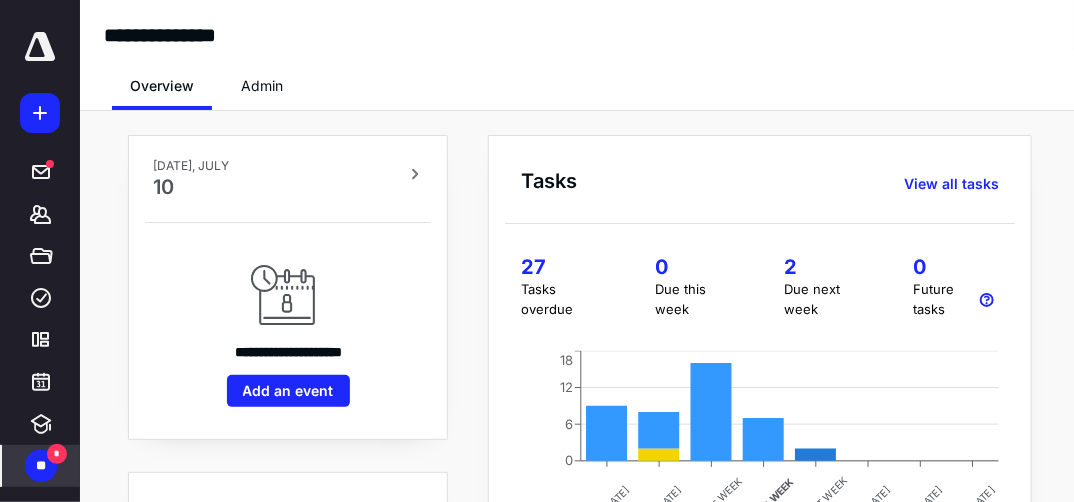 click on "**" at bounding box center [41, 466] 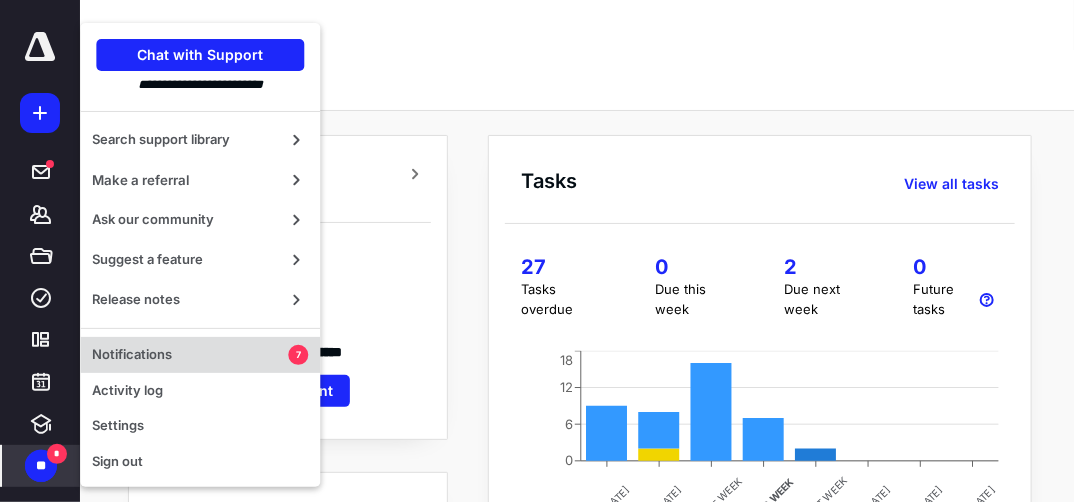 click on "Notifications" at bounding box center (190, 355) 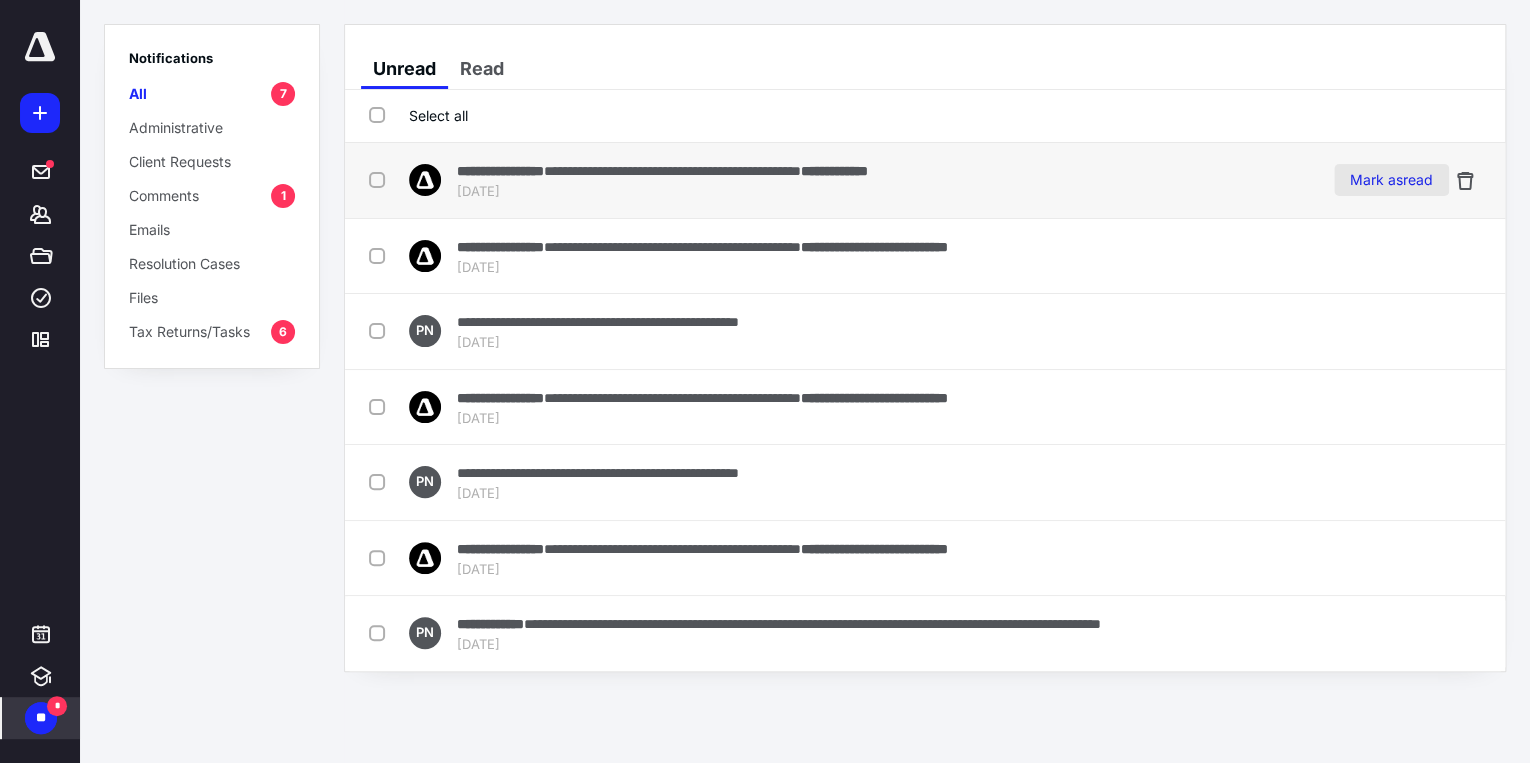 click on "Mark as  read" at bounding box center (1391, 180) 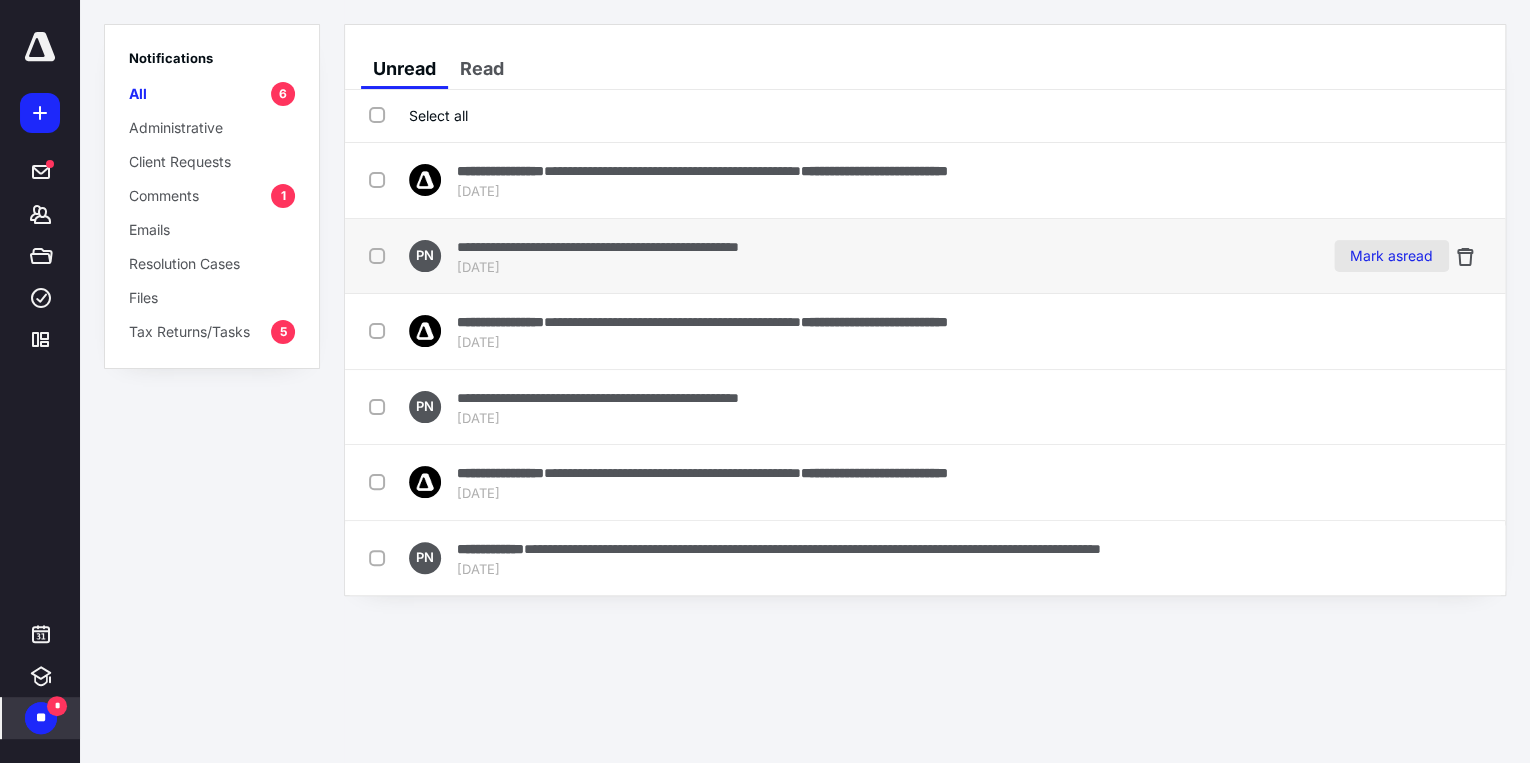click on "Mark as  read" at bounding box center [1391, 256] 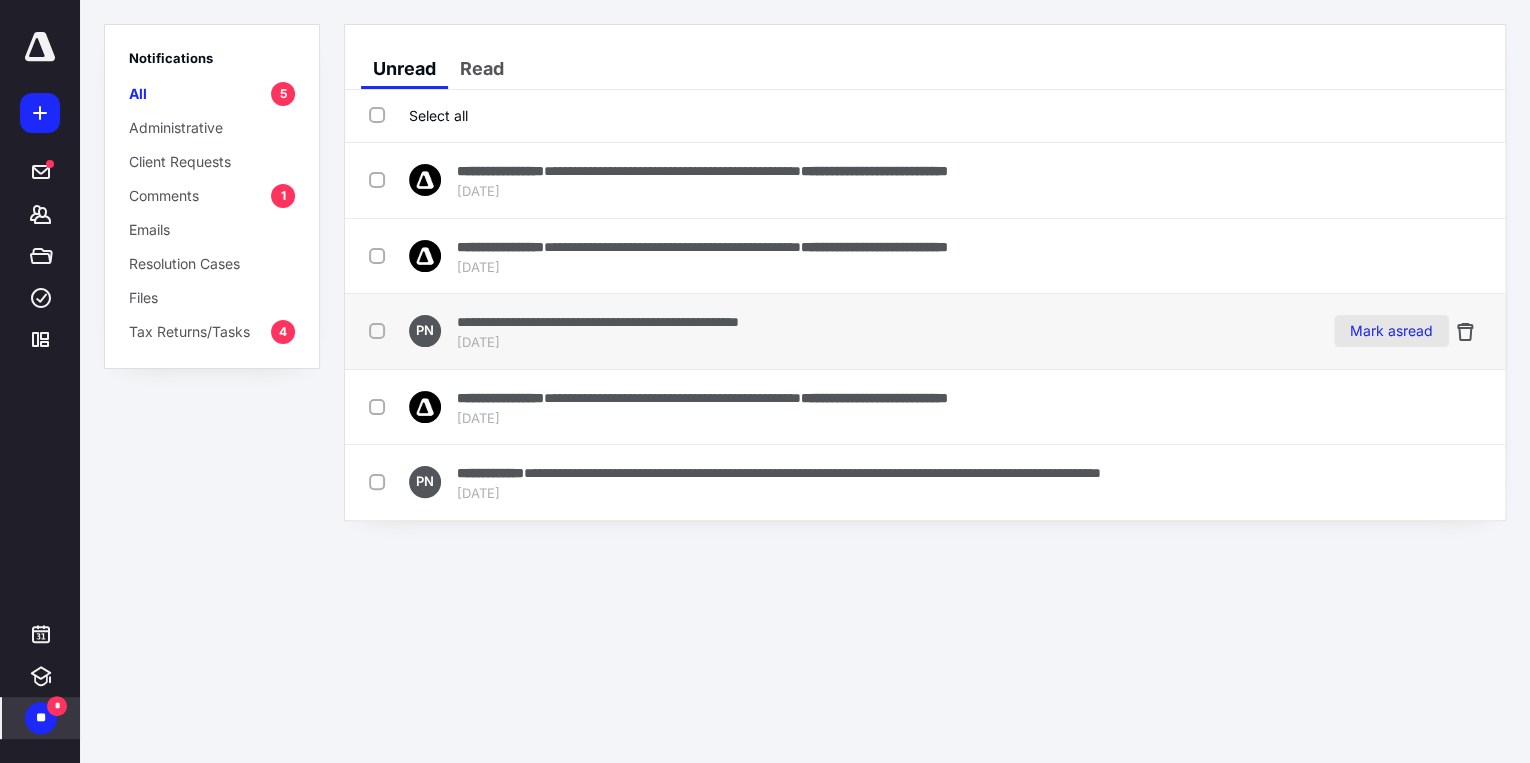 click on "Mark as  read" at bounding box center [1391, 331] 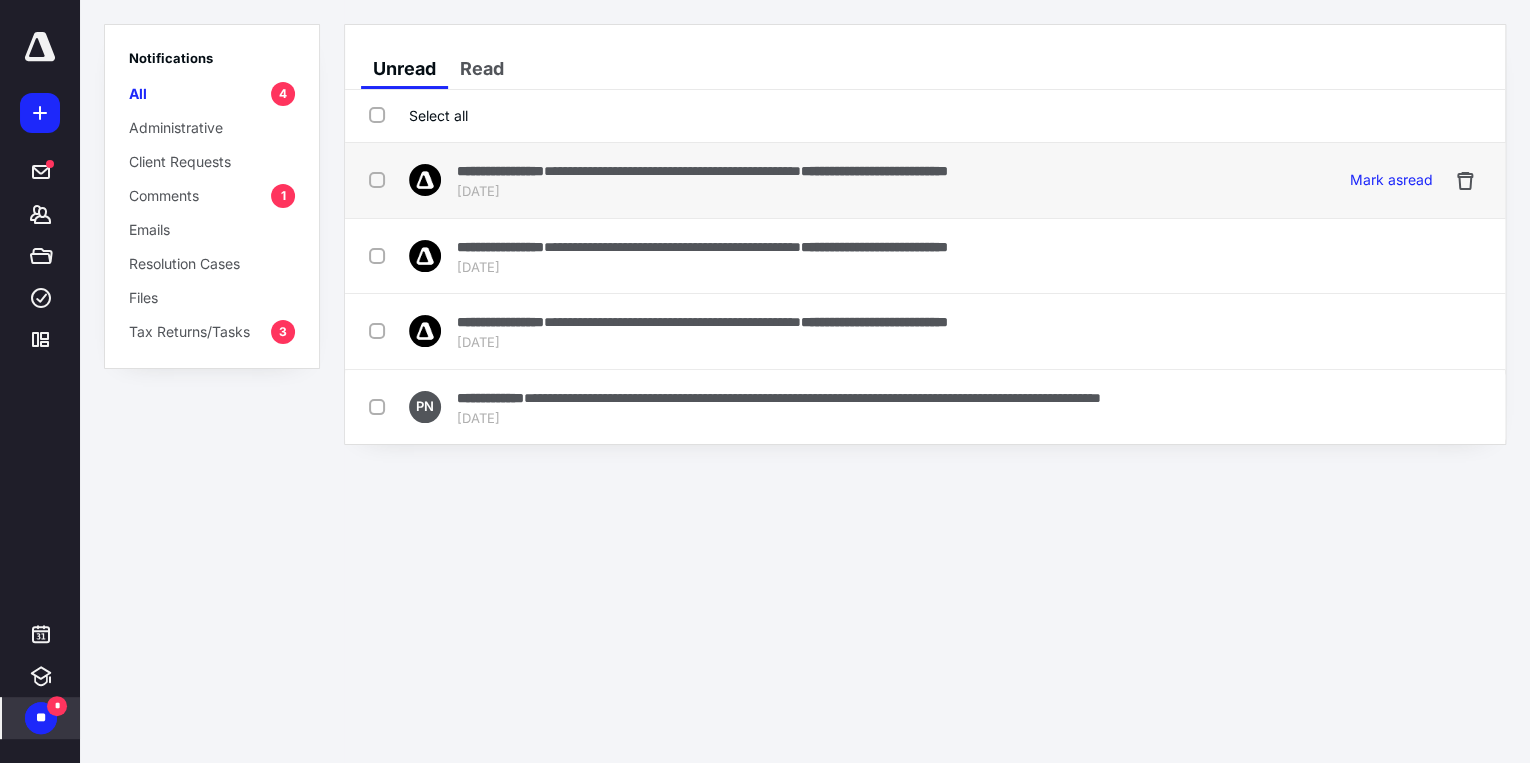 click on "**********" at bounding box center [874, 171] 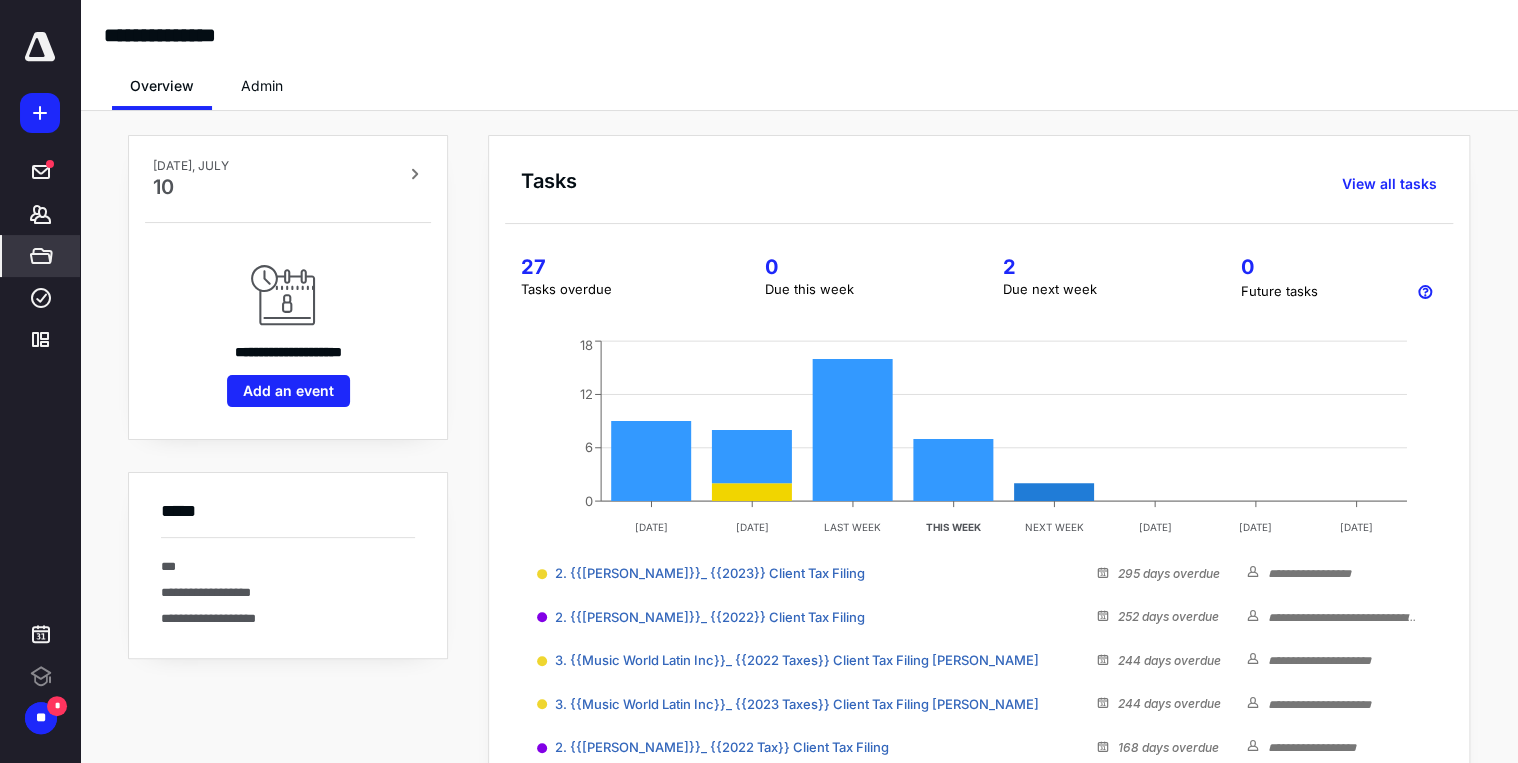 scroll, scrollTop: 0, scrollLeft: 0, axis: both 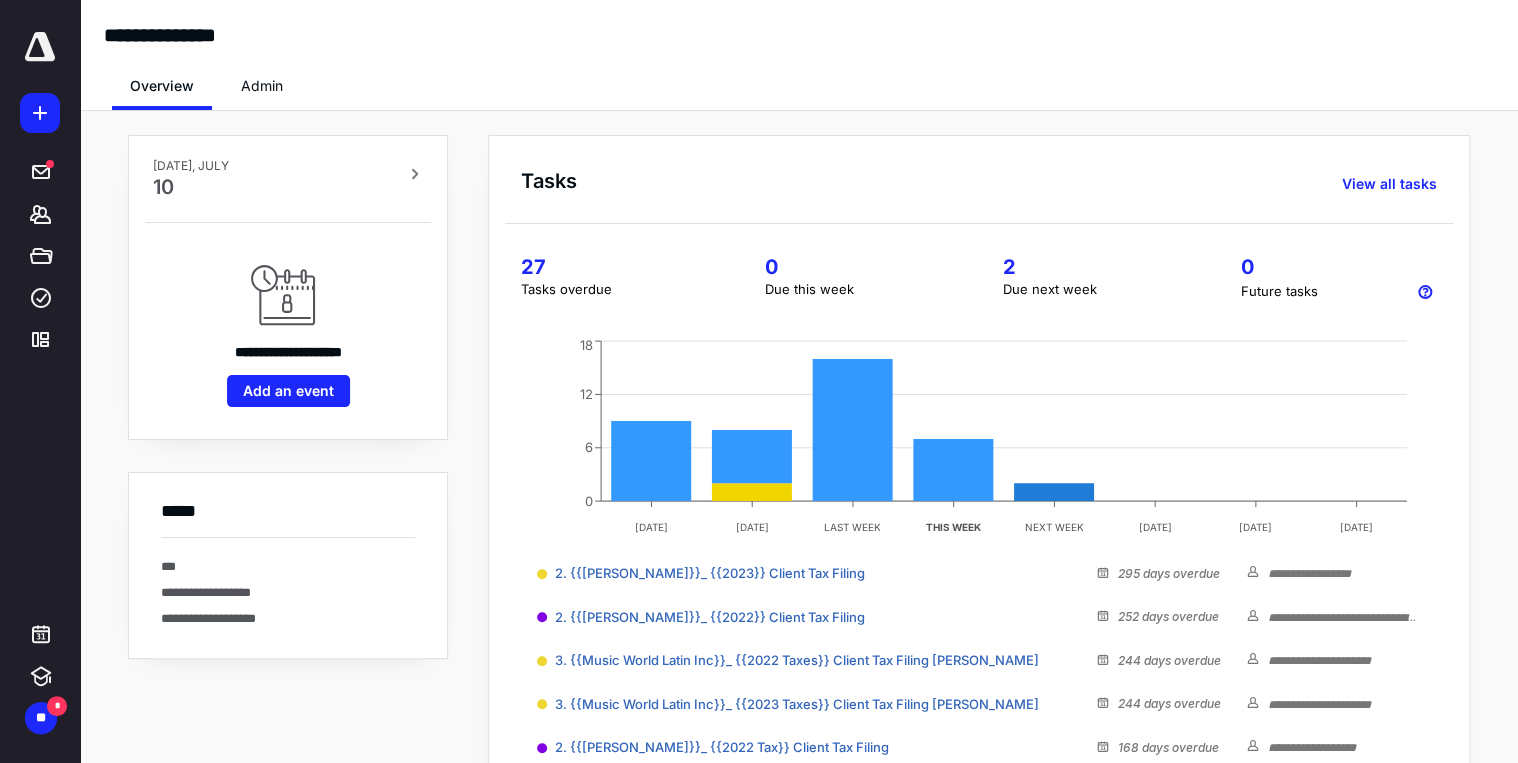 click at bounding box center (40, 47) 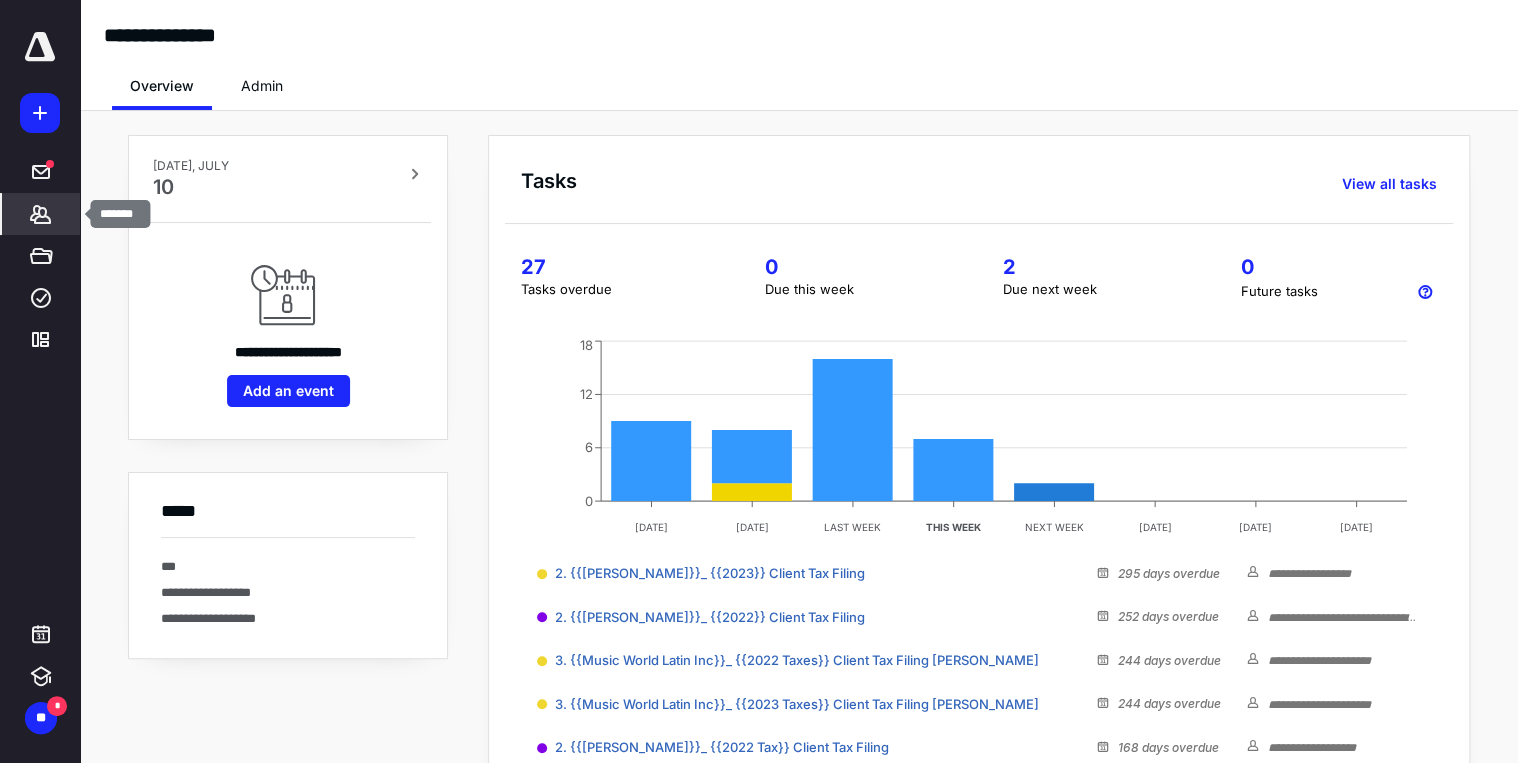 click 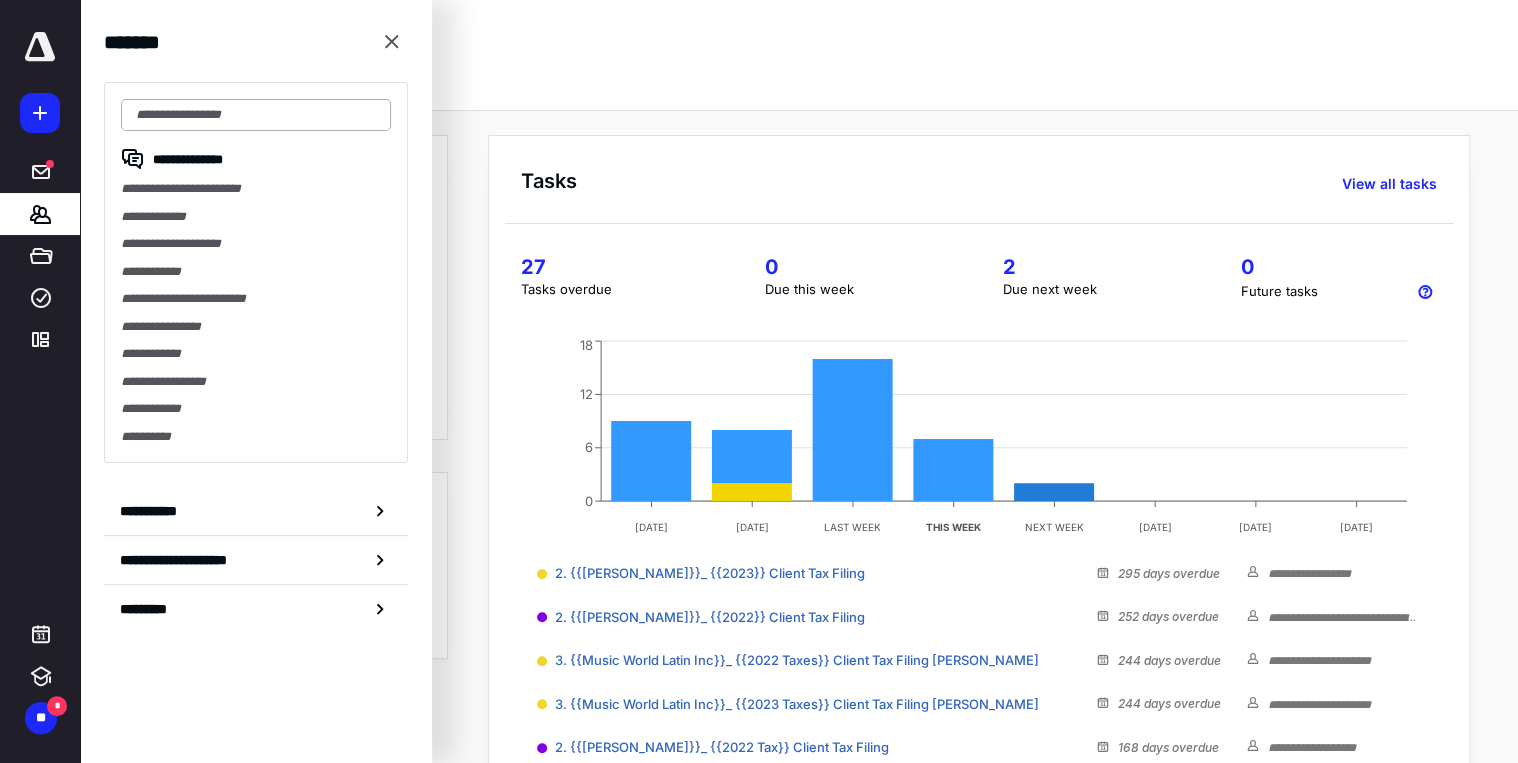 click at bounding box center (256, 115) 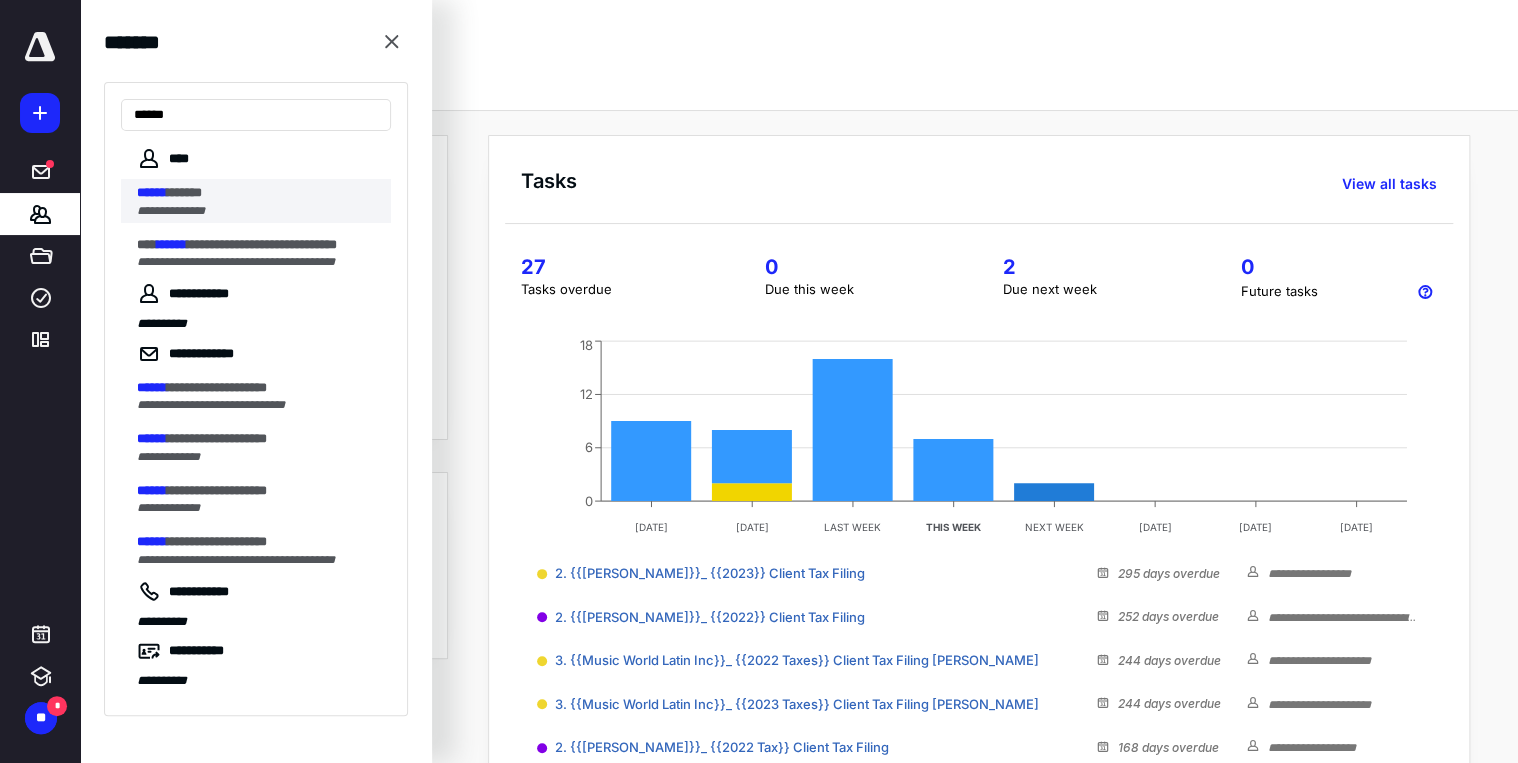 type on "******" 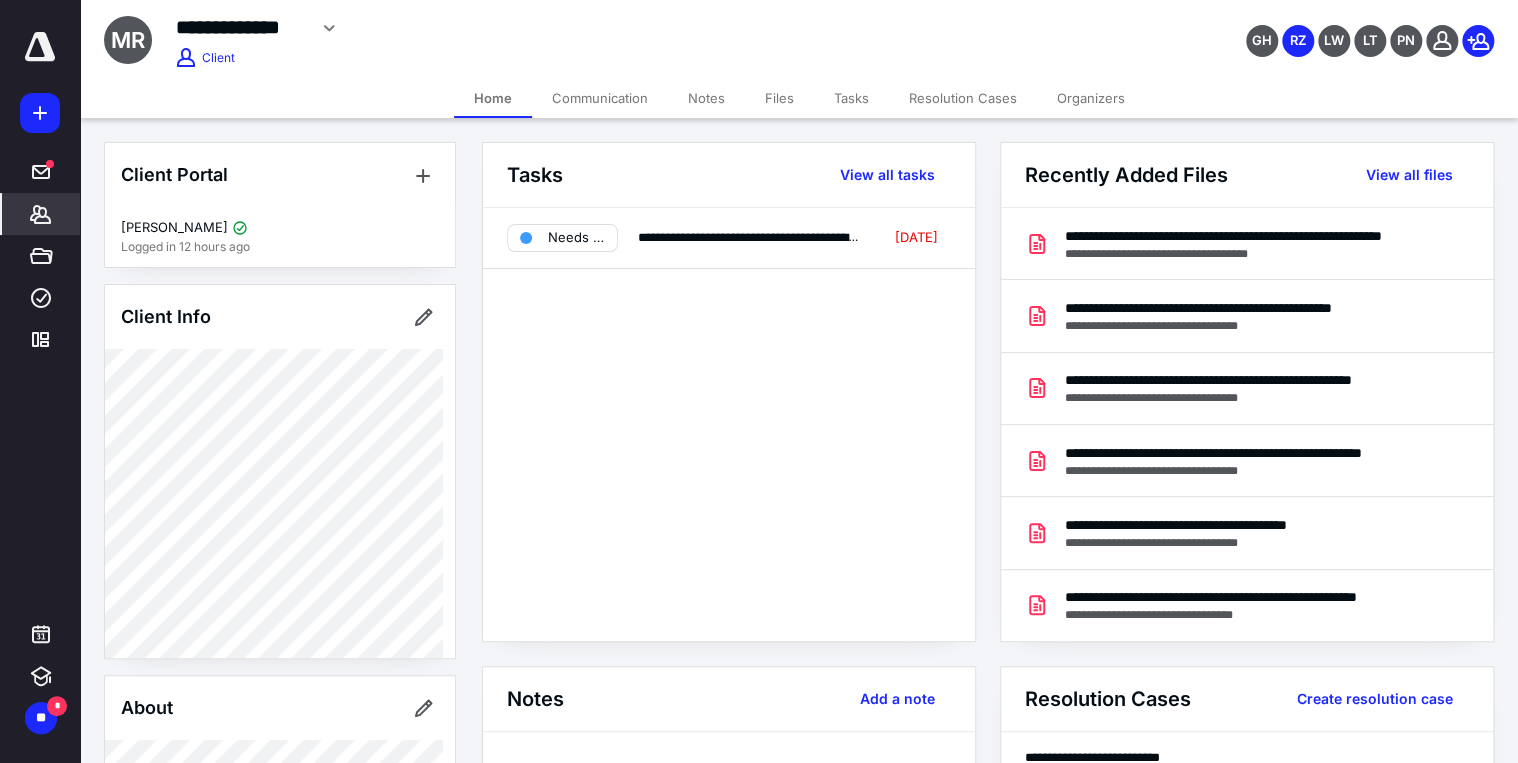 click on "Tasks" at bounding box center (851, 98) 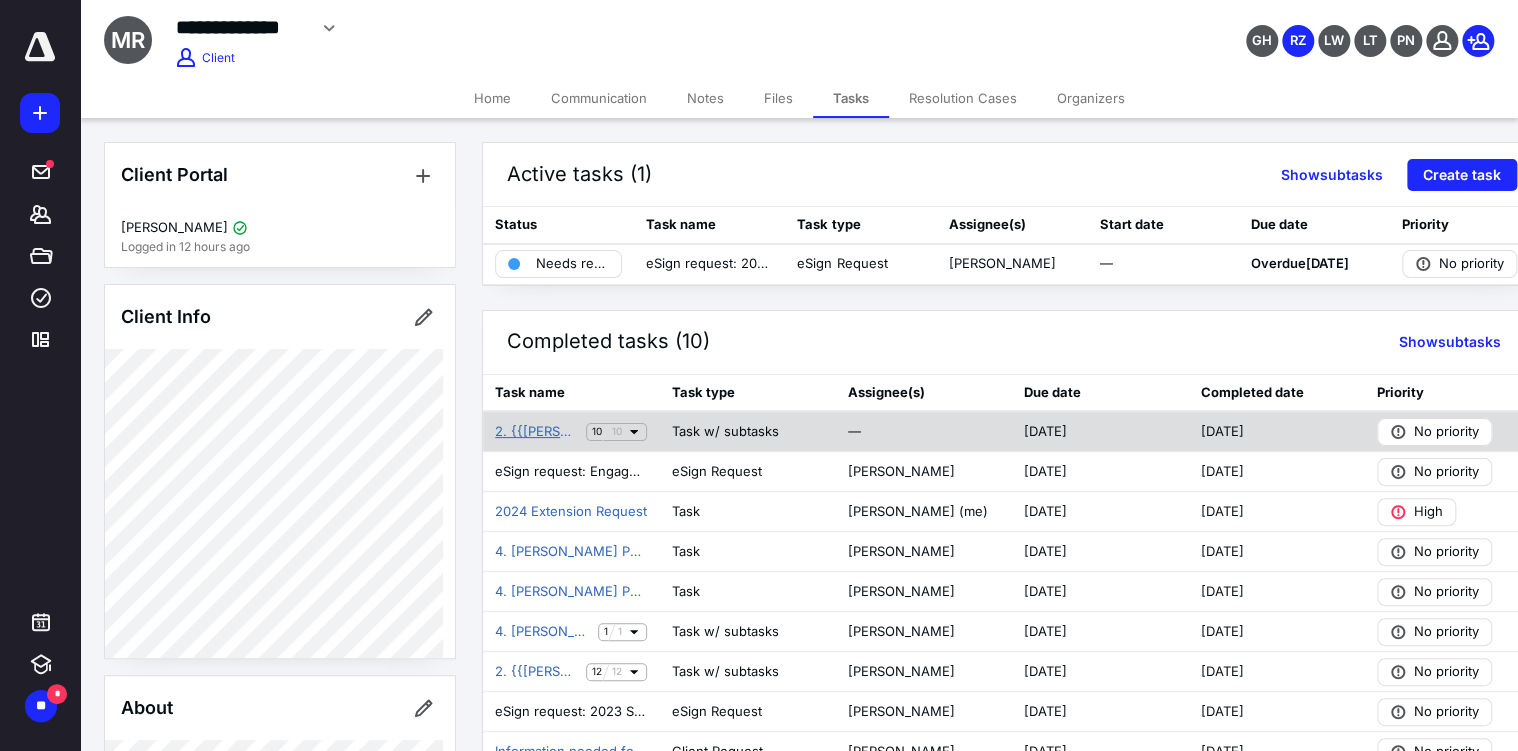 click on "2. {{Melina Rivera}}_ {{2024 Tax}} Client Tax Filing" at bounding box center (536, 432) 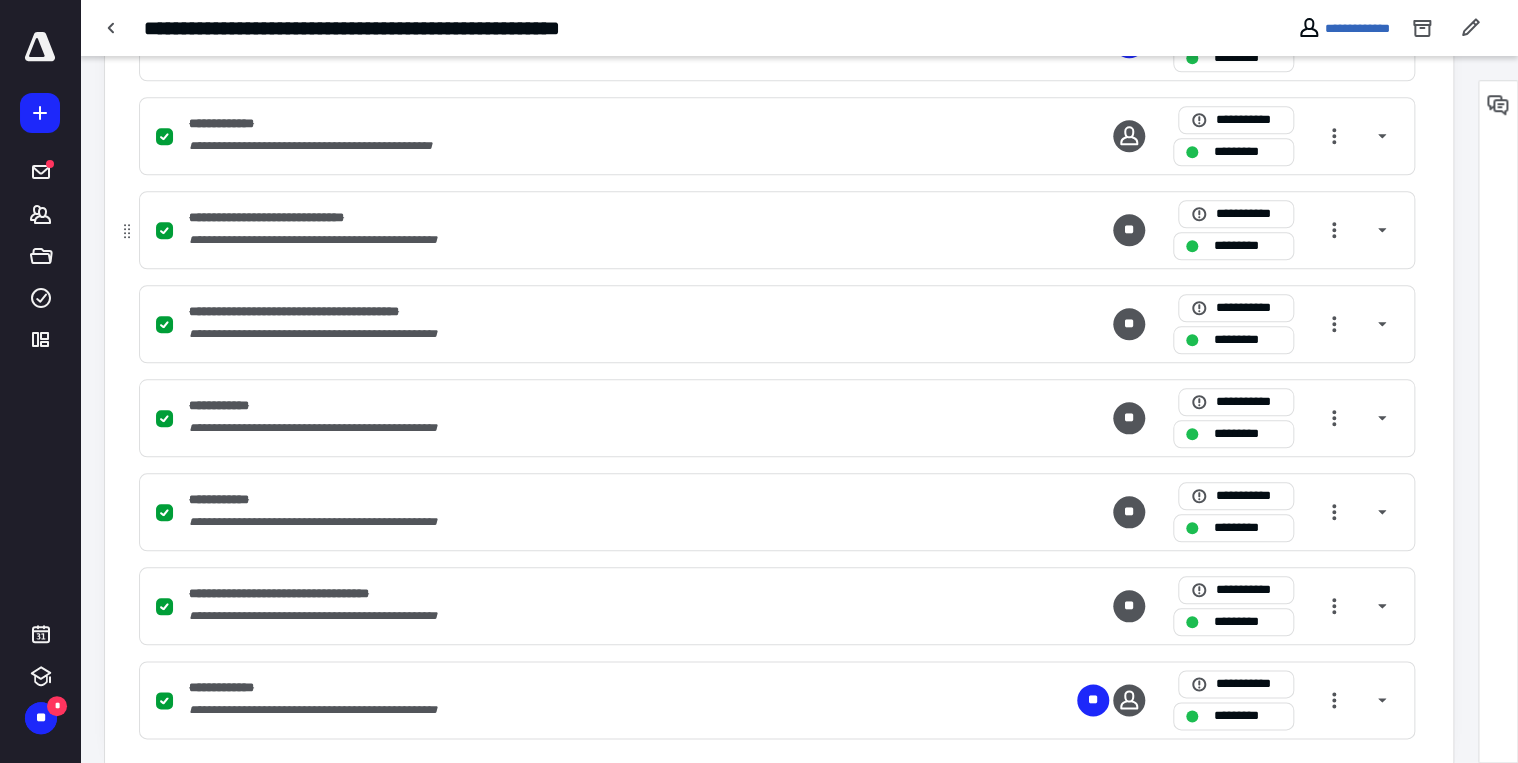 scroll, scrollTop: 787, scrollLeft: 0, axis: vertical 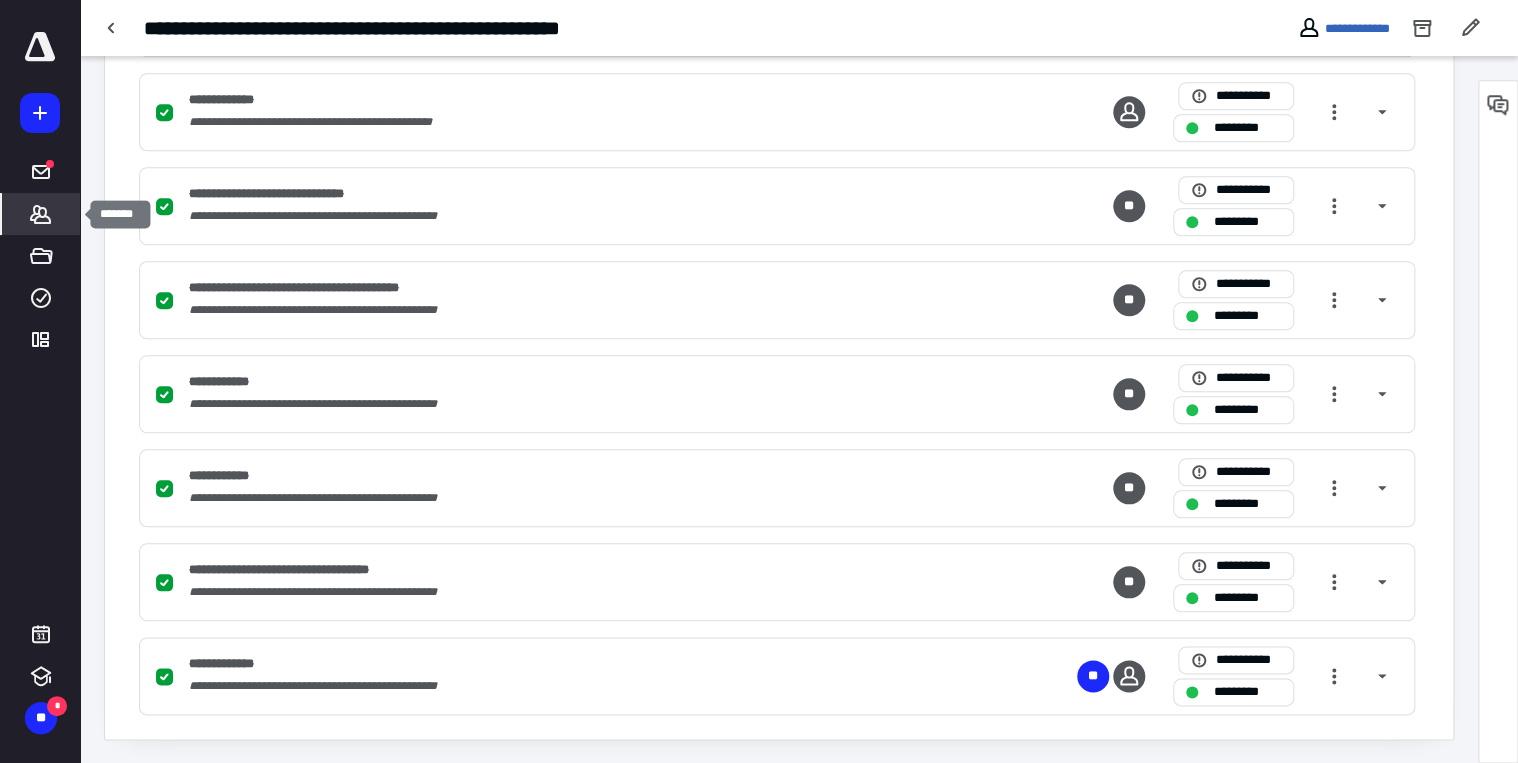 click 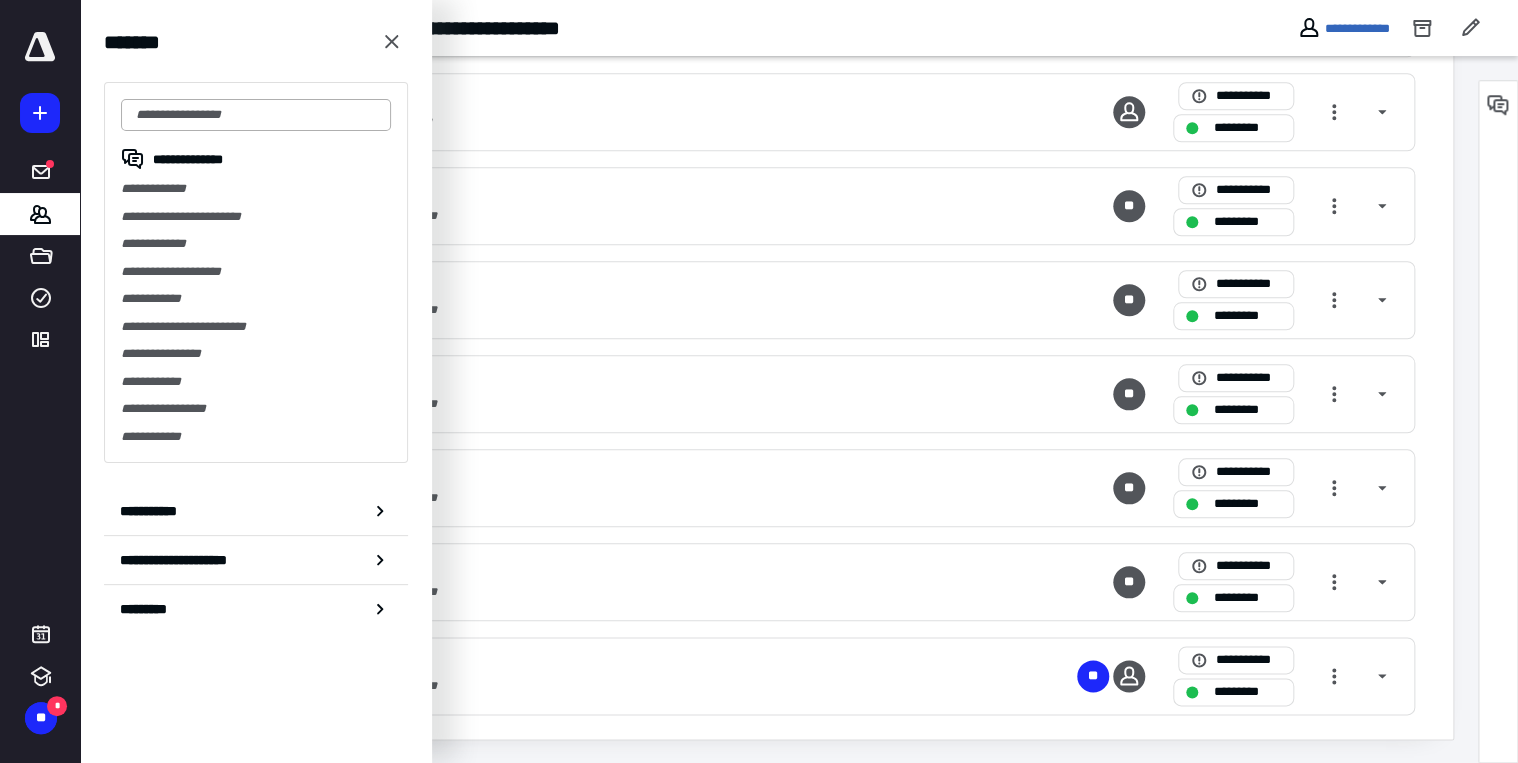 click at bounding box center (256, 115) 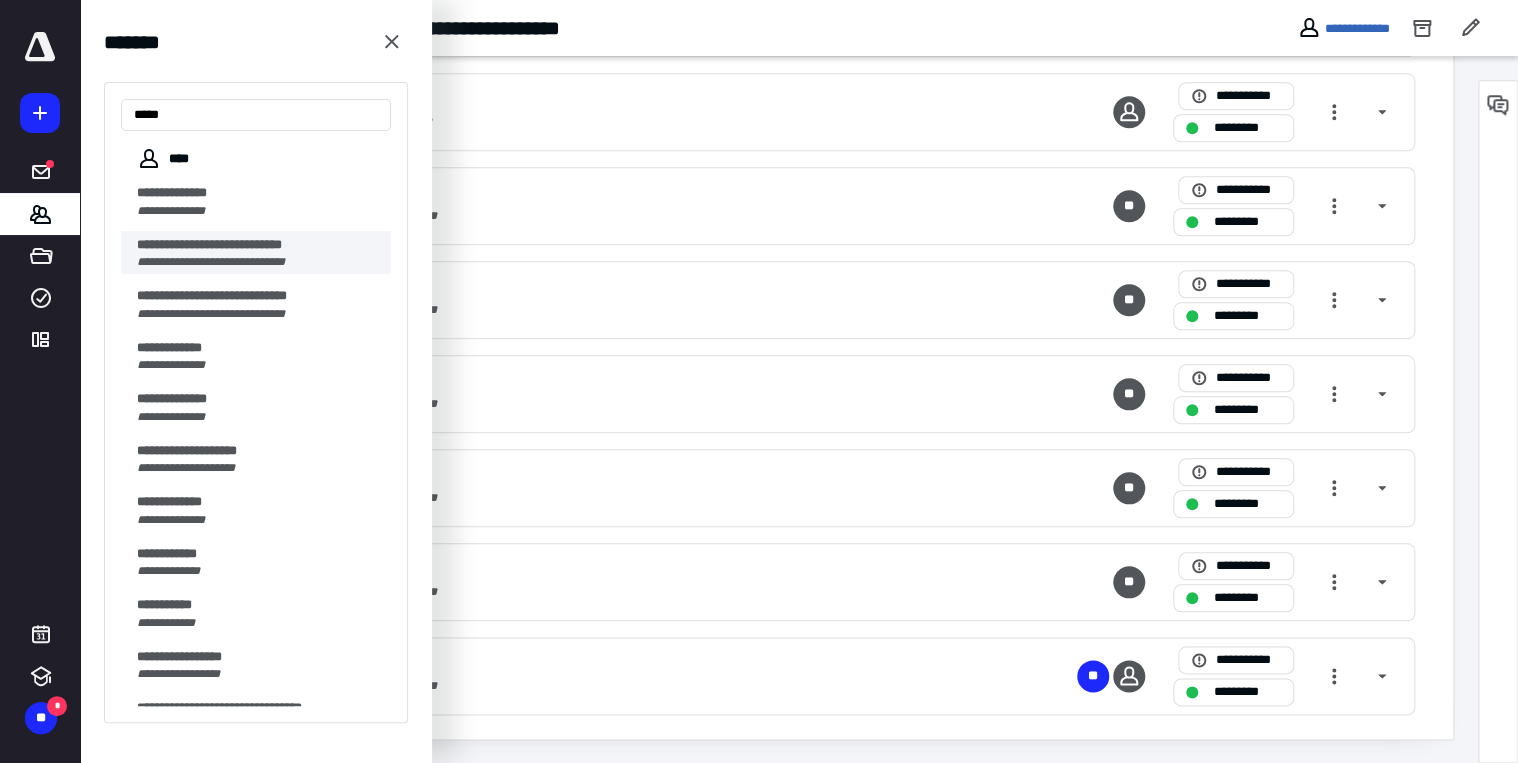 type on "****" 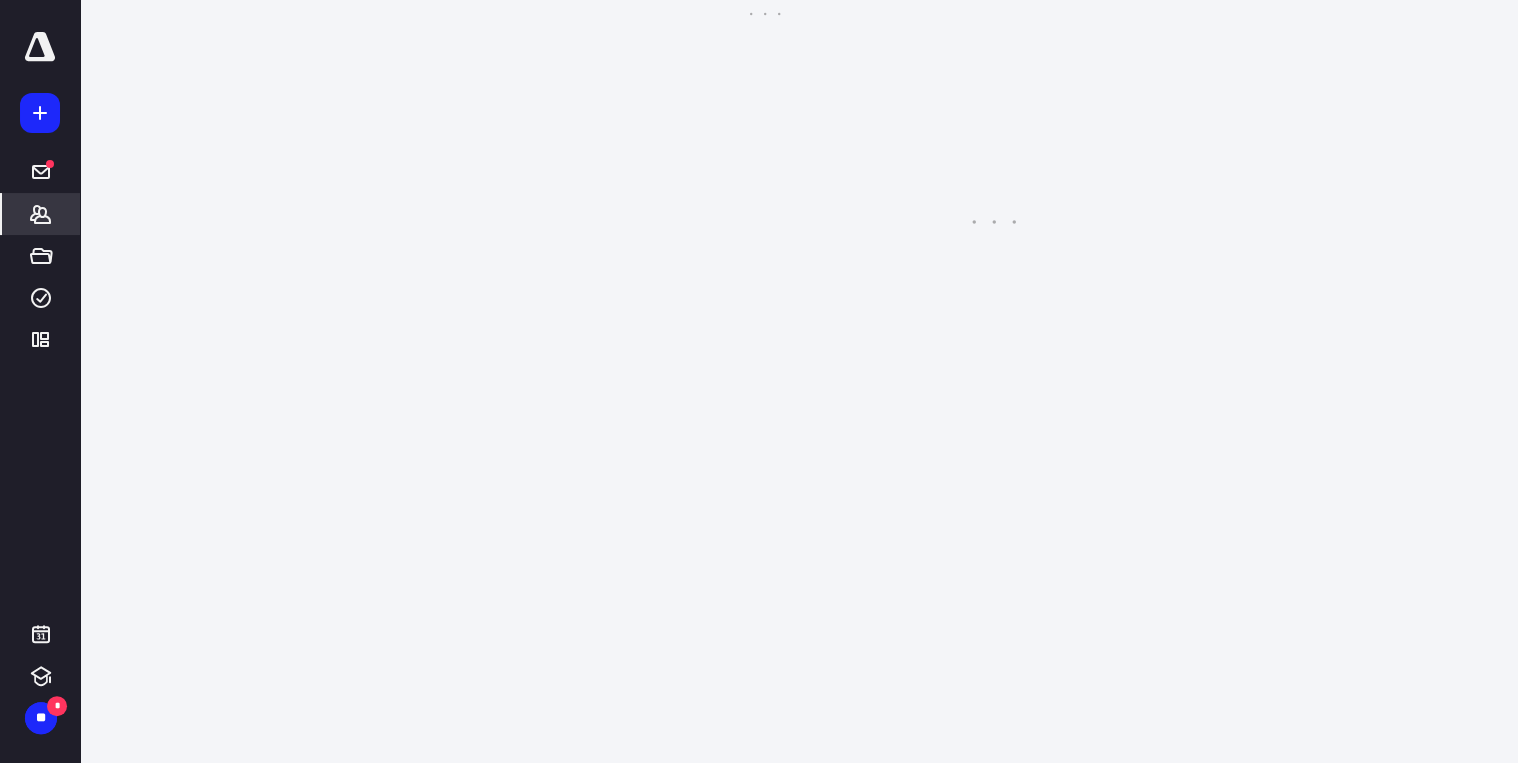 scroll, scrollTop: 0, scrollLeft: 0, axis: both 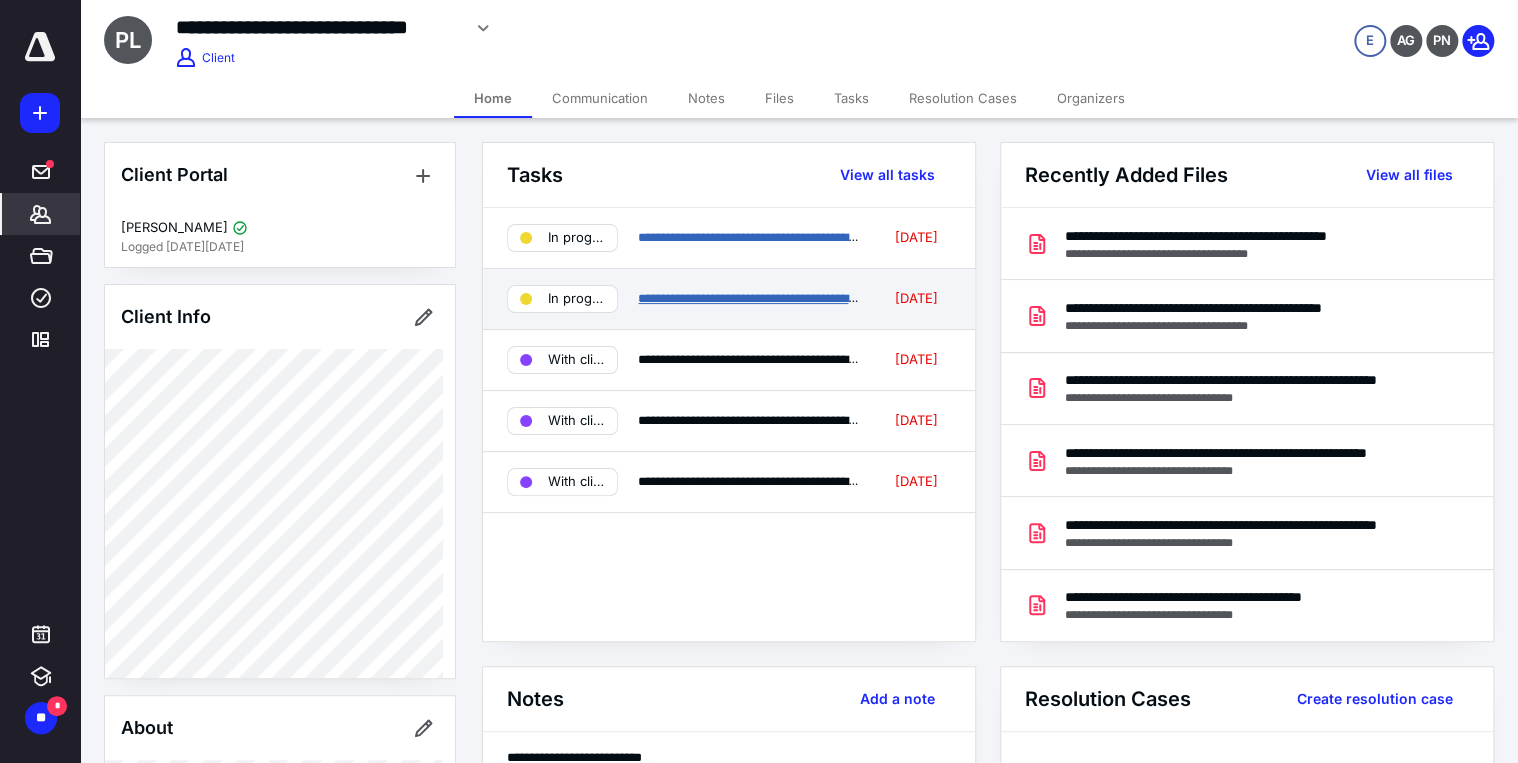 click on "**********" at bounding box center [803, 298] 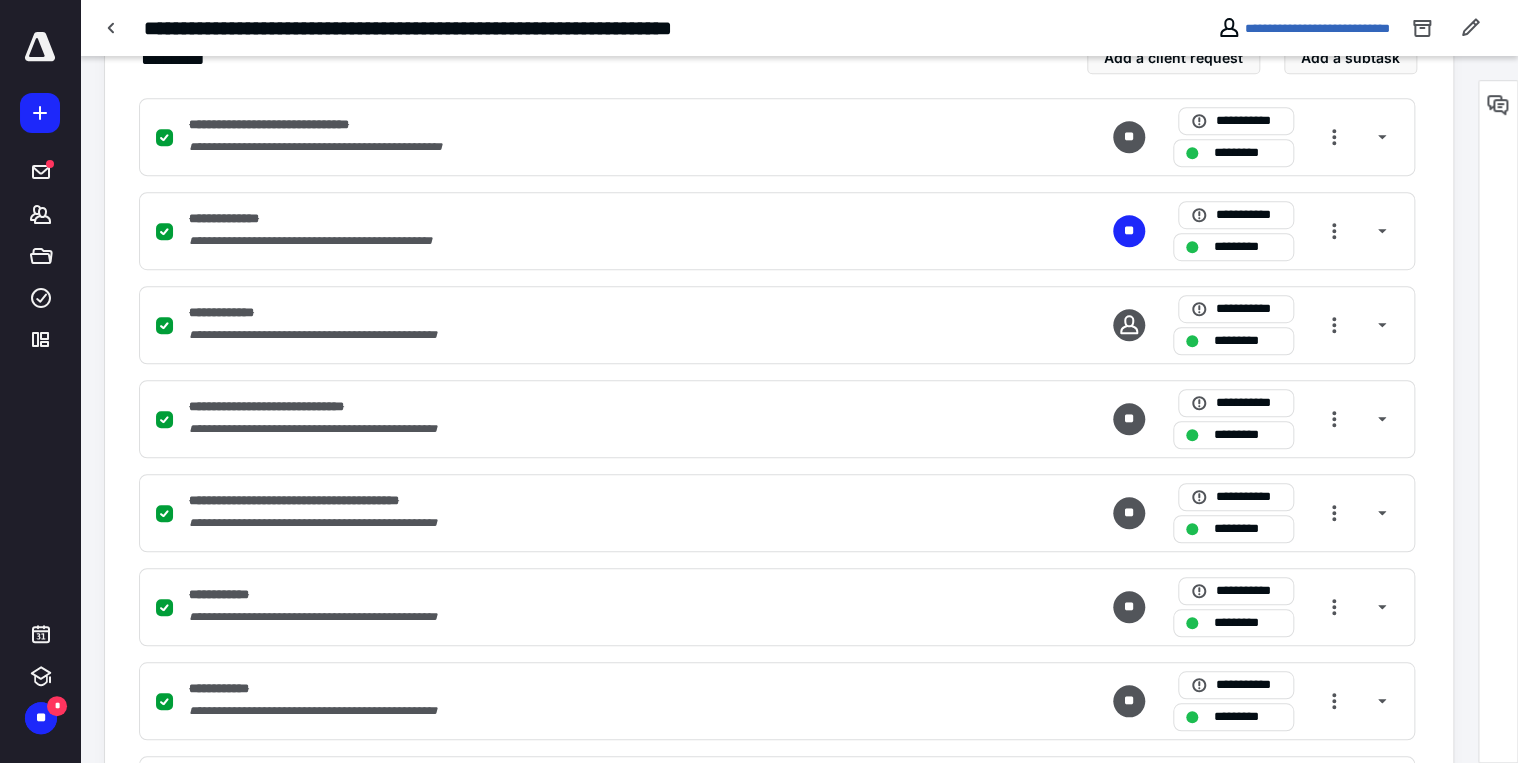 scroll, scrollTop: 693, scrollLeft: 0, axis: vertical 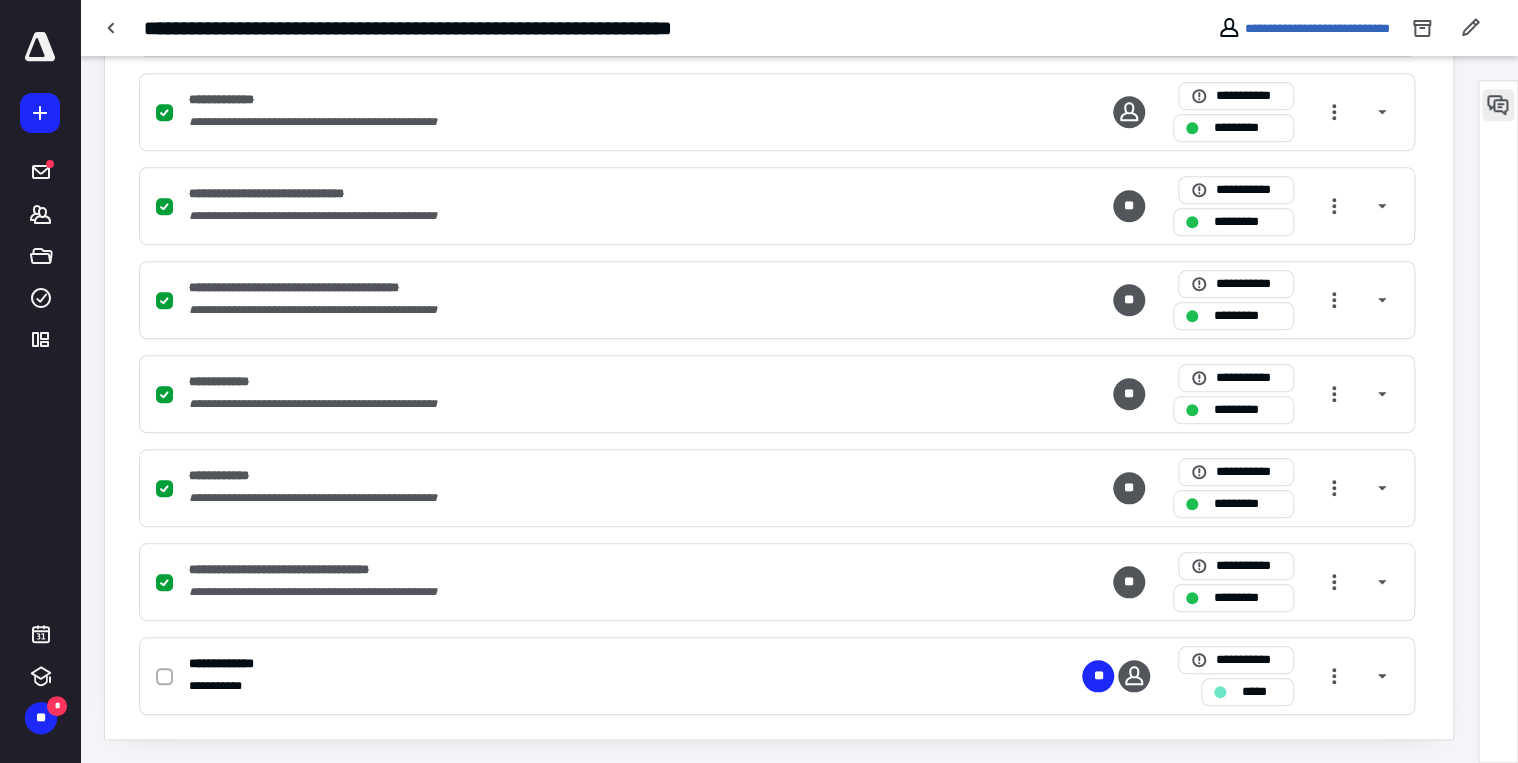 click at bounding box center (1498, 105) 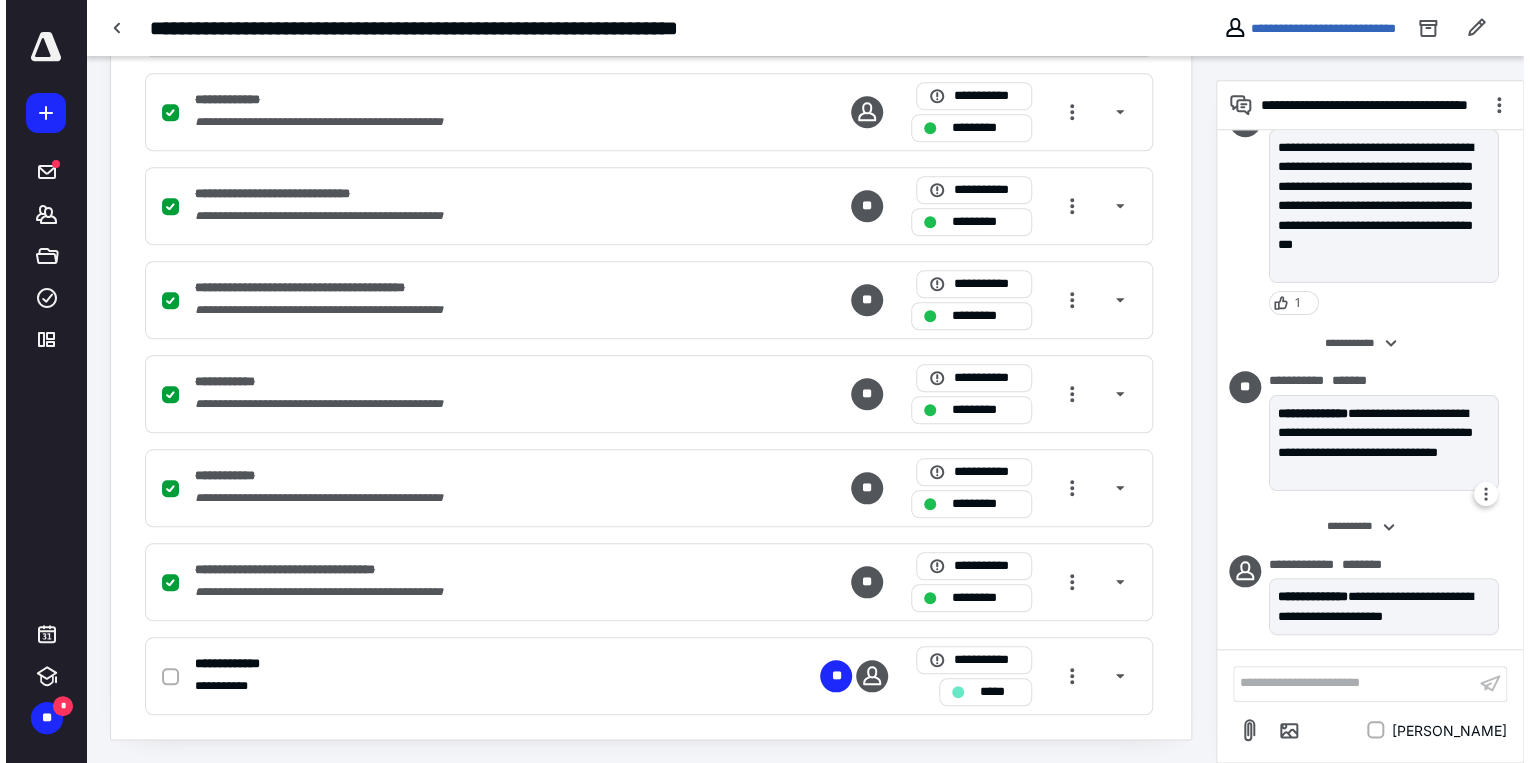scroll, scrollTop: 84, scrollLeft: 0, axis: vertical 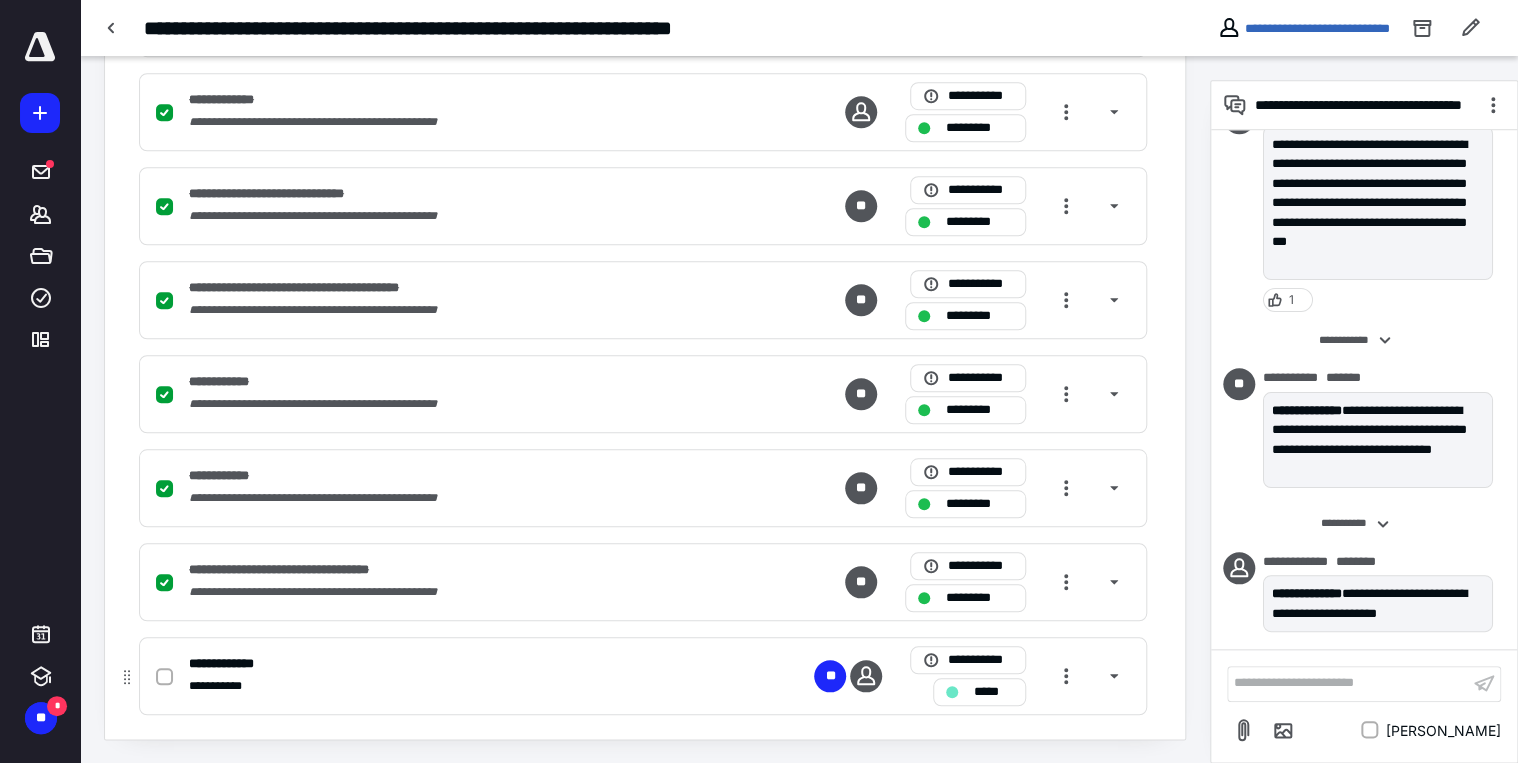 click on "**********" at bounding box center (643, 676) 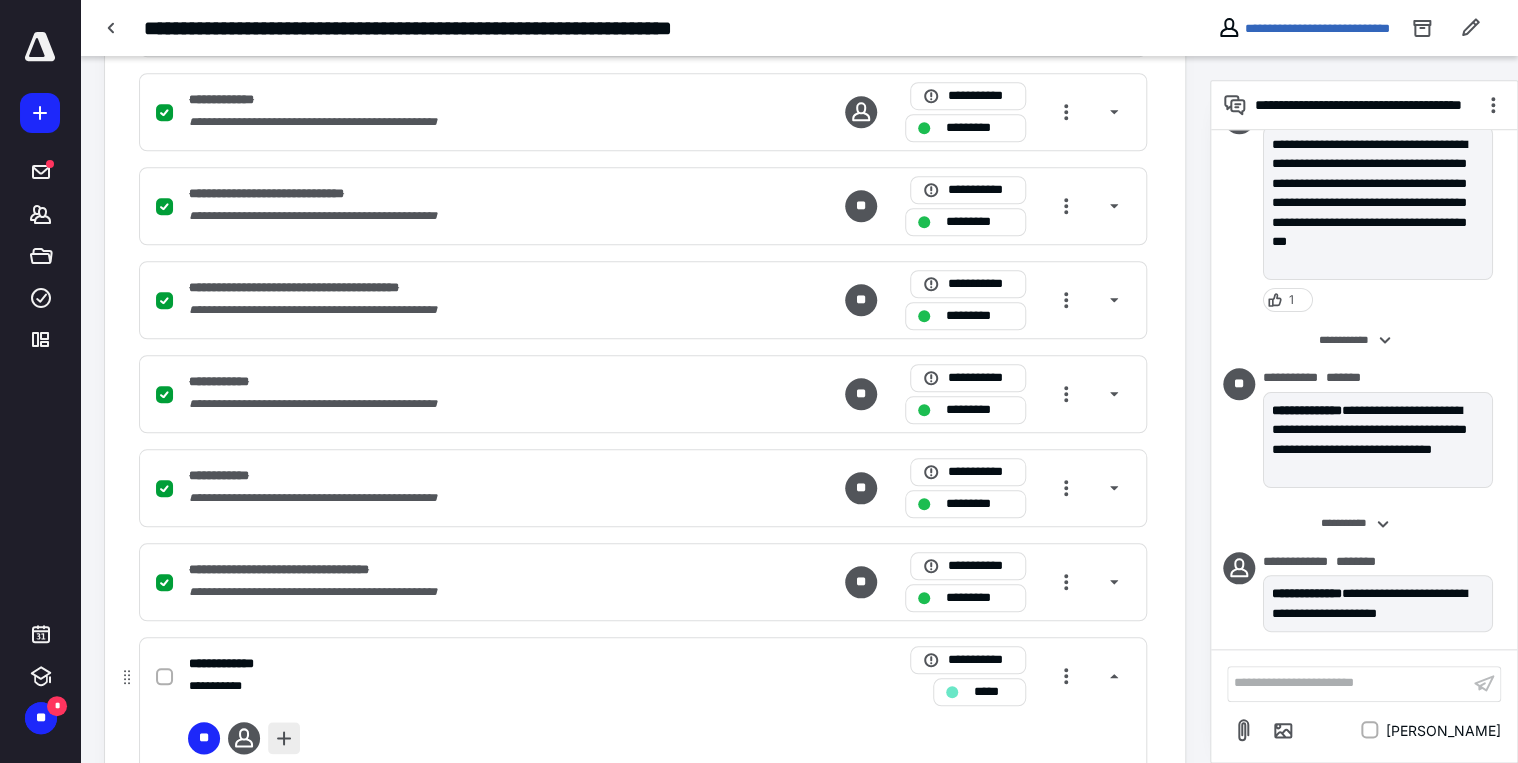 click at bounding box center (284, 738) 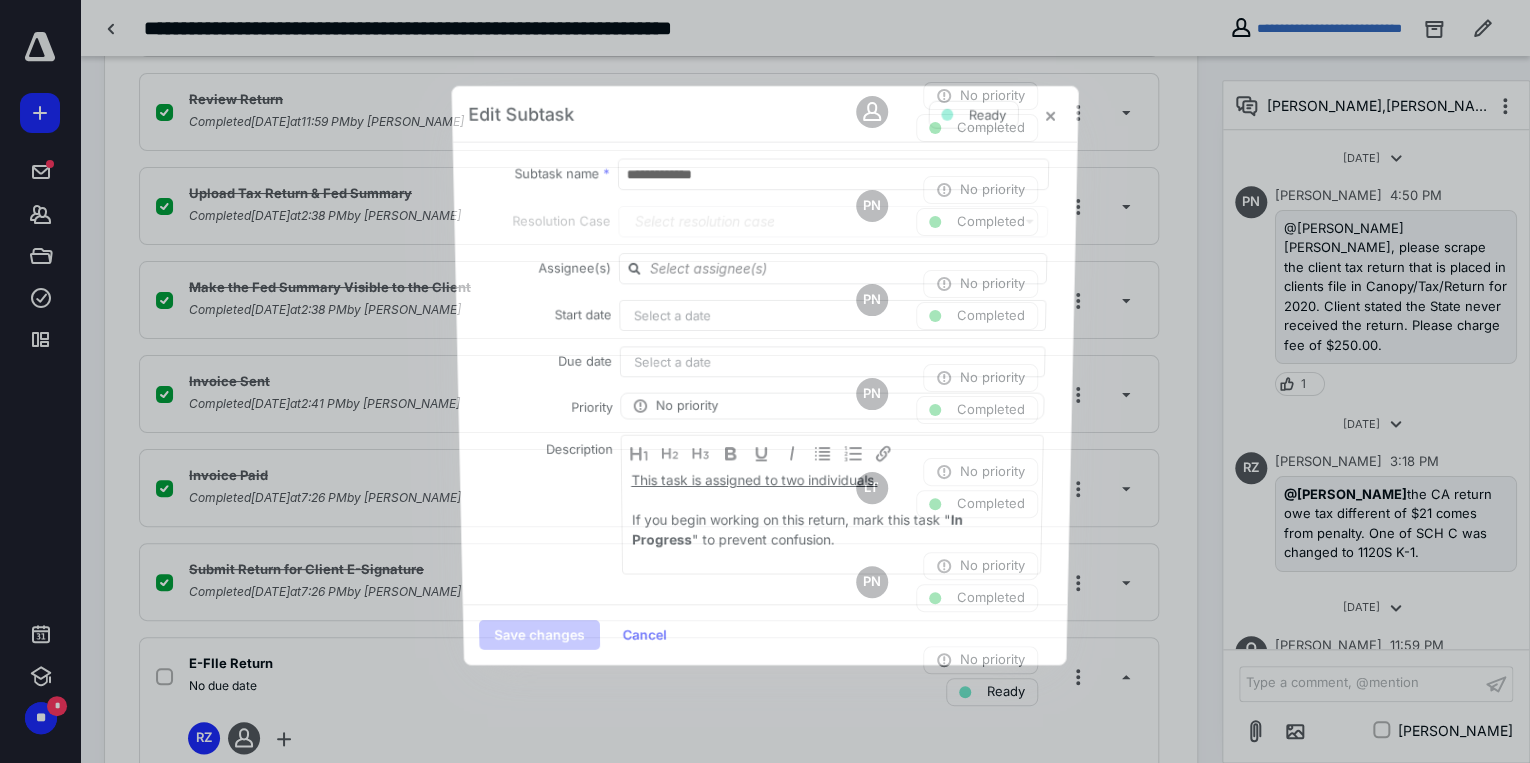 scroll, scrollTop: 84, scrollLeft: 0, axis: vertical 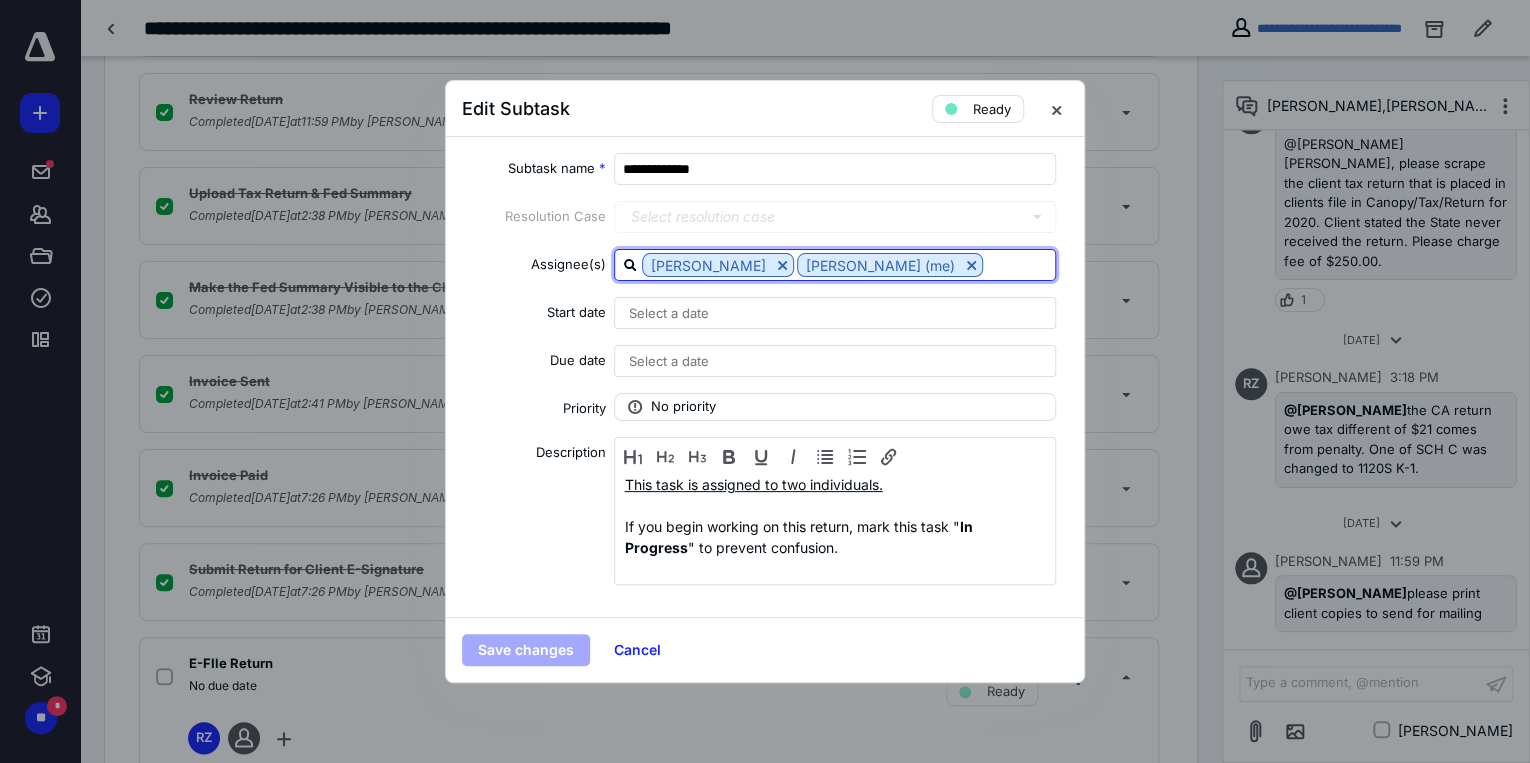 click at bounding box center (1019, 264) 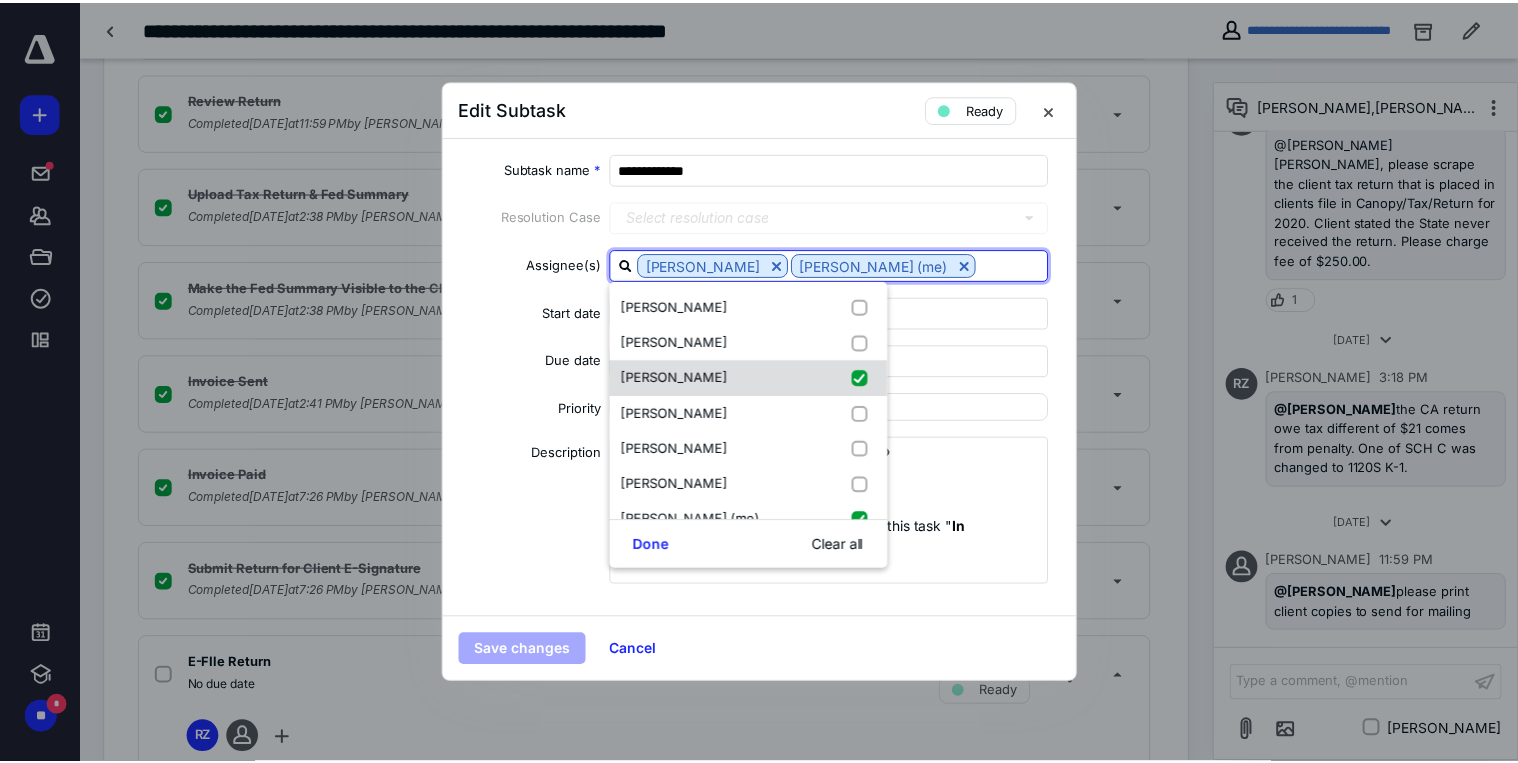 scroll, scrollTop: 25, scrollLeft: 0, axis: vertical 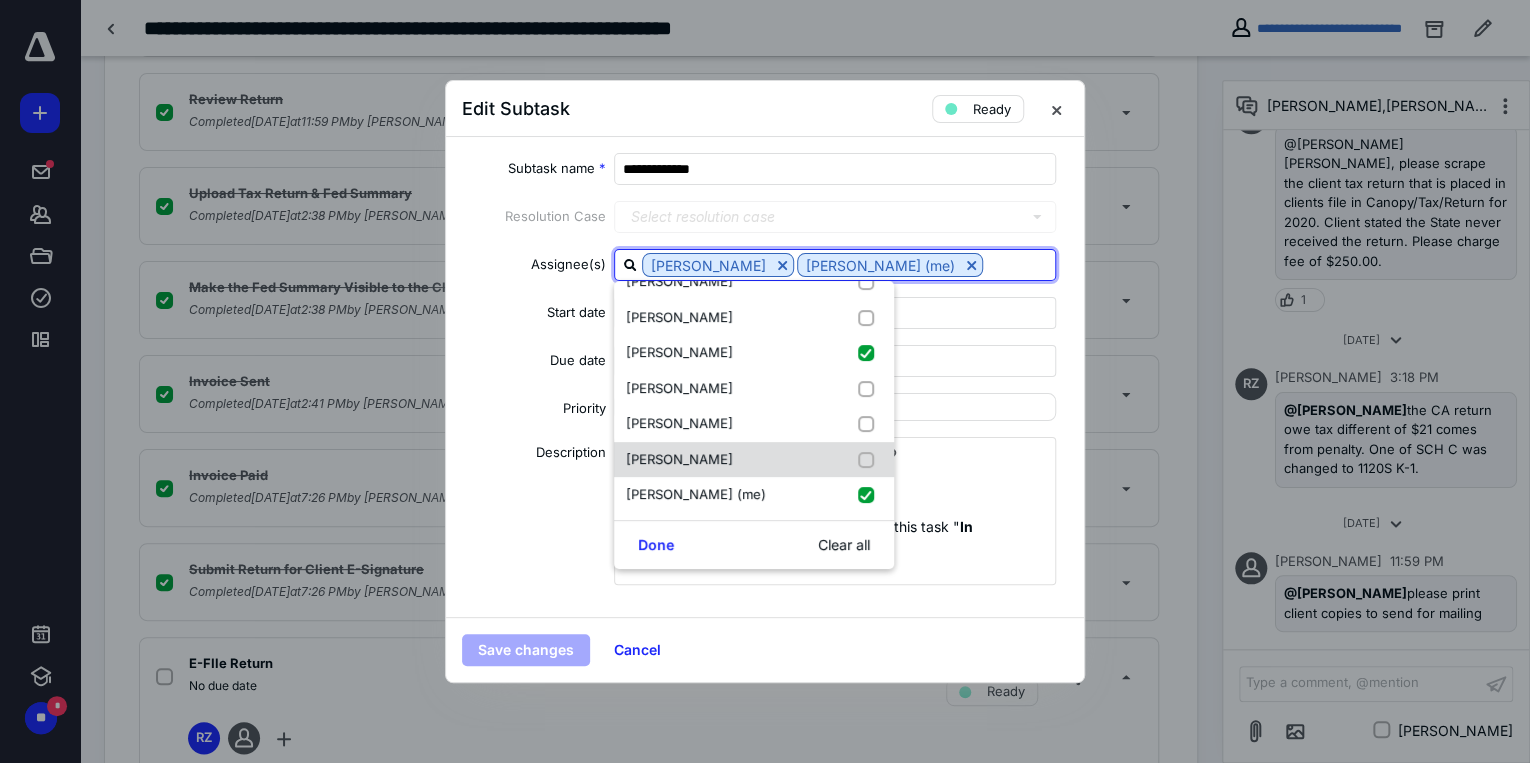 click at bounding box center (870, 460) 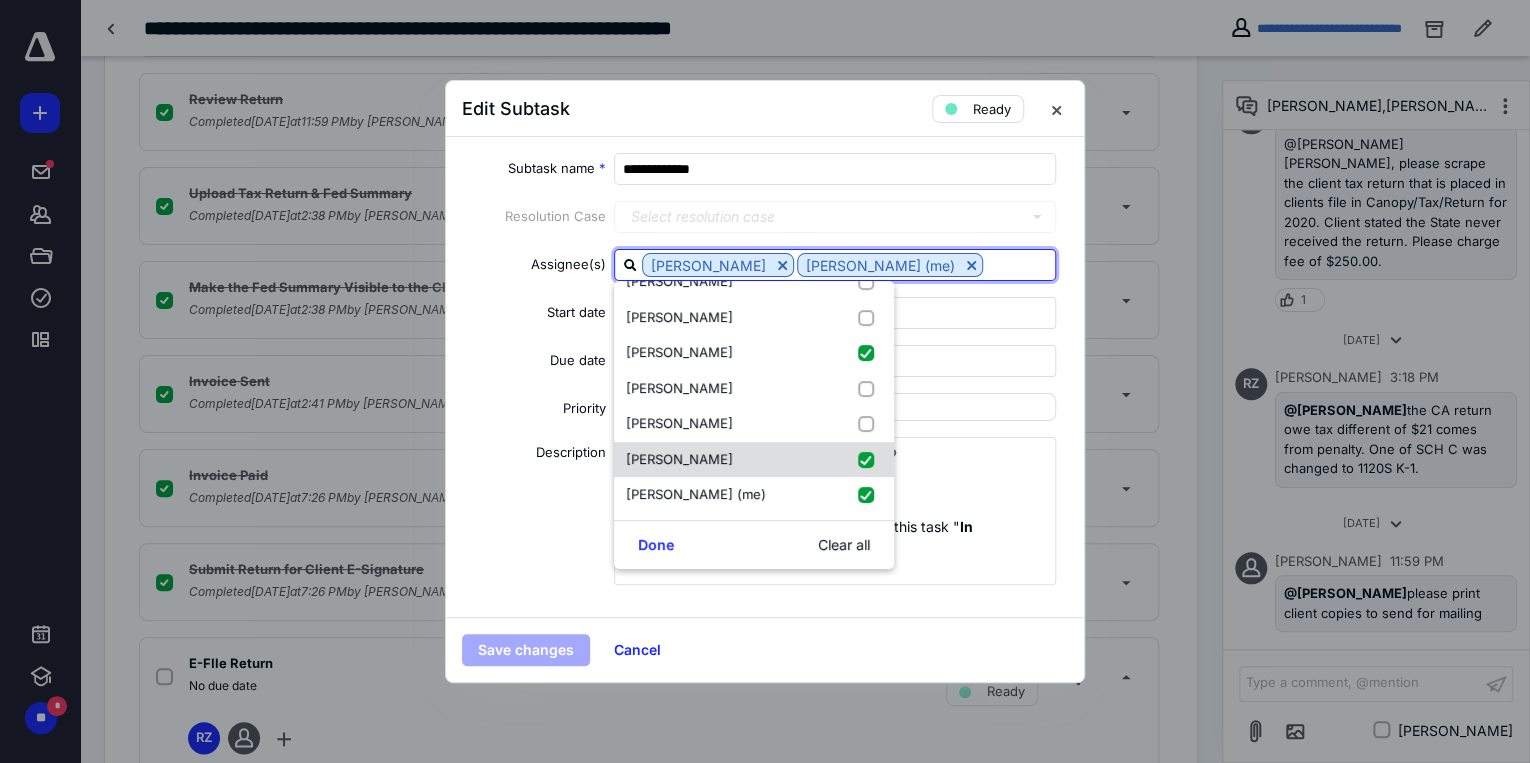 checkbox on "true" 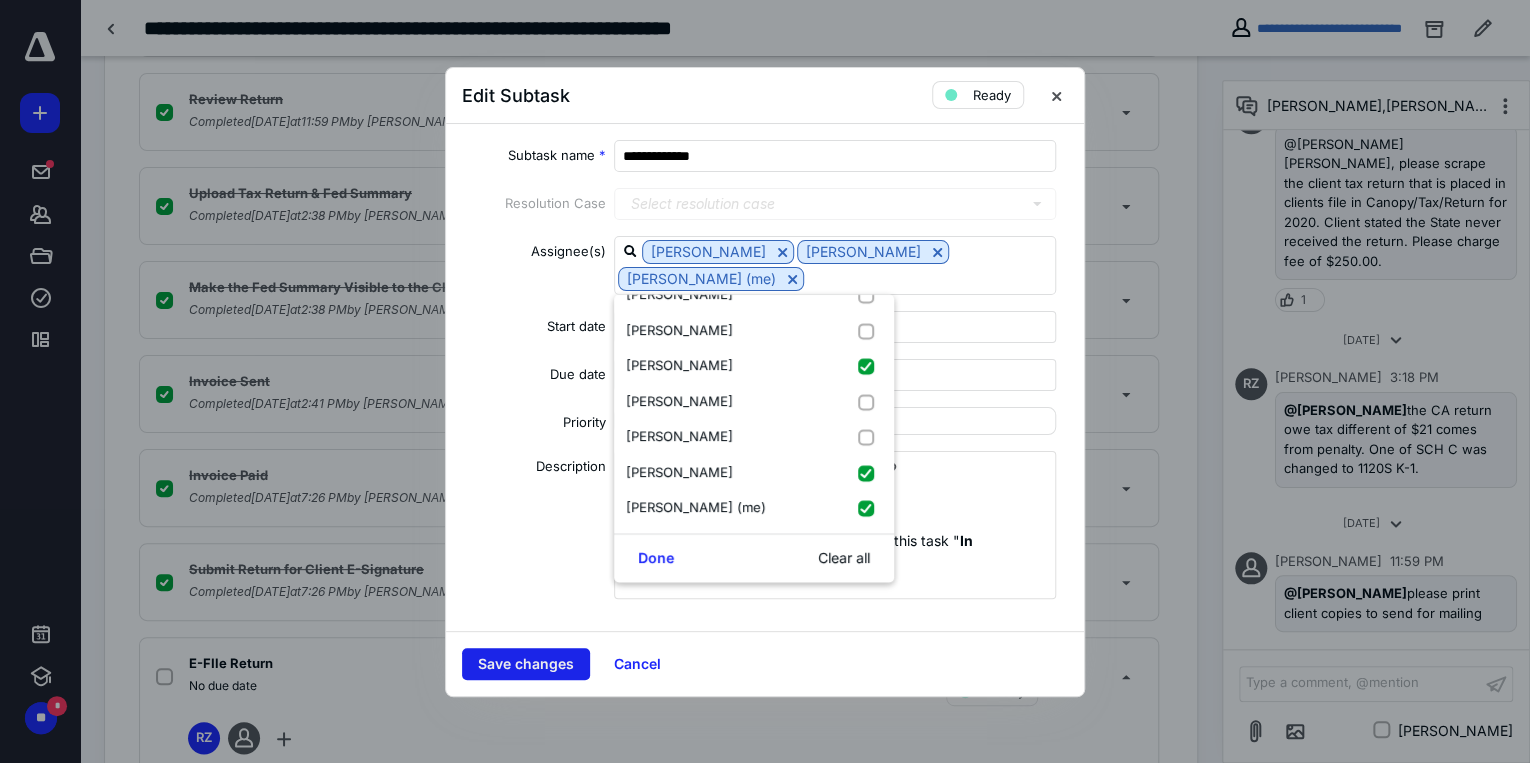 click on "Save changes" at bounding box center [526, 664] 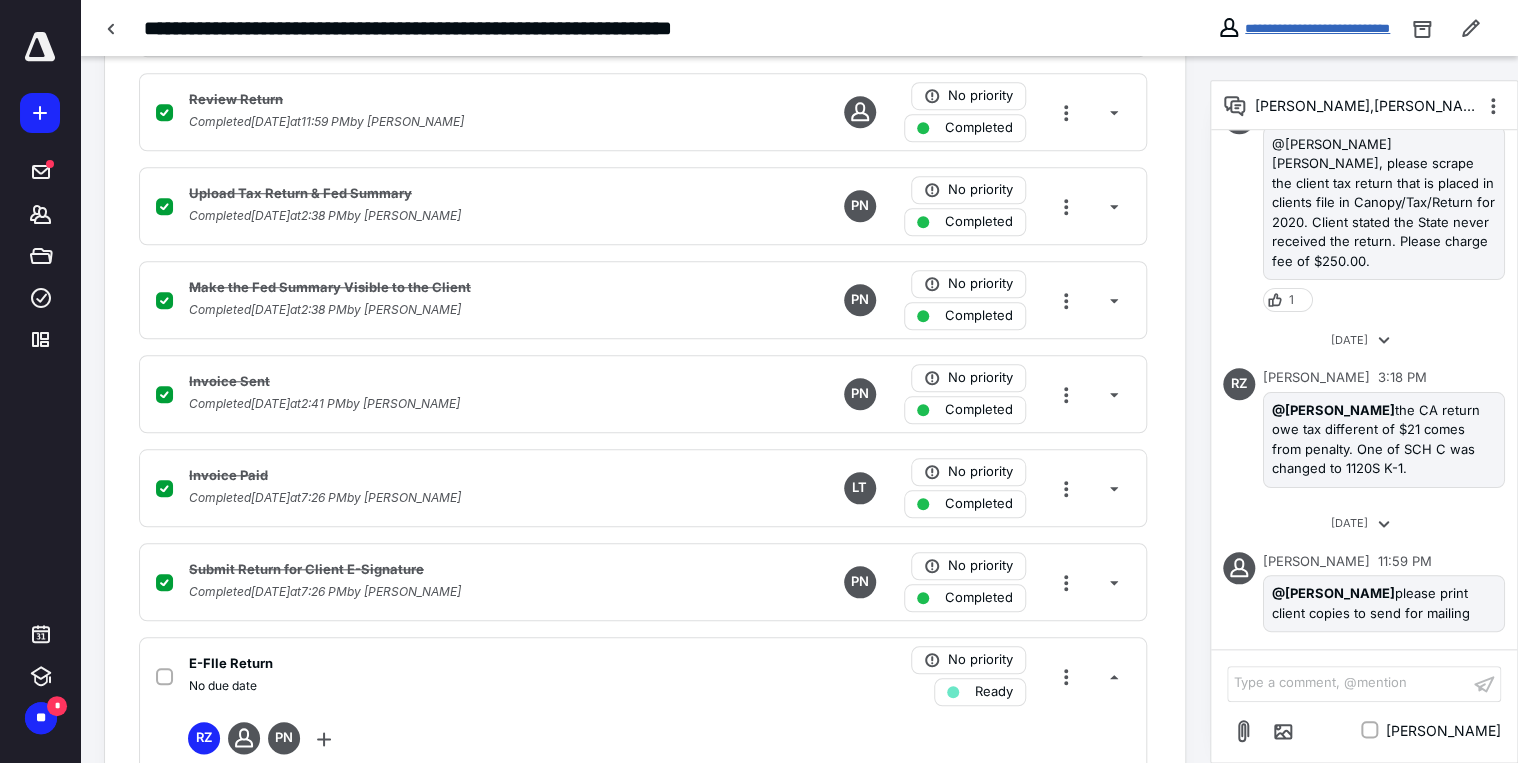 click on "**********" at bounding box center [1317, 28] 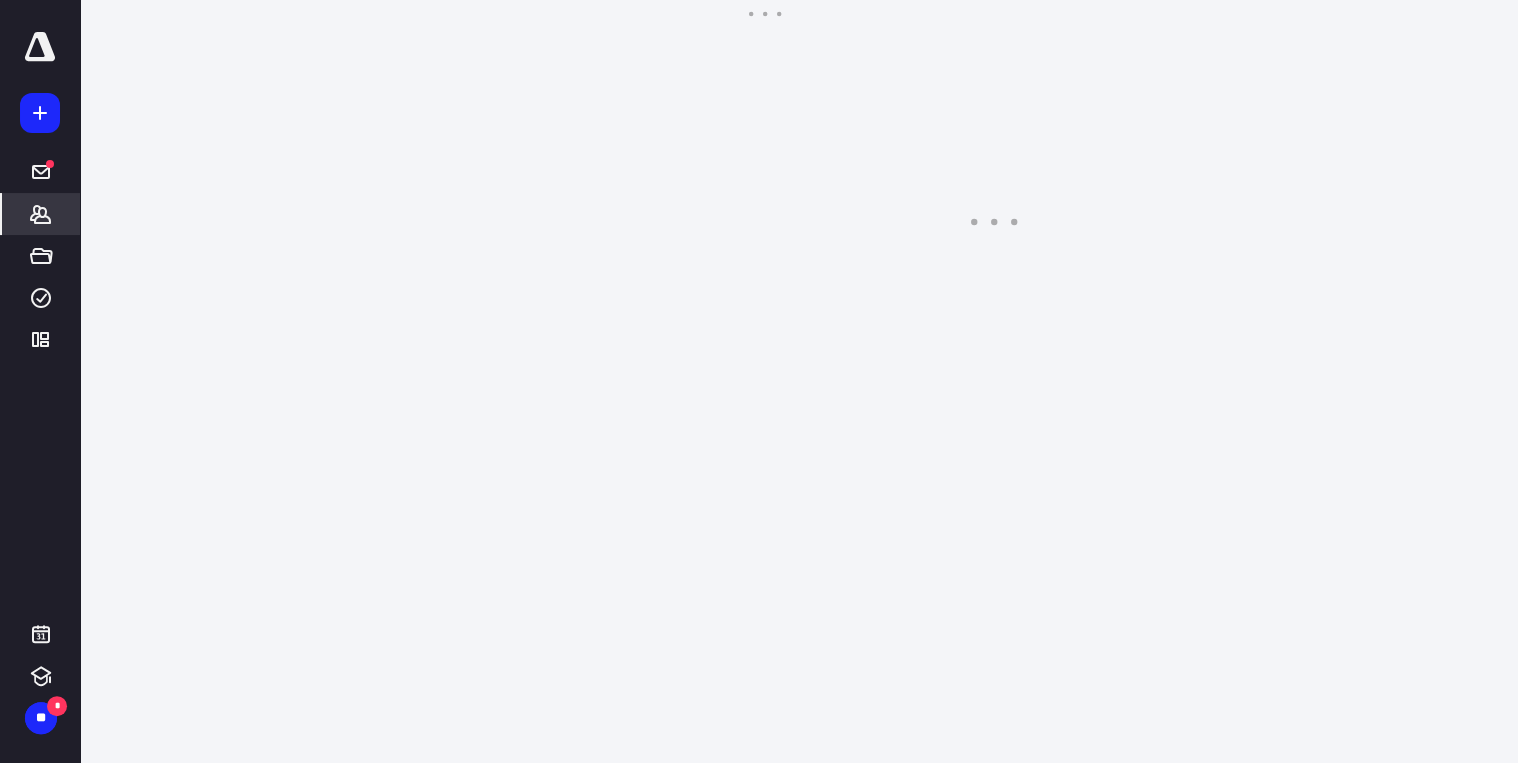 scroll, scrollTop: 0, scrollLeft: 0, axis: both 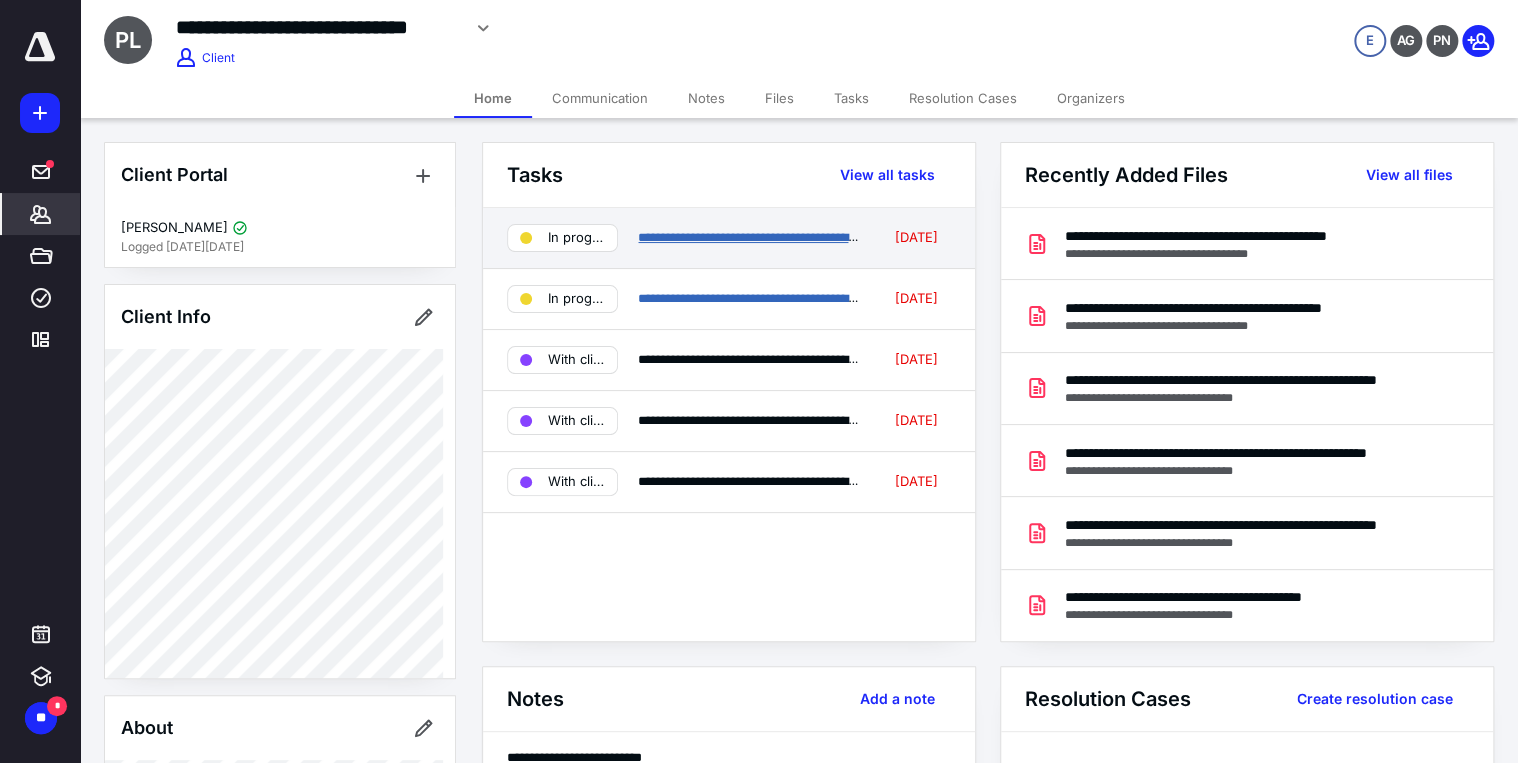 click on "**********" at bounding box center [803, 237] 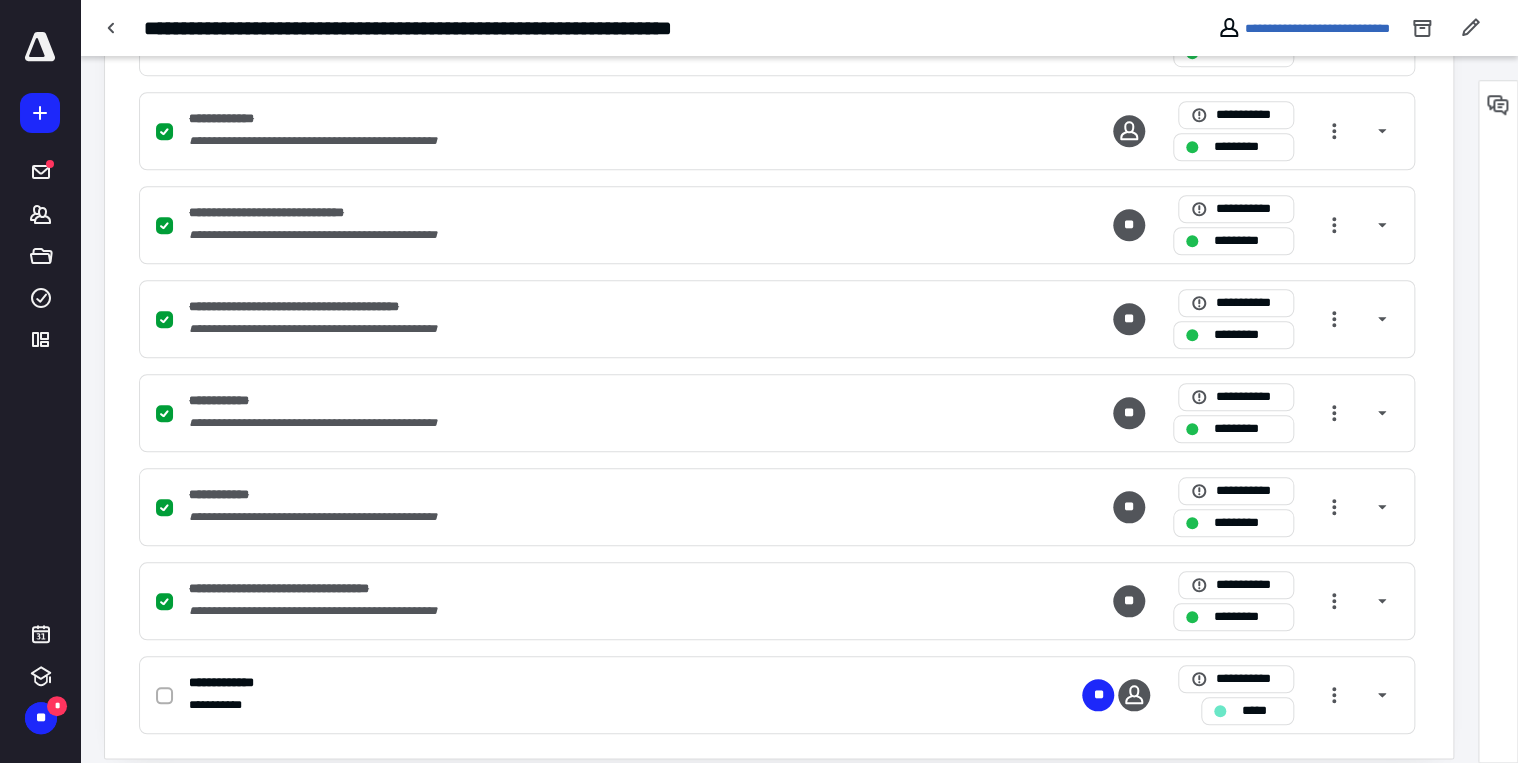 scroll, scrollTop: 693, scrollLeft: 0, axis: vertical 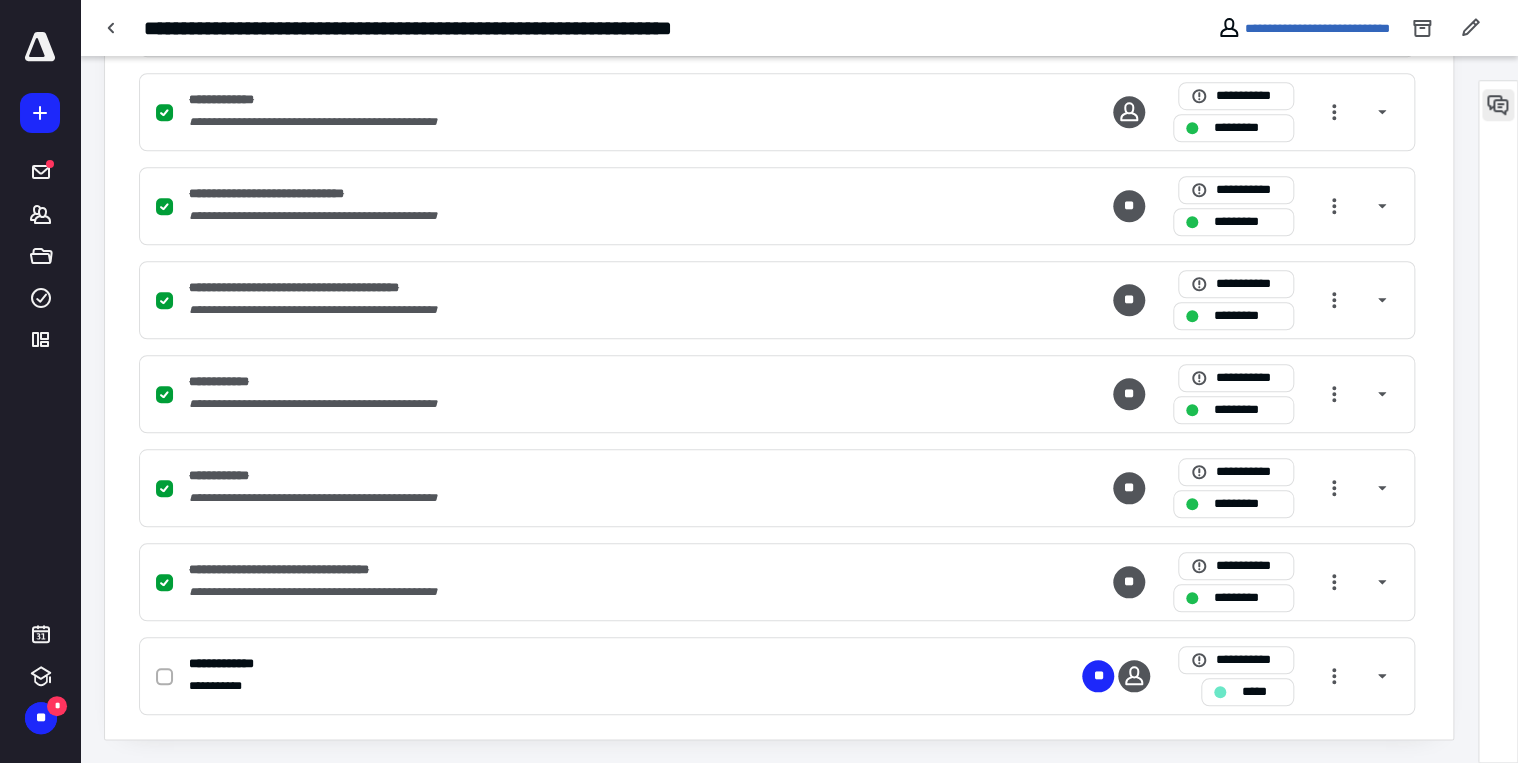 click at bounding box center [1498, 105] 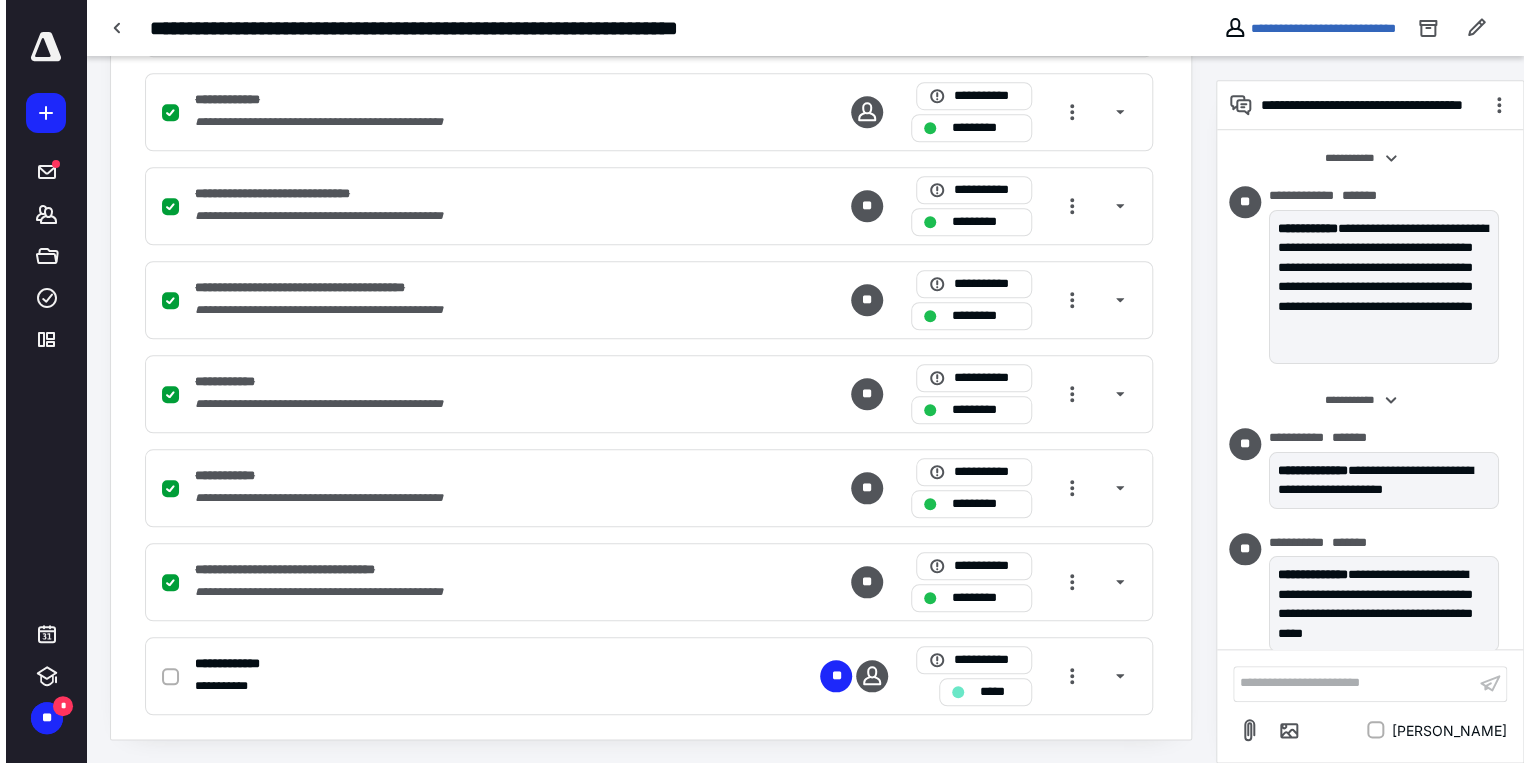 scroll, scrollTop: 164, scrollLeft: 0, axis: vertical 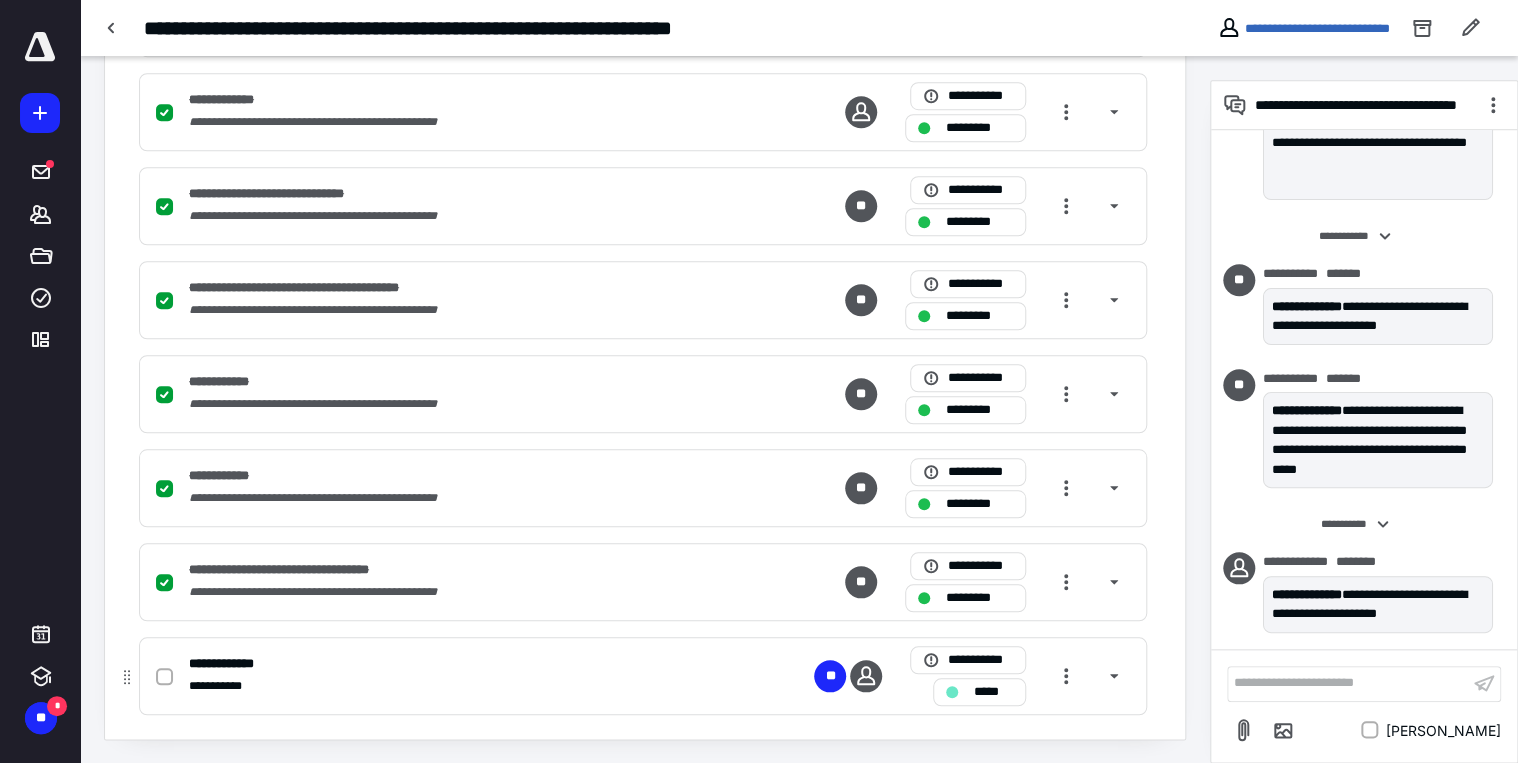 click on "**********" at bounding box center (643, 676) 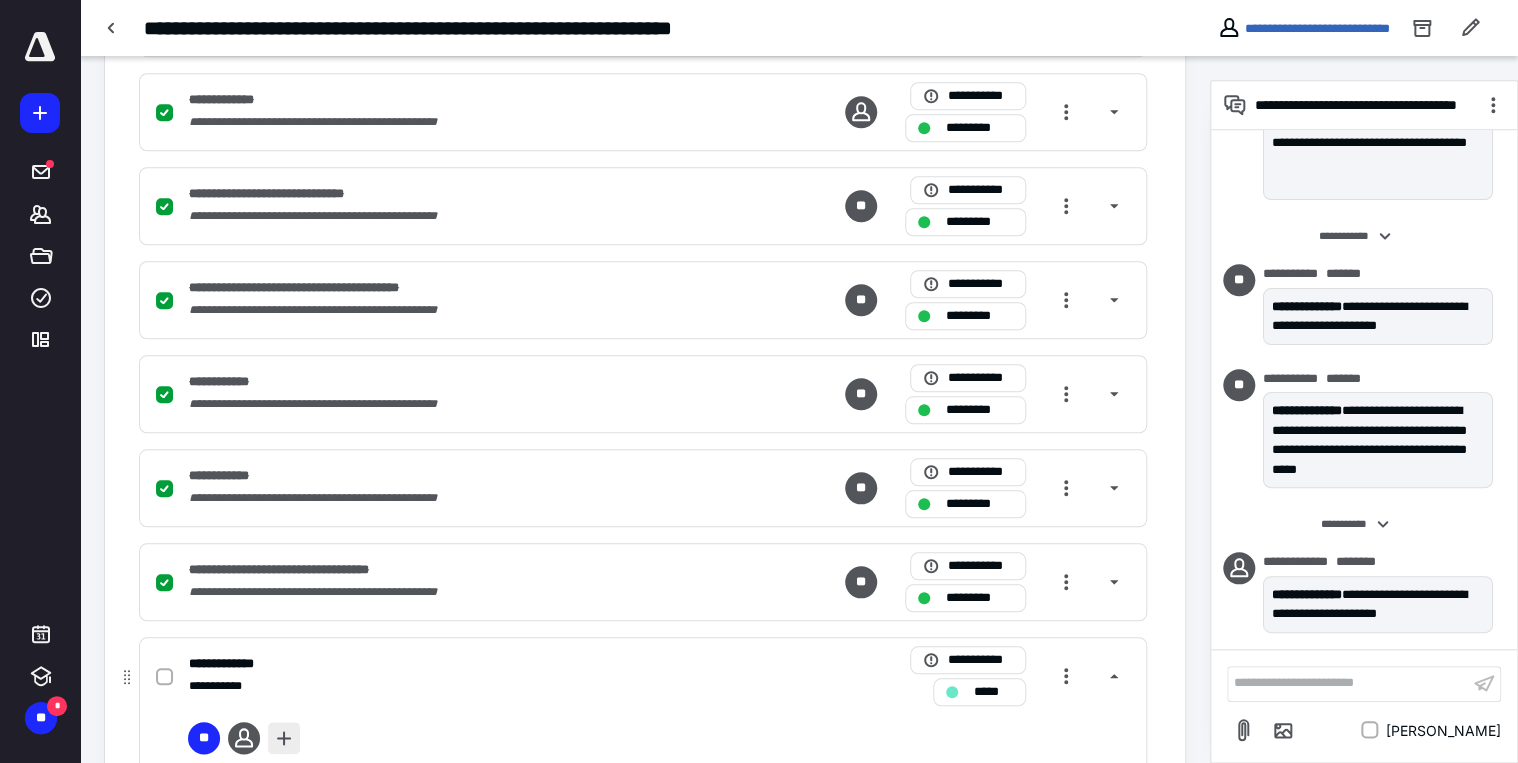 click at bounding box center [284, 738] 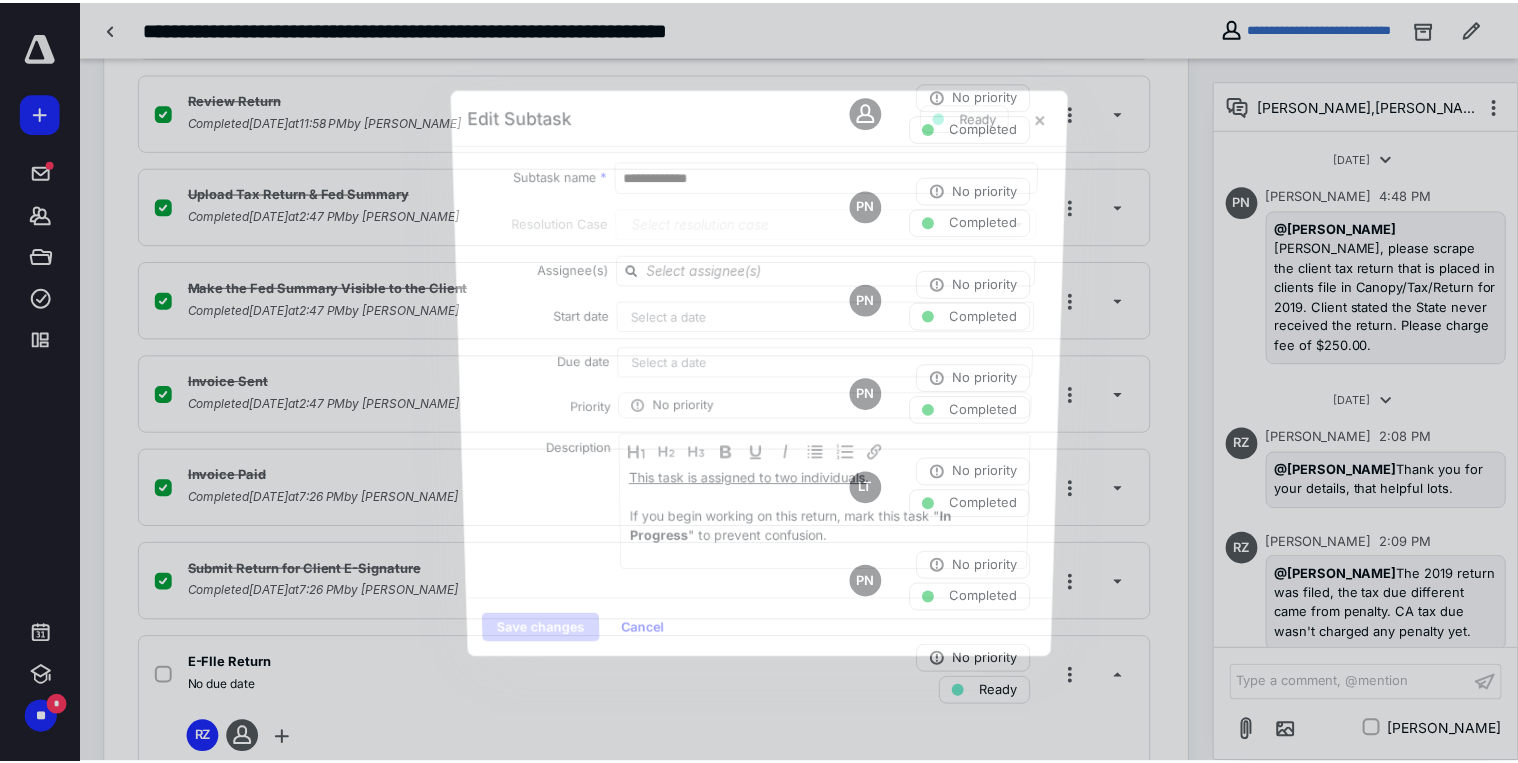 scroll, scrollTop: 164, scrollLeft: 0, axis: vertical 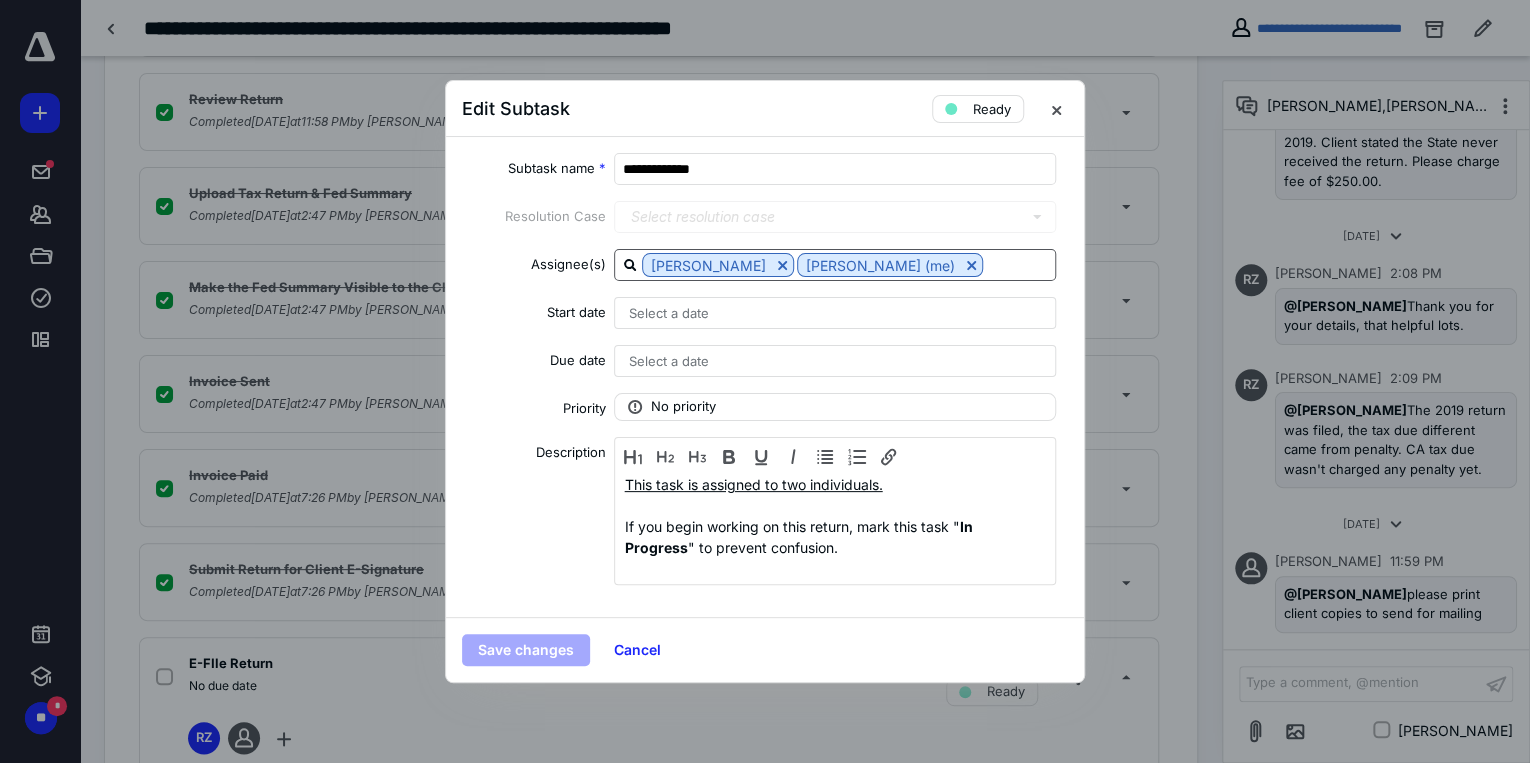 click at bounding box center [1019, 264] 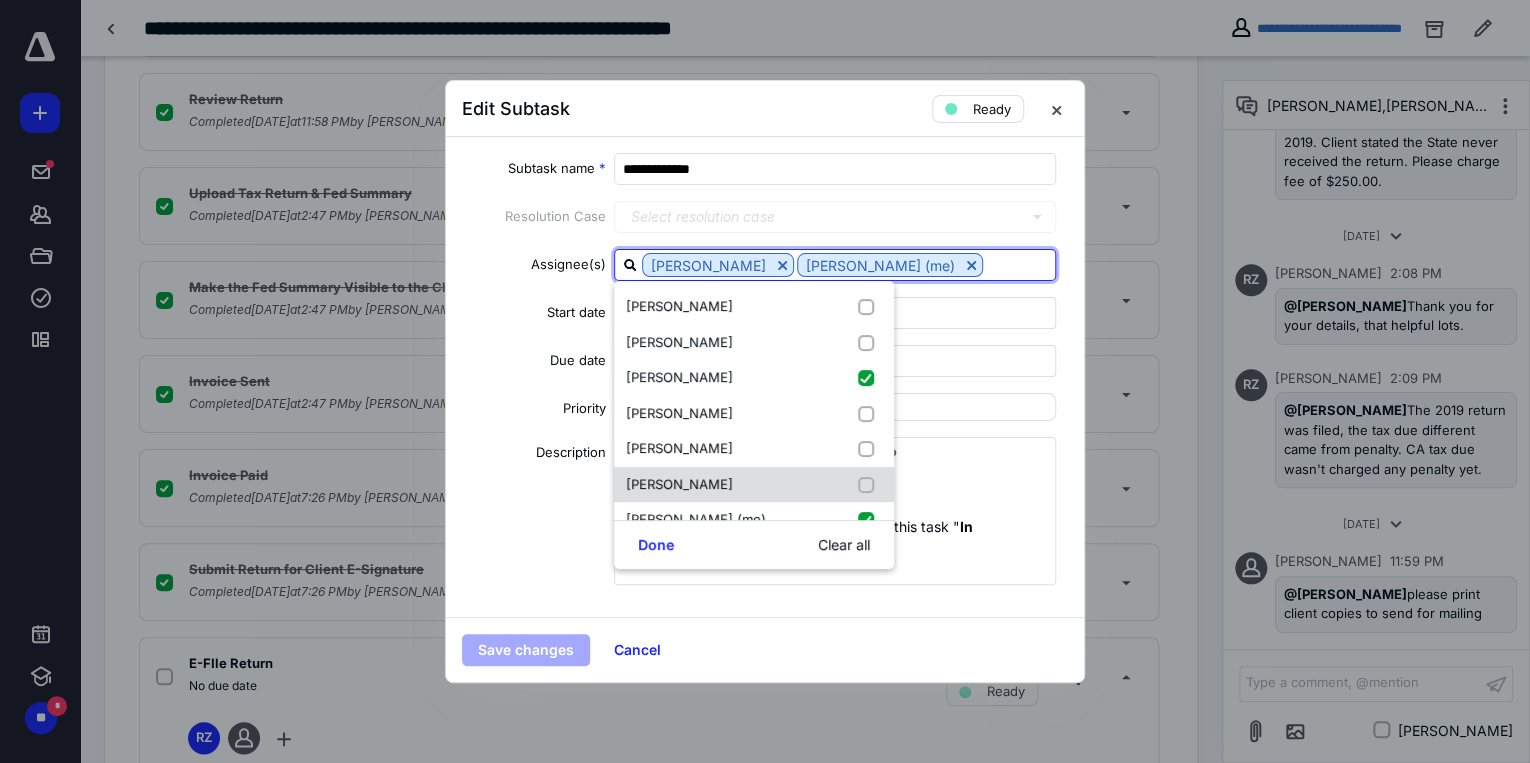 click at bounding box center [870, 485] 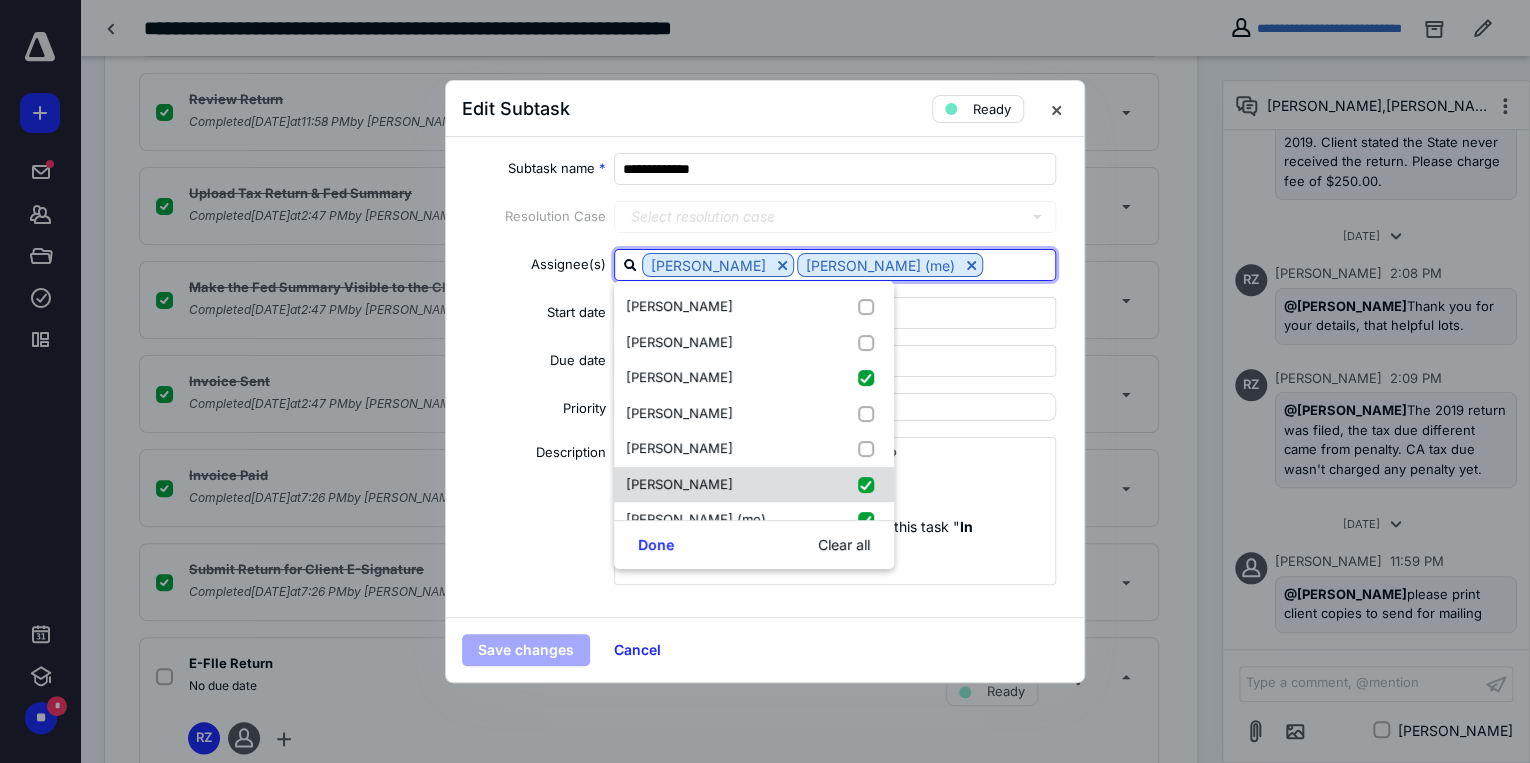 checkbox on "true" 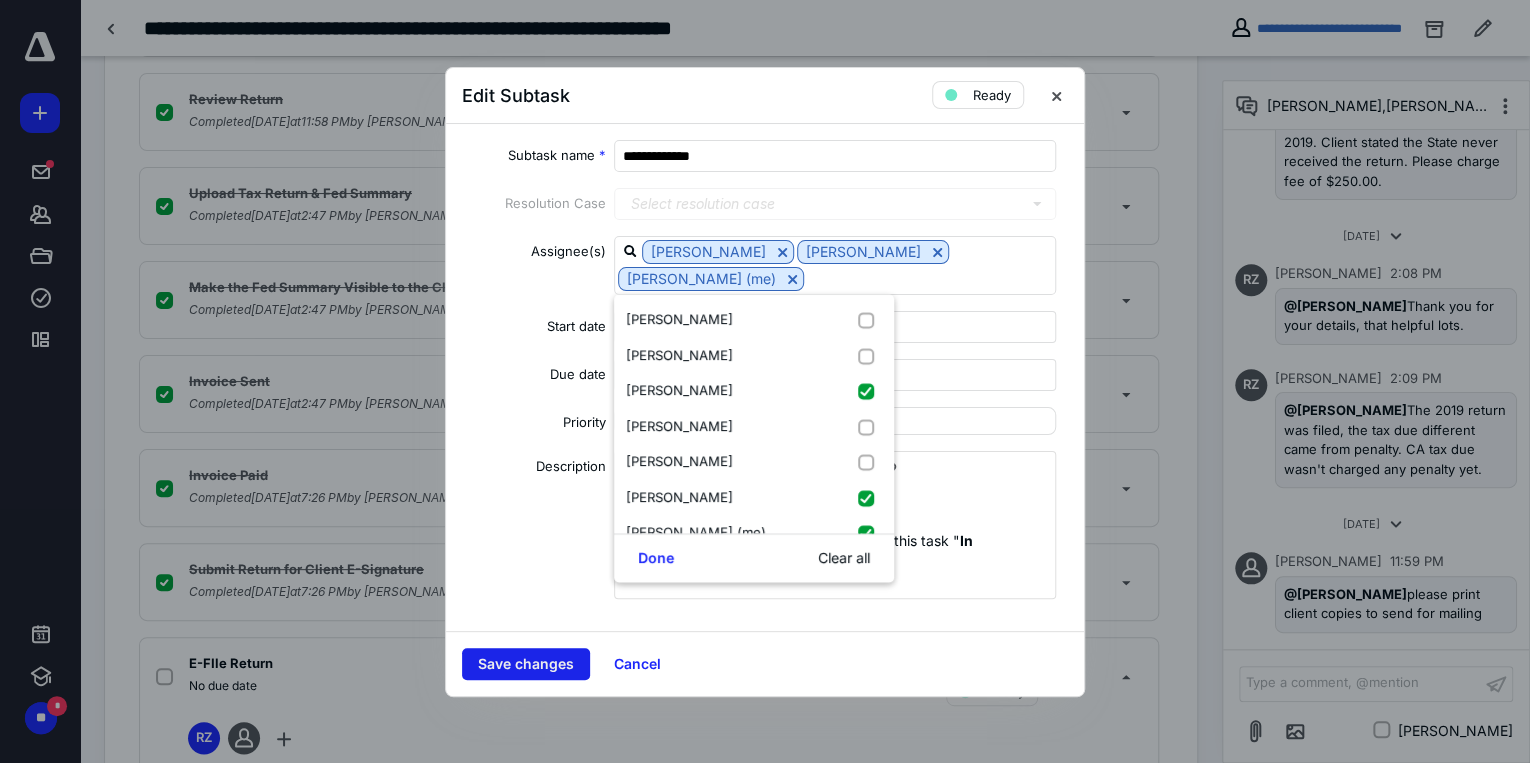 click on "Save changes" at bounding box center (526, 664) 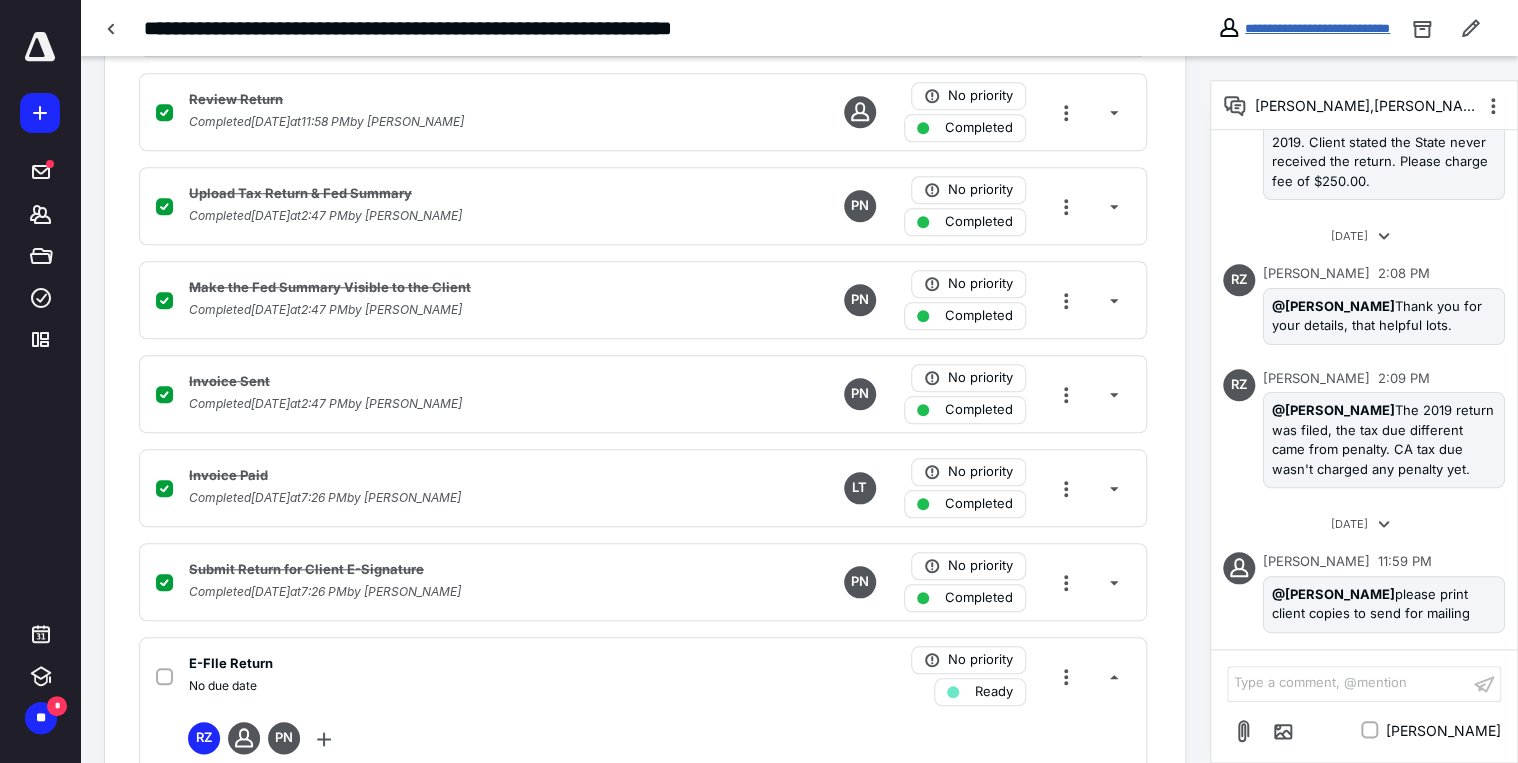 click on "**********" at bounding box center [1317, 28] 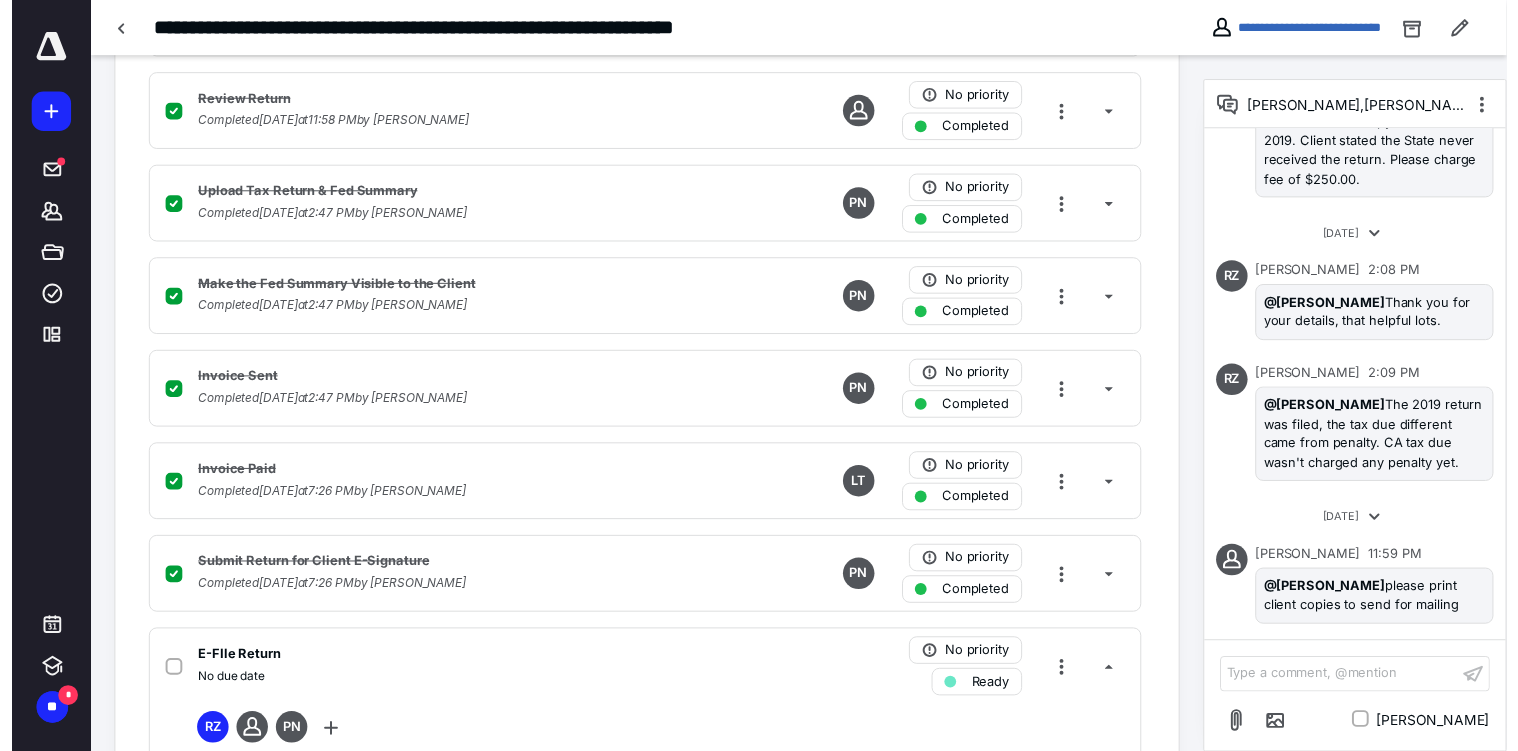 scroll, scrollTop: 0, scrollLeft: 0, axis: both 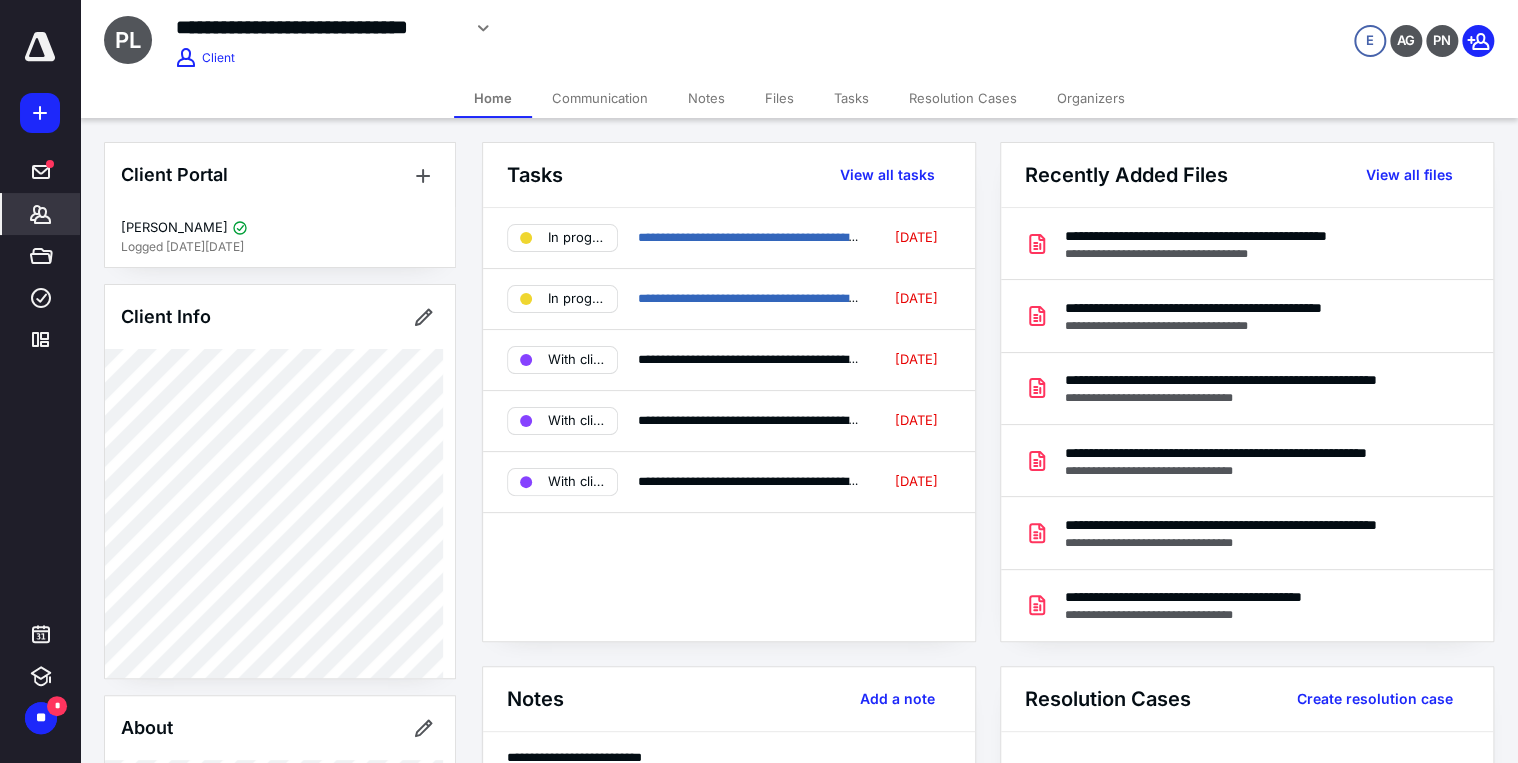 click on "Tasks" at bounding box center (851, 98) 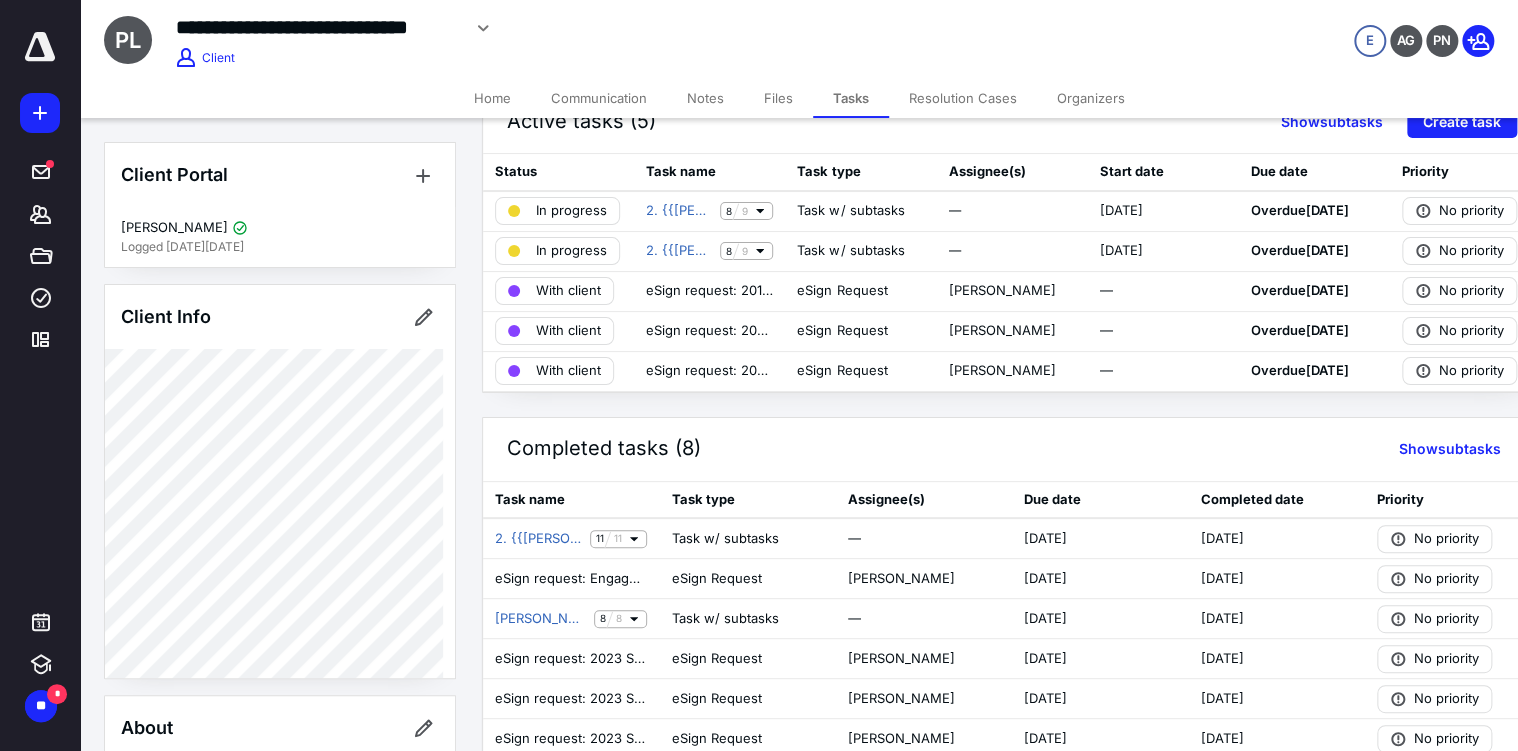 scroll, scrollTop: 80, scrollLeft: 0, axis: vertical 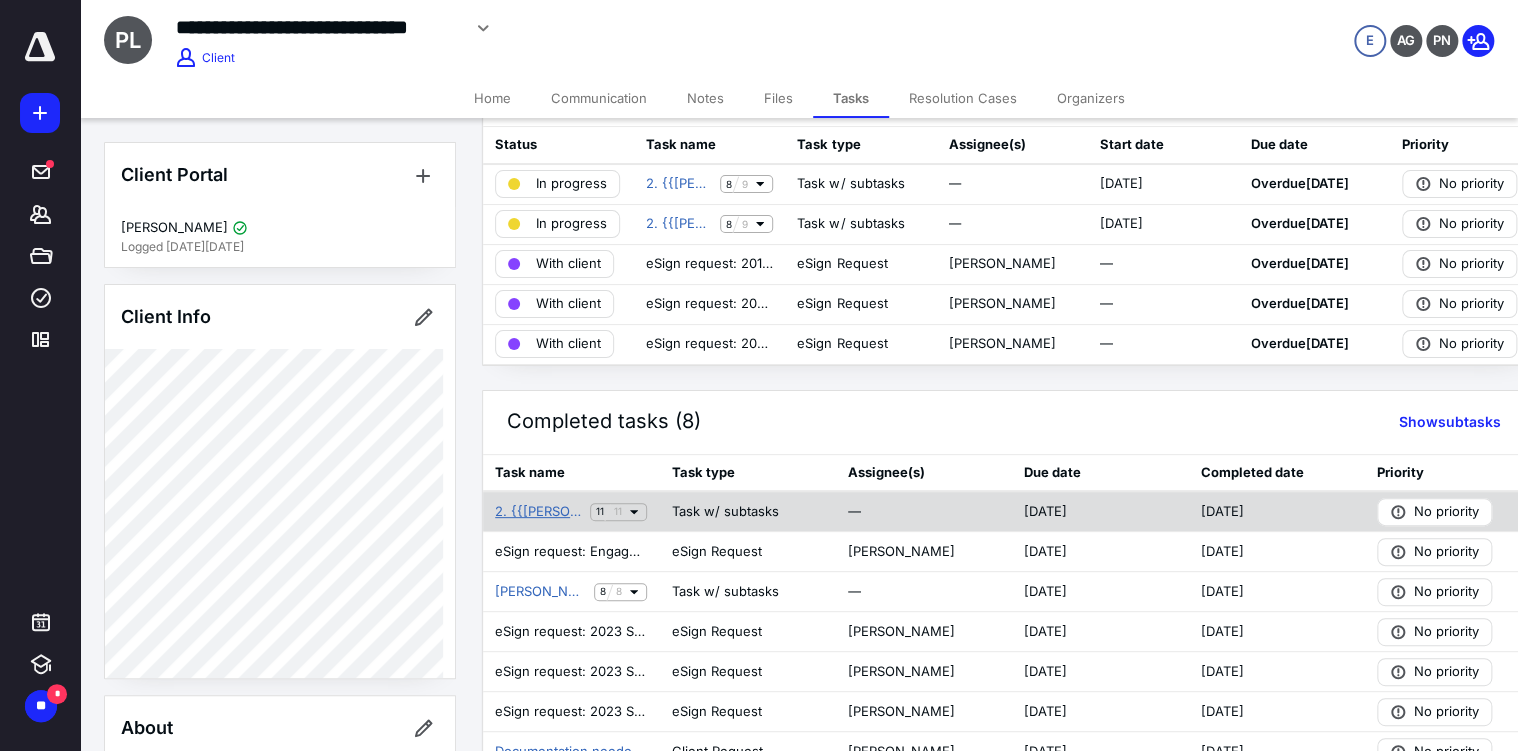 click on "2. {{Paul Dioguardi/Pho Real LLC}}_ {{2024 Tax}} Client Tax Filing" at bounding box center [538, 512] 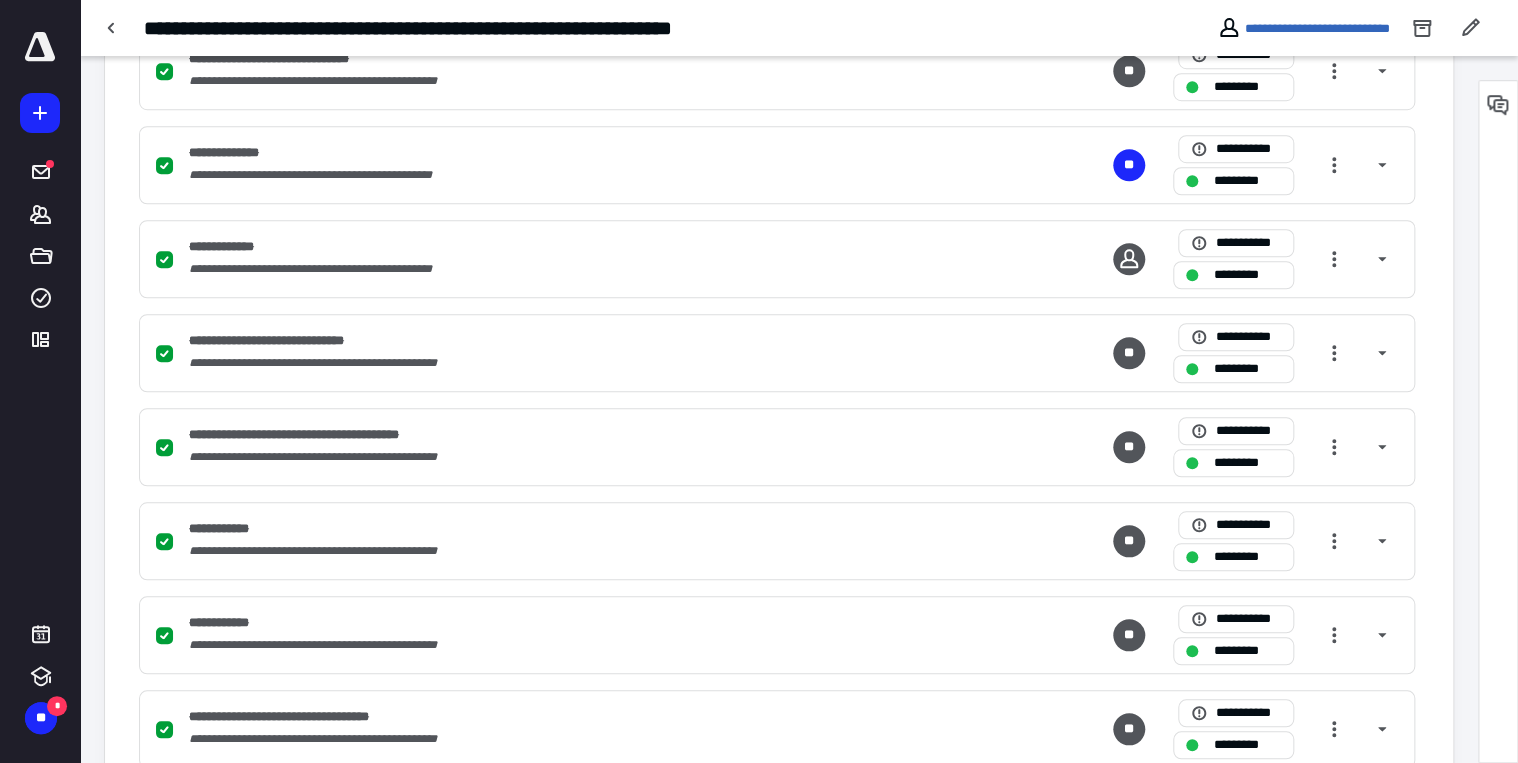 scroll, scrollTop: 881, scrollLeft: 0, axis: vertical 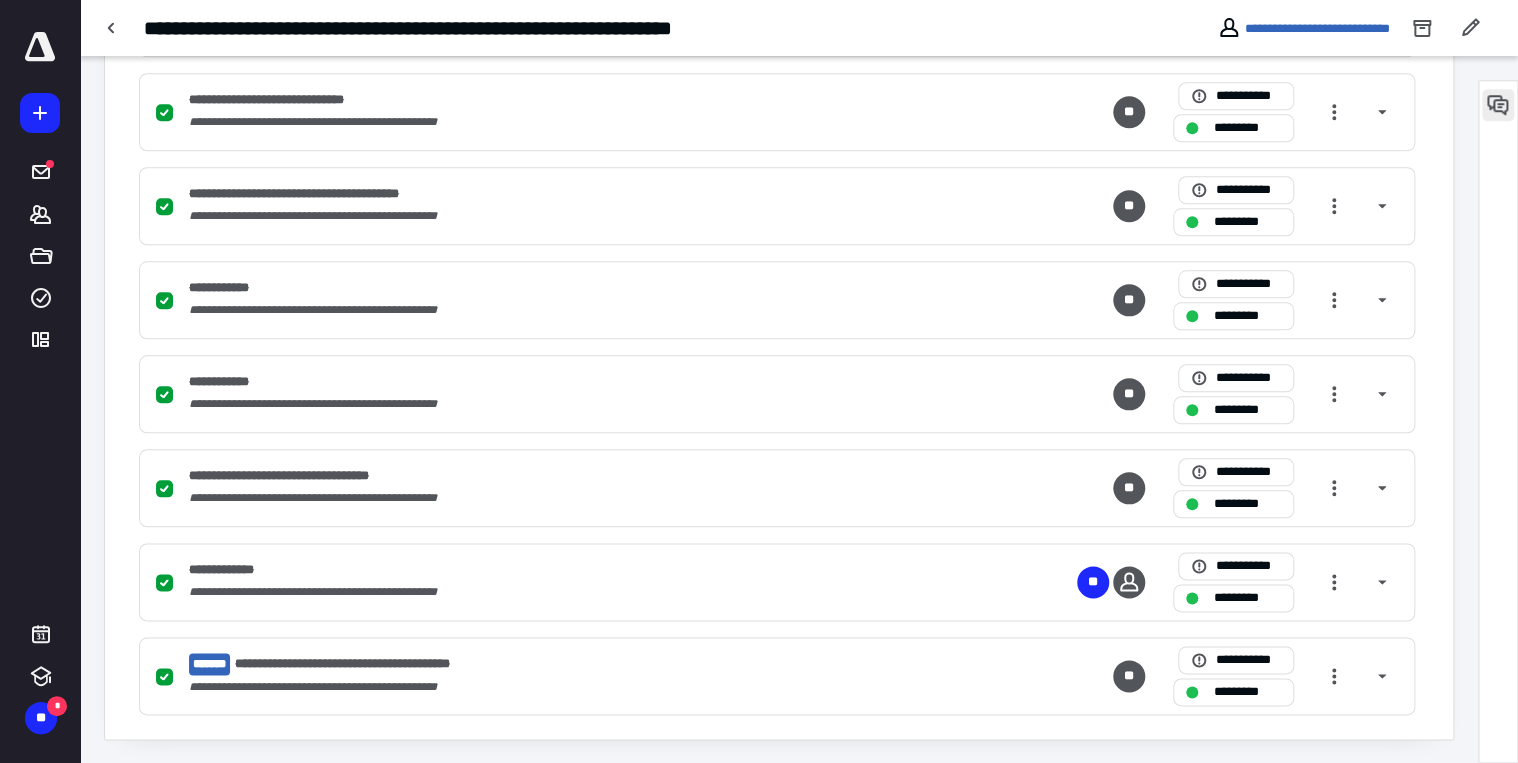 click at bounding box center [1498, 105] 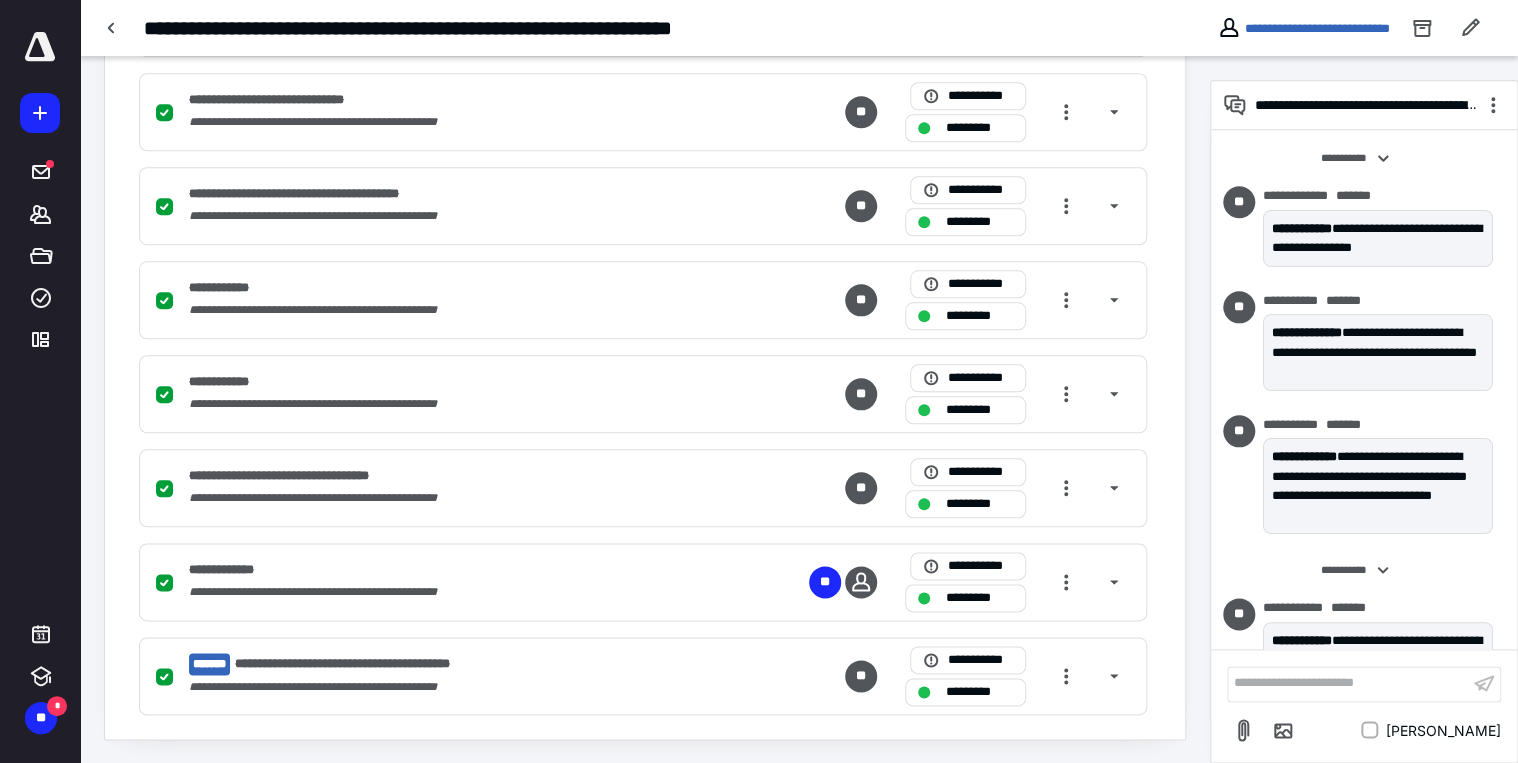 scroll, scrollTop: 307, scrollLeft: 0, axis: vertical 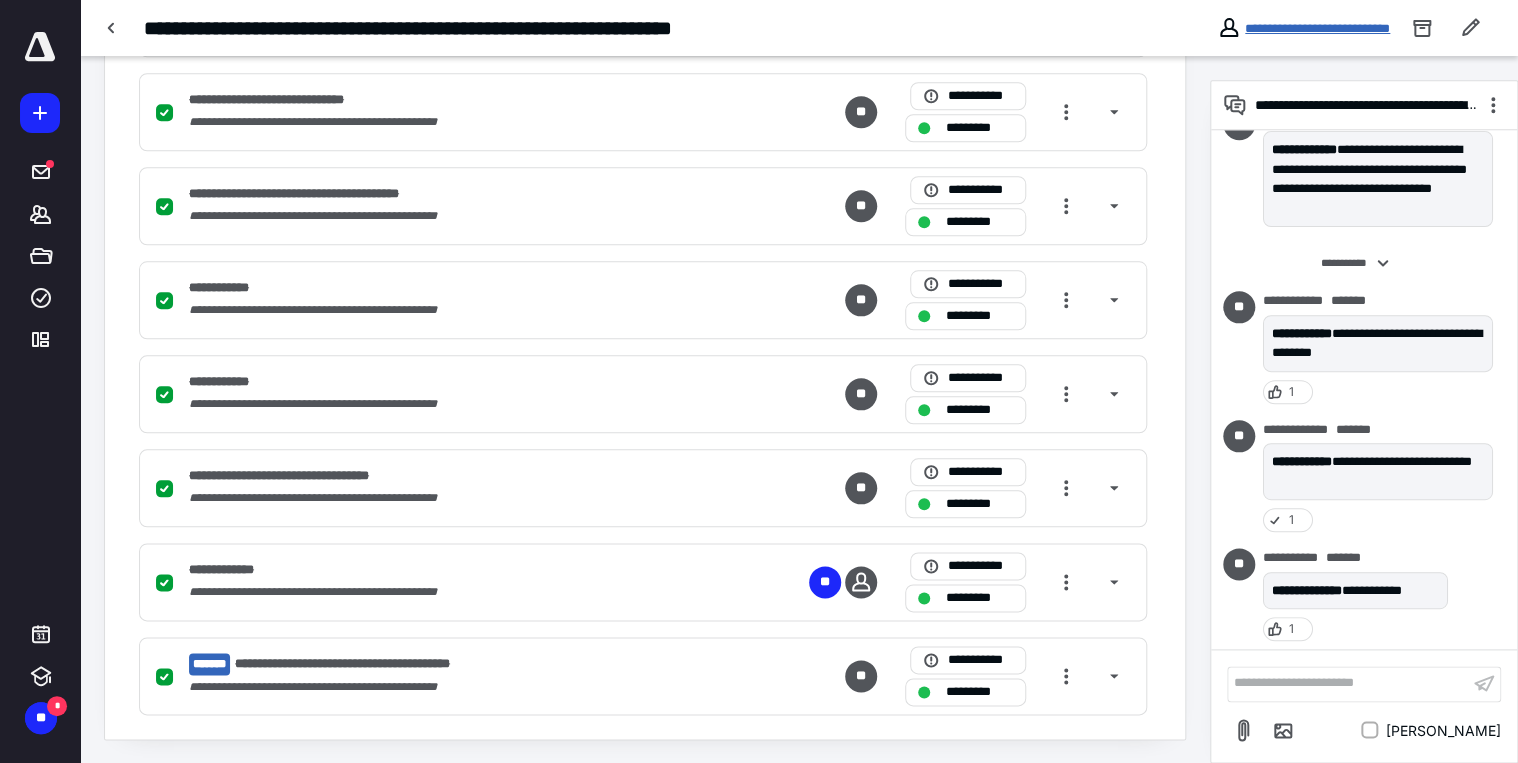 click on "**********" at bounding box center [1317, 28] 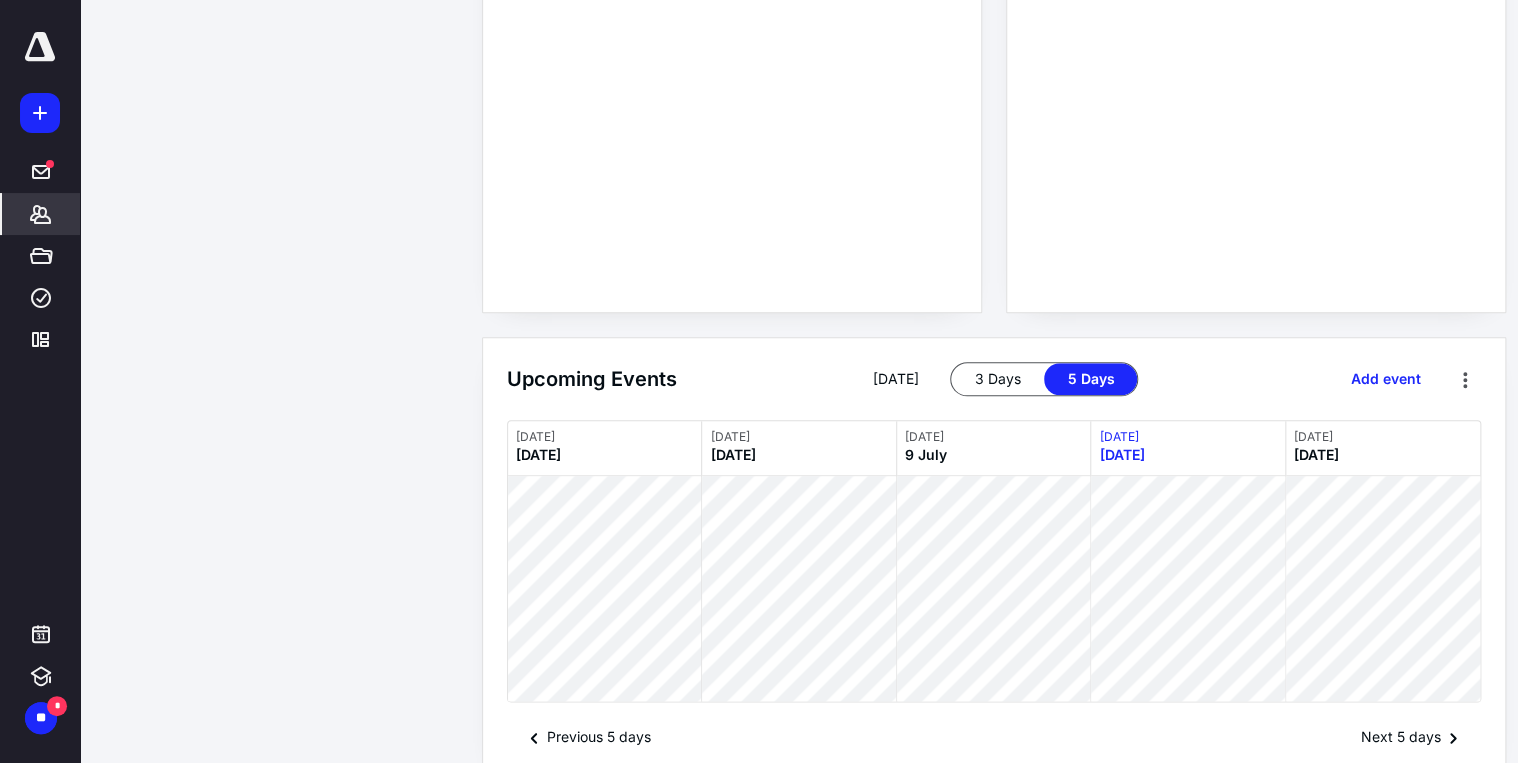 scroll, scrollTop: 0, scrollLeft: 0, axis: both 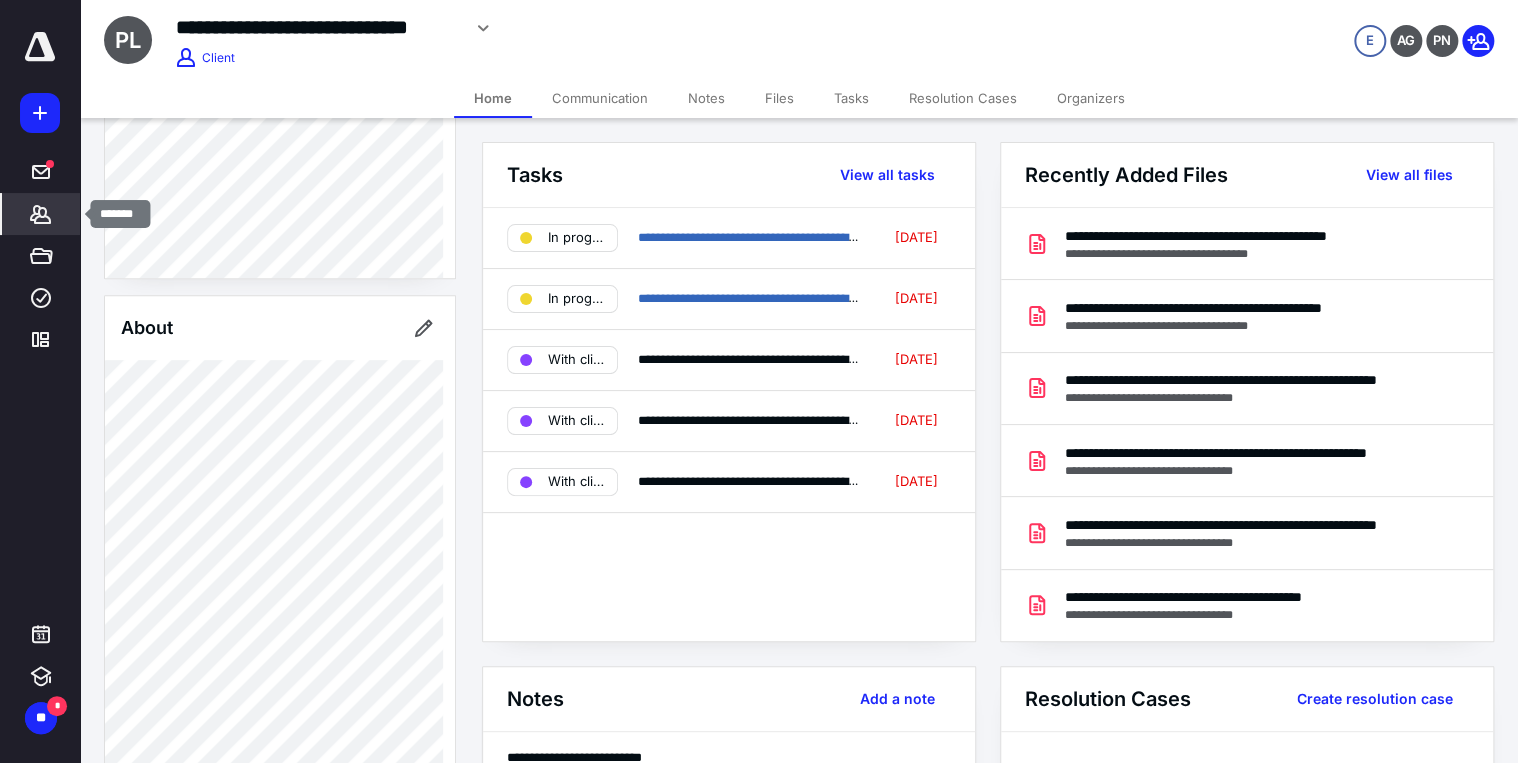 click 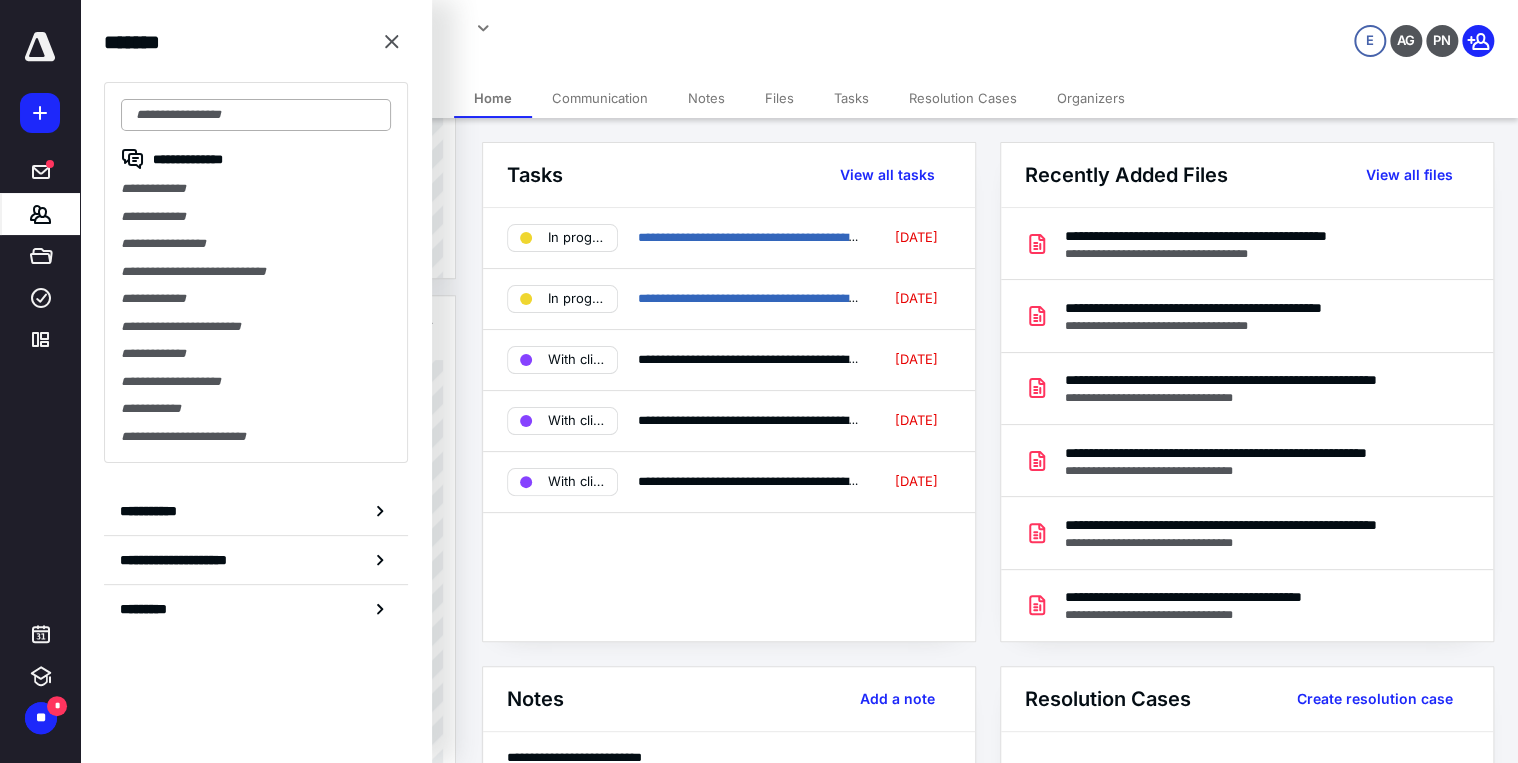 click at bounding box center [256, 115] 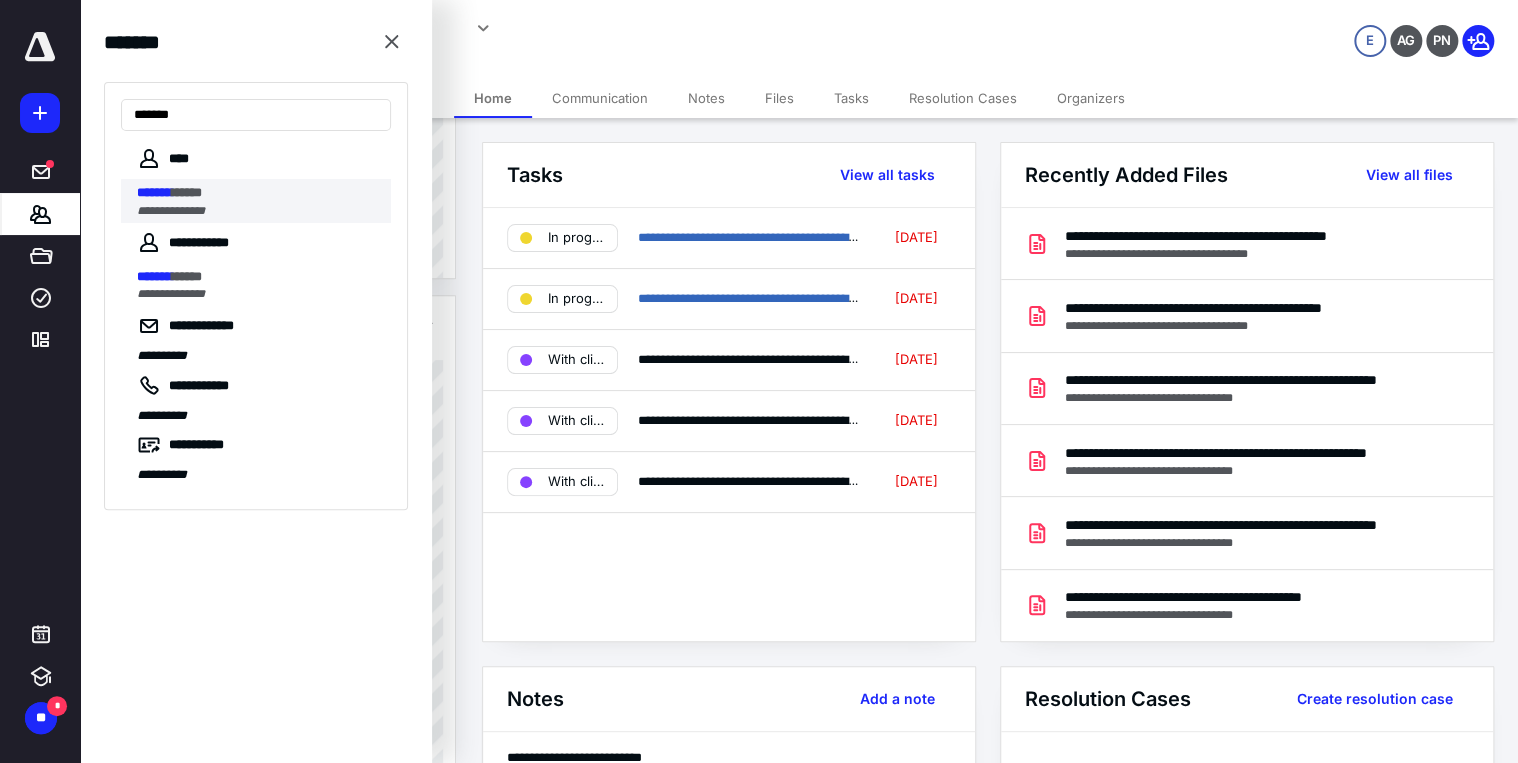 type on "*******" 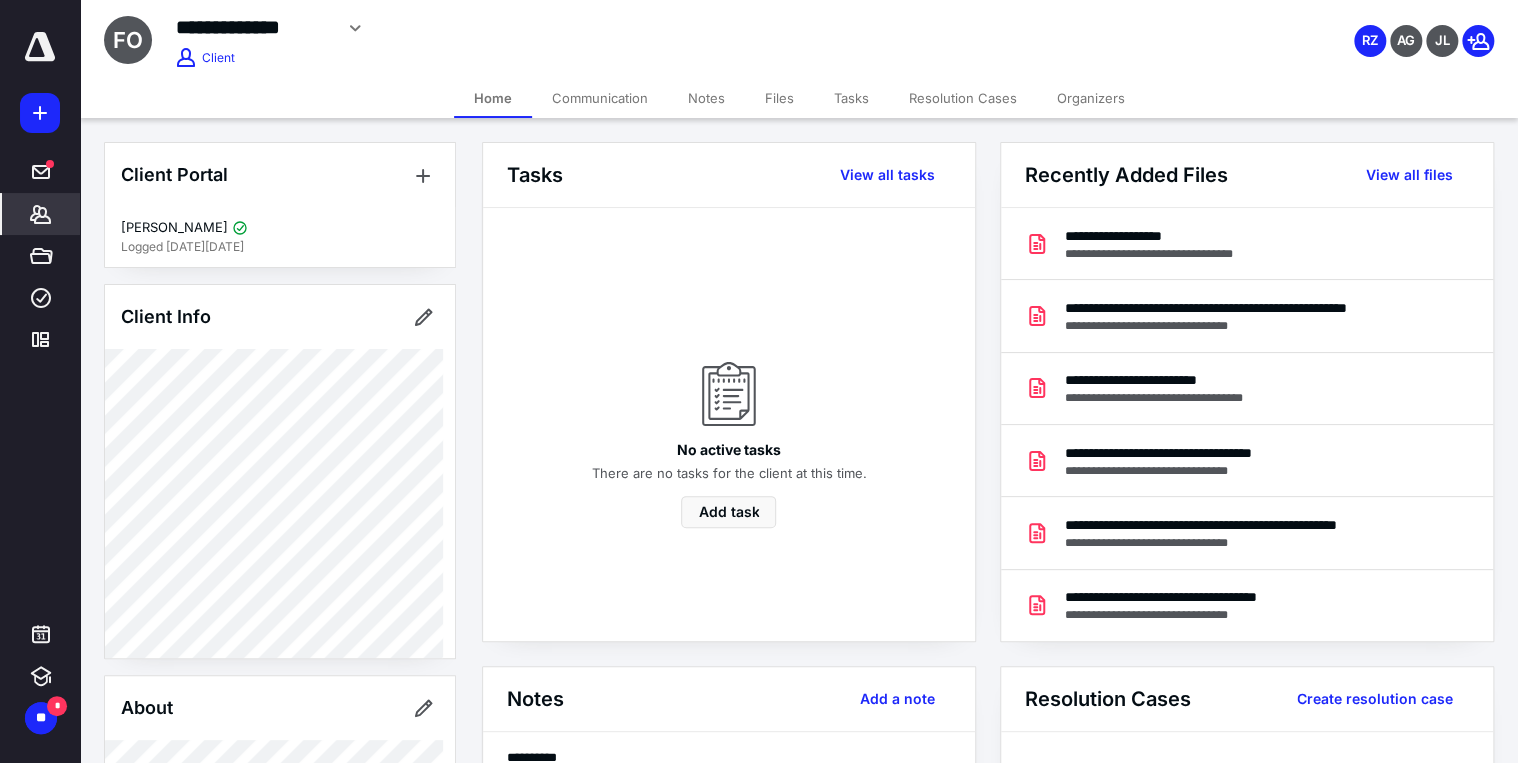 click on "Files" at bounding box center (779, 98) 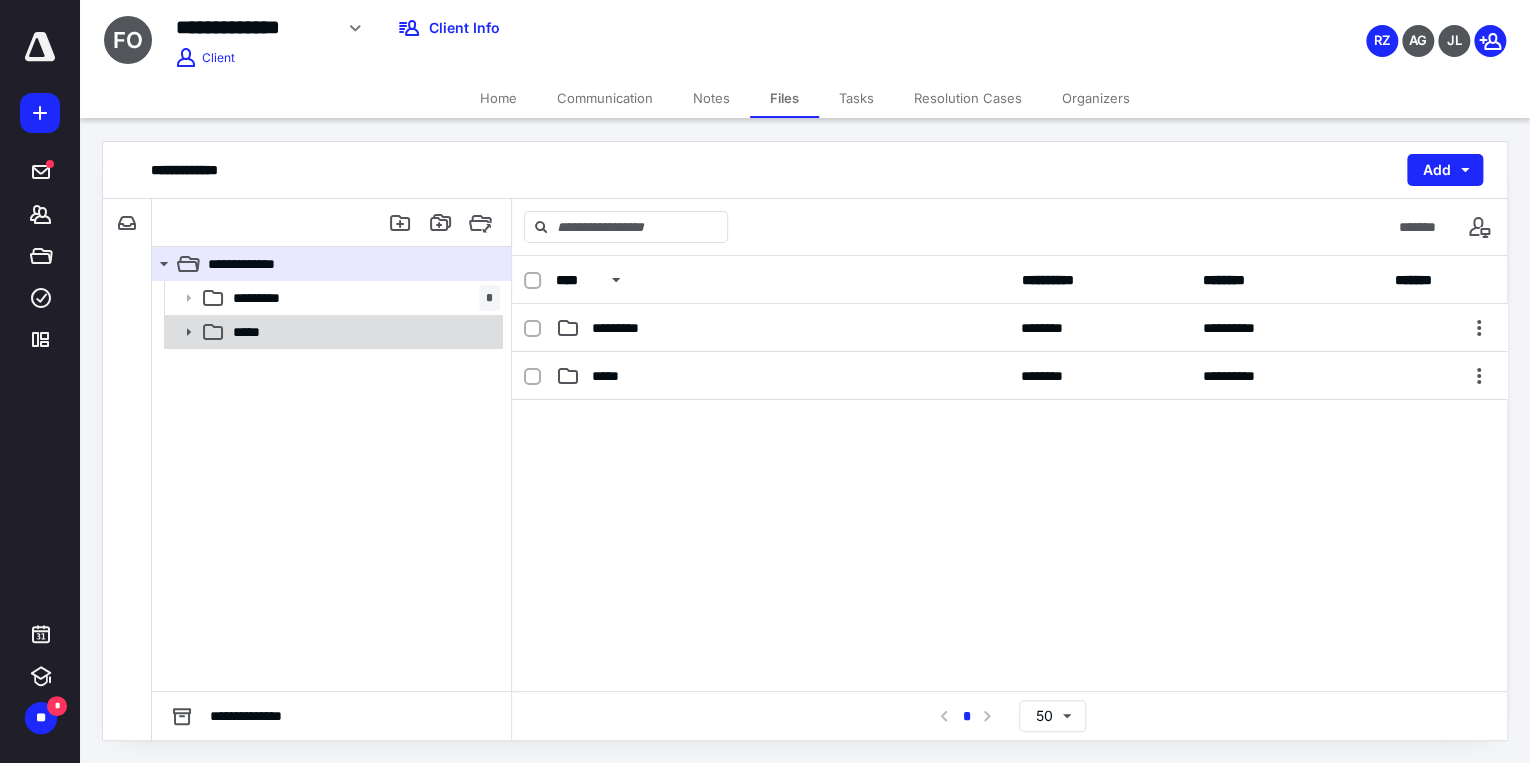 click on "*****" at bounding box center (362, 332) 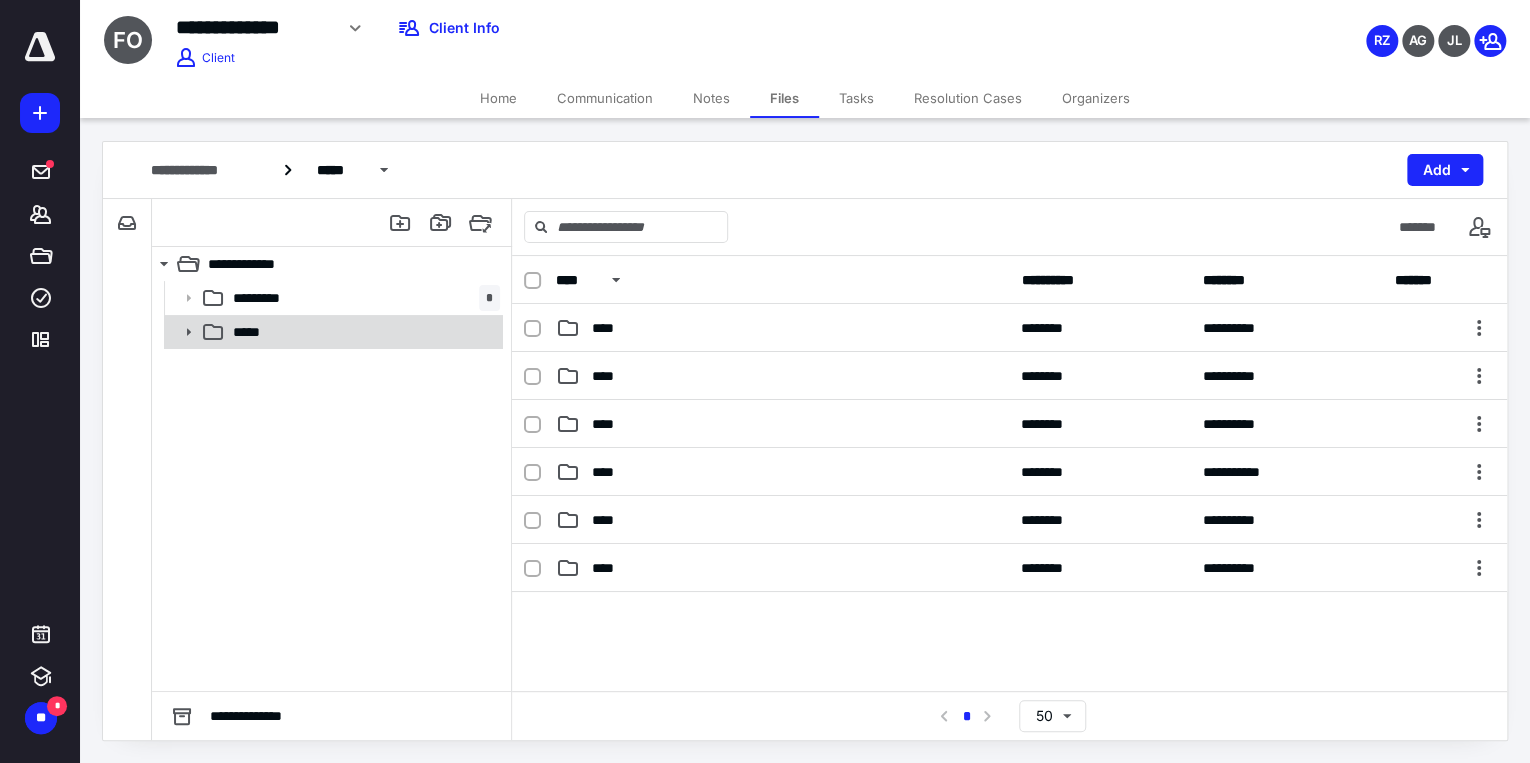 click on "*****" at bounding box center [362, 332] 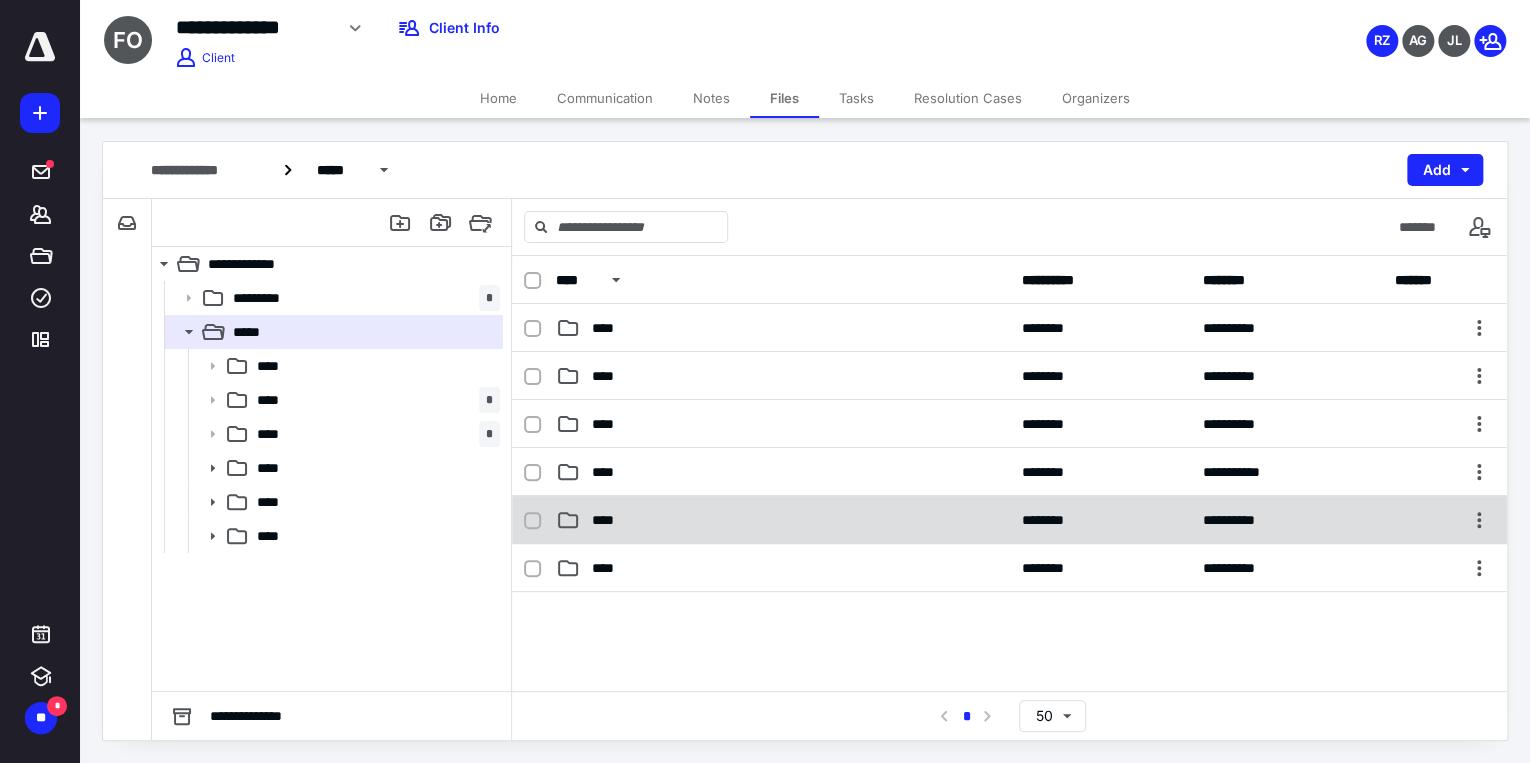 click on "****" at bounding box center [609, 520] 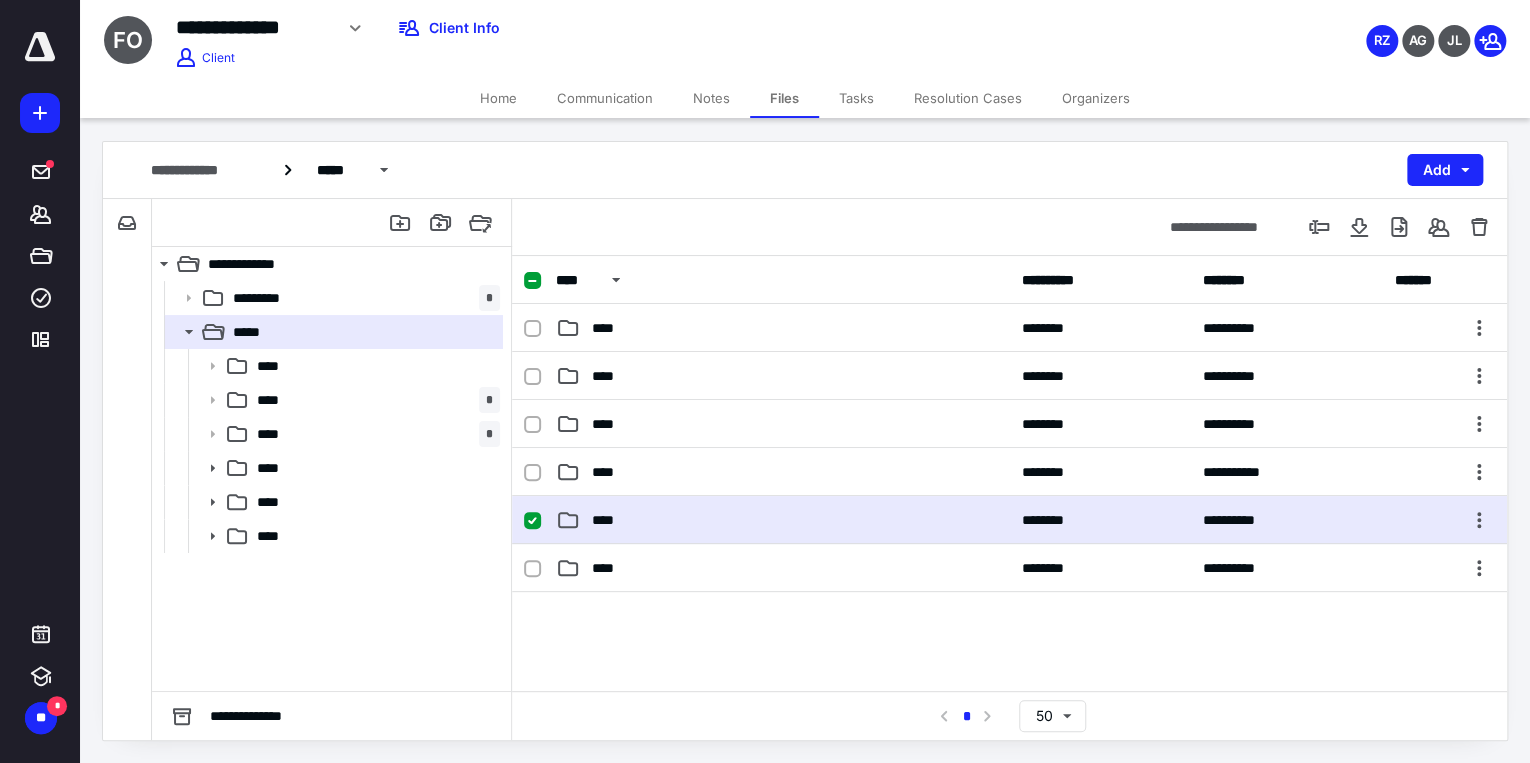 click on "****" at bounding box center (609, 520) 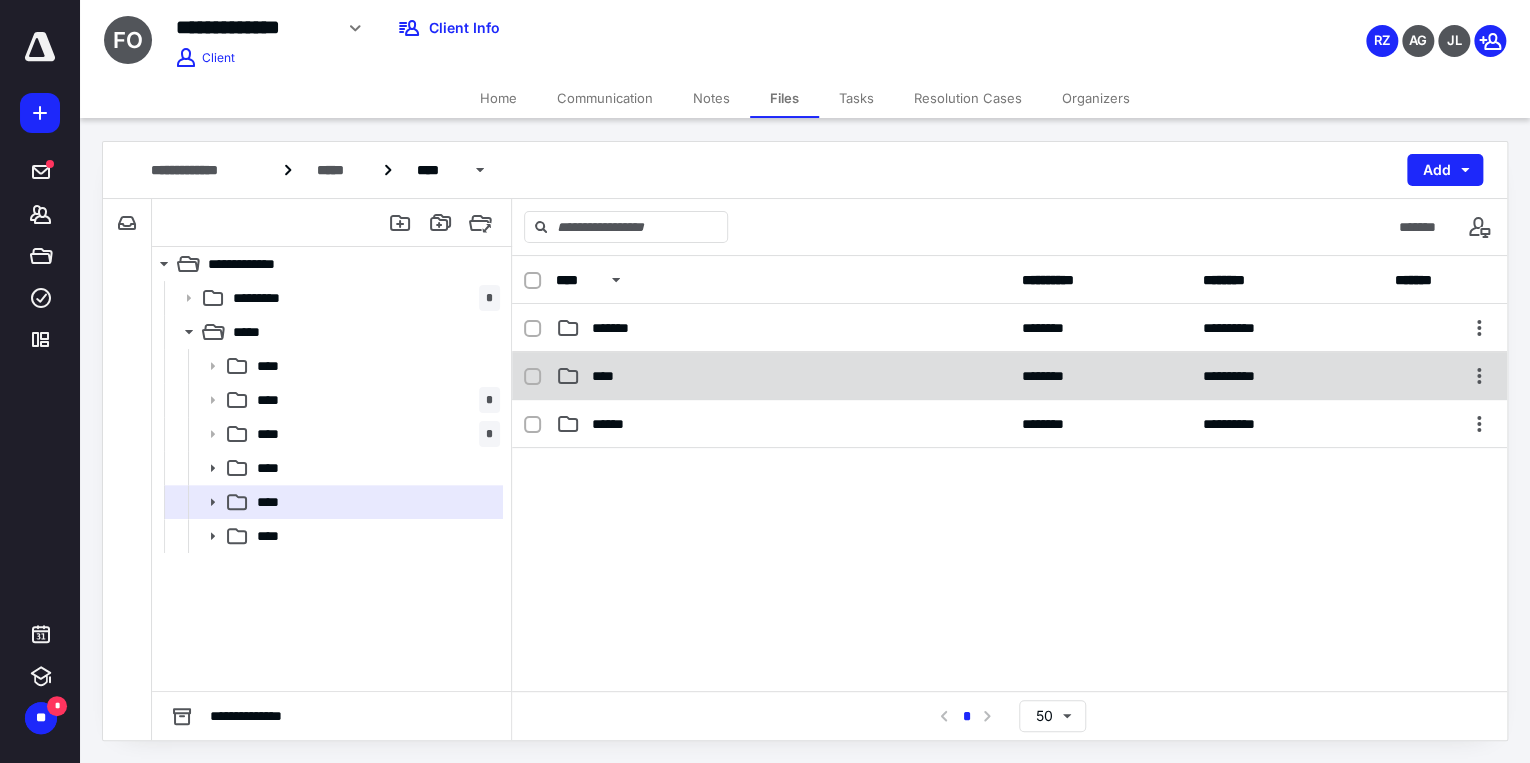 click on "****" at bounding box center (782, 376) 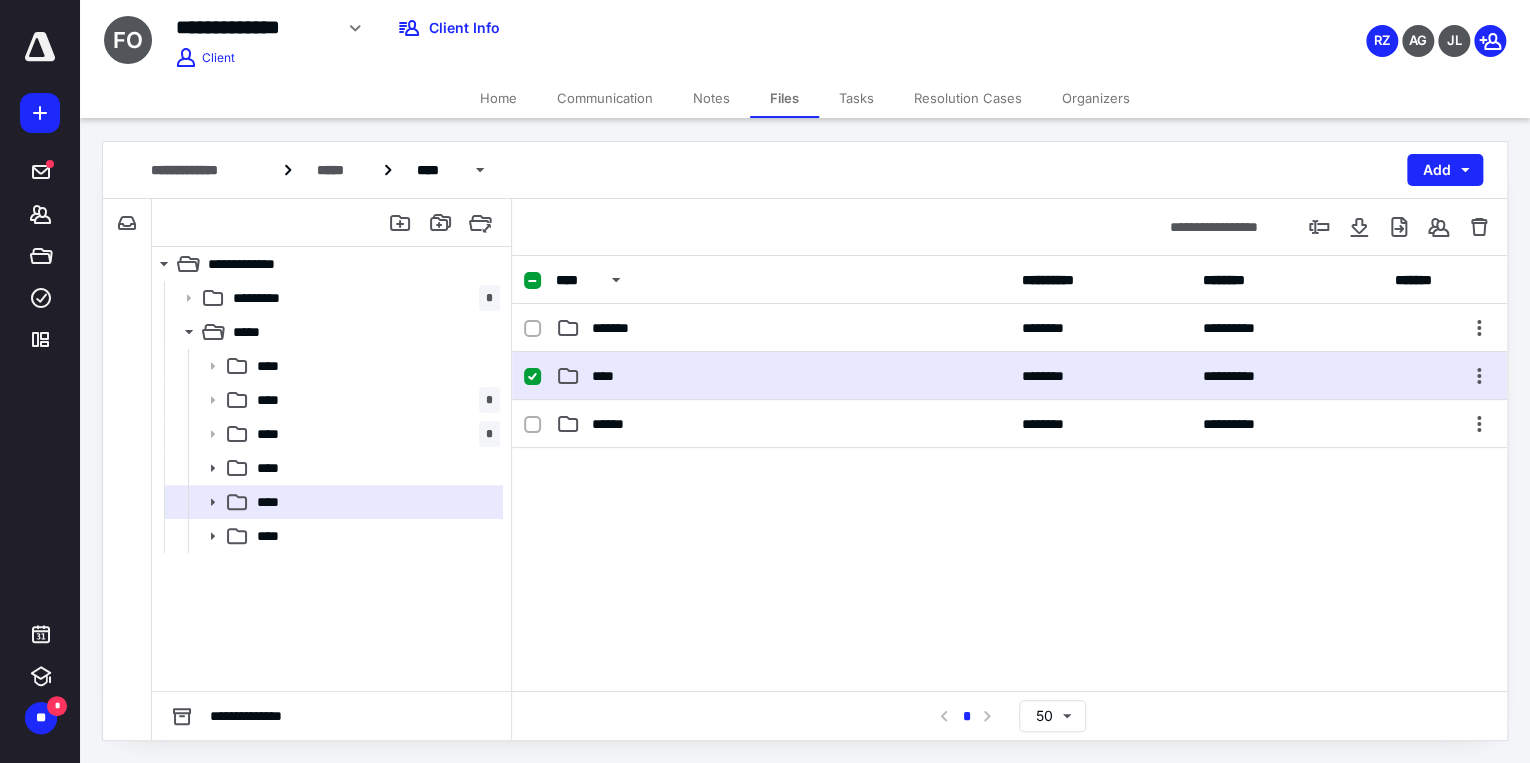 click on "****" at bounding box center [782, 376] 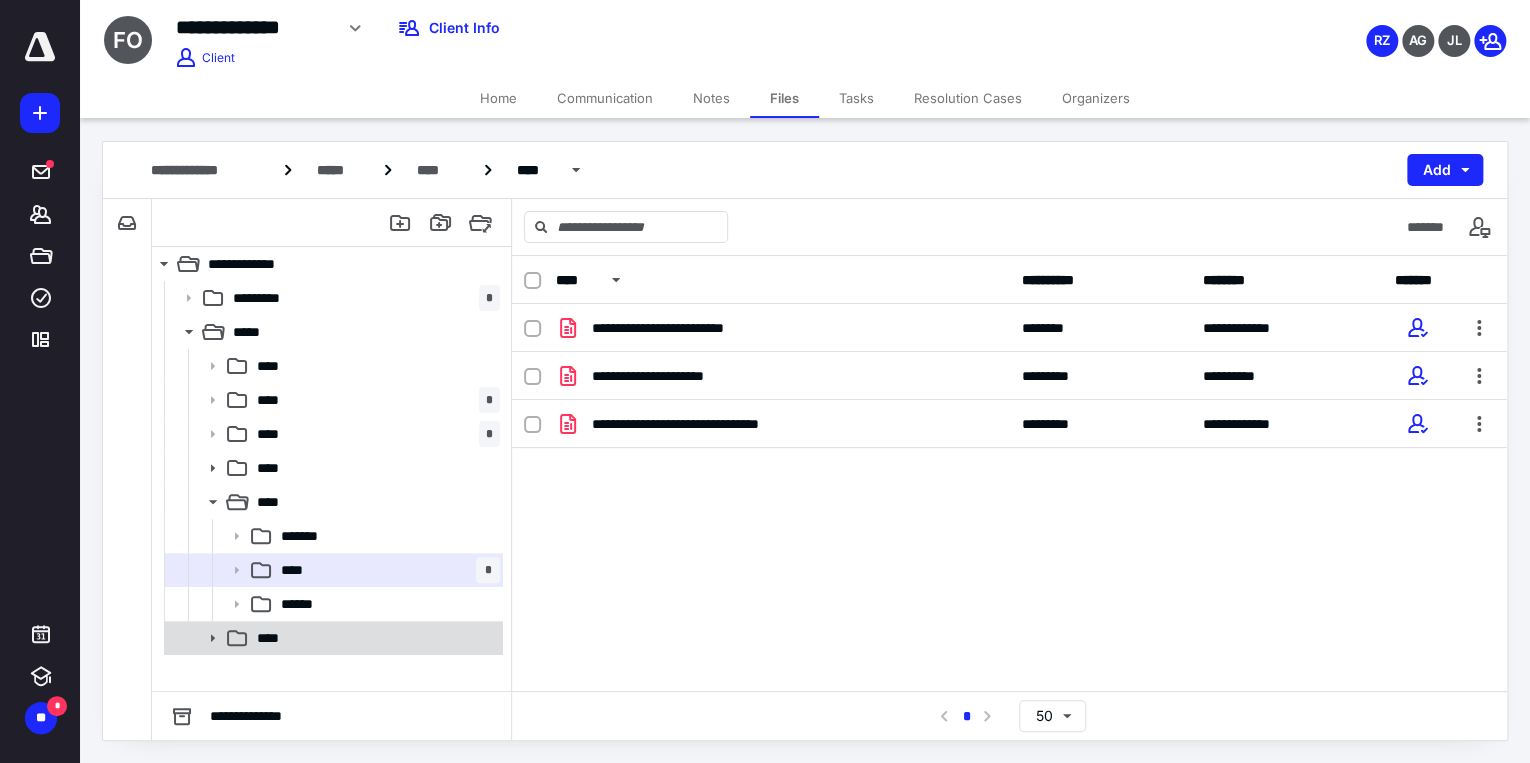 click 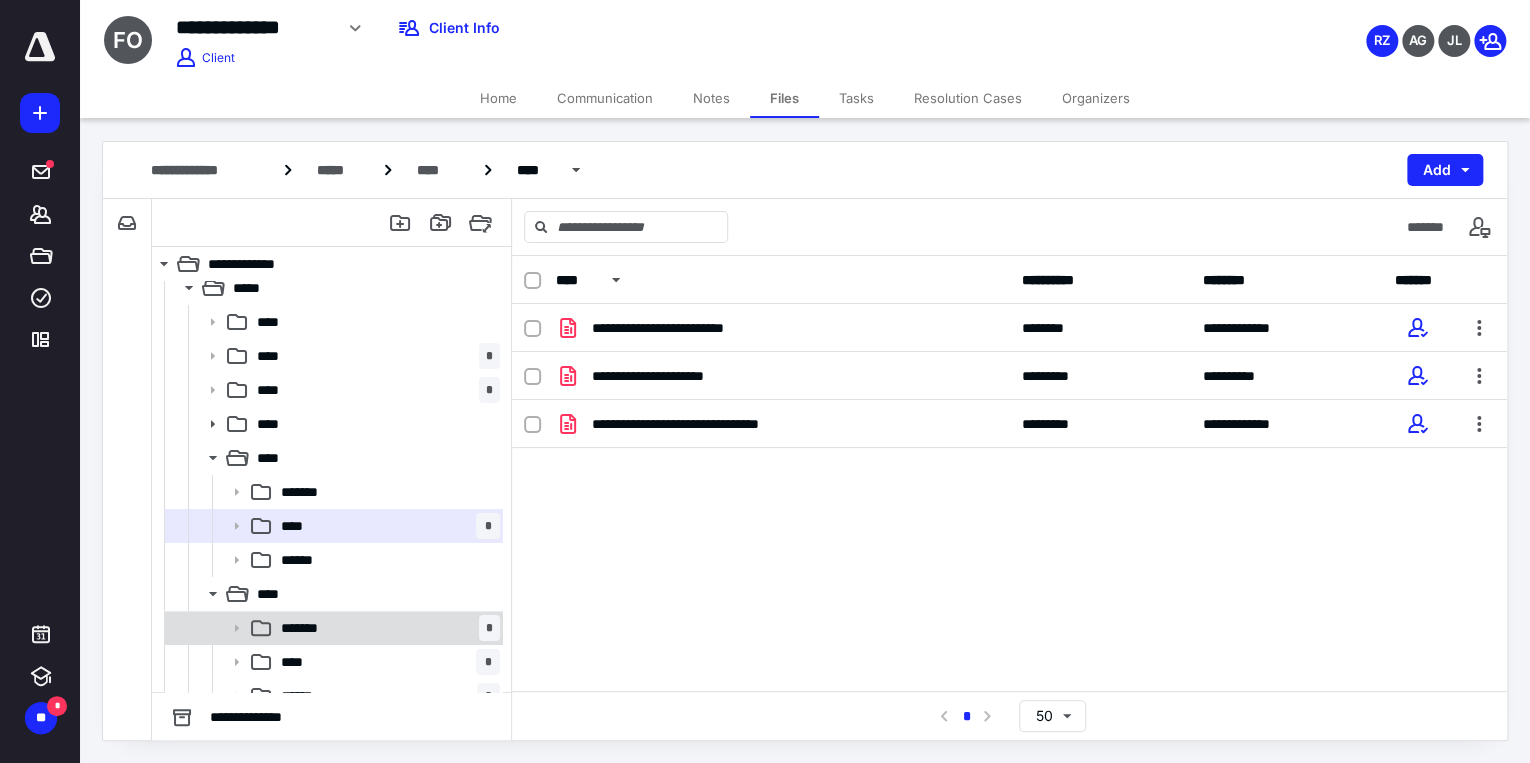 scroll, scrollTop: 64, scrollLeft: 0, axis: vertical 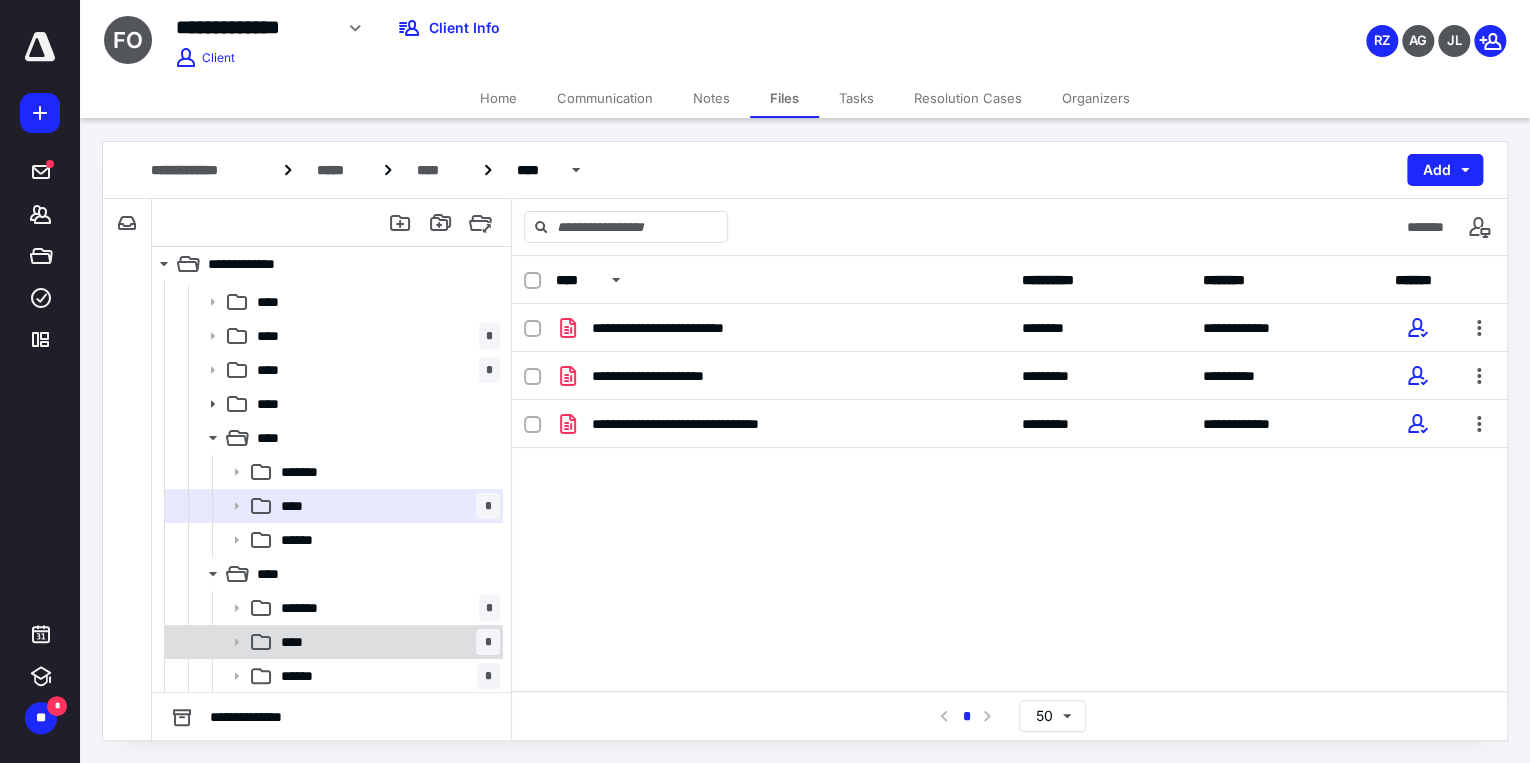 click 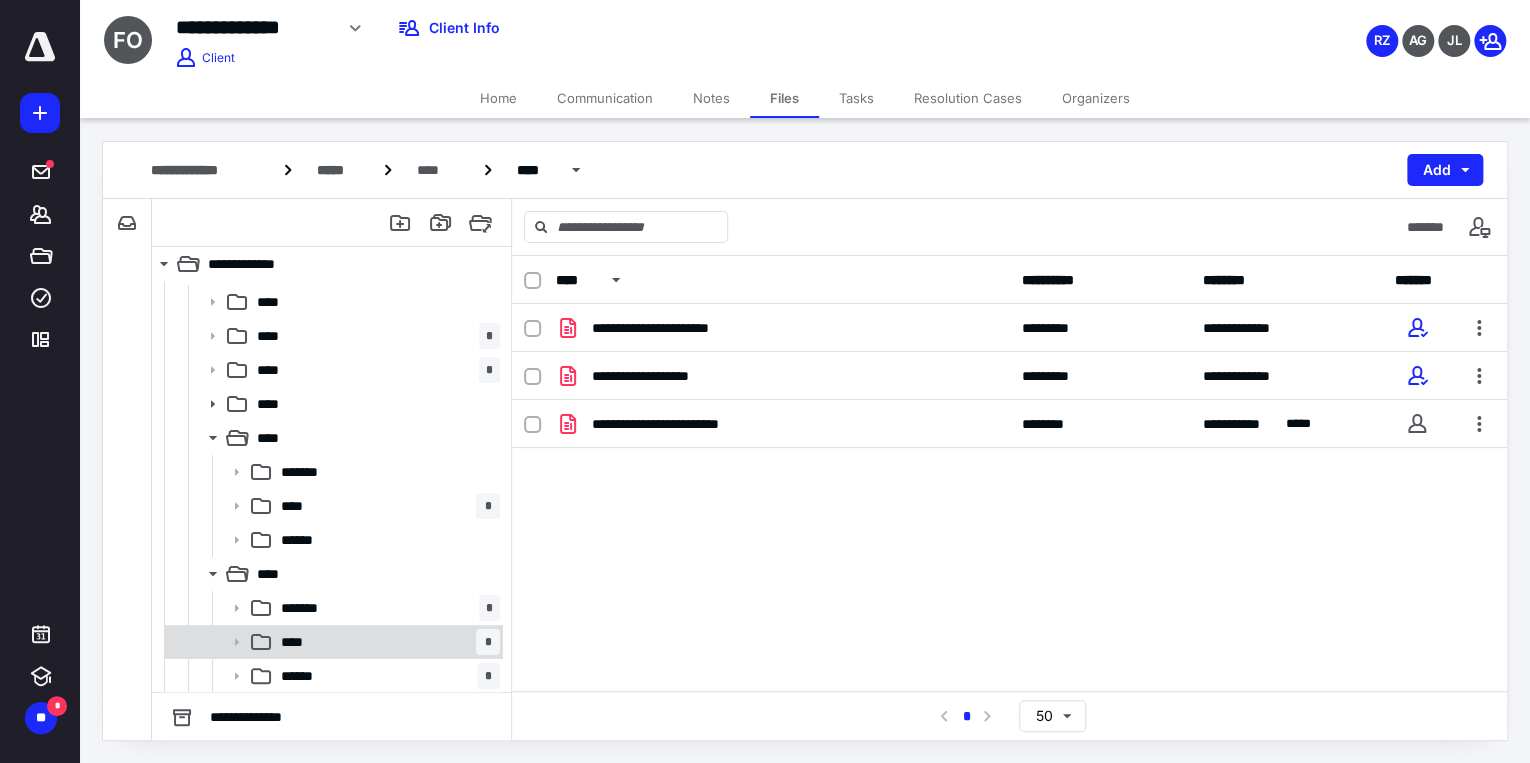 click 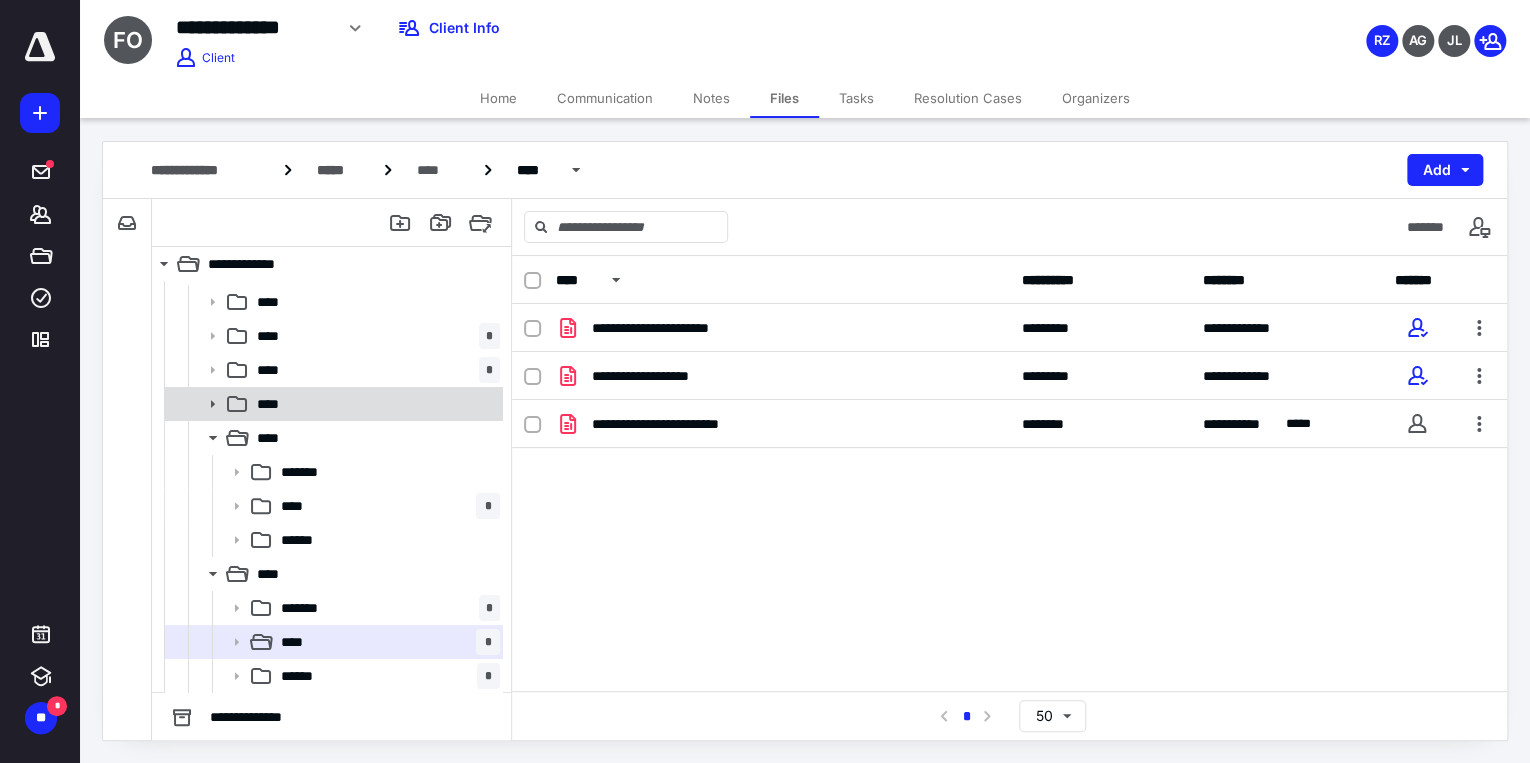 click 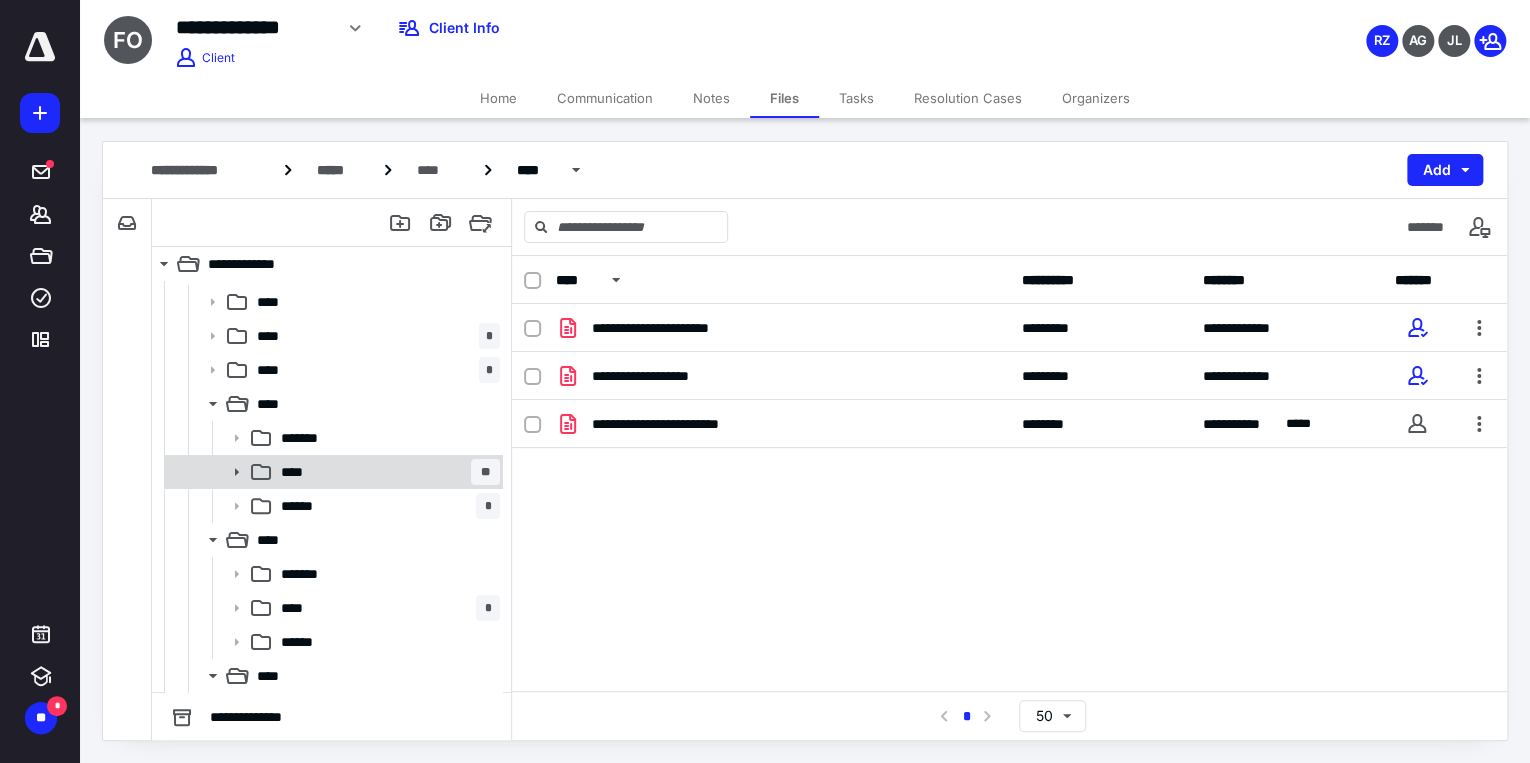 click 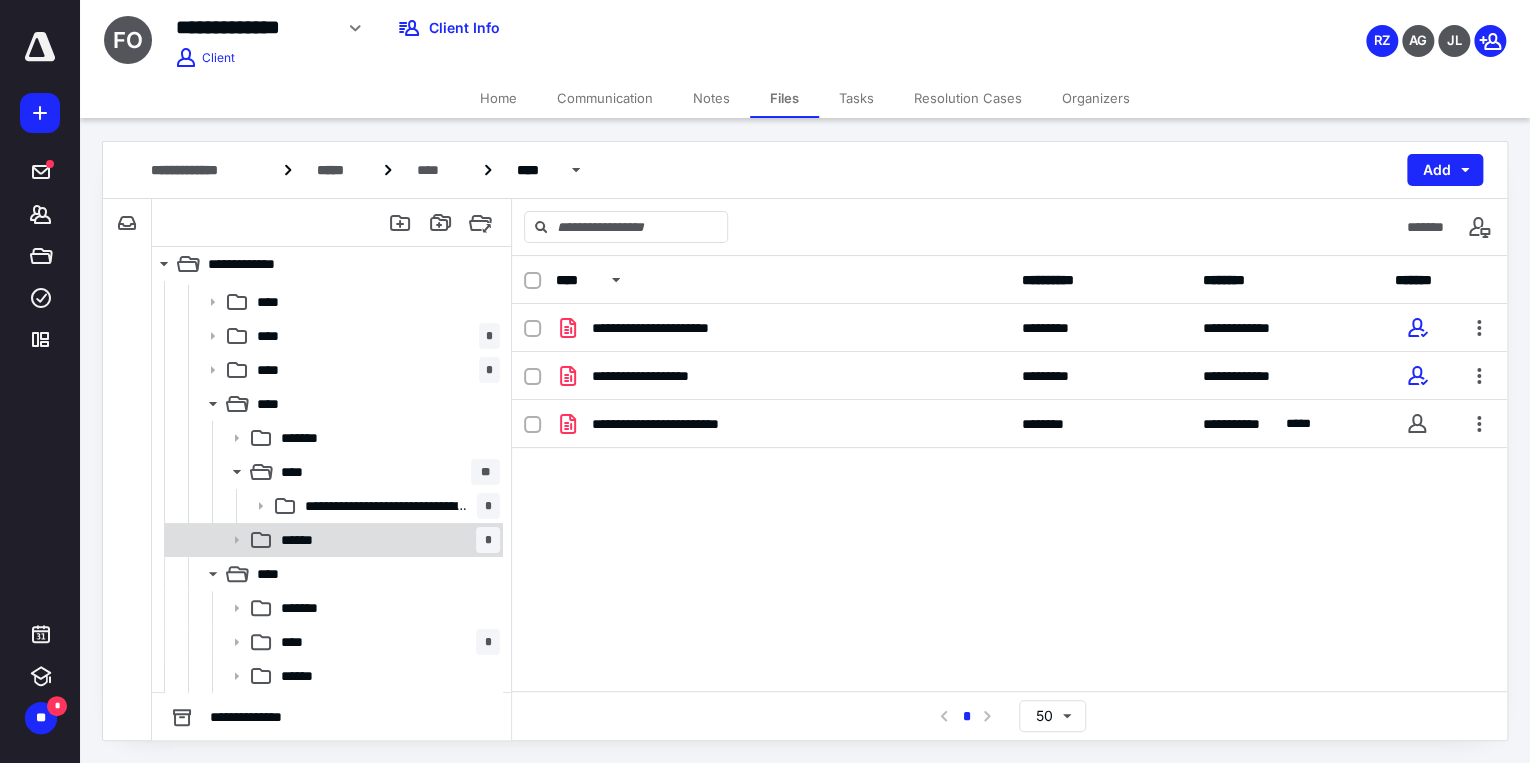 click 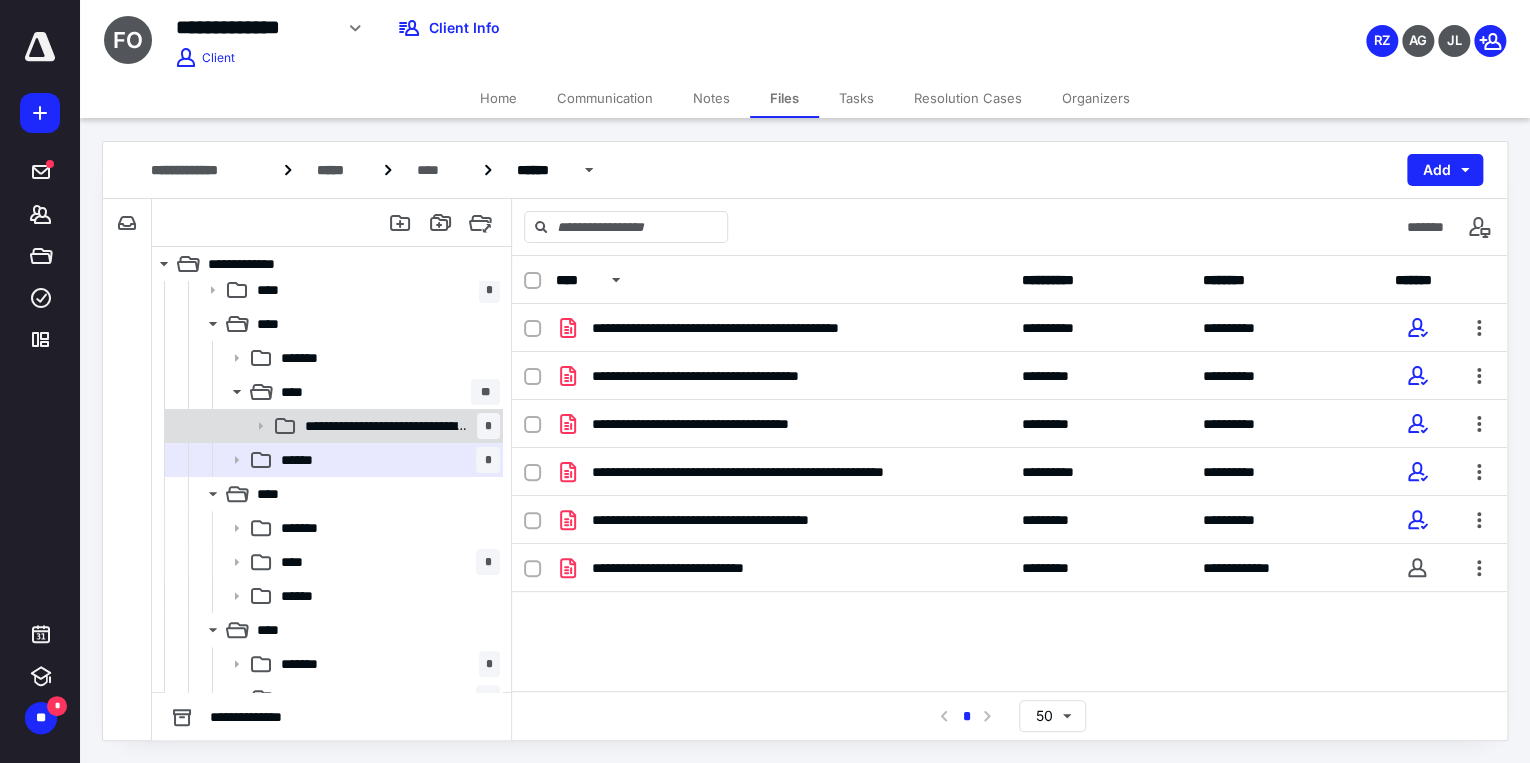 scroll, scrollTop: 200, scrollLeft: 0, axis: vertical 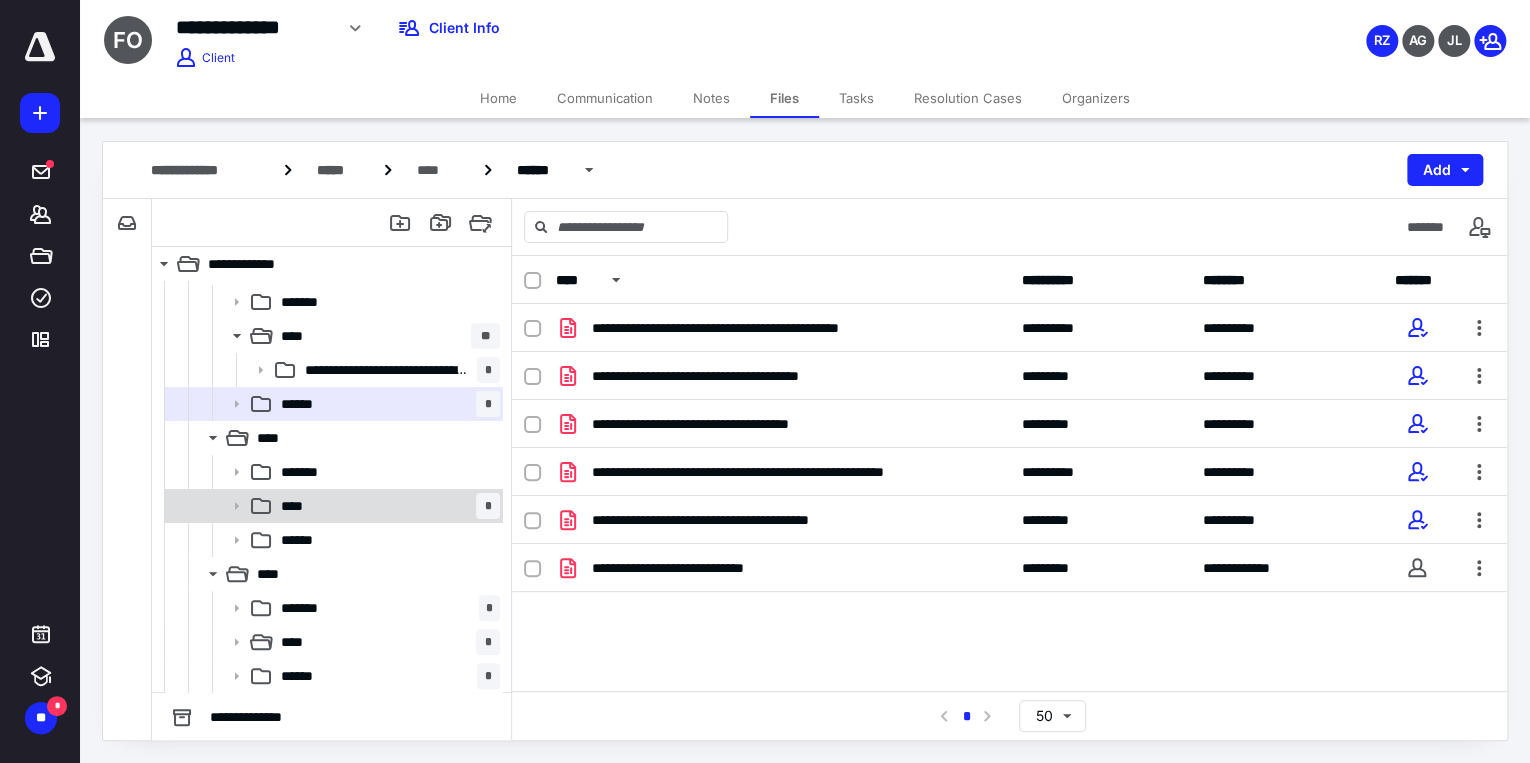 click on "**** *" at bounding box center (386, 506) 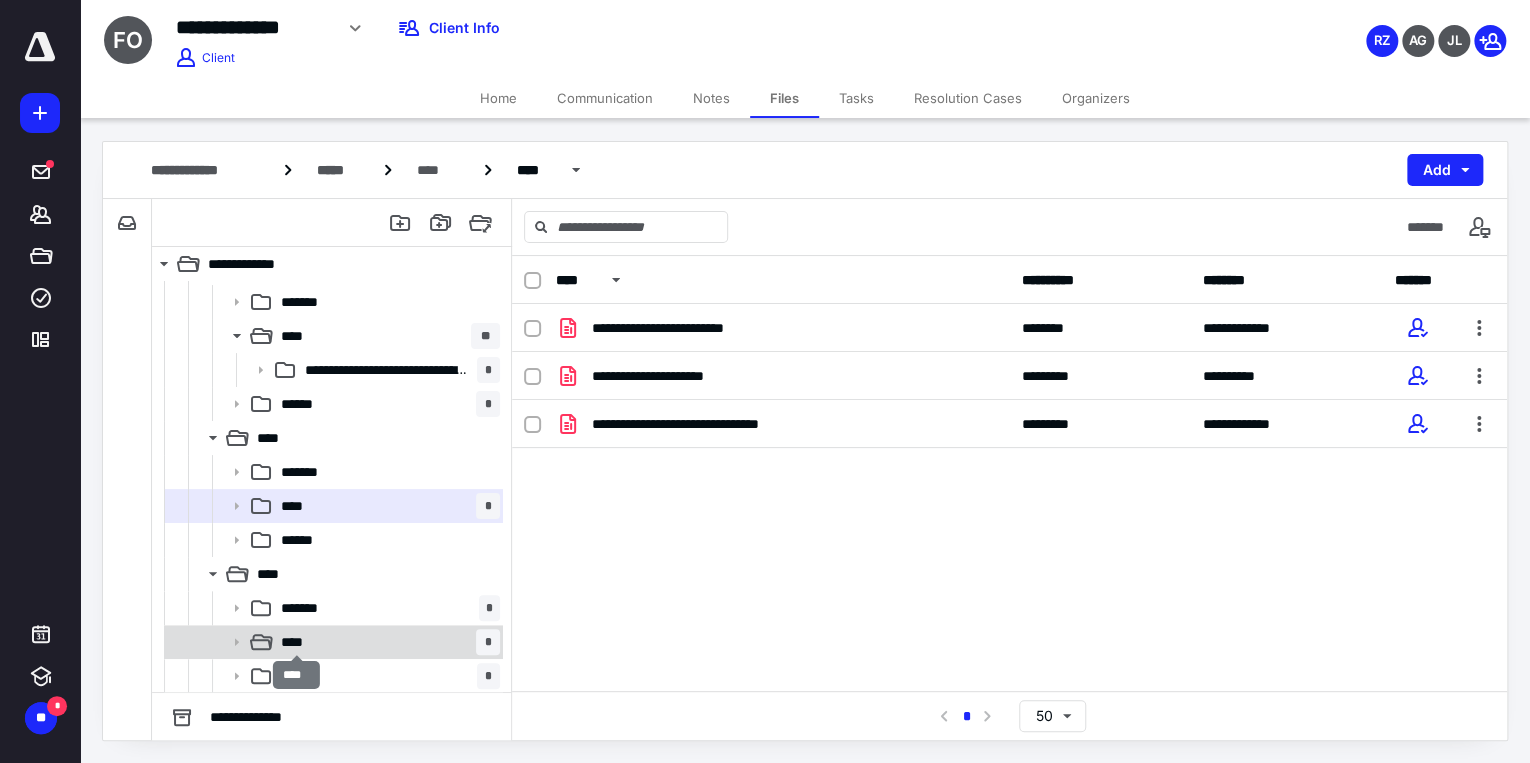 click on "****" at bounding box center [296, 642] 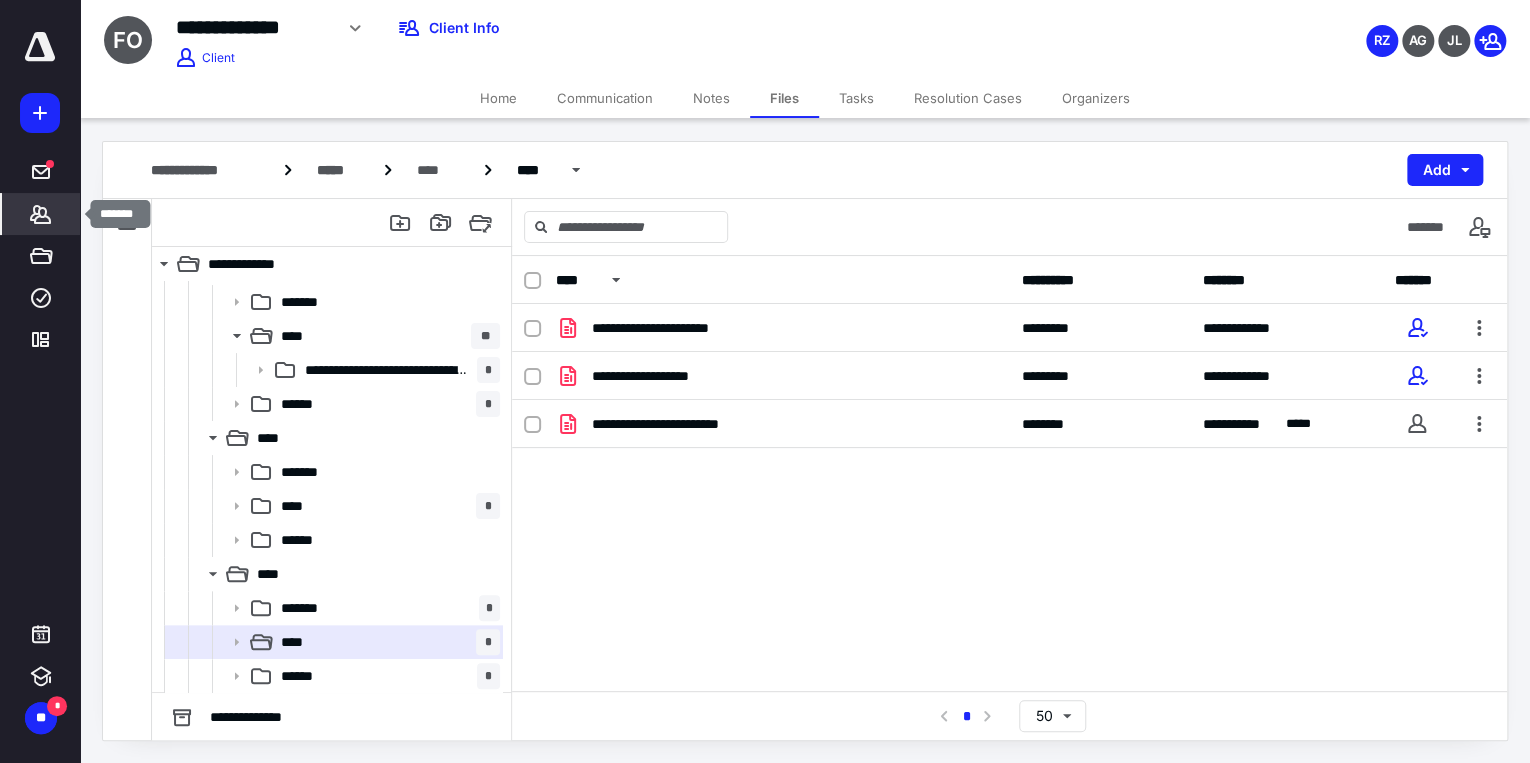 click 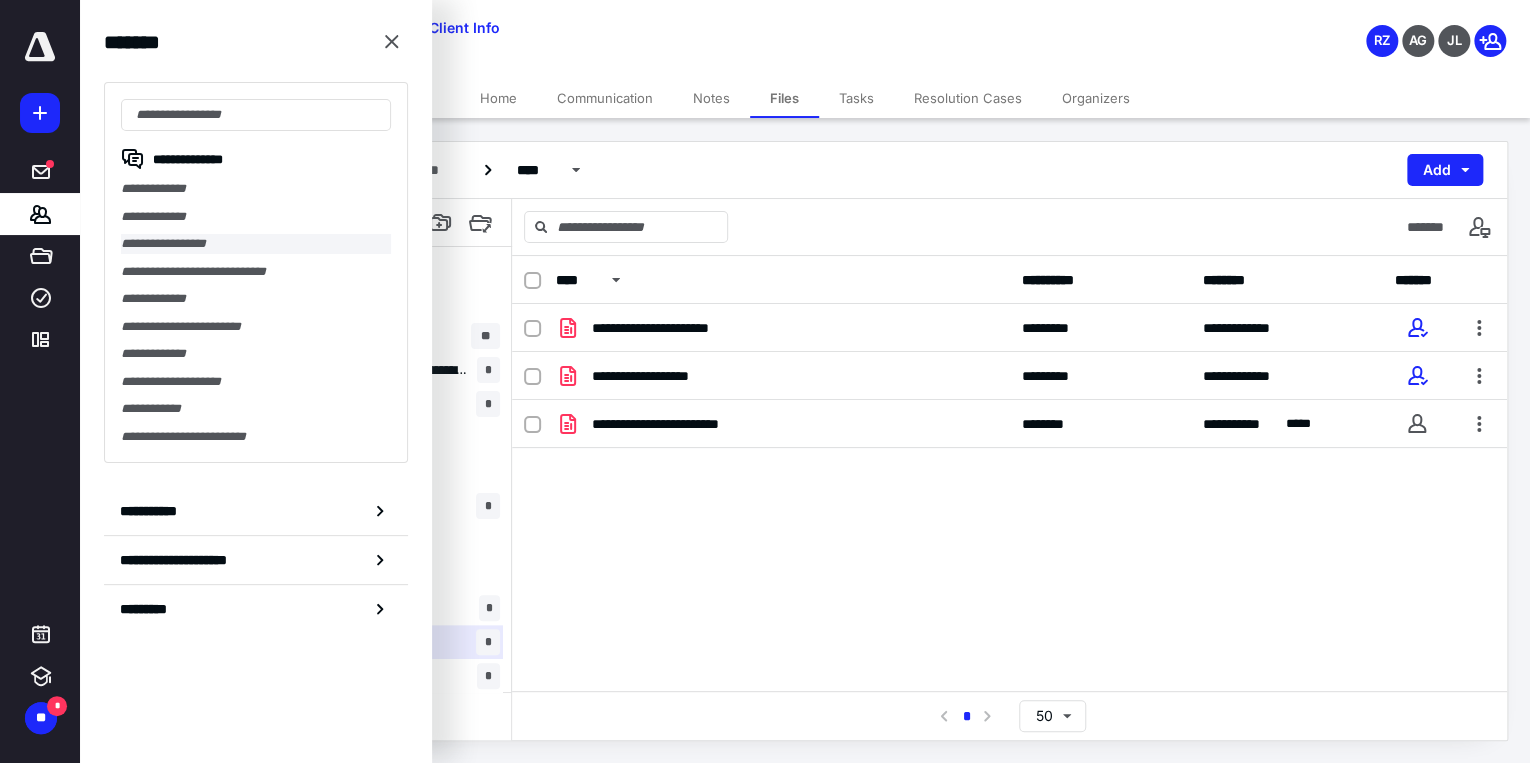click on "**********" at bounding box center (256, 244) 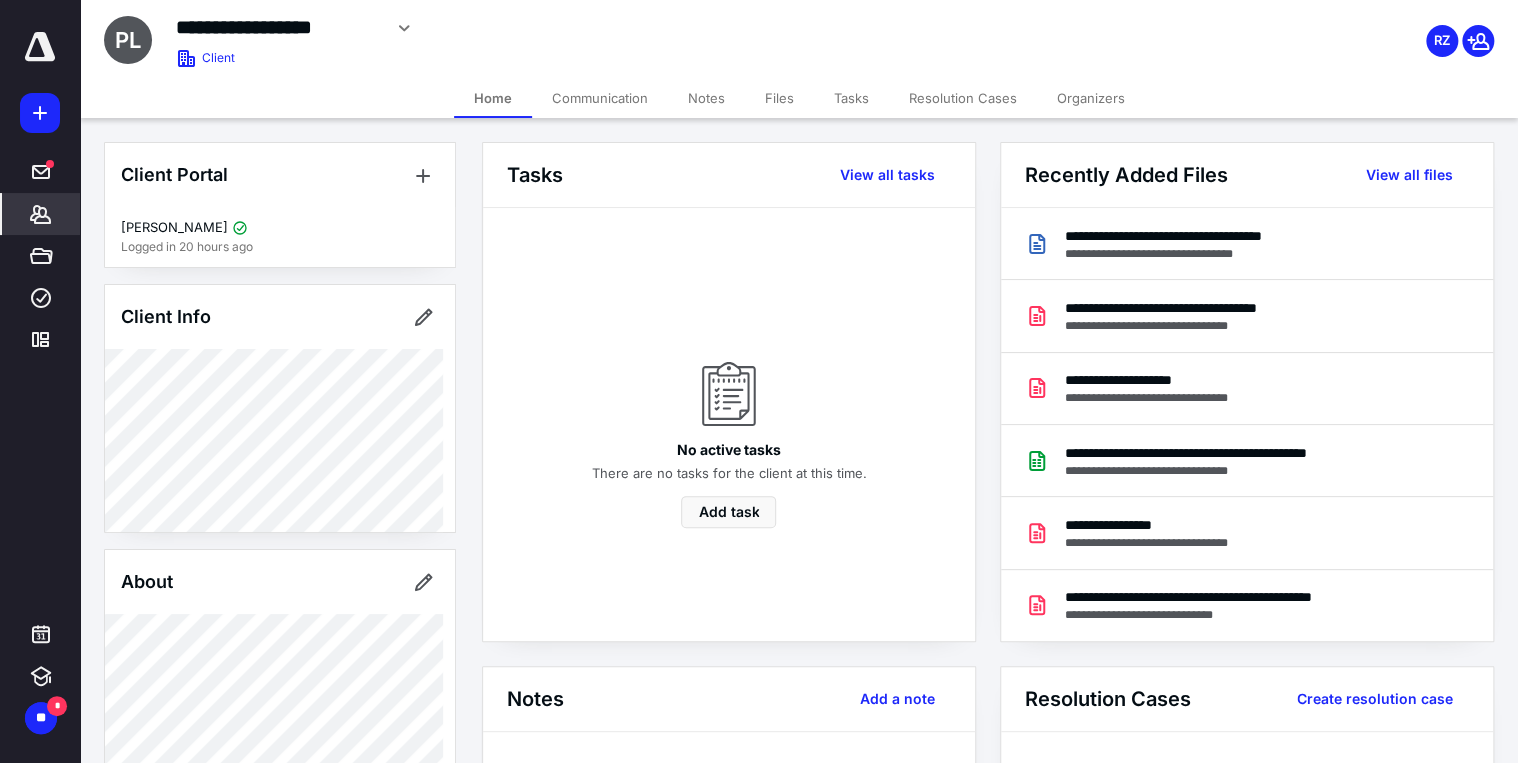 click on "Communication" at bounding box center (600, 98) 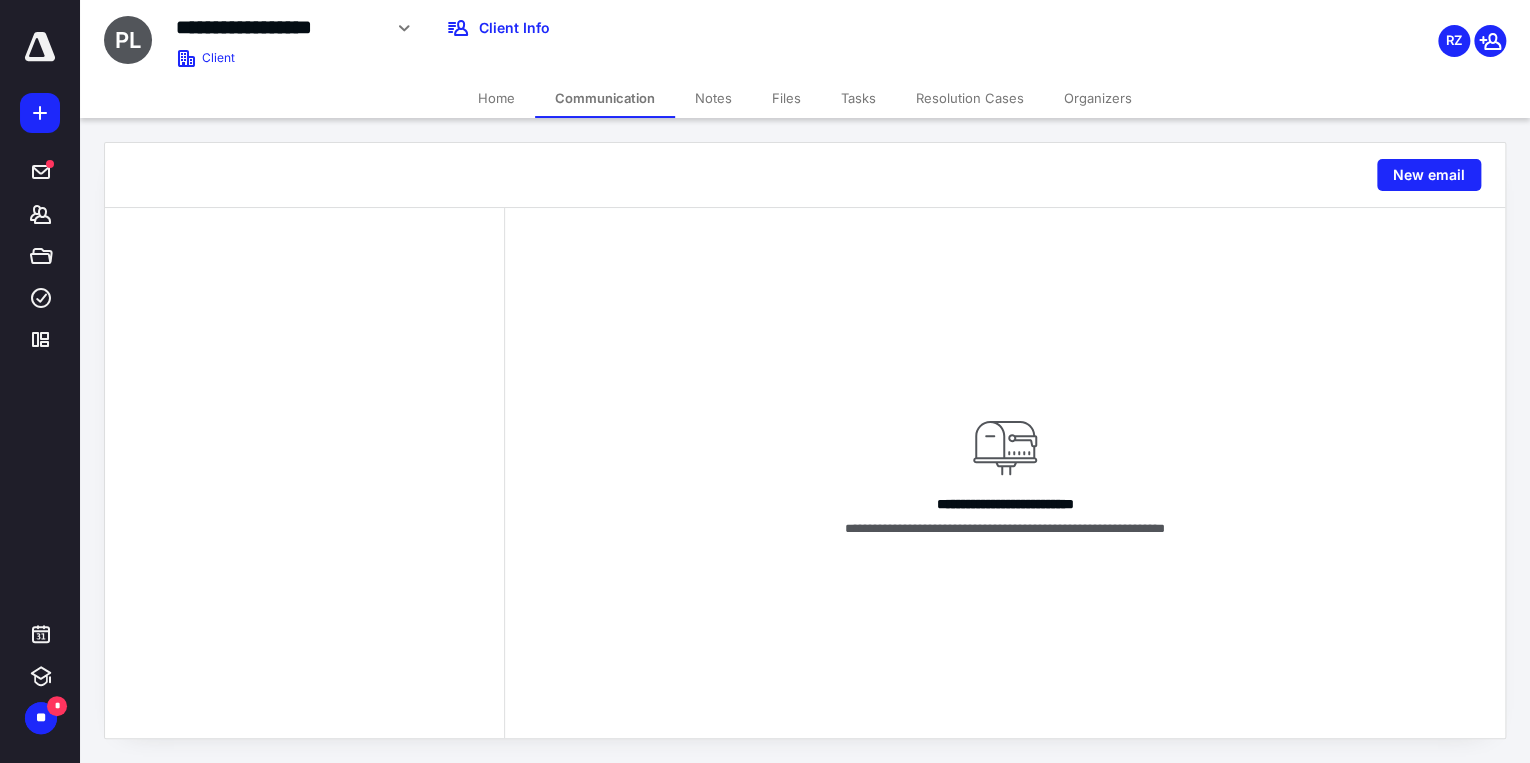 click on "Files" at bounding box center [786, 98] 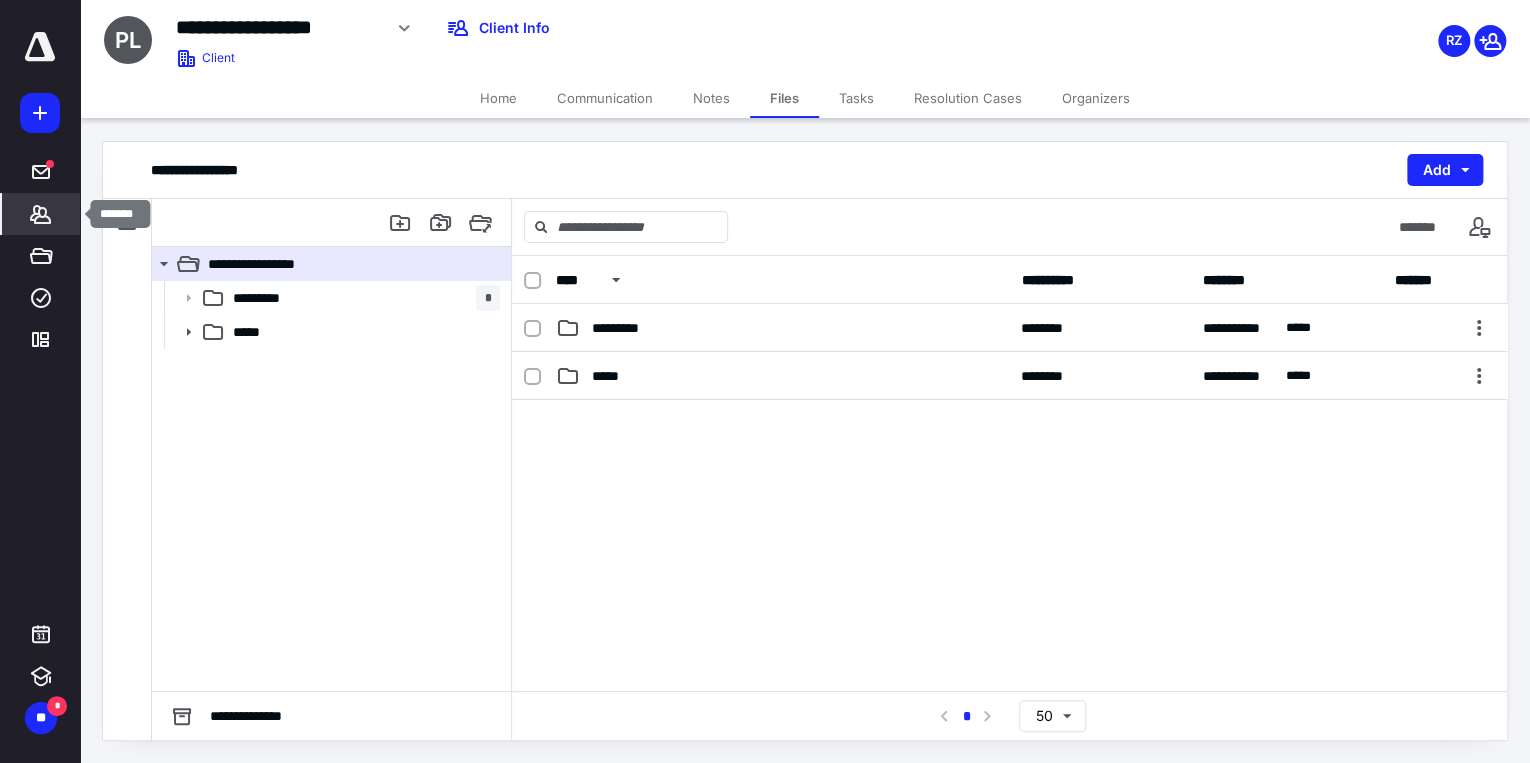 click 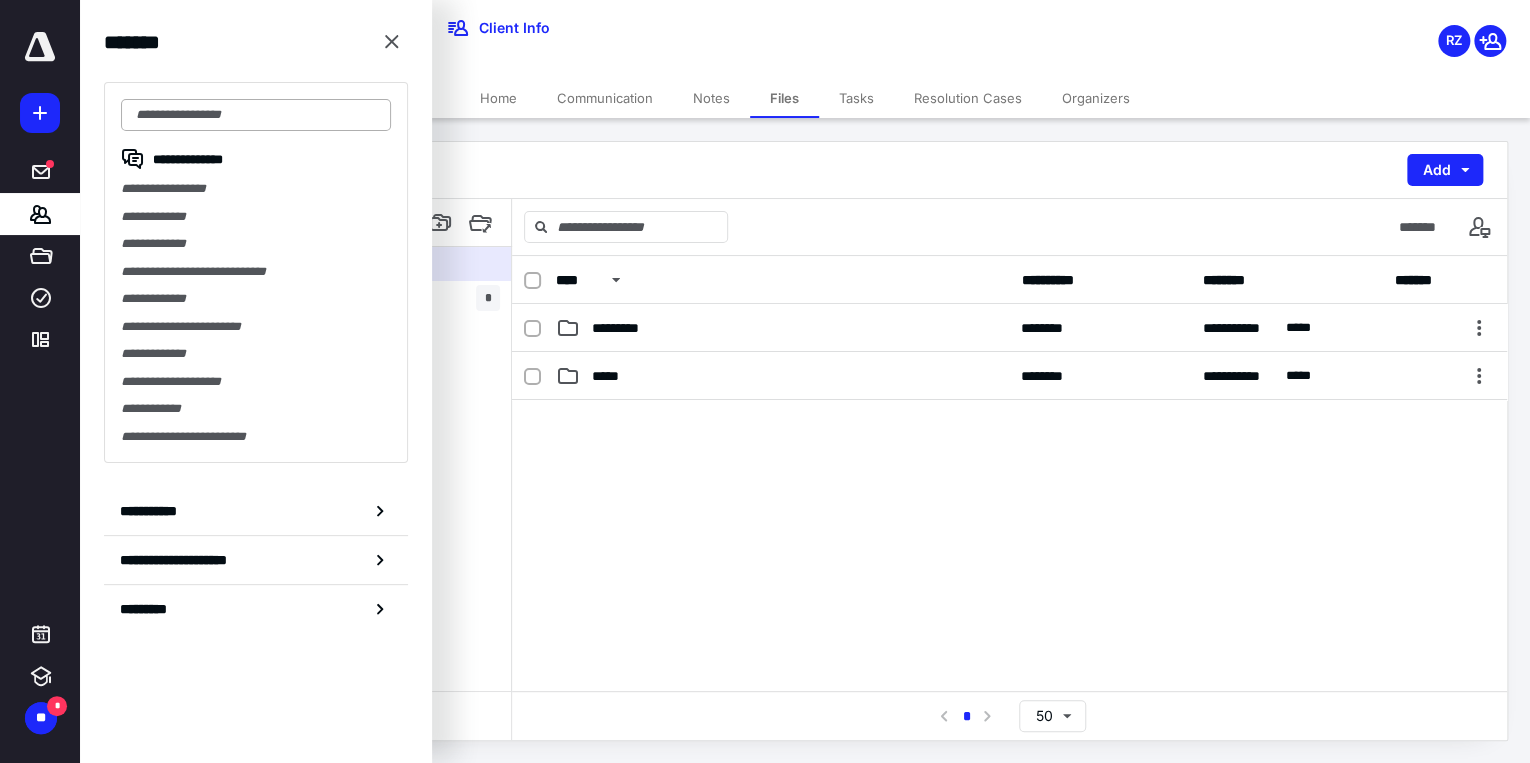 click at bounding box center (256, 115) 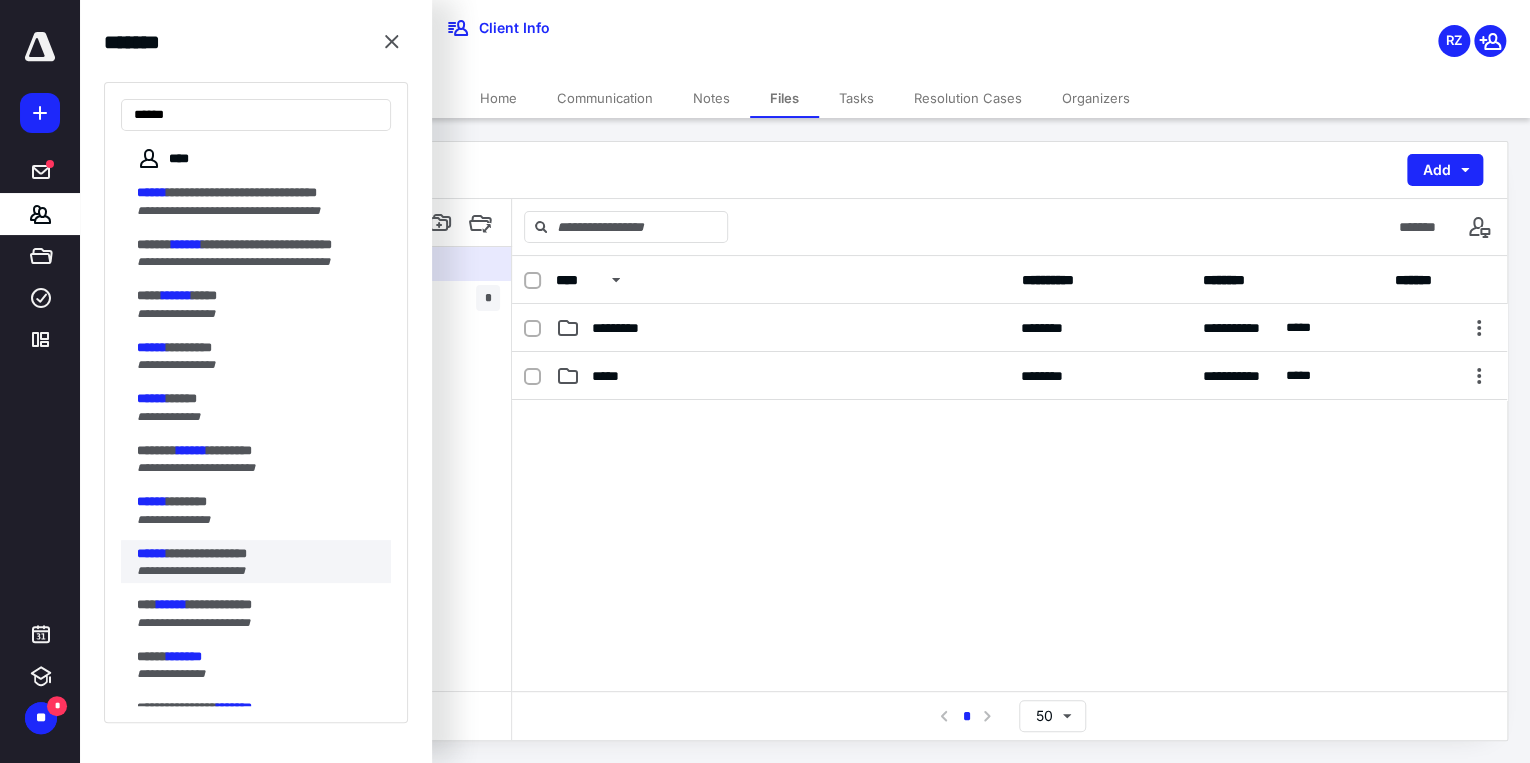 type on "******" 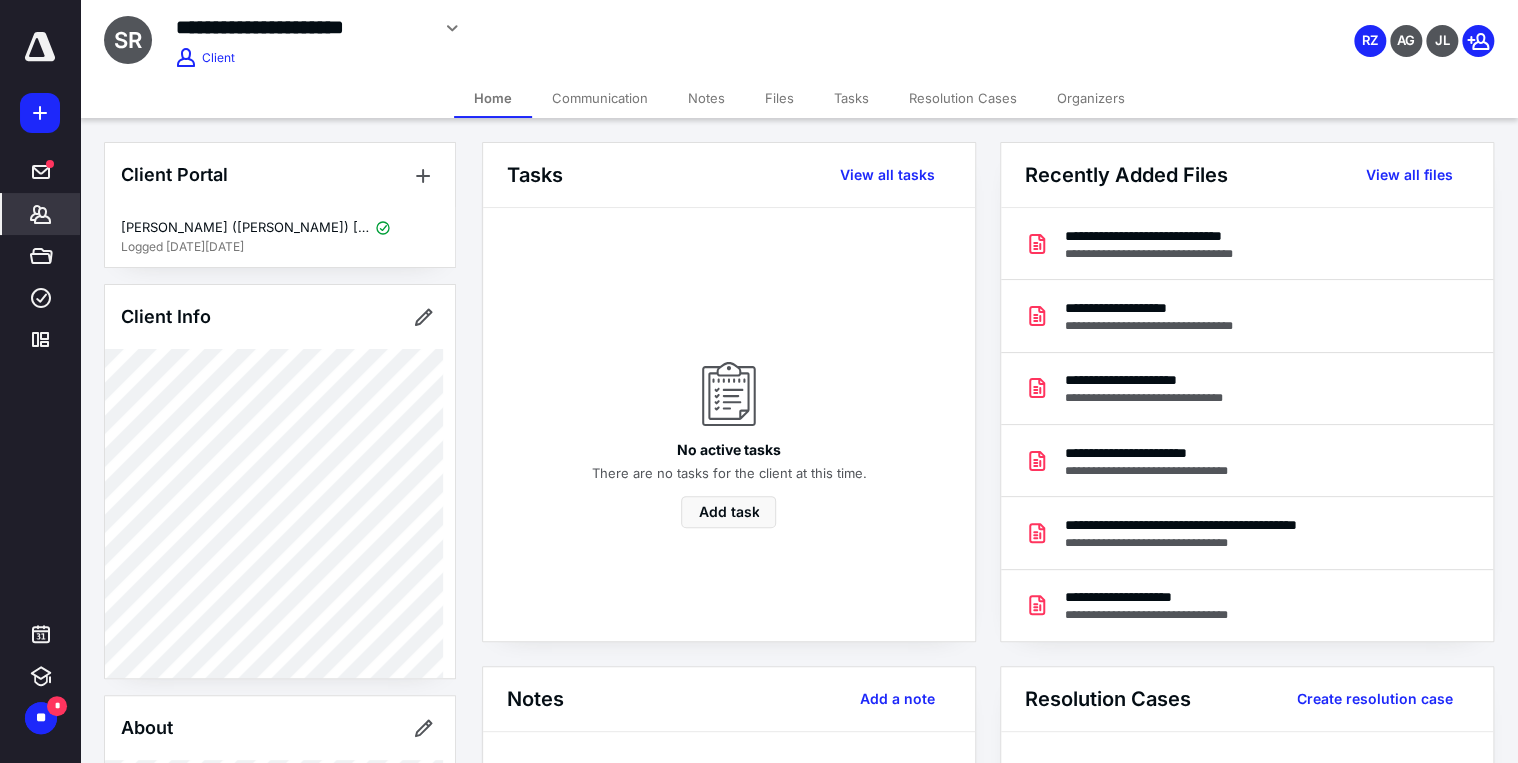 click on "Files" at bounding box center [779, 98] 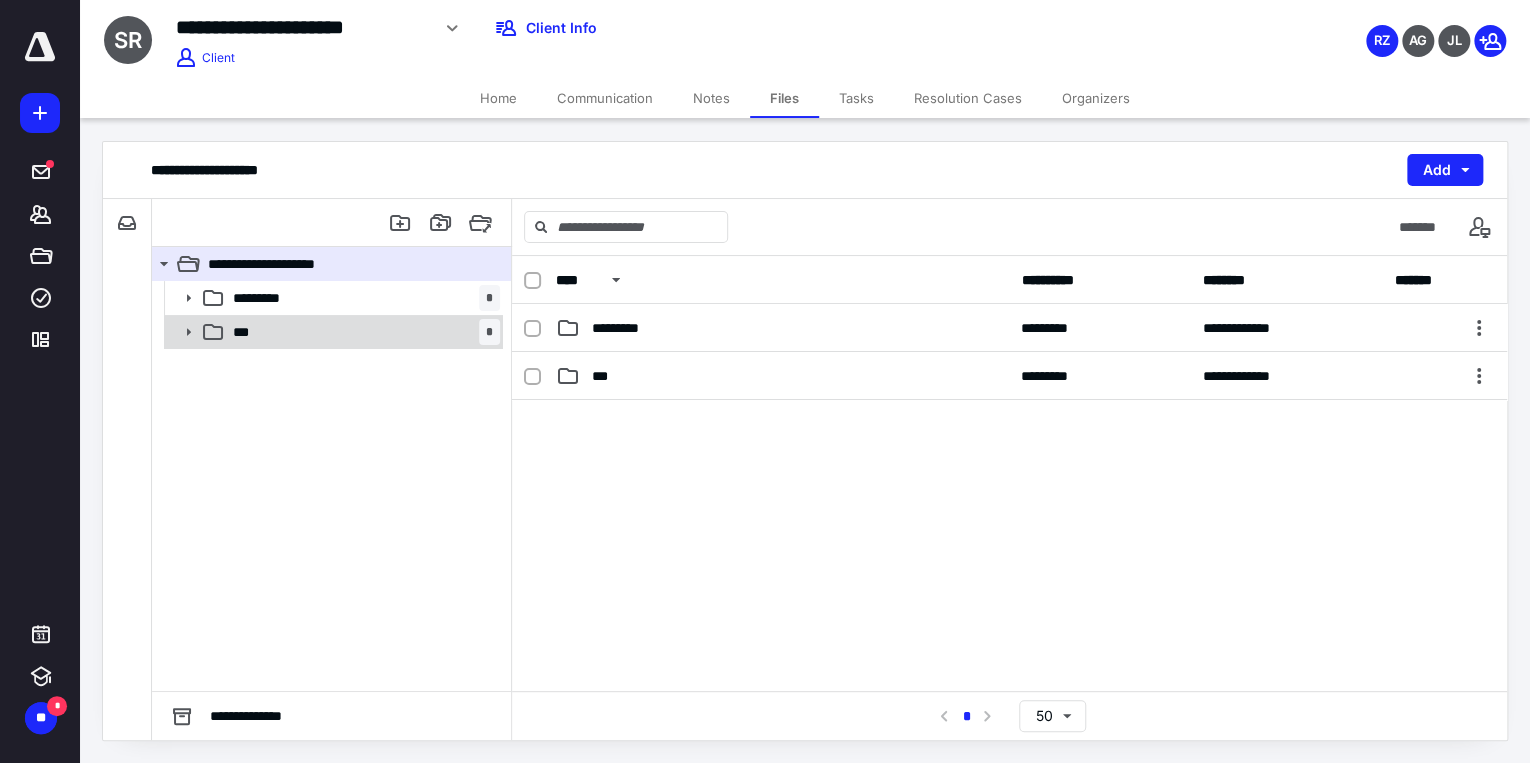 click on "*** *" at bounding box center (362, 332) 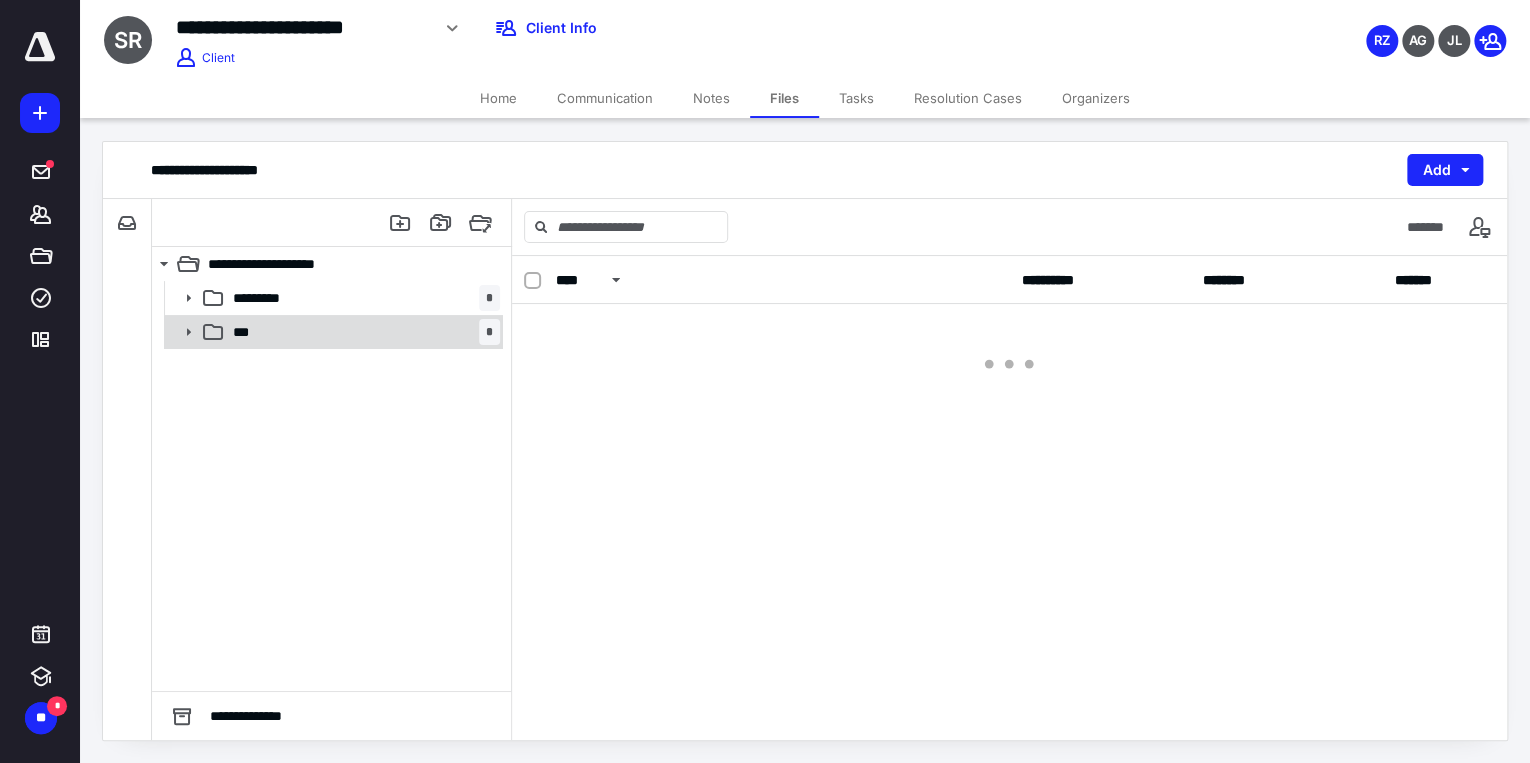 click on "*** *" at bounding box center (362, 332) 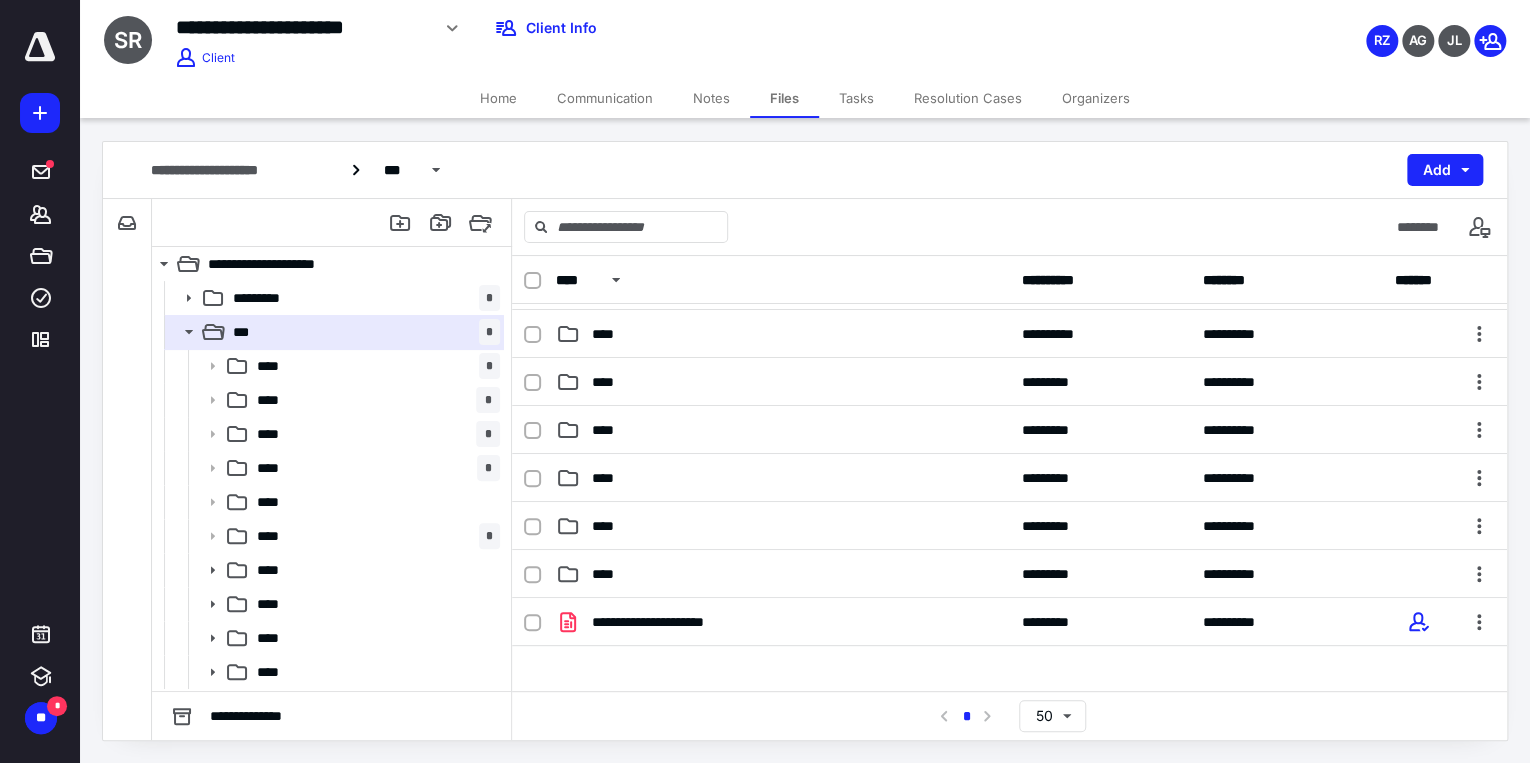 scroll, scrollTop: 390, scrollLeft: 0, axis: vertical 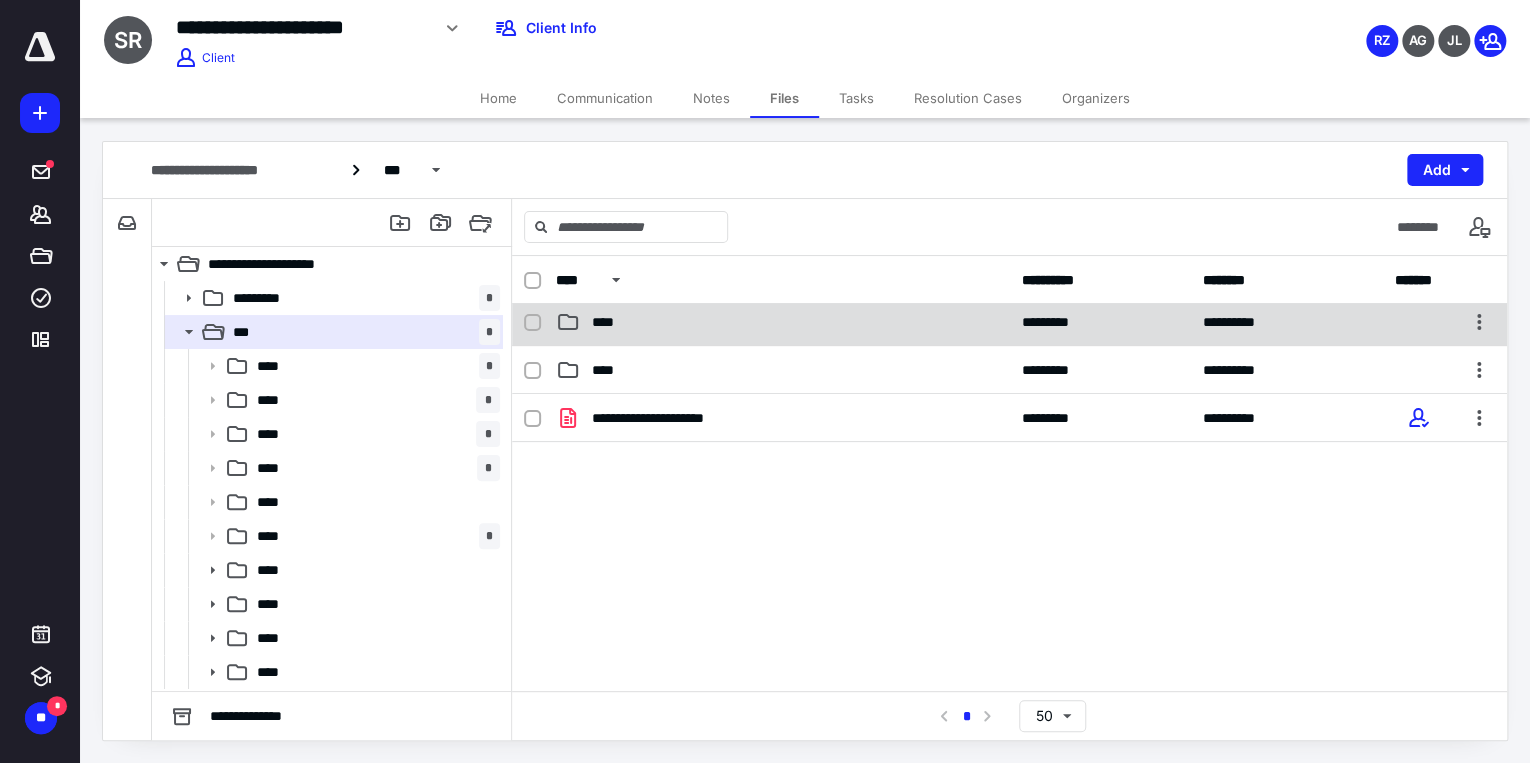 click on "****" at bounding box center (783, 322) 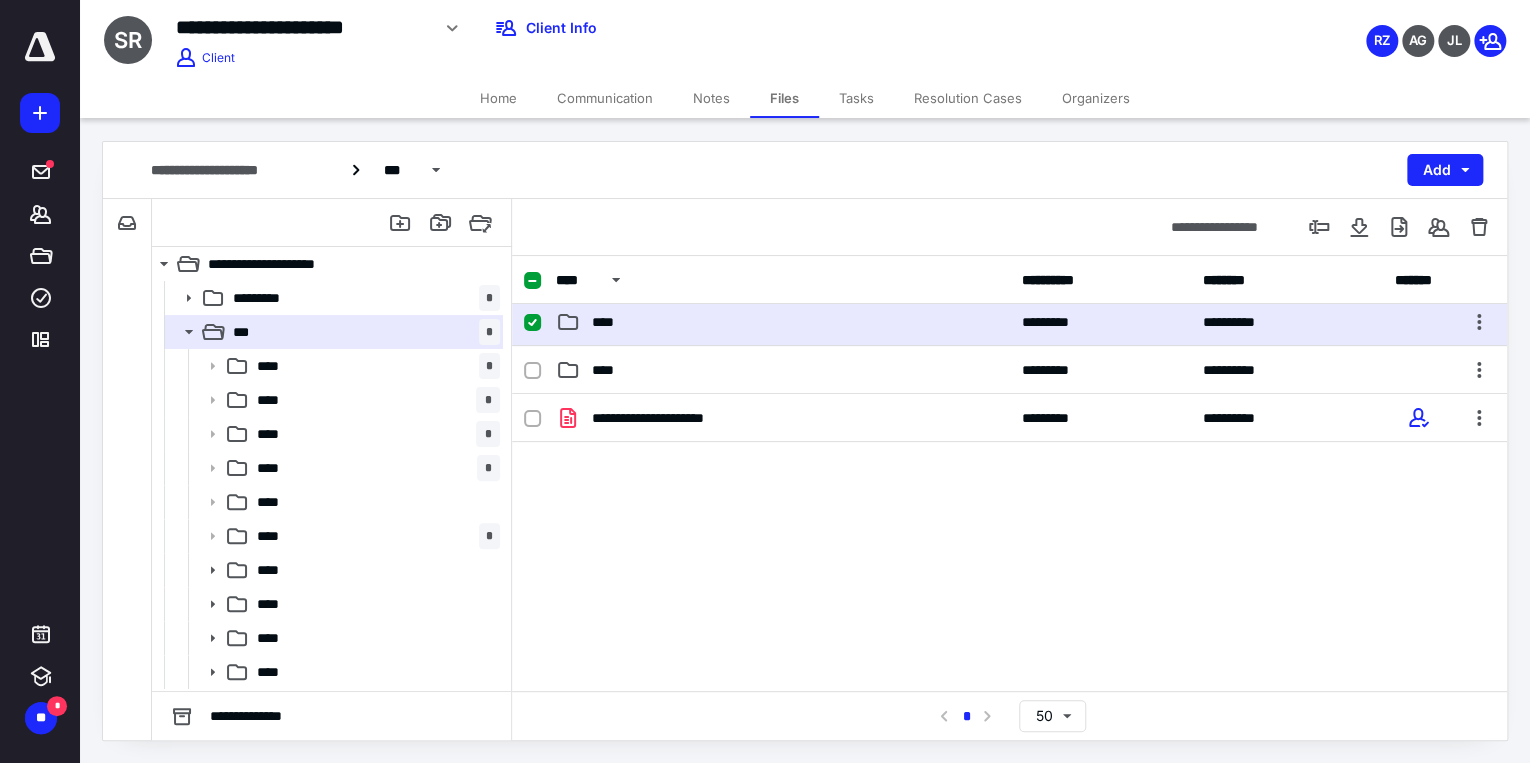 click on "****" at bounding box center (783, 322) 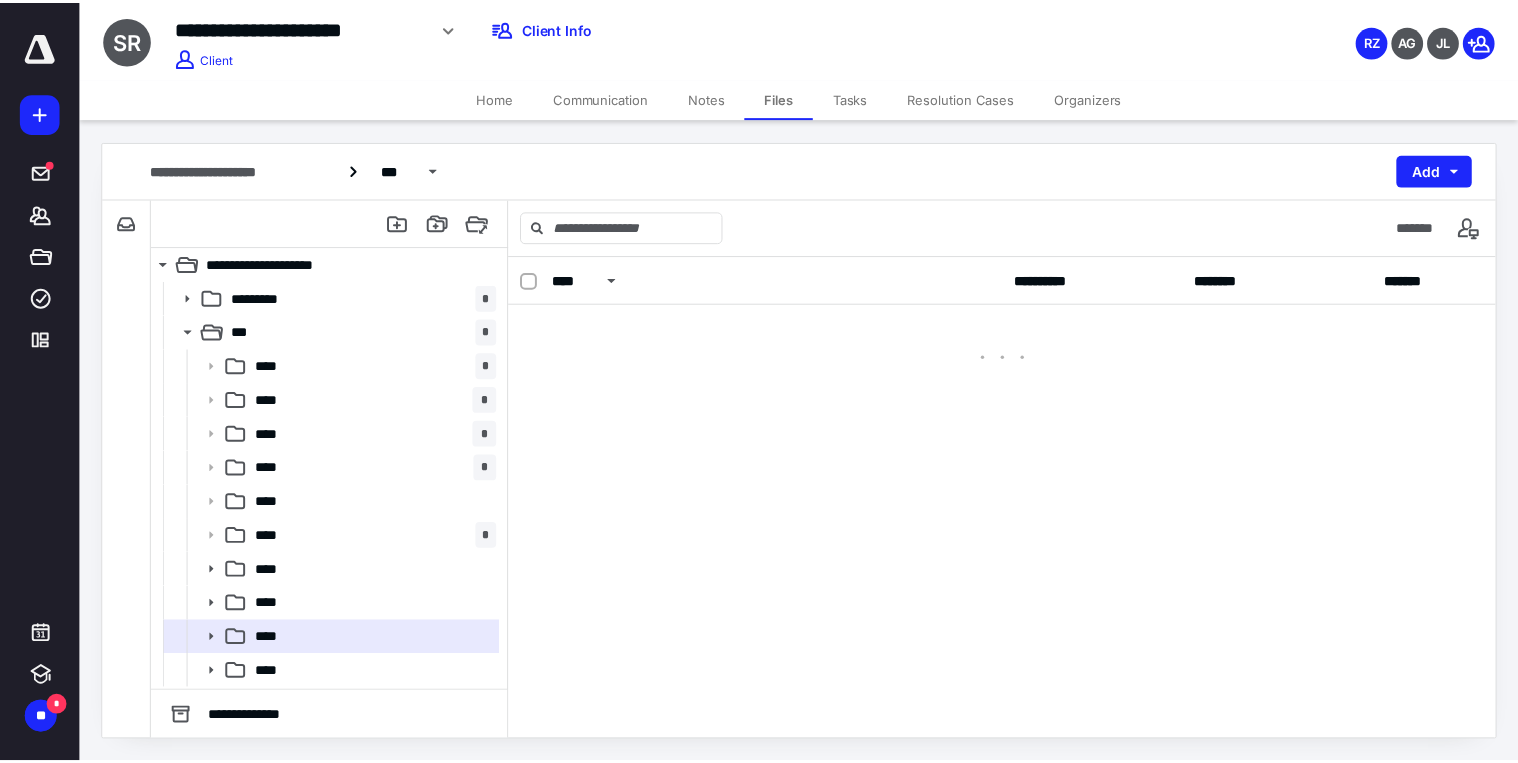 scroll, scrollTop: 0, scrollLeft: 0, axis: both 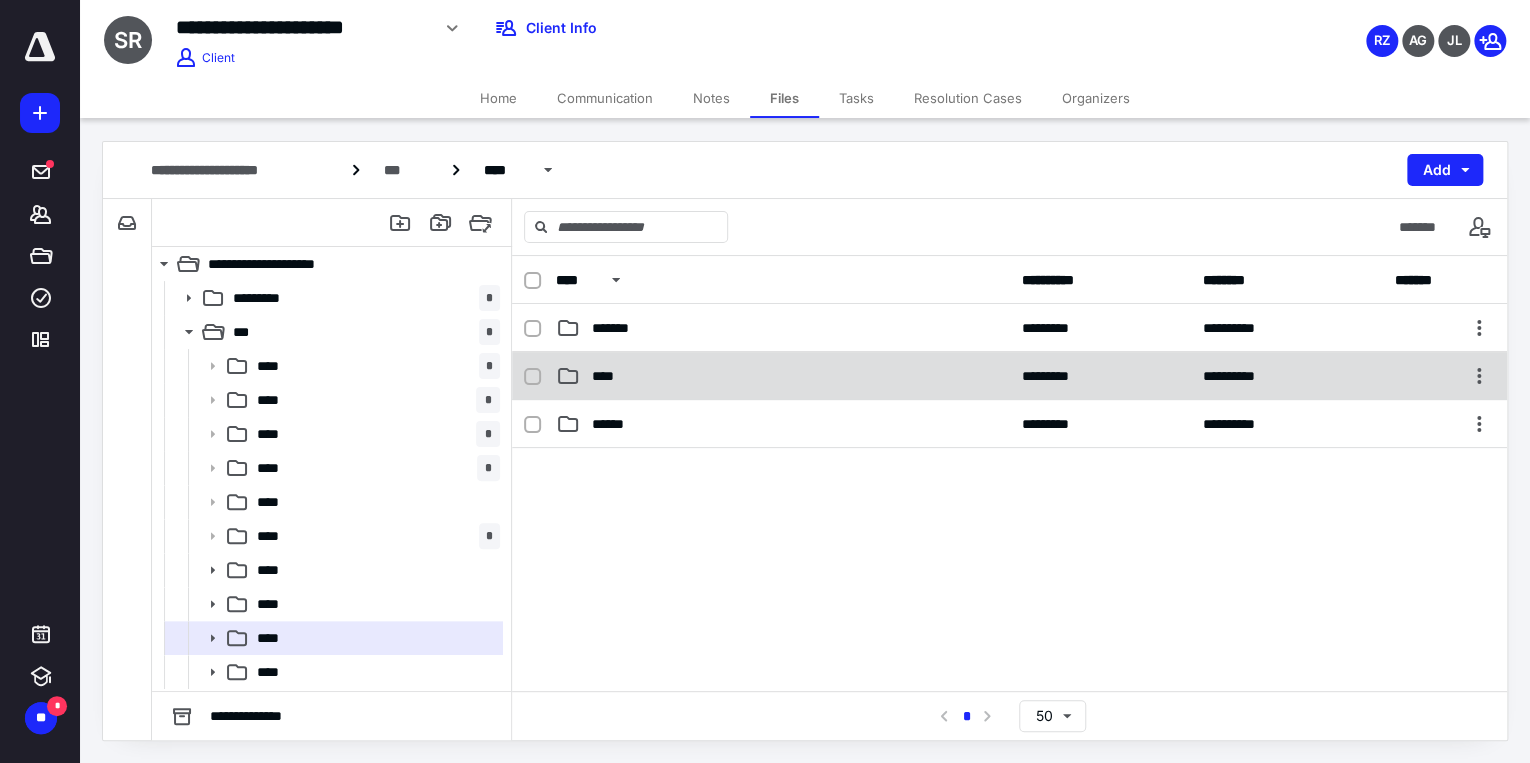 click on "****" at bounding box center [783, 376] 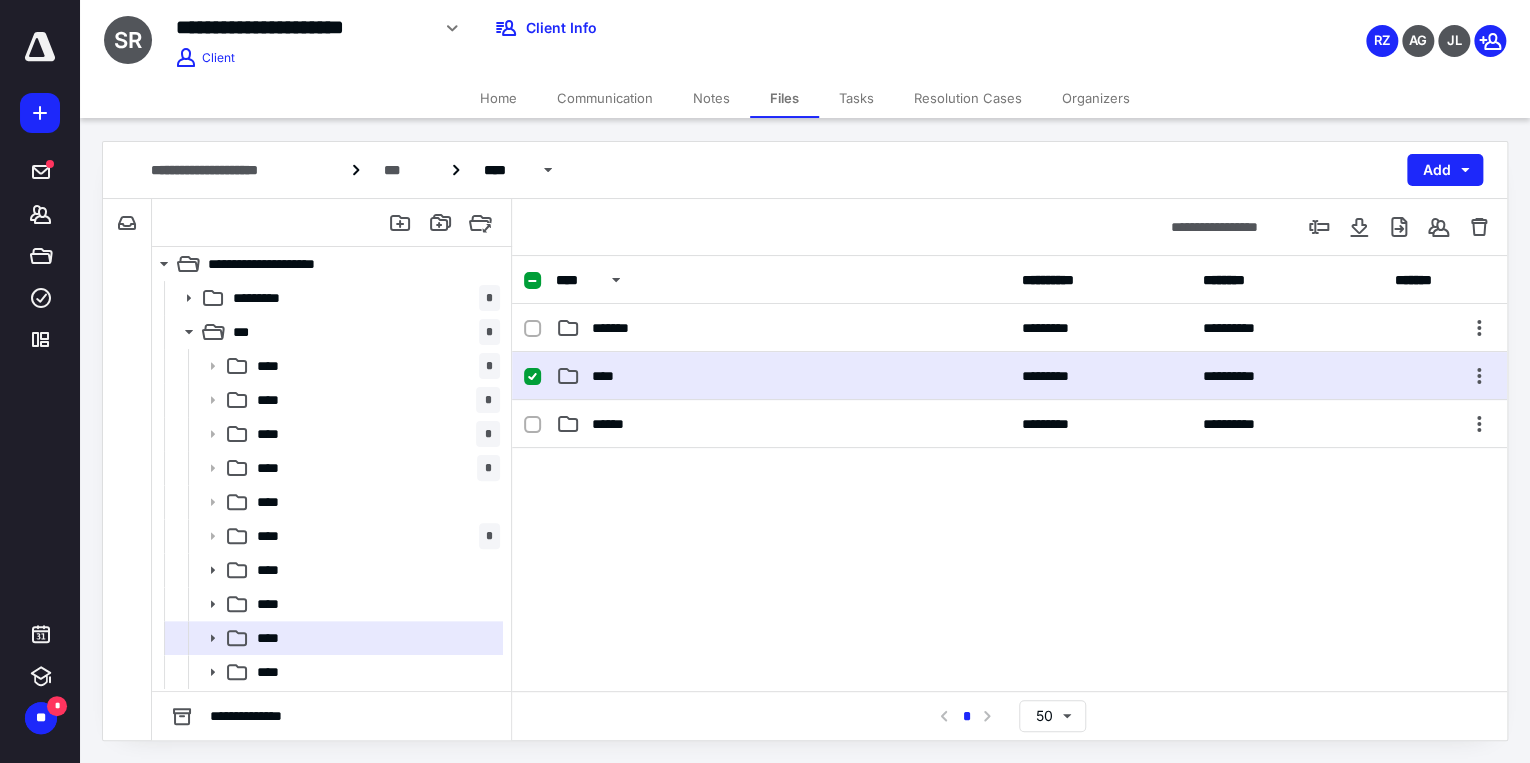 click on "****" at bounding box center (783, 376) 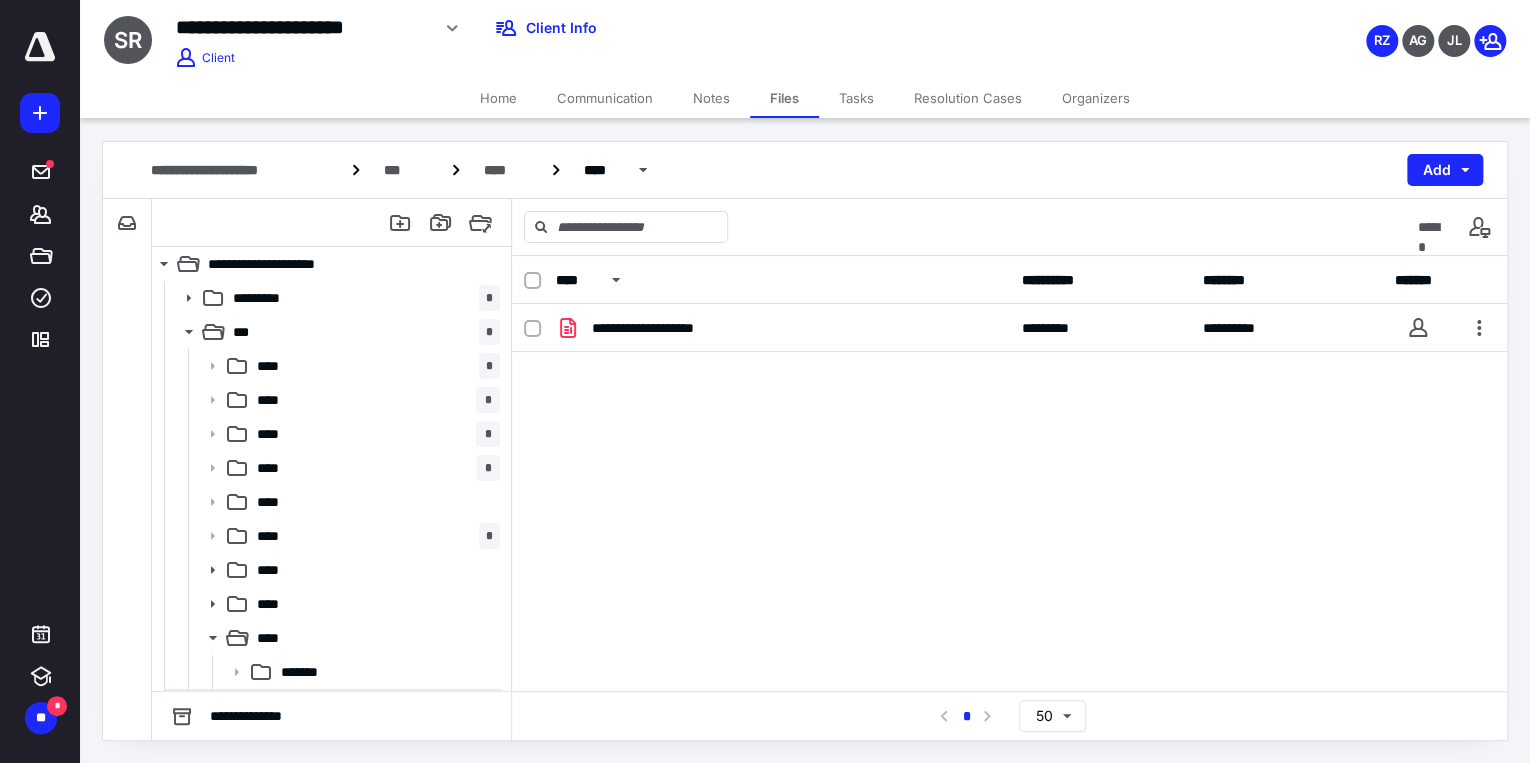 click on "Home" at bounding box center (498, 98) 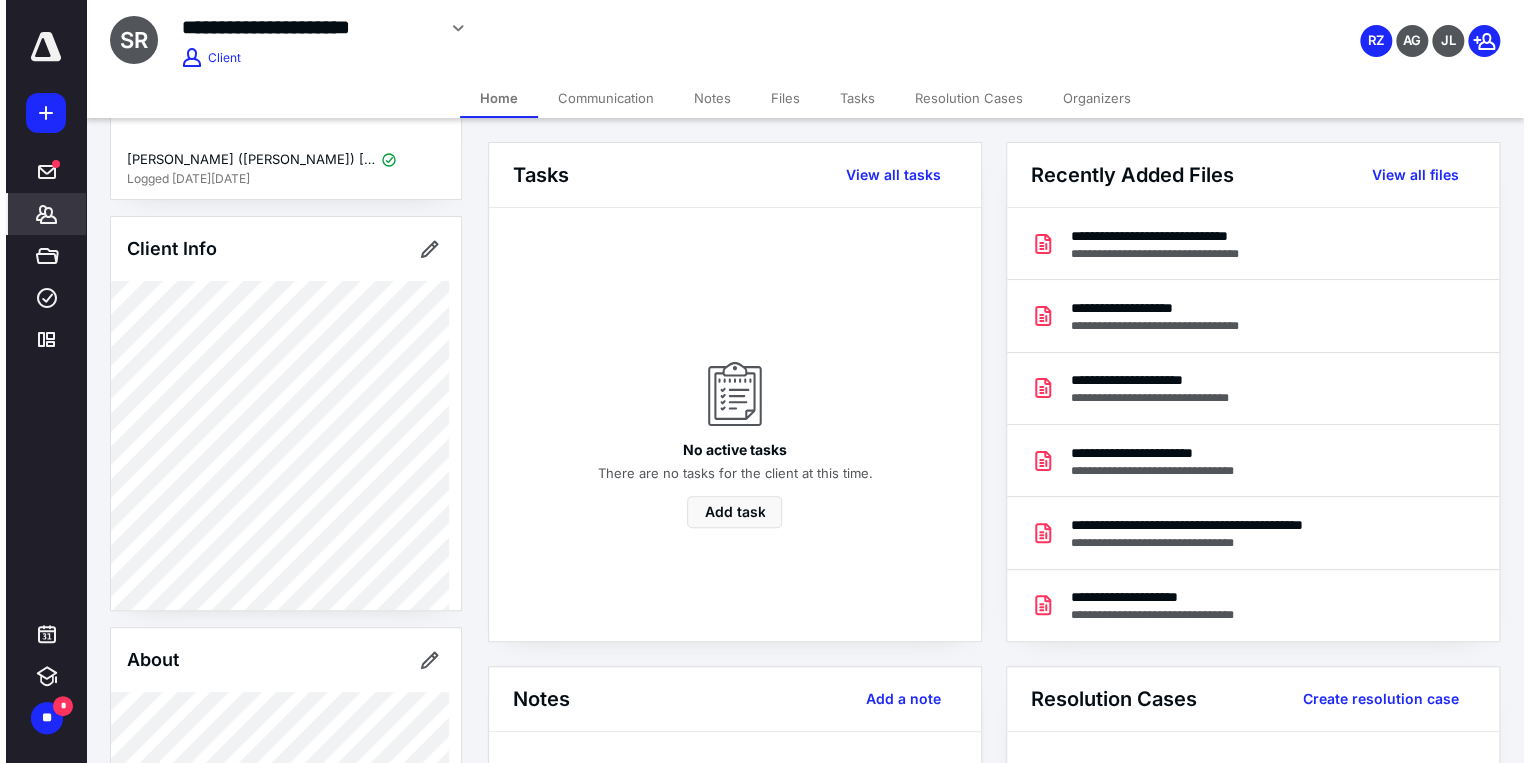 scroll, scrollTop: 160, scrollLeft: 0, axis: vertical 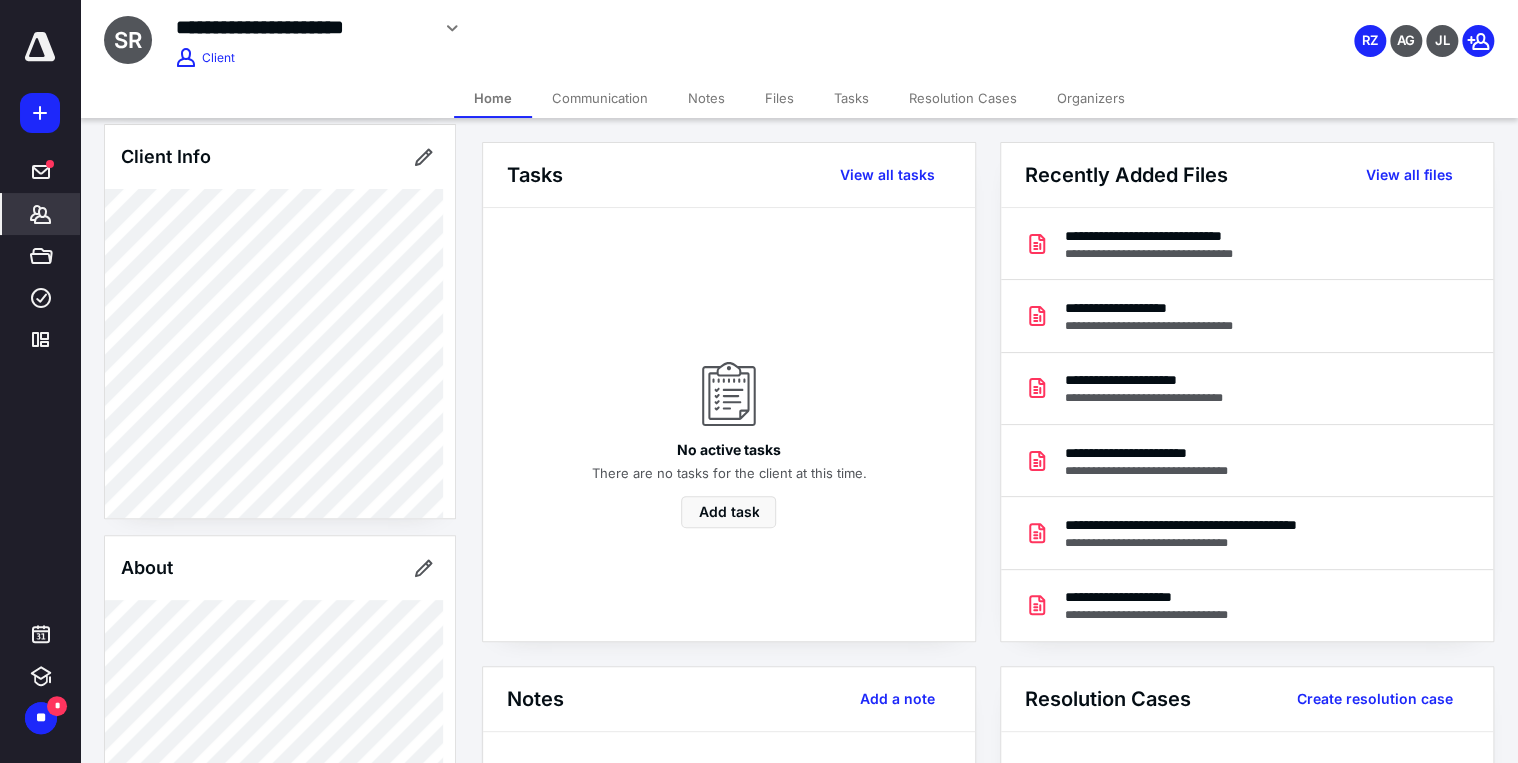 click on "Files" at bounding box center (779, 98) 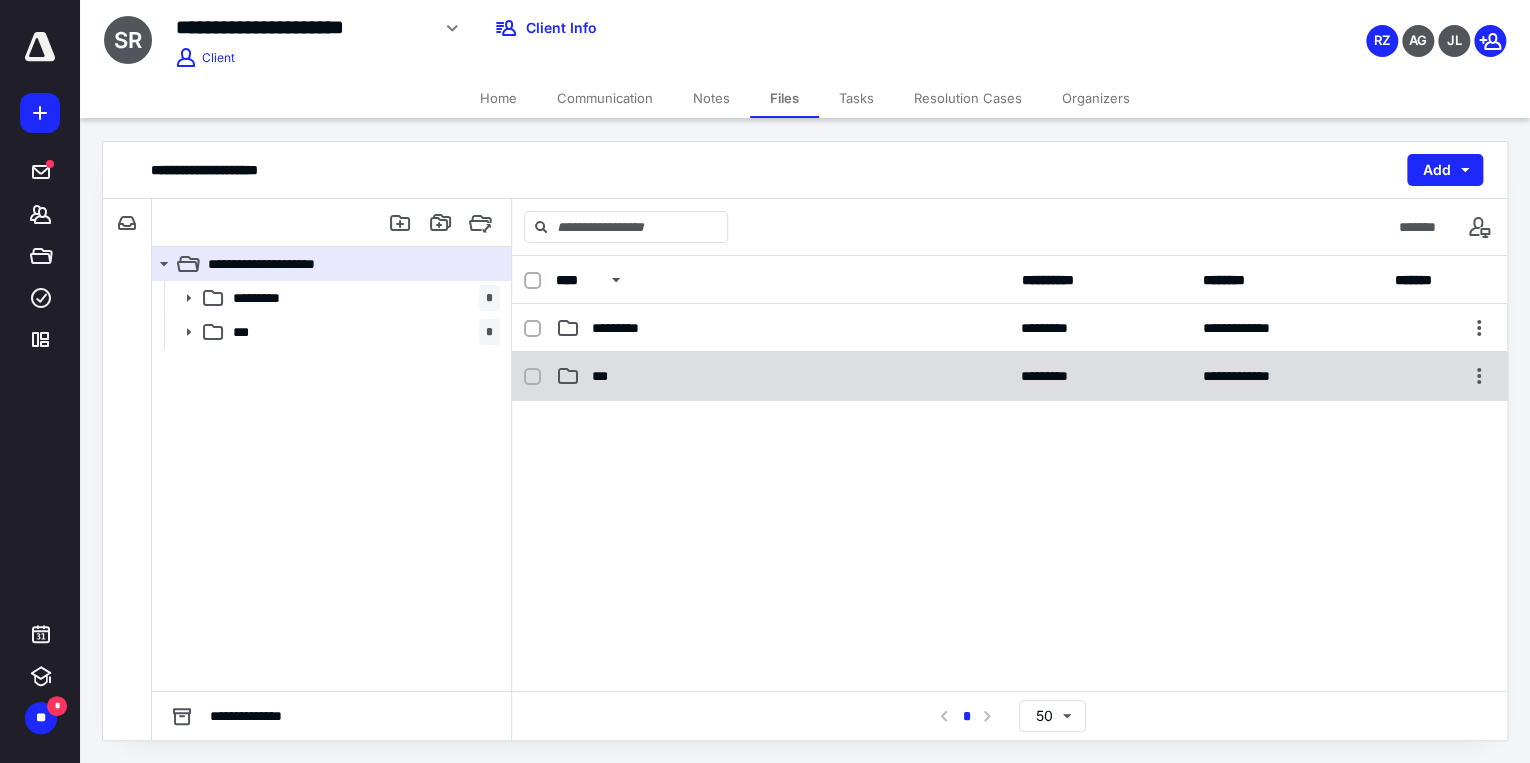 click on "***" at bounding box center (782, 376) 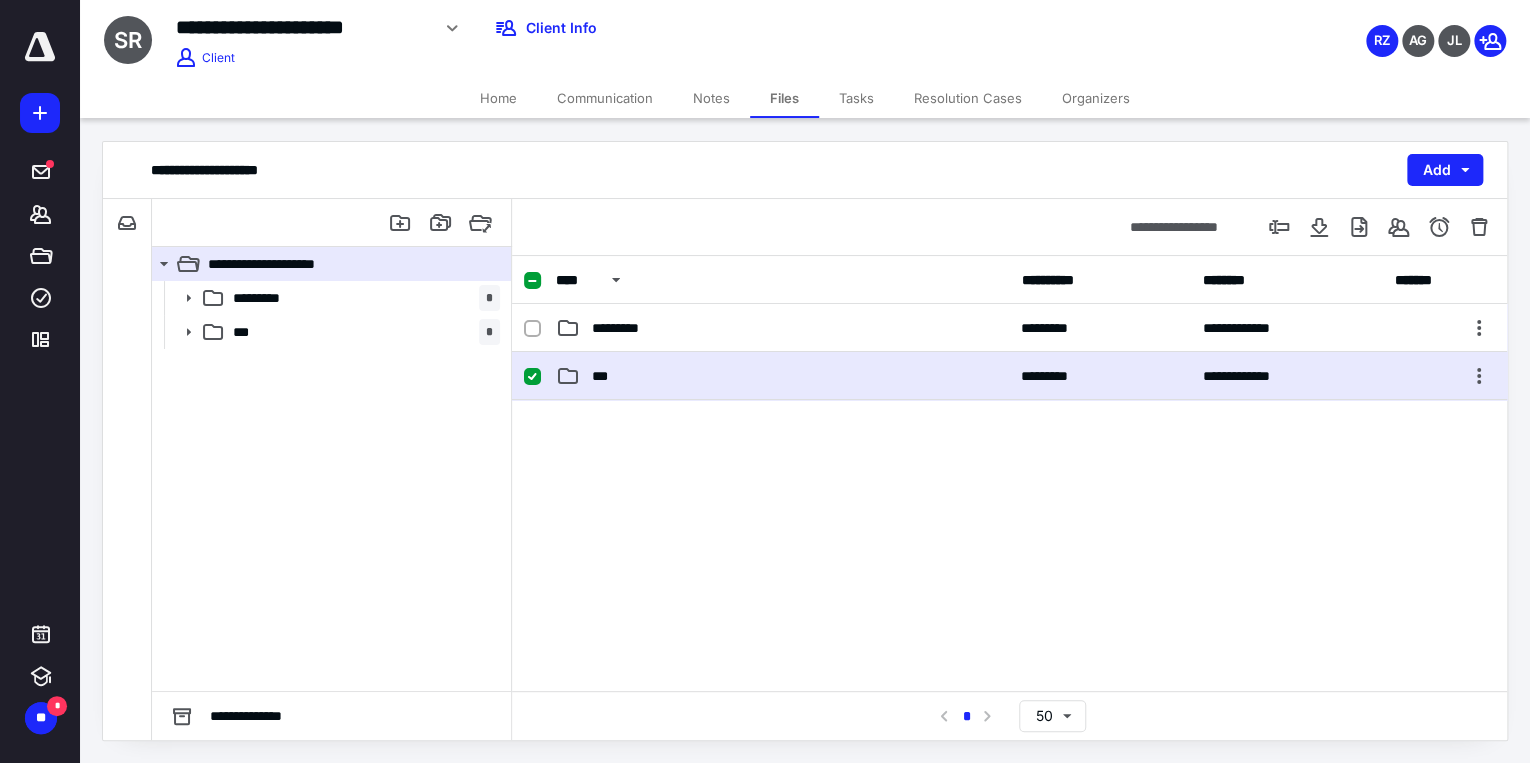 click on "***" at bounding box center (782, 376) 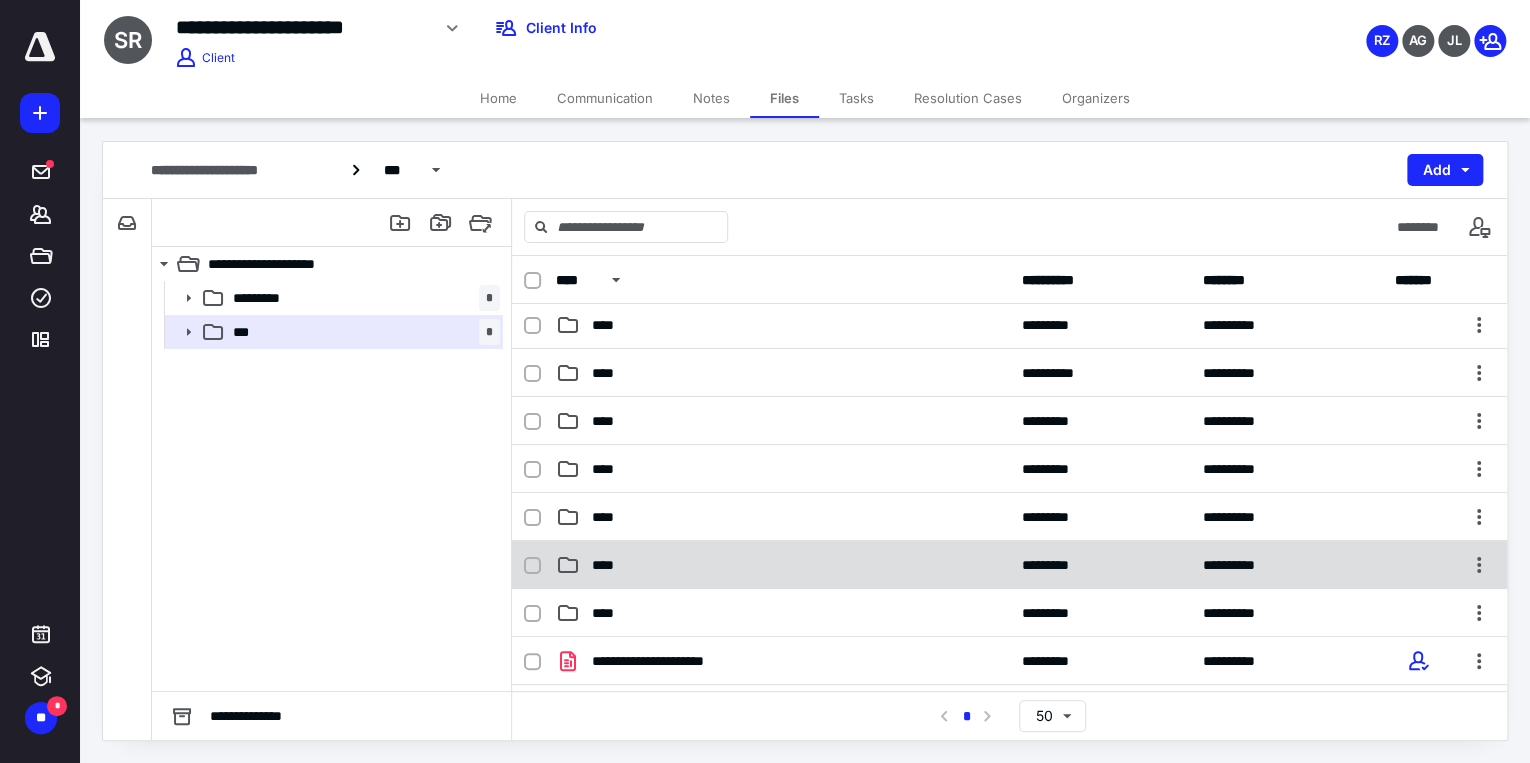 scroll, scrollTop: 160, scrollLeft: 0, axis: vertical 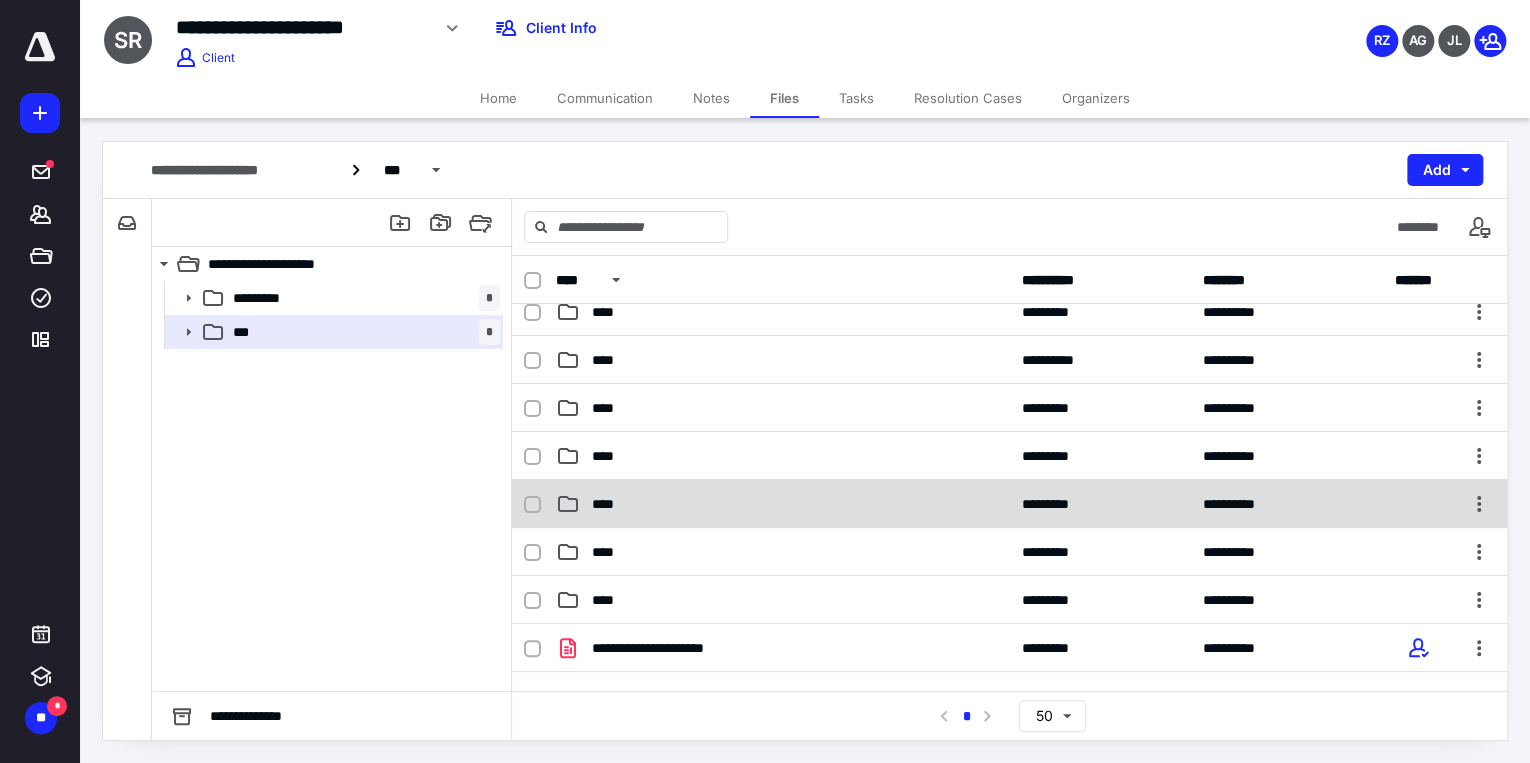 click on "****" at bounding box center [783, 504] 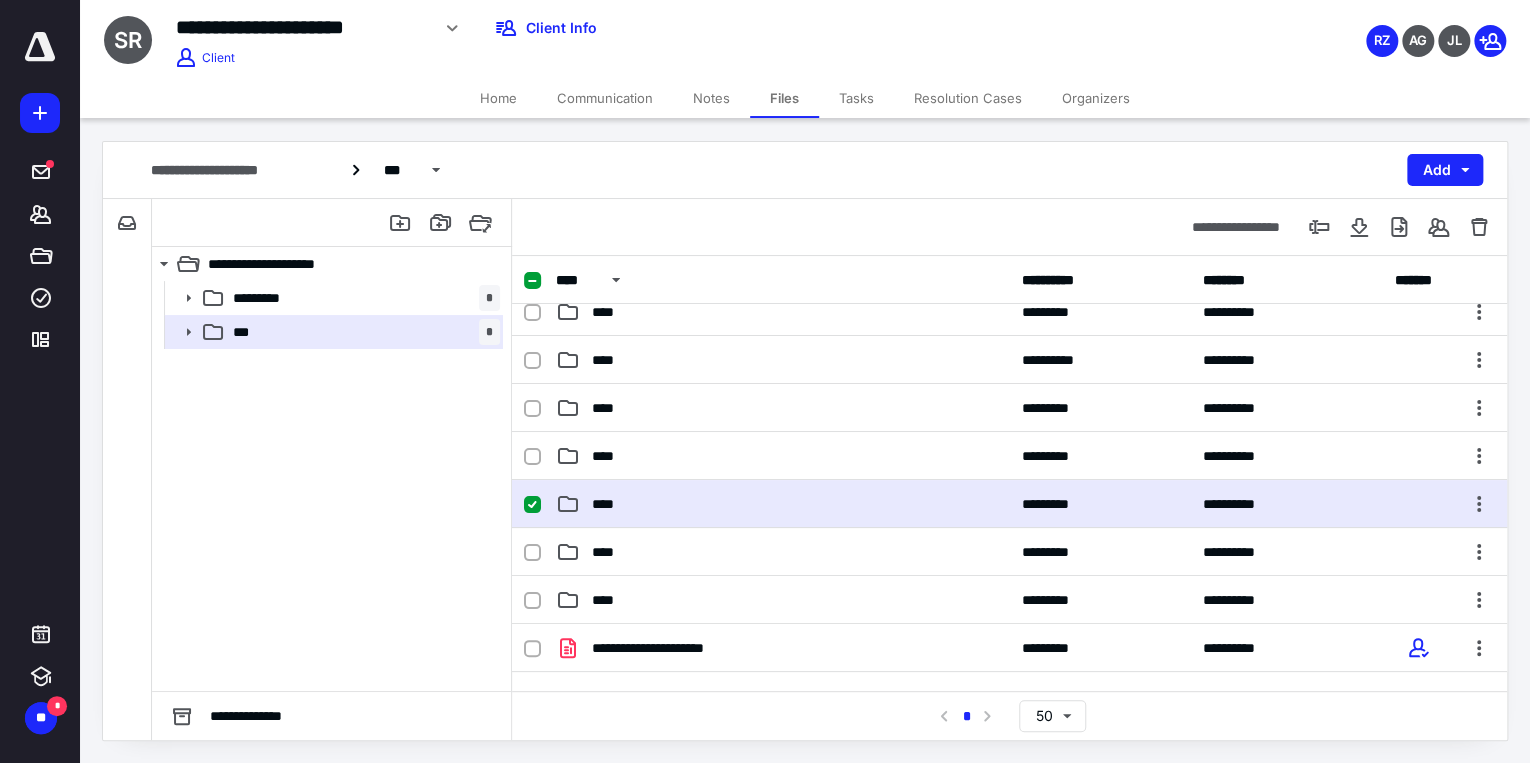 click on "****" at bounding box center [783, 504] 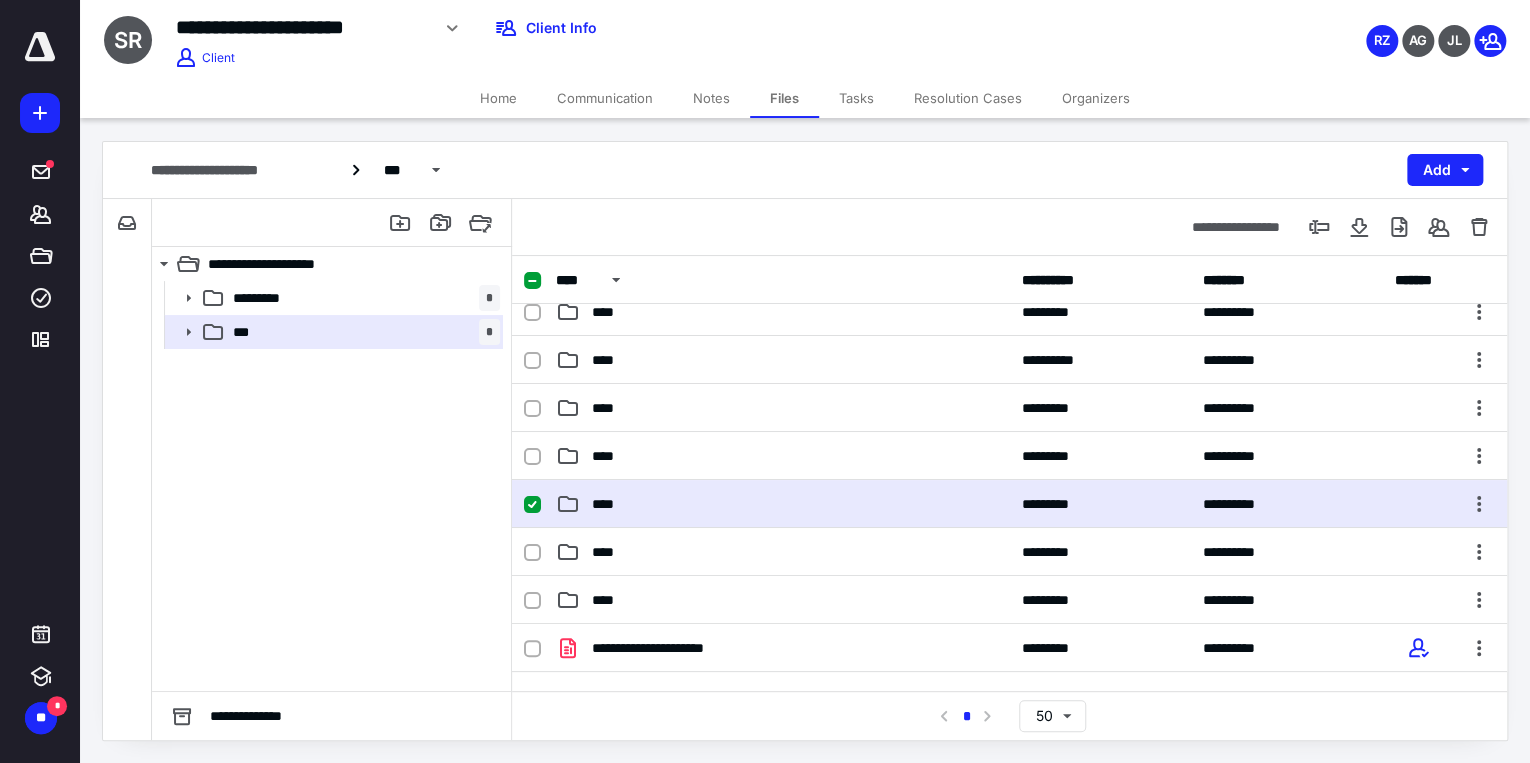 scroll, scrollTop: 0, scrollLeft: 0, axis: both 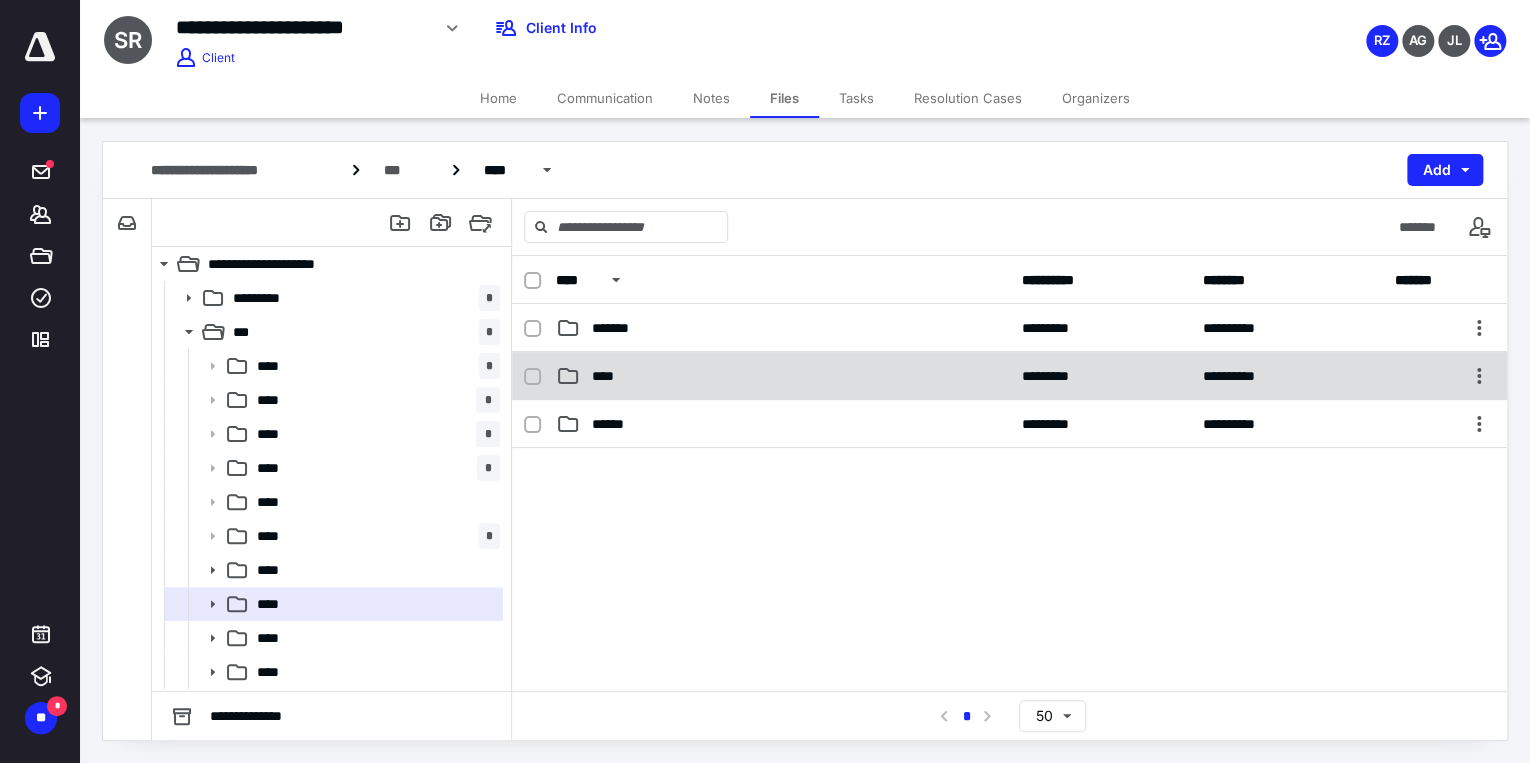 click on "****" at bounding box center (783, 376) 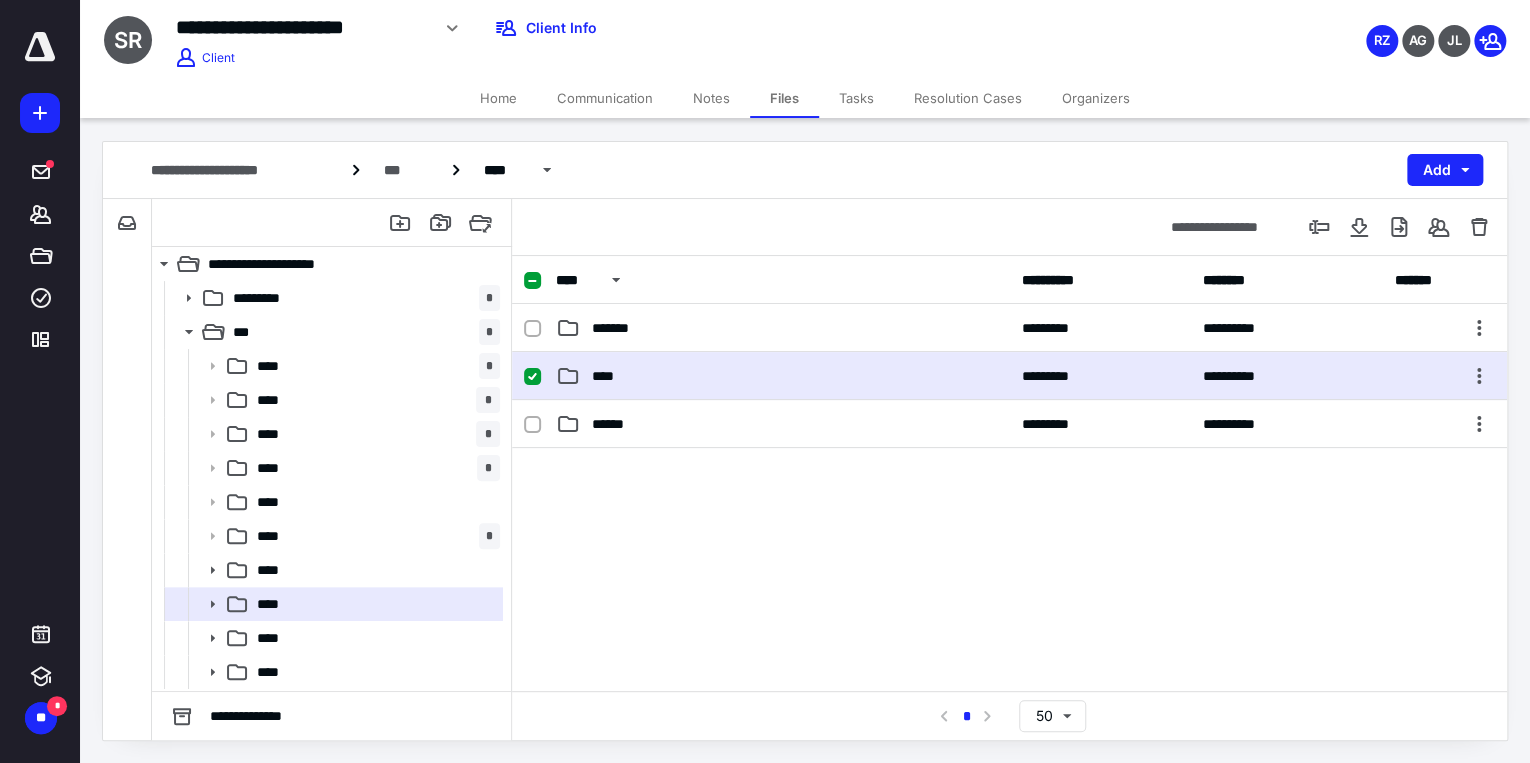 click on "****" at bounding box center (783, 376) 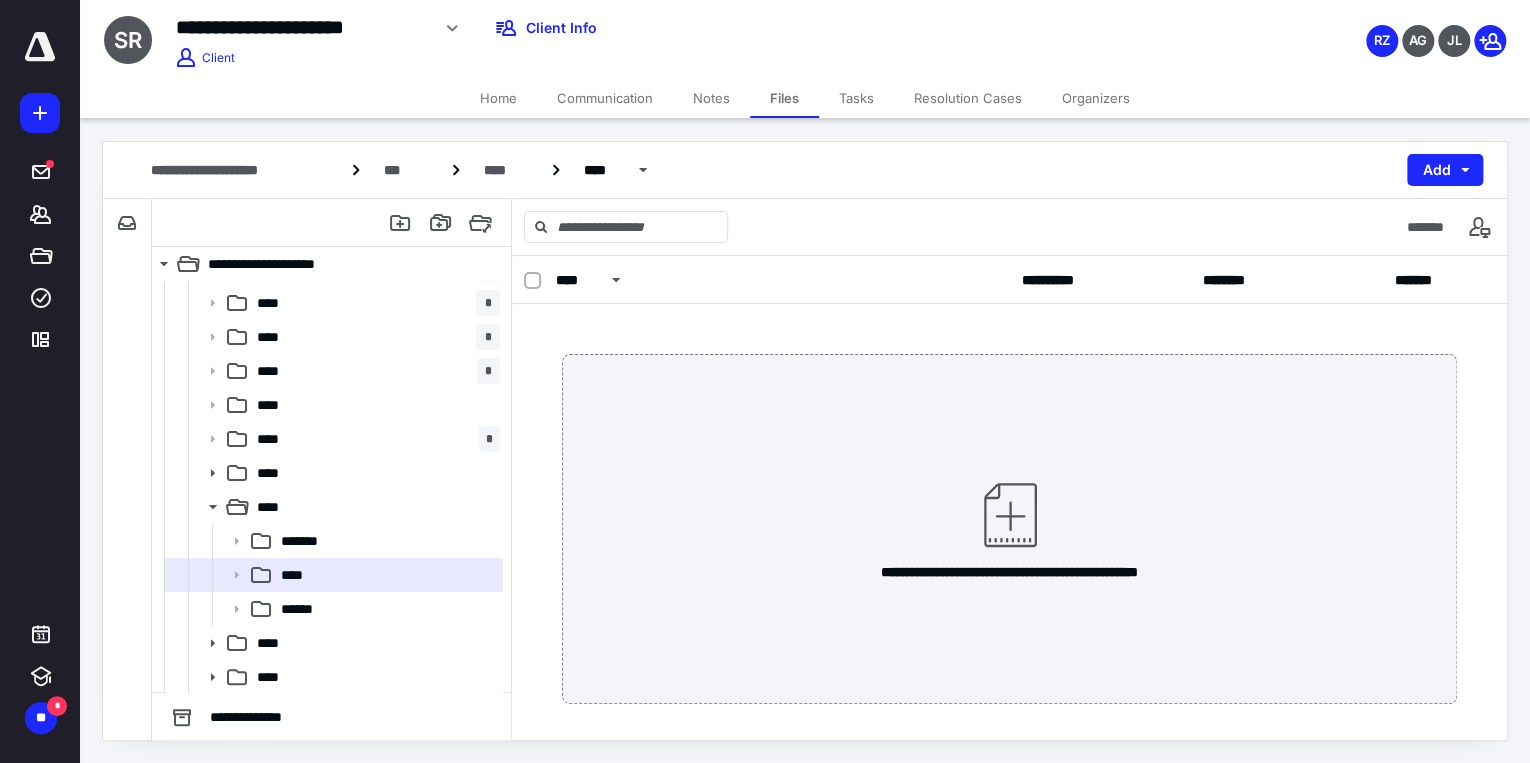 scroll, scrollTop: 98, scrollLeft: 0, axis: vertical 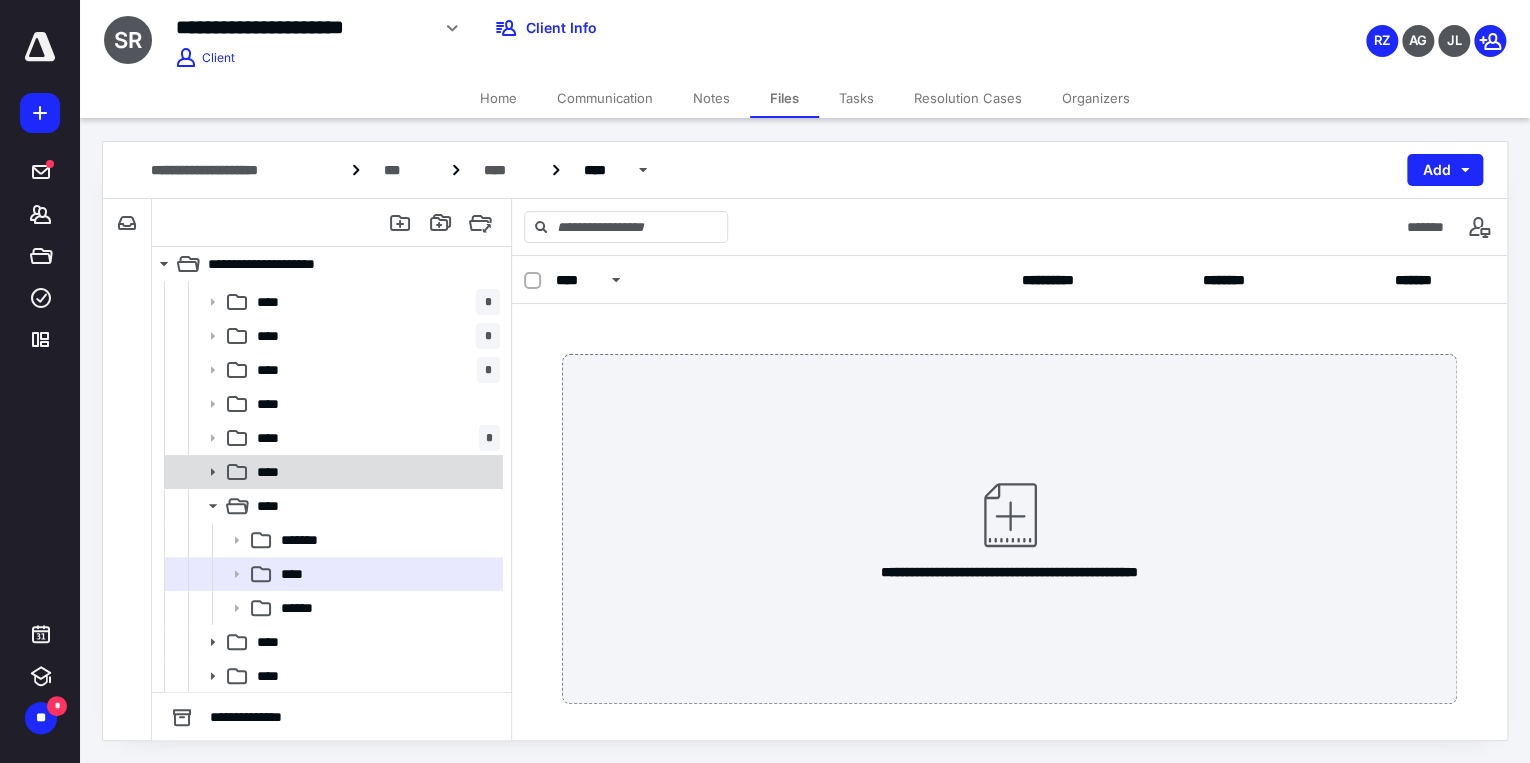click on "****" at bounding box center (274, 472) 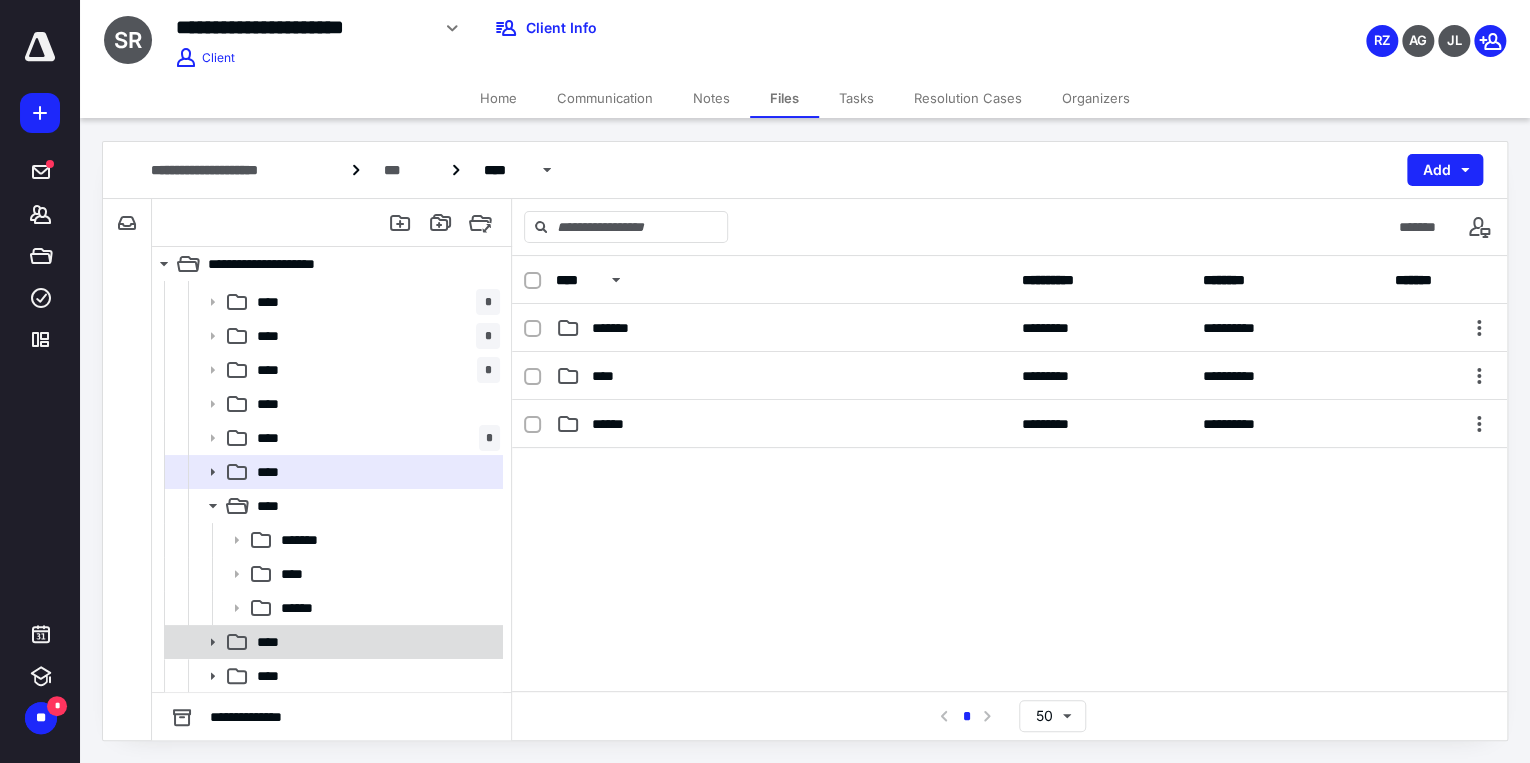 click on "****" at bounding box center (374, 642) 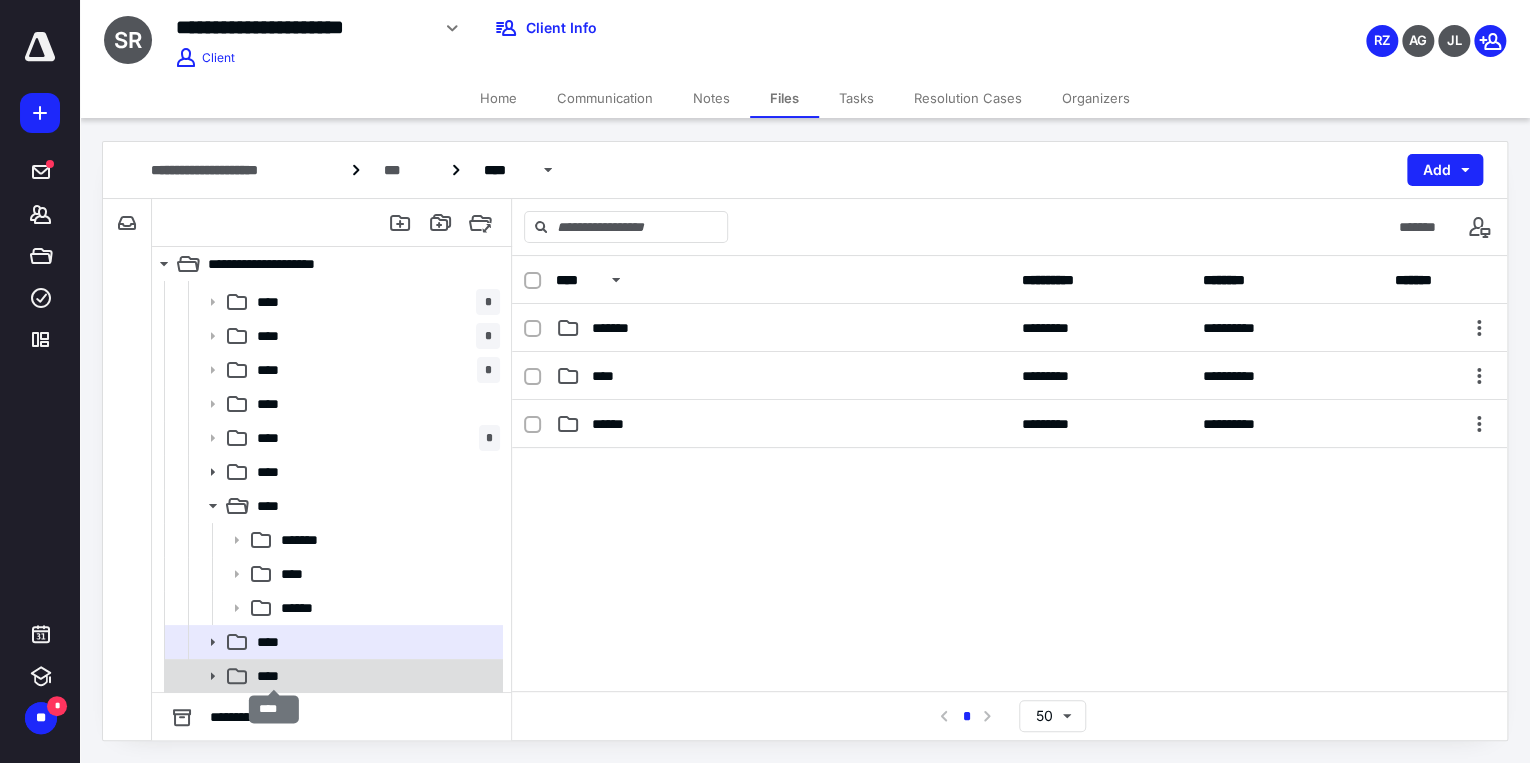 click on "****" at bounding box center [274, 676] 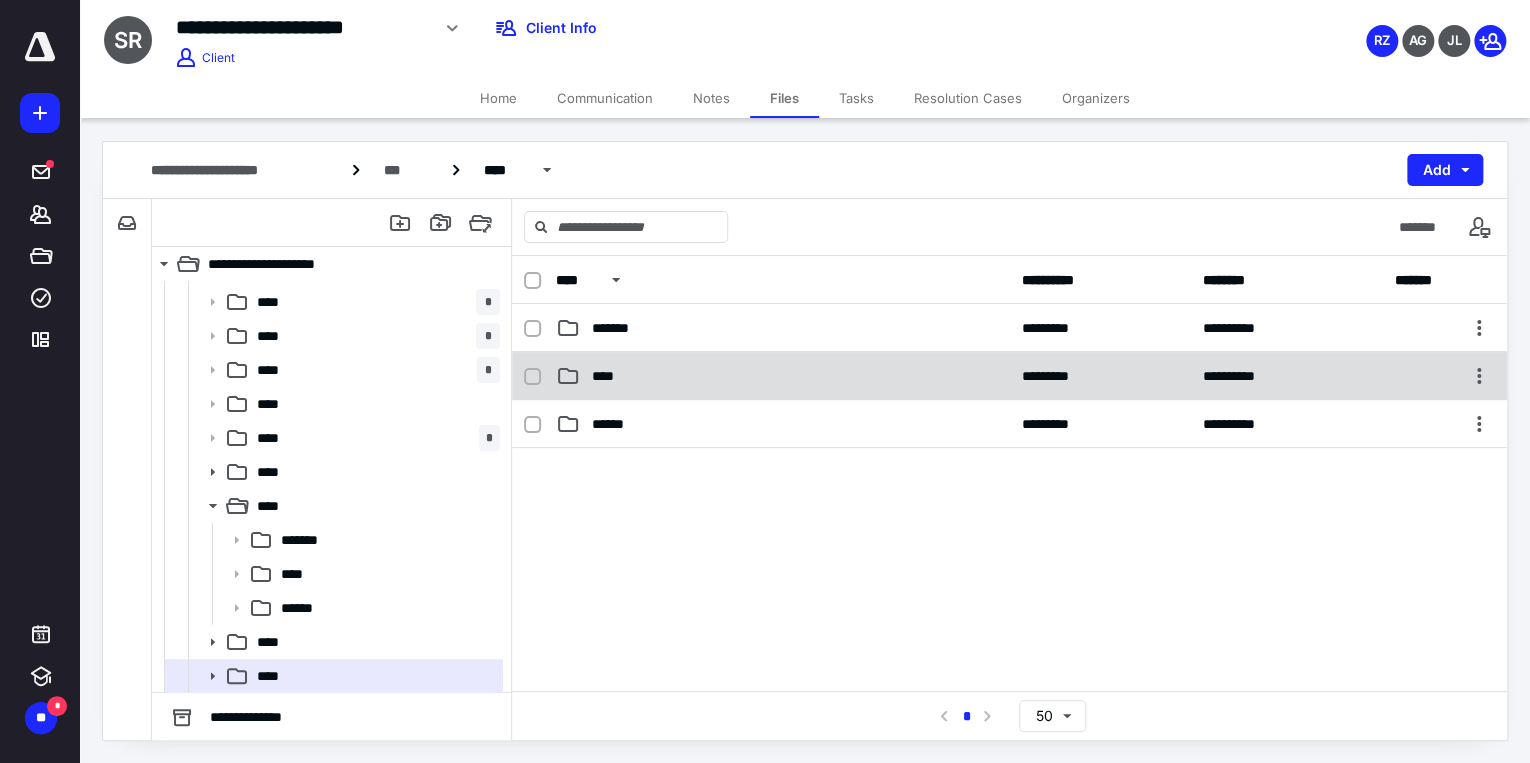 click on "**********" at bounding box center (1009, 376) 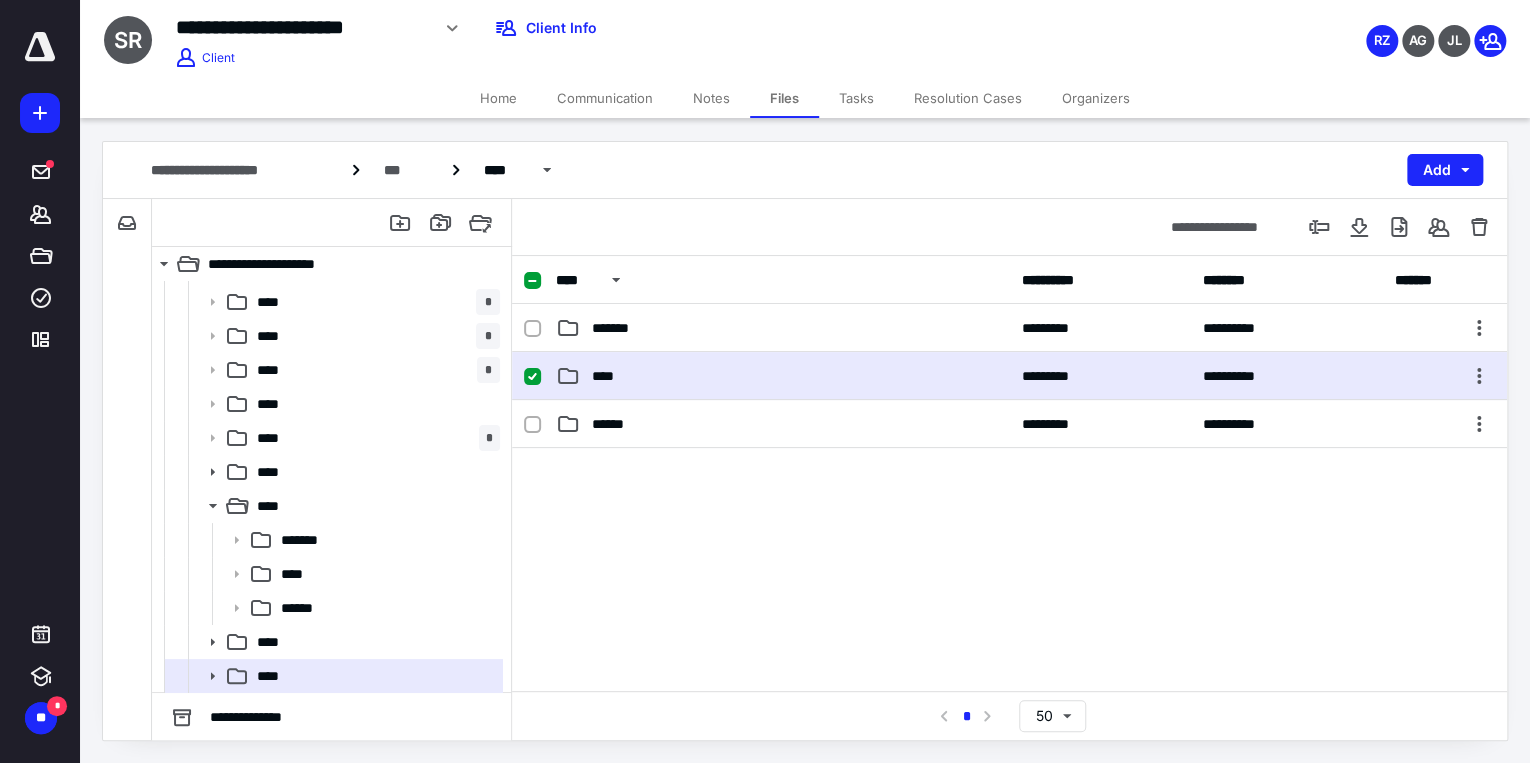 click on "**********" at bounding box center [1009, 376] 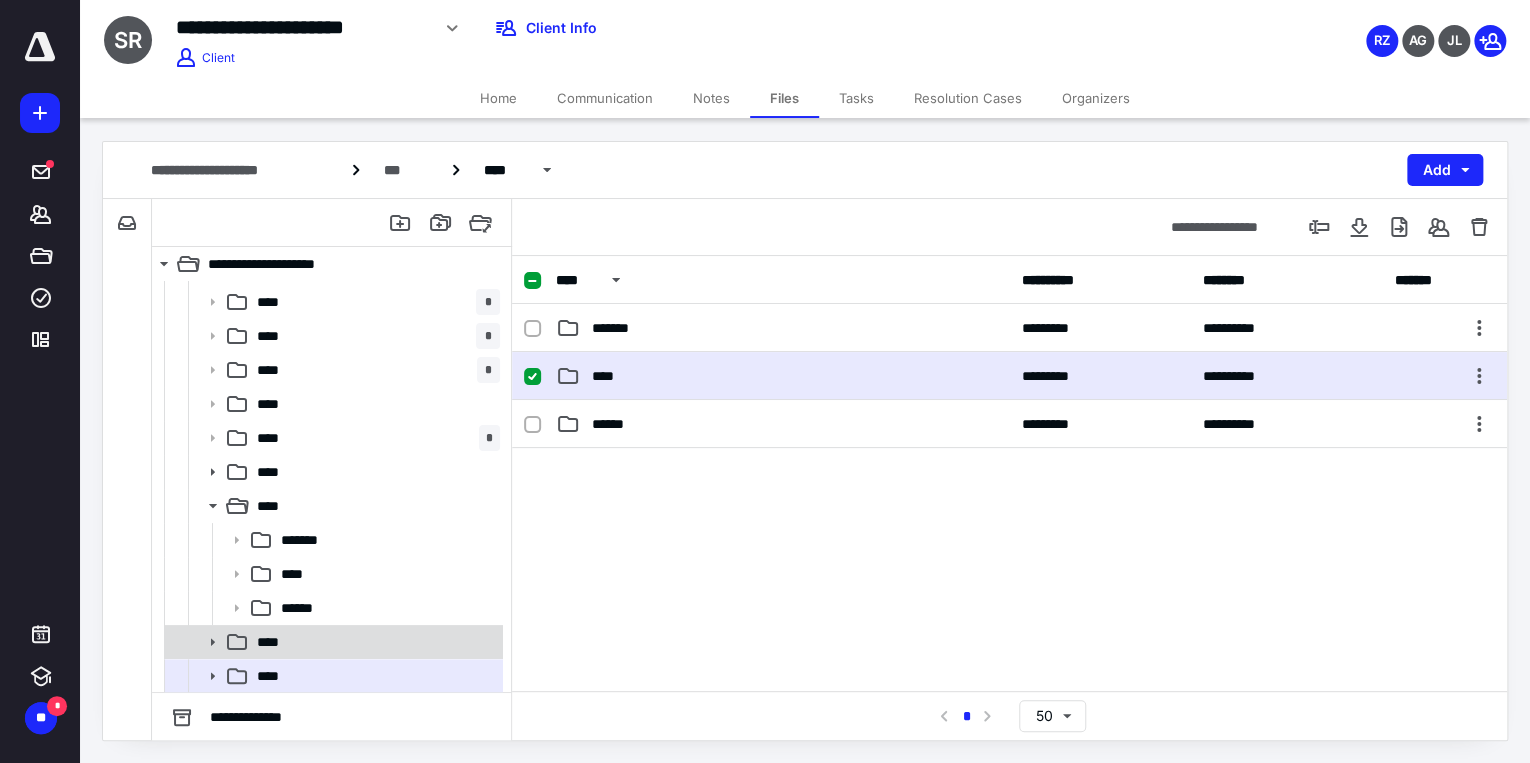 click on "****" at bounding box center [374, 642] 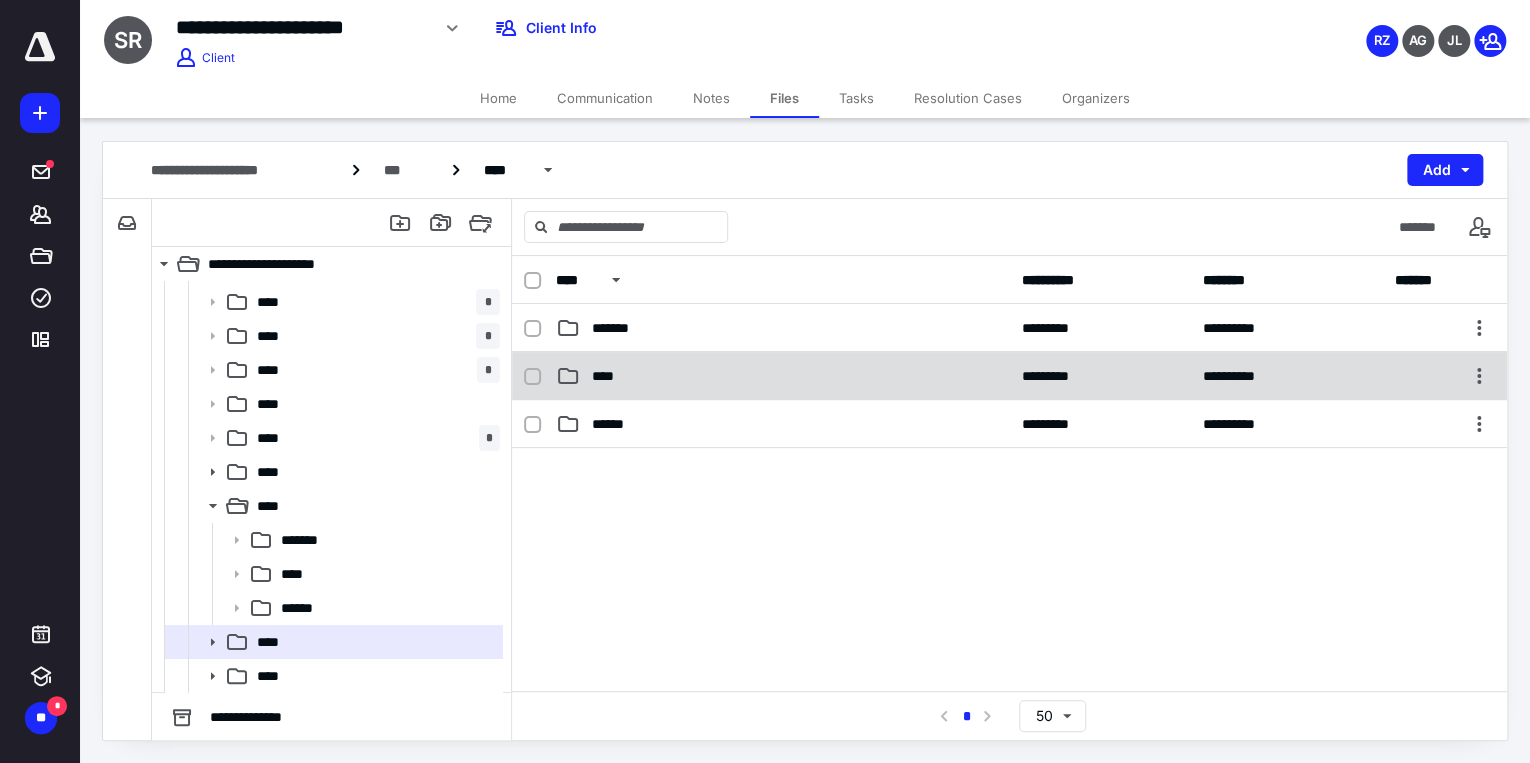 click on "****" at bounding box center [783, 376] 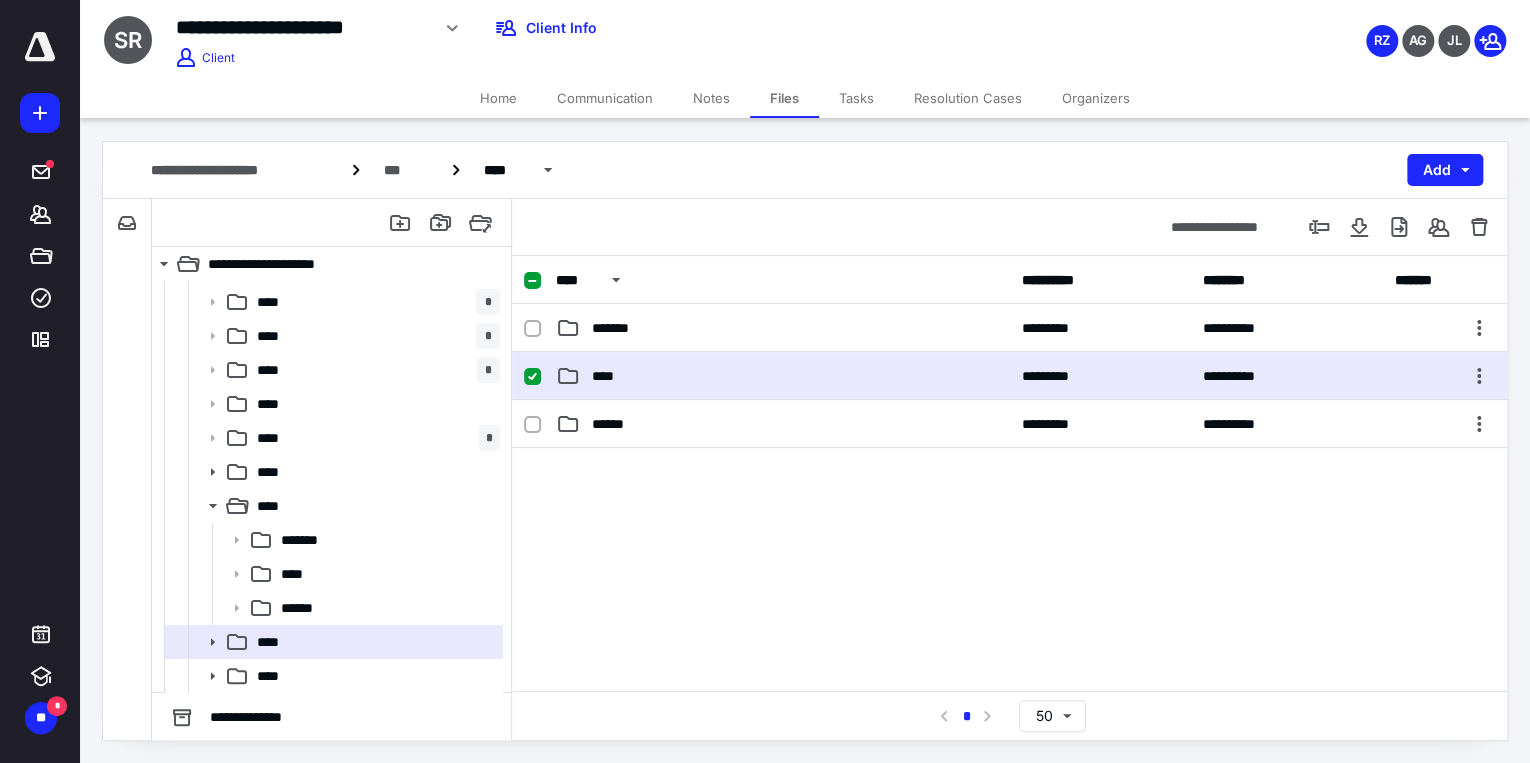 click on "****" at bounding box center [783, 376] 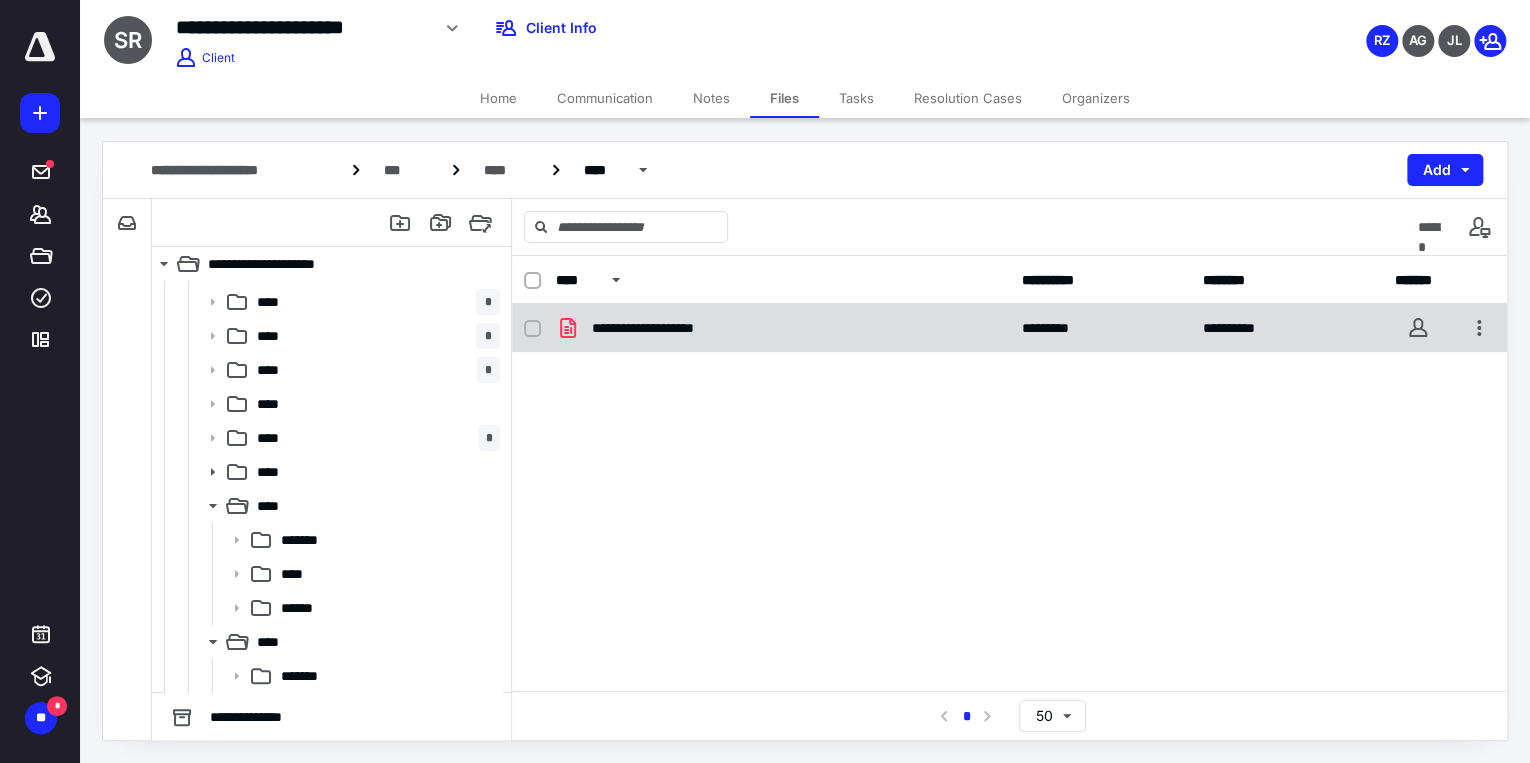 click on "**********" at bounding box center (664, 328) 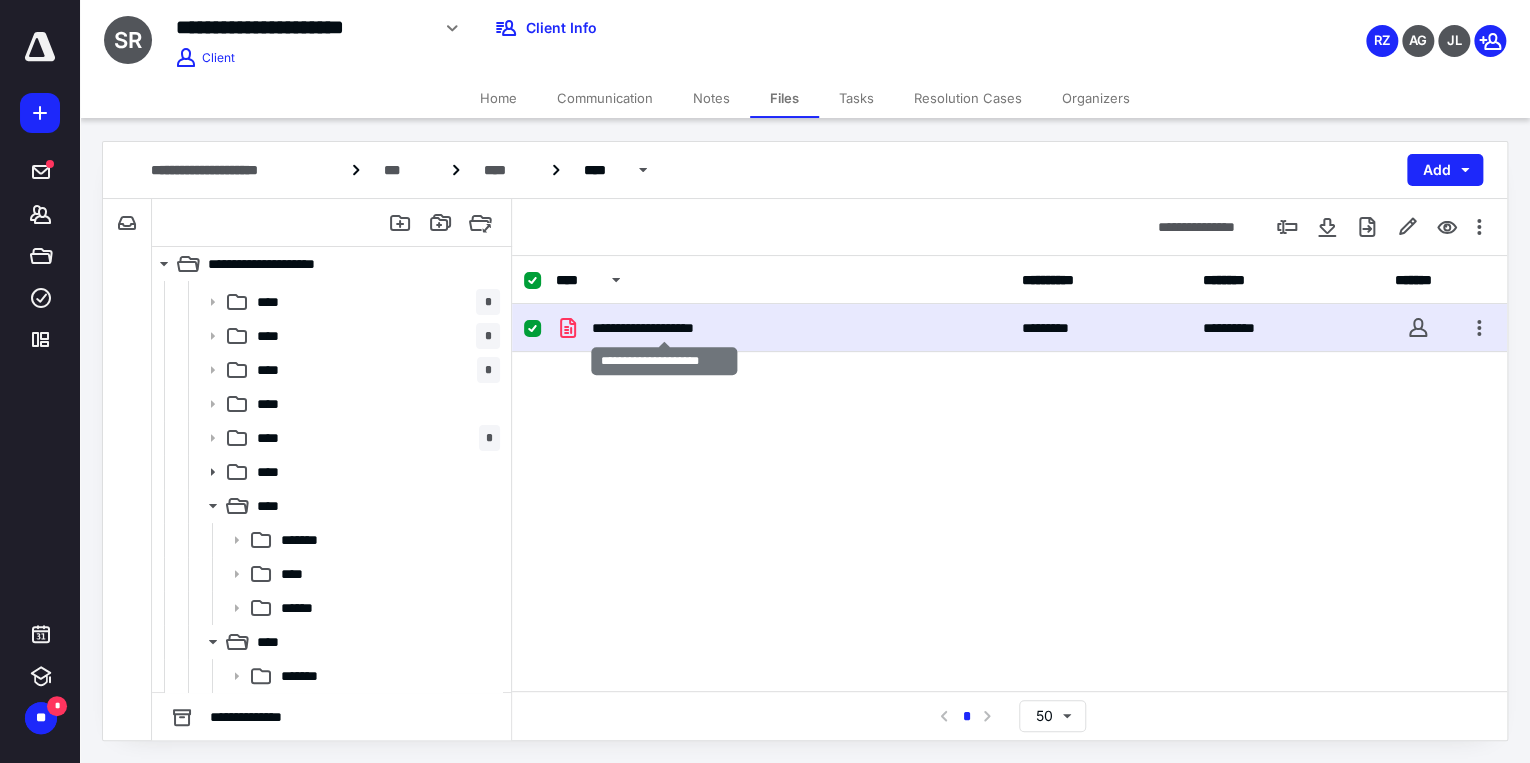 click on "**********" at bounding box center (1009, 328) 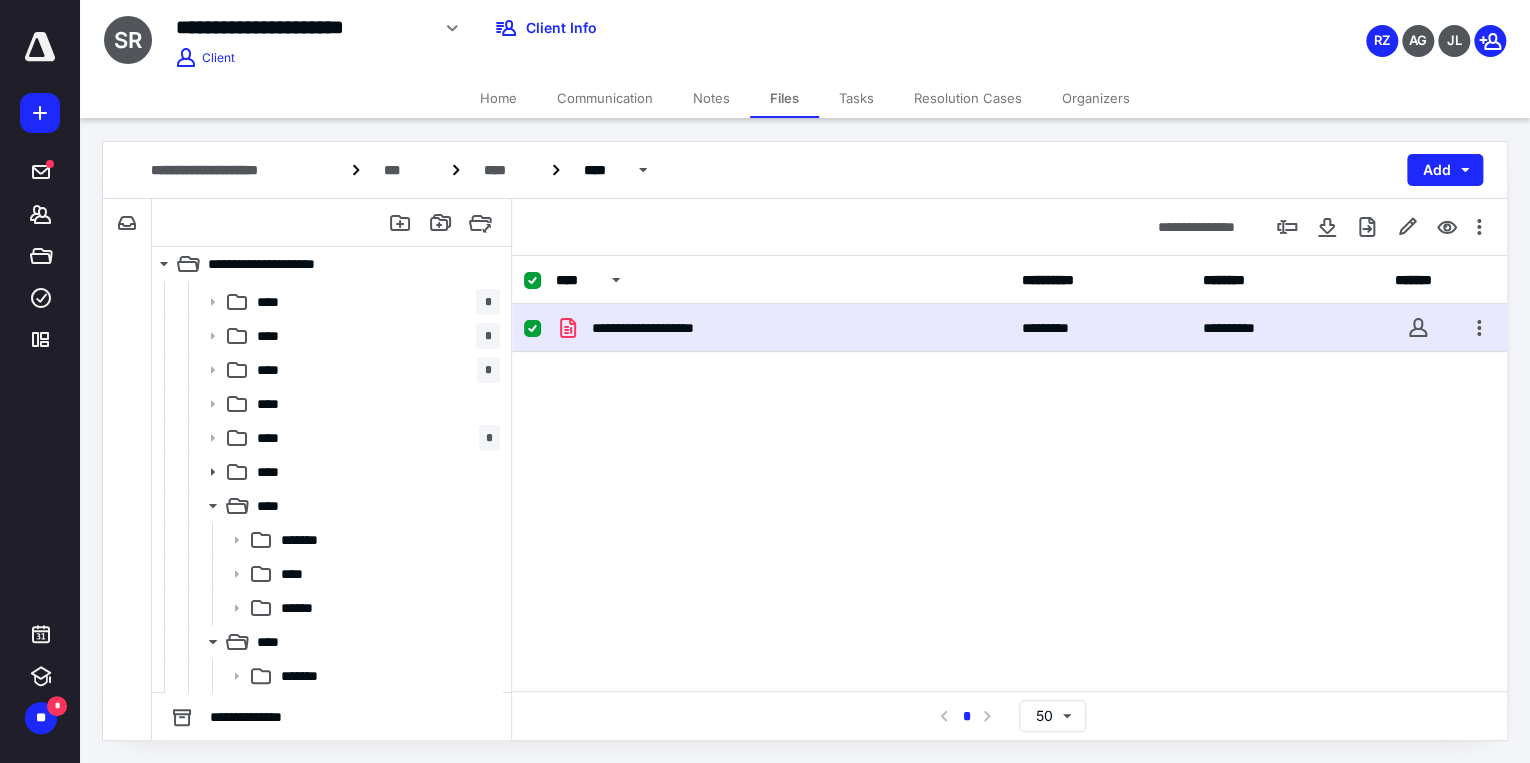 click on "**********" at bounding box center (664, 328) 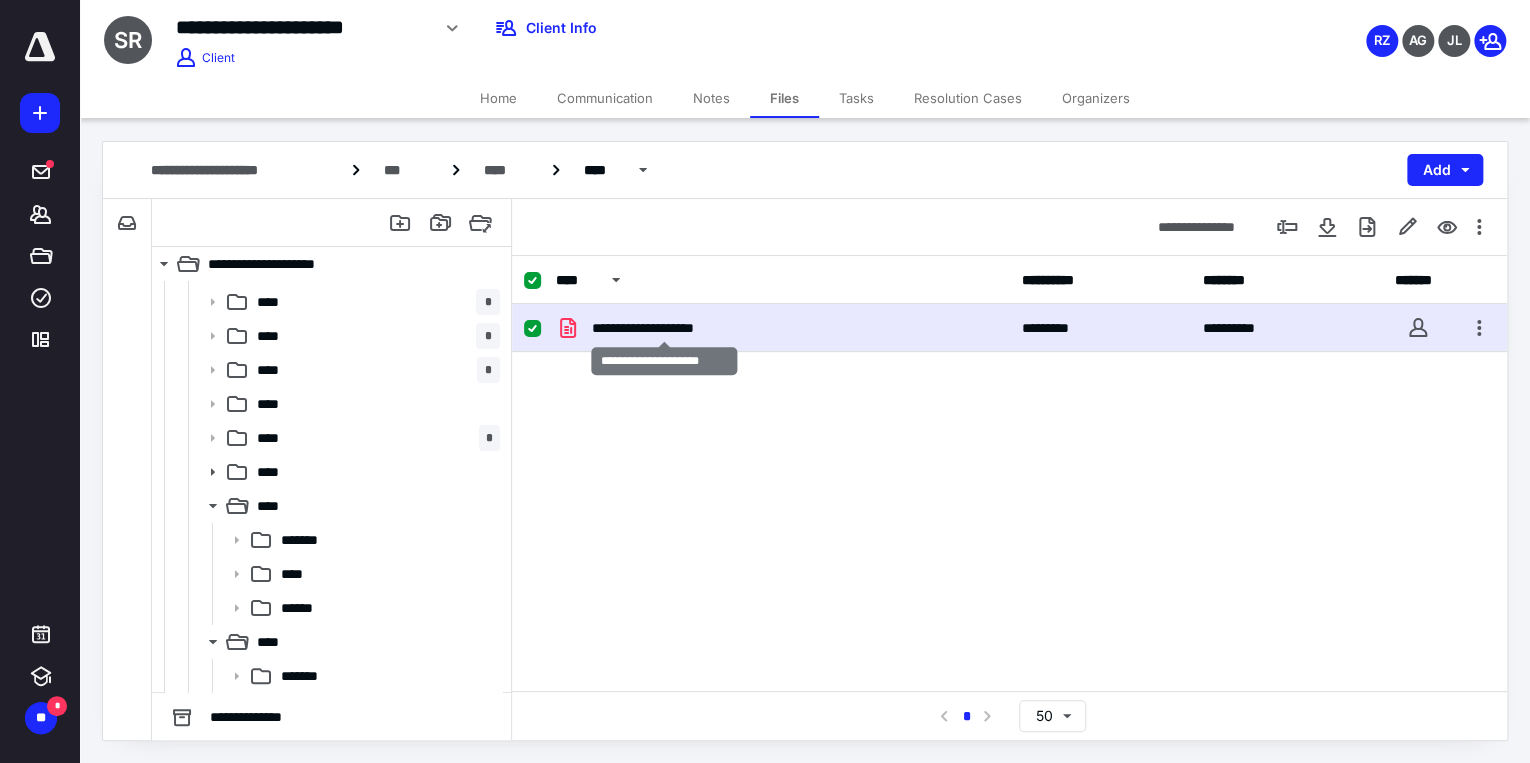 click on "**********" at bounding box center (664, 328) 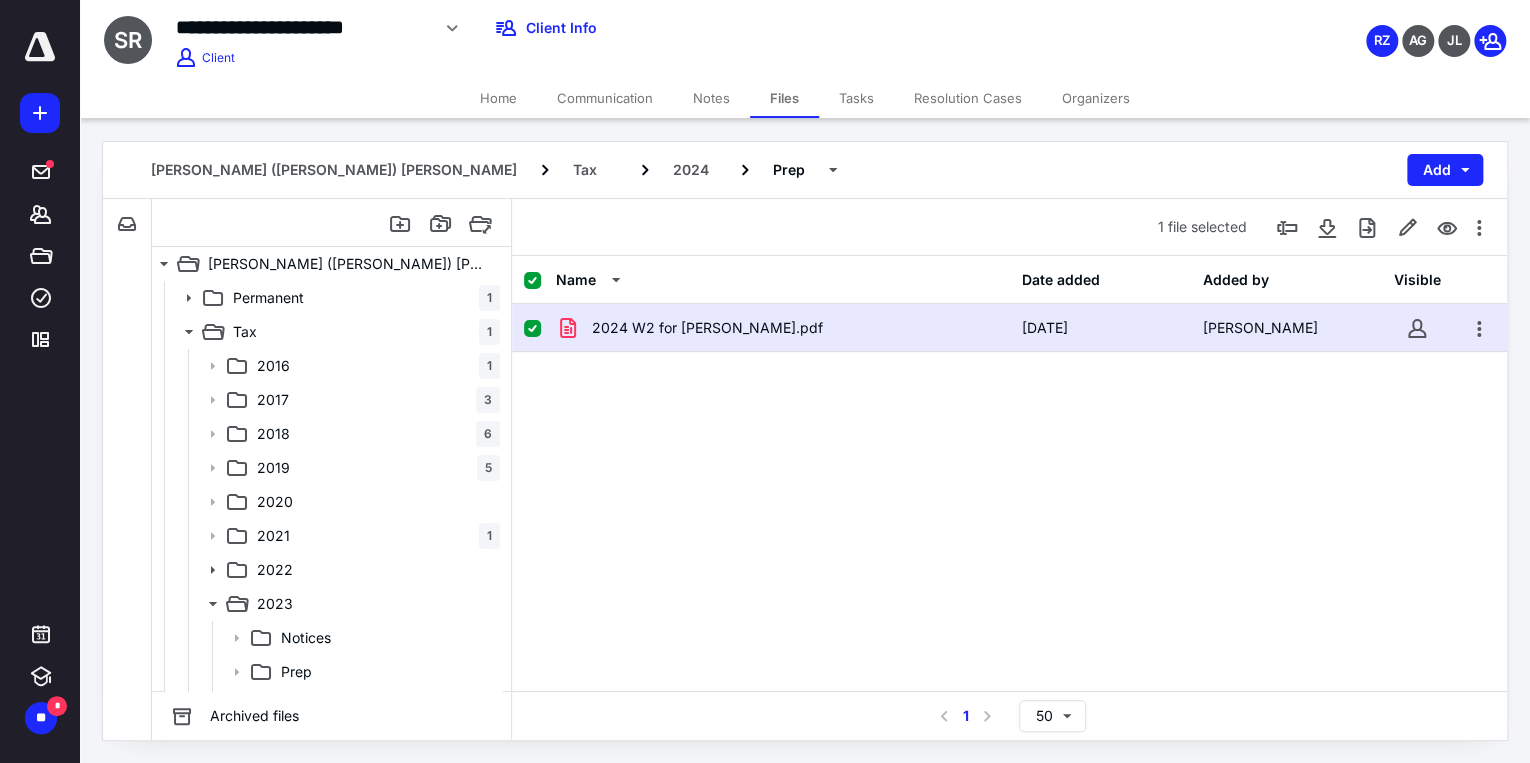 scroll, scrollTop: 98, scrollLeft: 0, axis: vertical 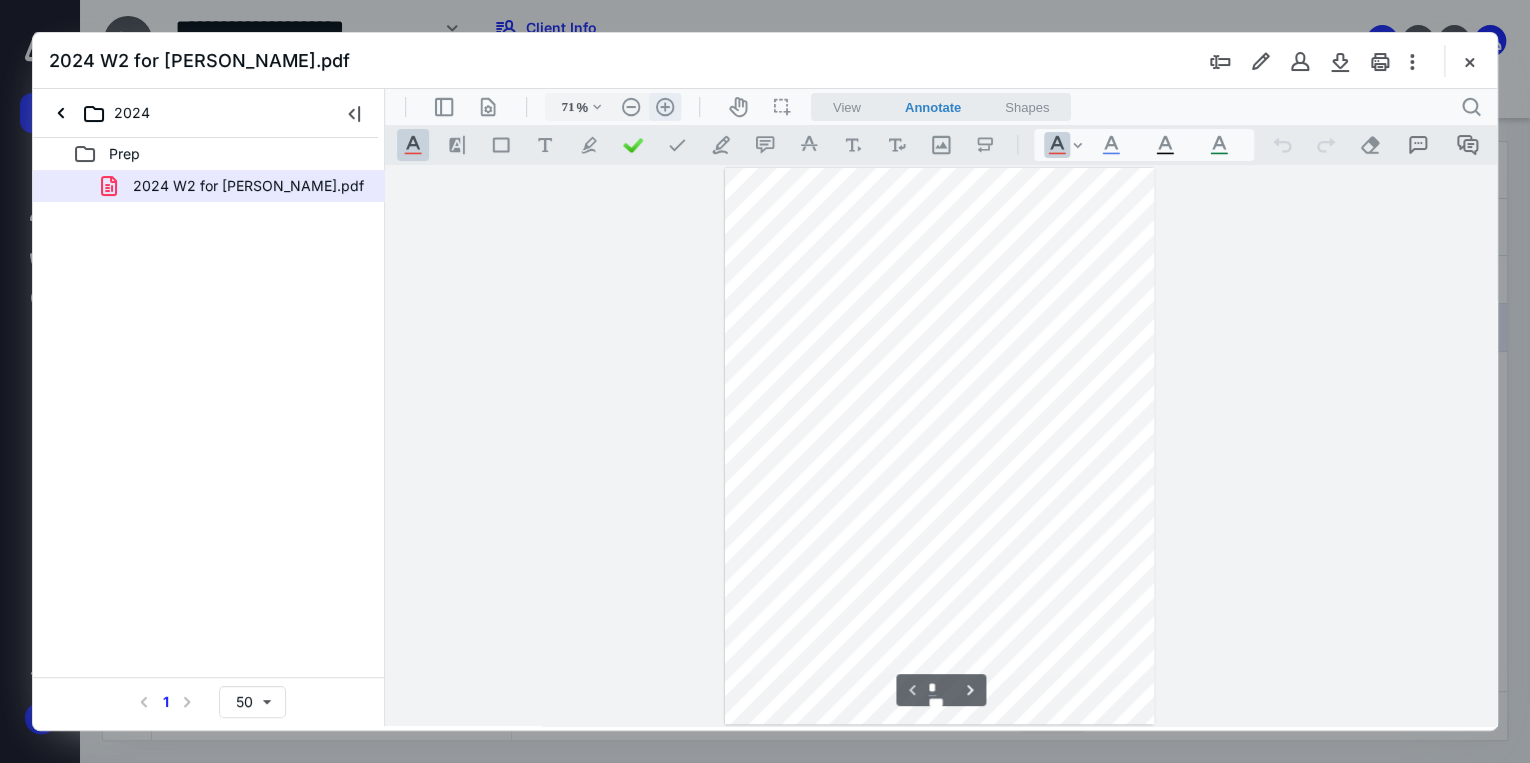 click on ".cls-1{fill:#abb0c4;} icon - header - zoom - in - line" at bounding box center [665, 107] 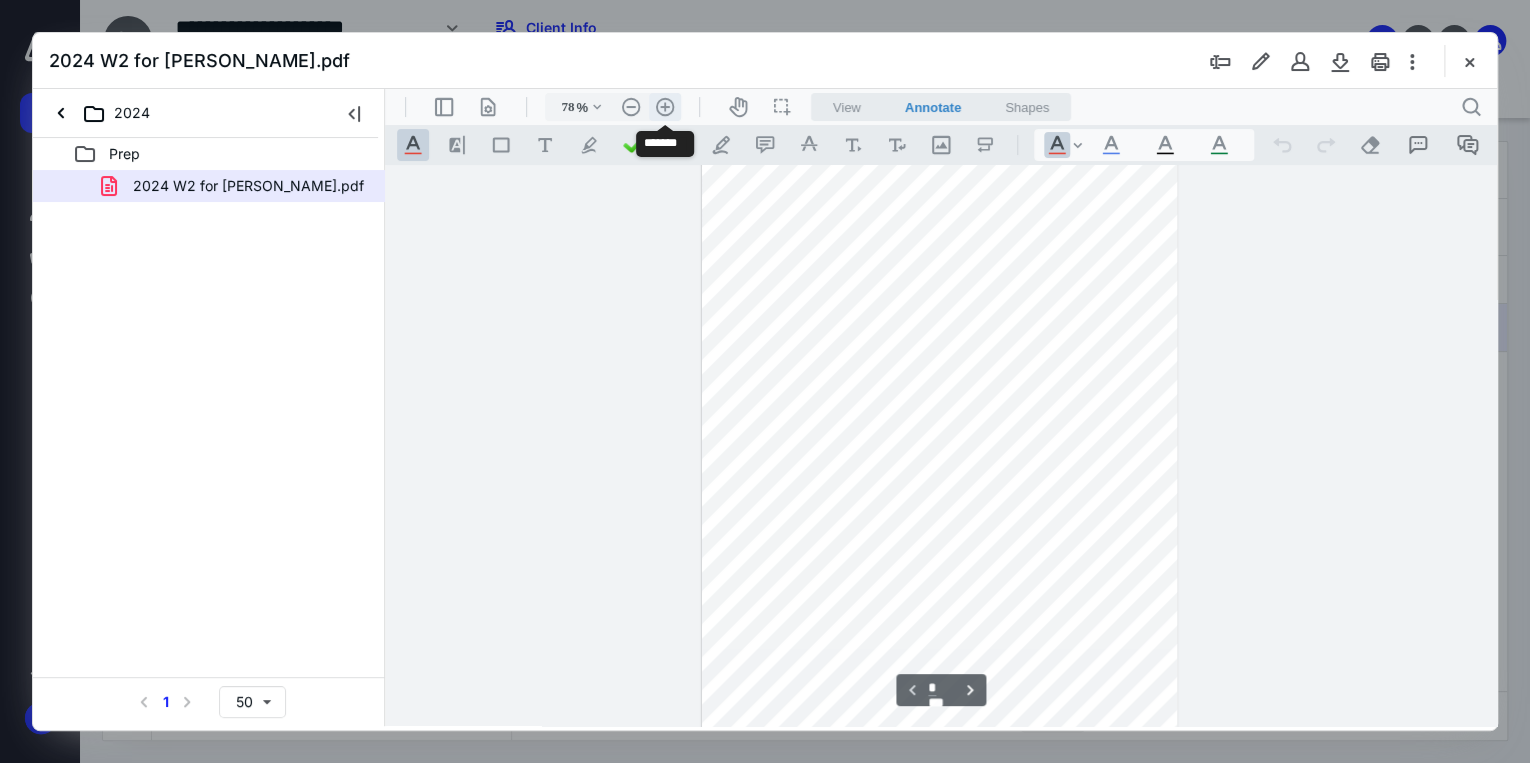 click on ".cls-1{fill:#abb0c4;} icon - header - zoom - in - line" at bounding box center (665, 107) 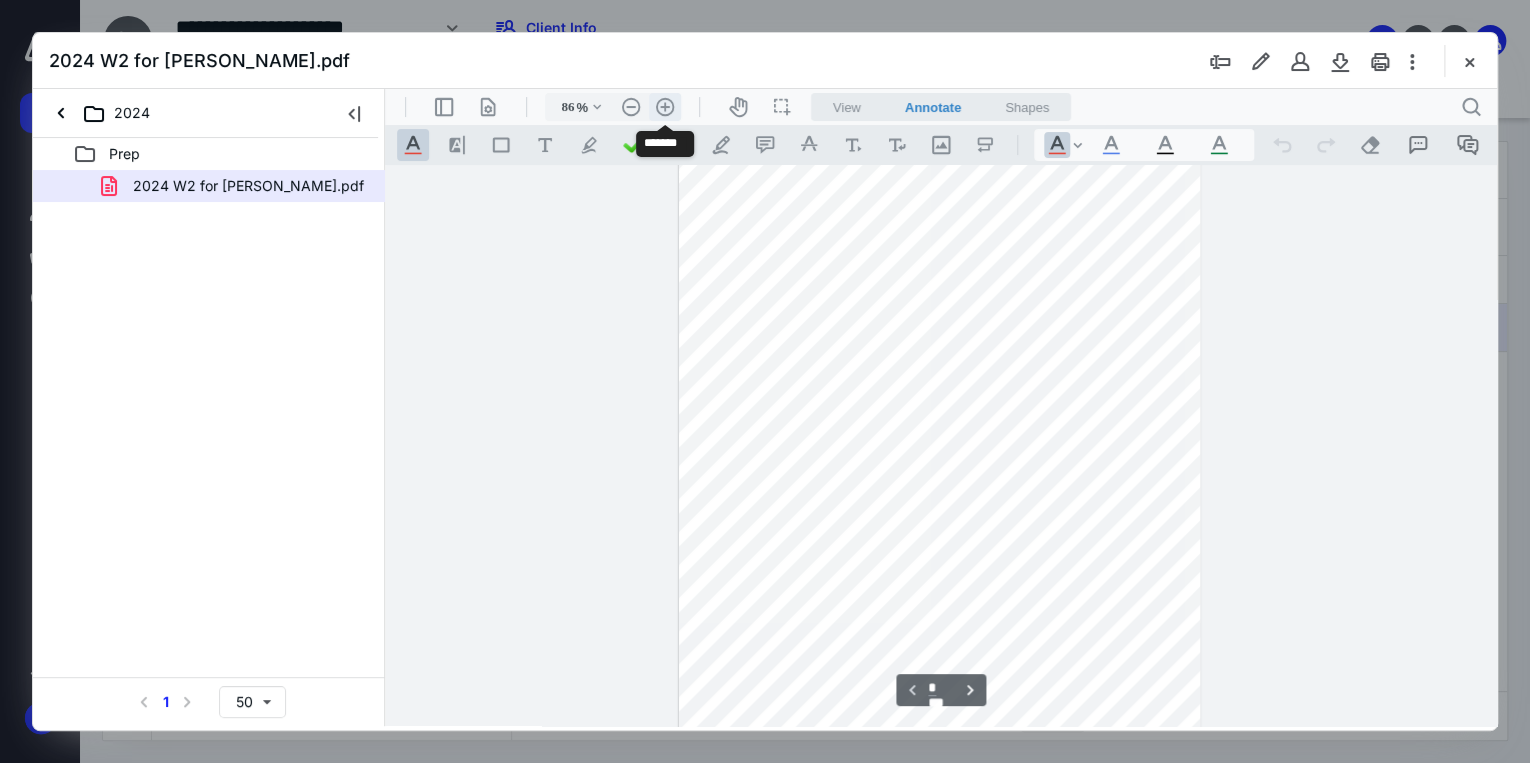 click on ".cls-1{fill:#abb0c4;} icon - header - zoom - in - line" at bounding box center (665, 107) 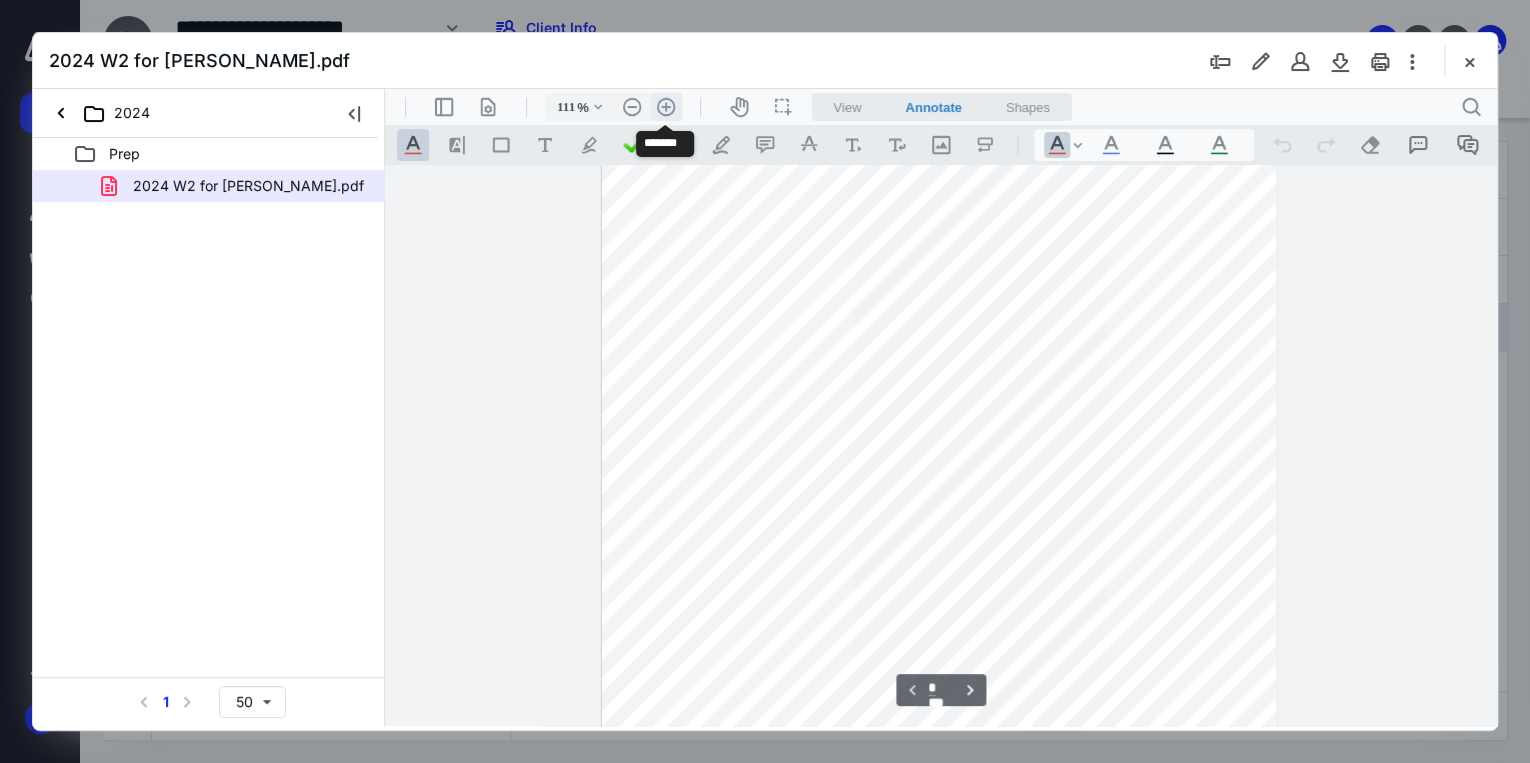 click on ".cls-1{fill:#abb0c4;} icon - header - zoom - in - line" at bounding box center [666, 107] 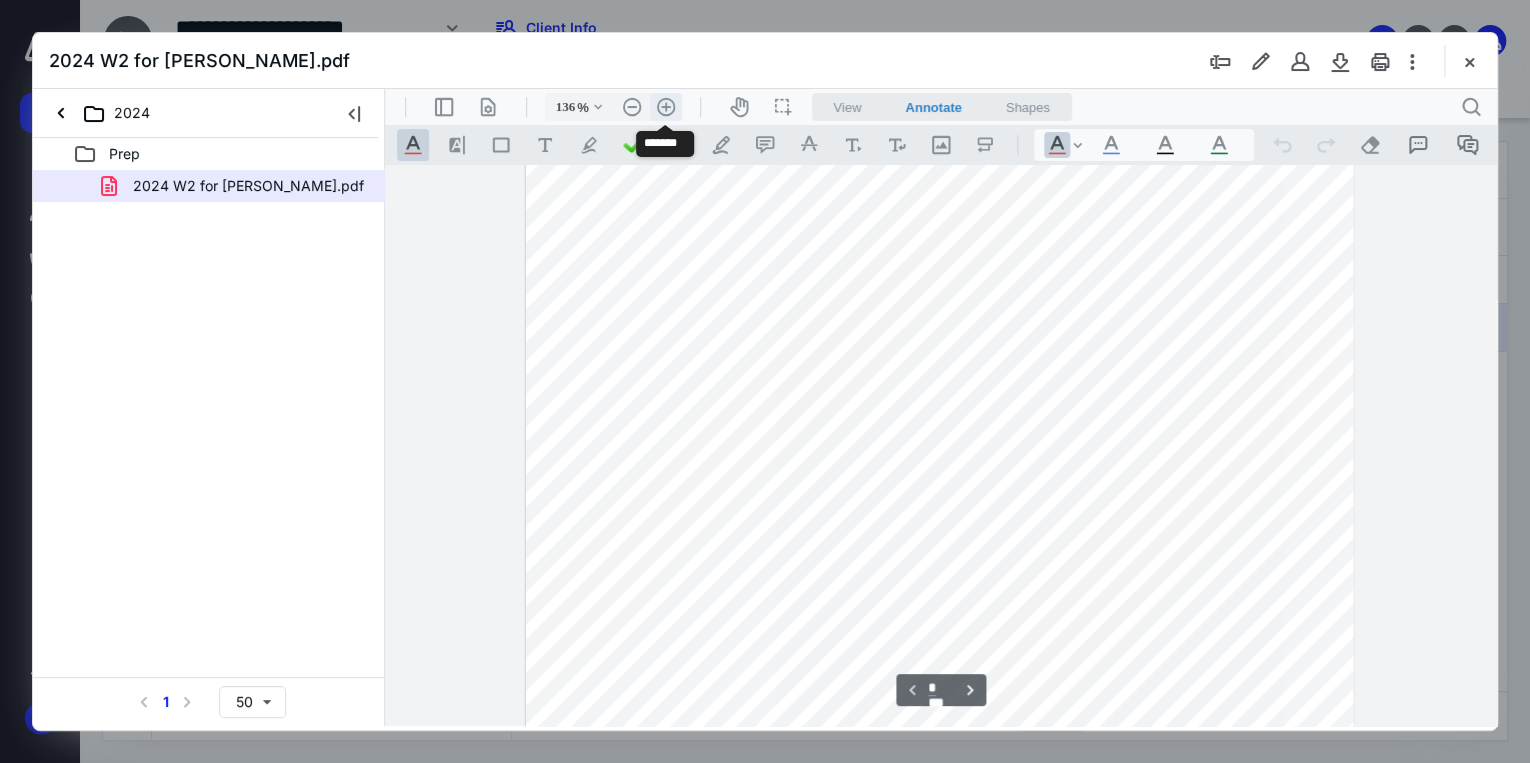 click on ".cls-1{fill:#abb0c4;} icon - header - zoom - in - line" at bounding box center [666, 107] 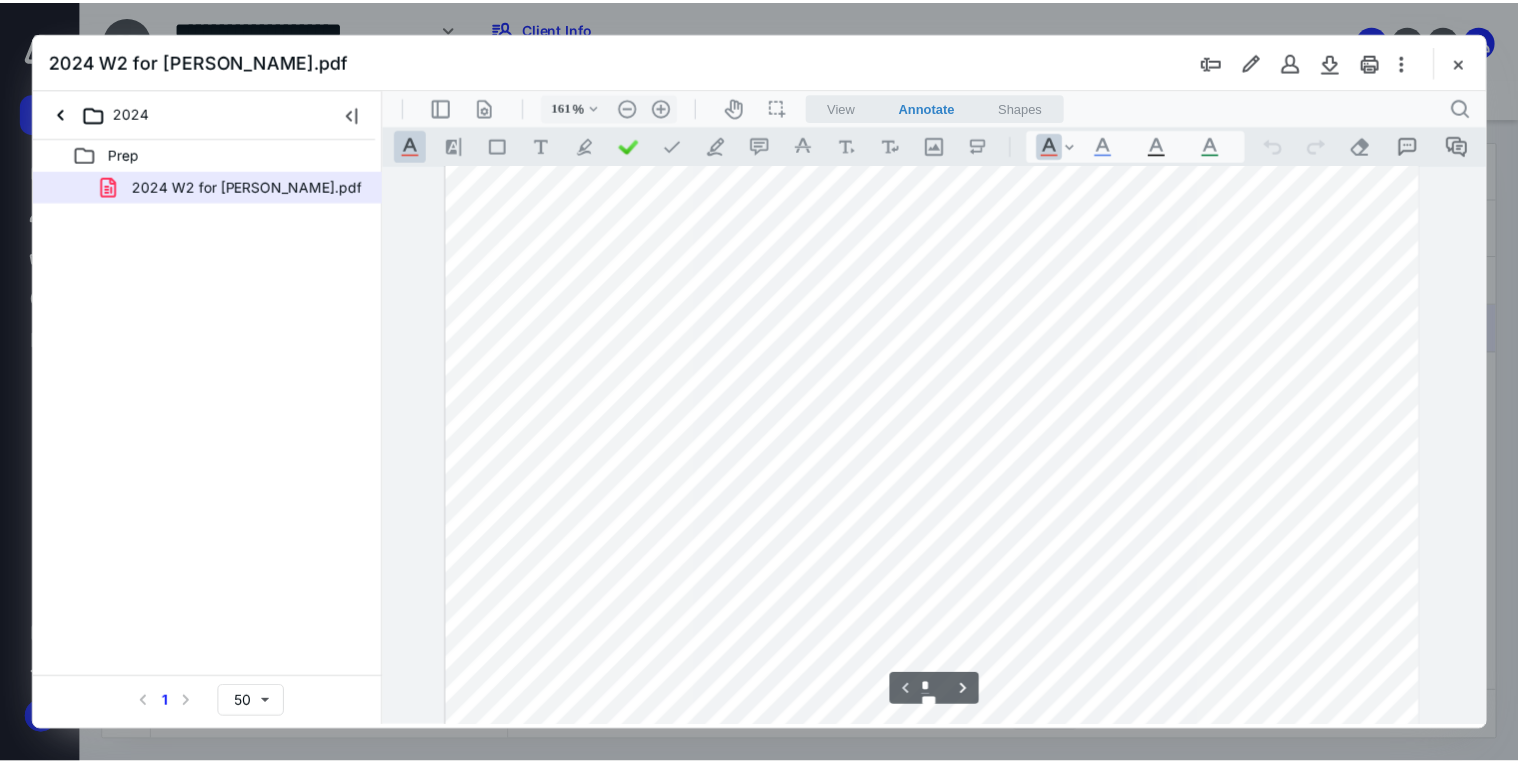 scroll, scrollTop: 0, scrollLeft: 0, axis: both 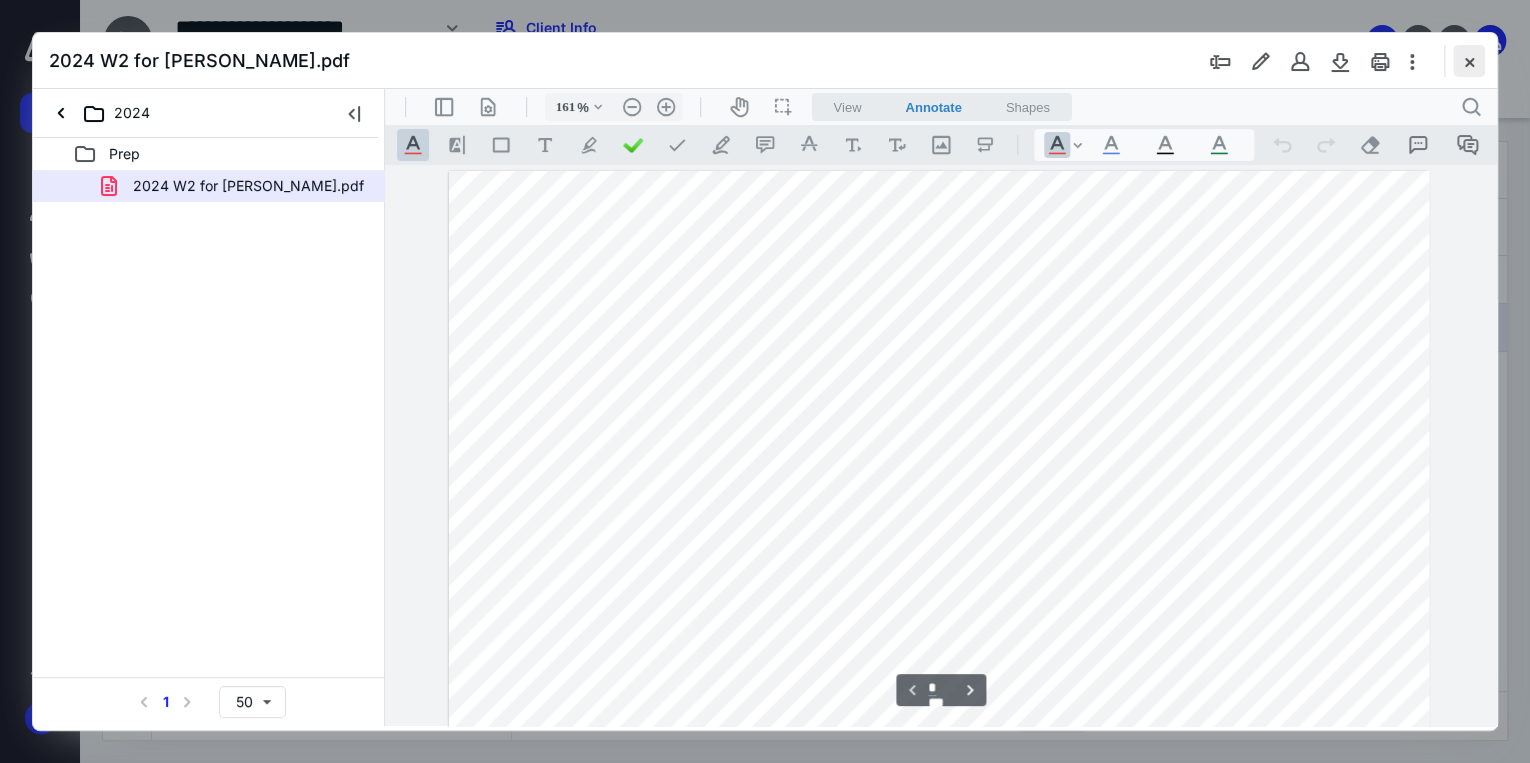 click at bounding box center (1469, 61) 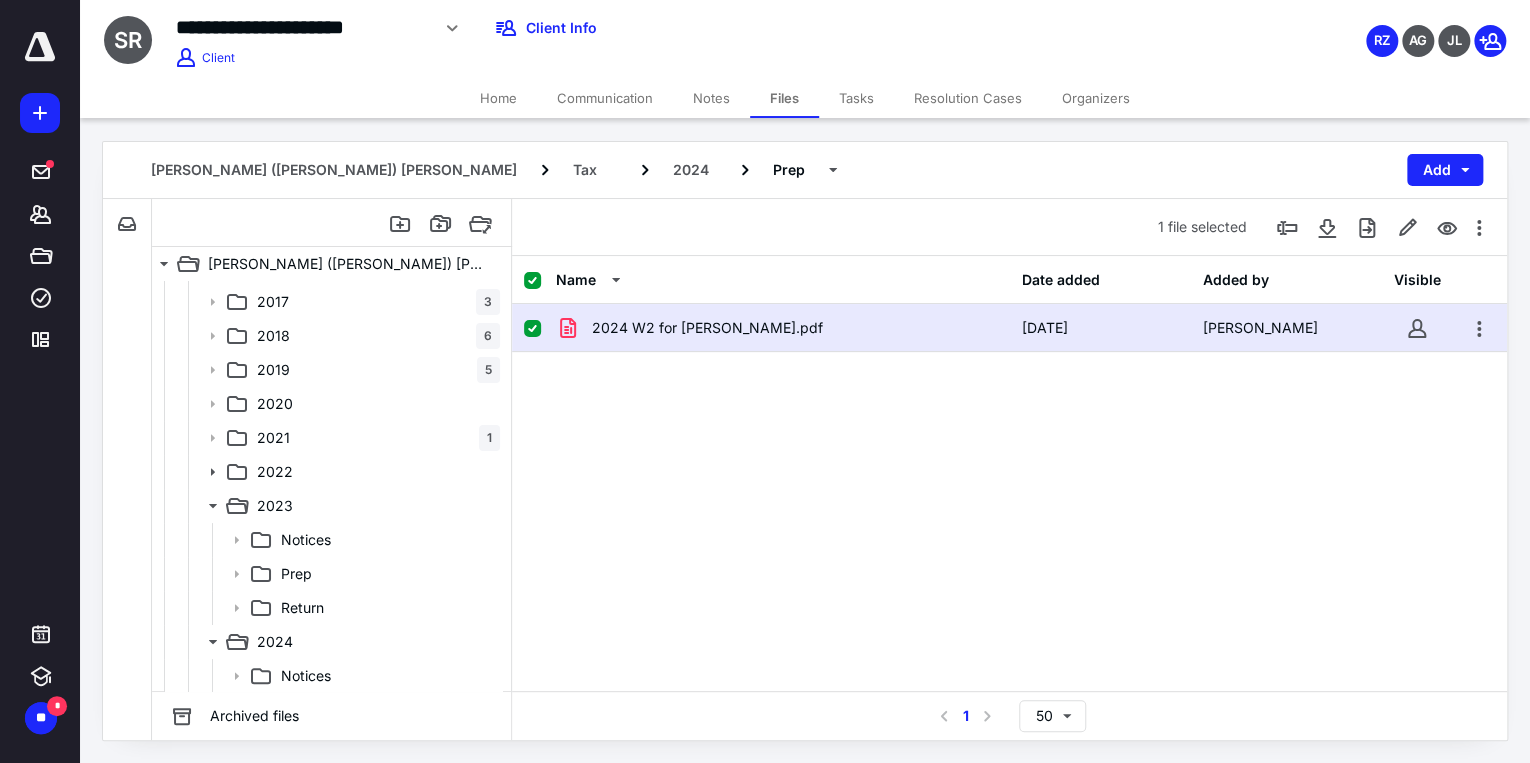 click on "Home" at bounding box center (498, 98) 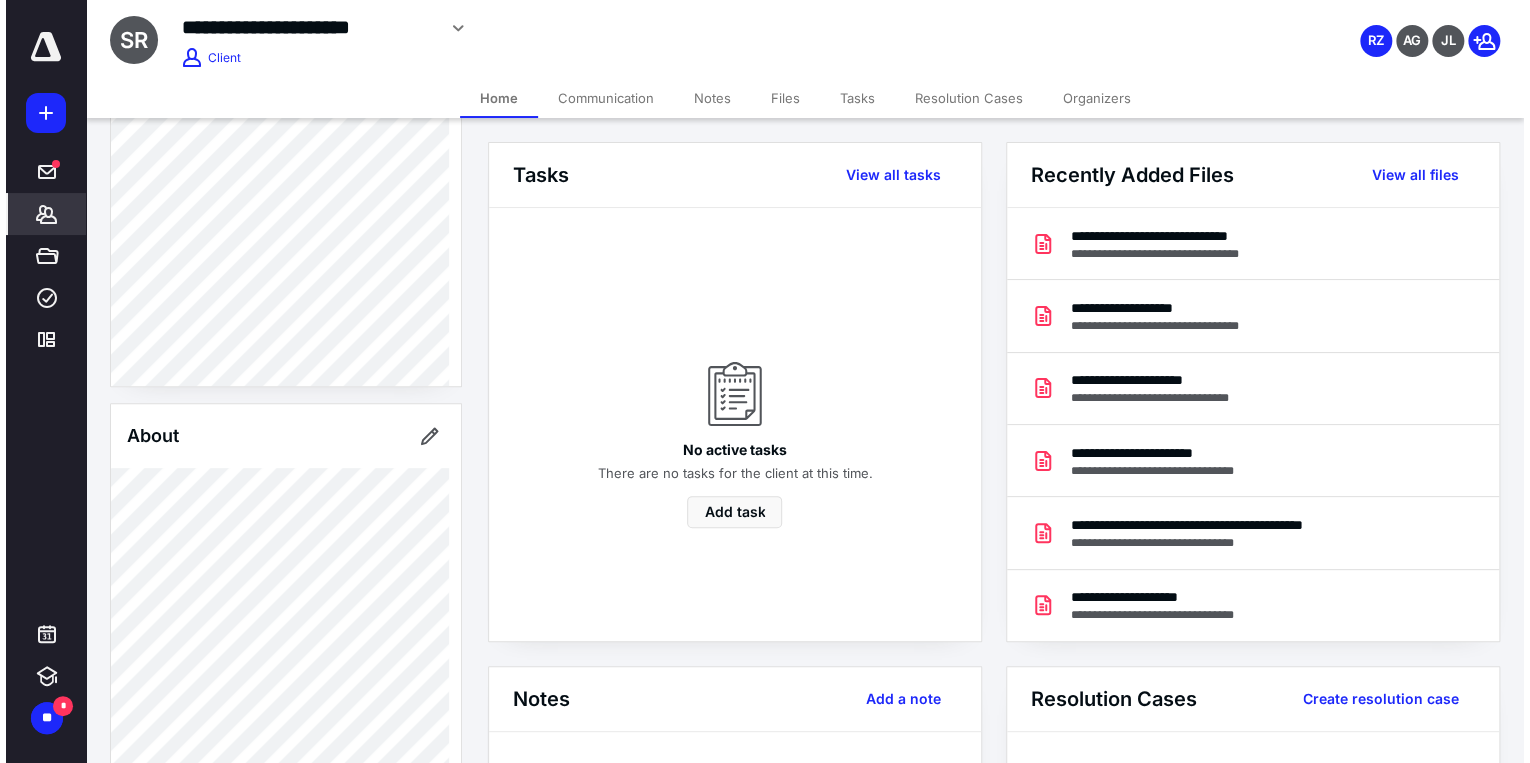 scroll, scrollTop: 320, scrollLeft: 0, axis: vertical 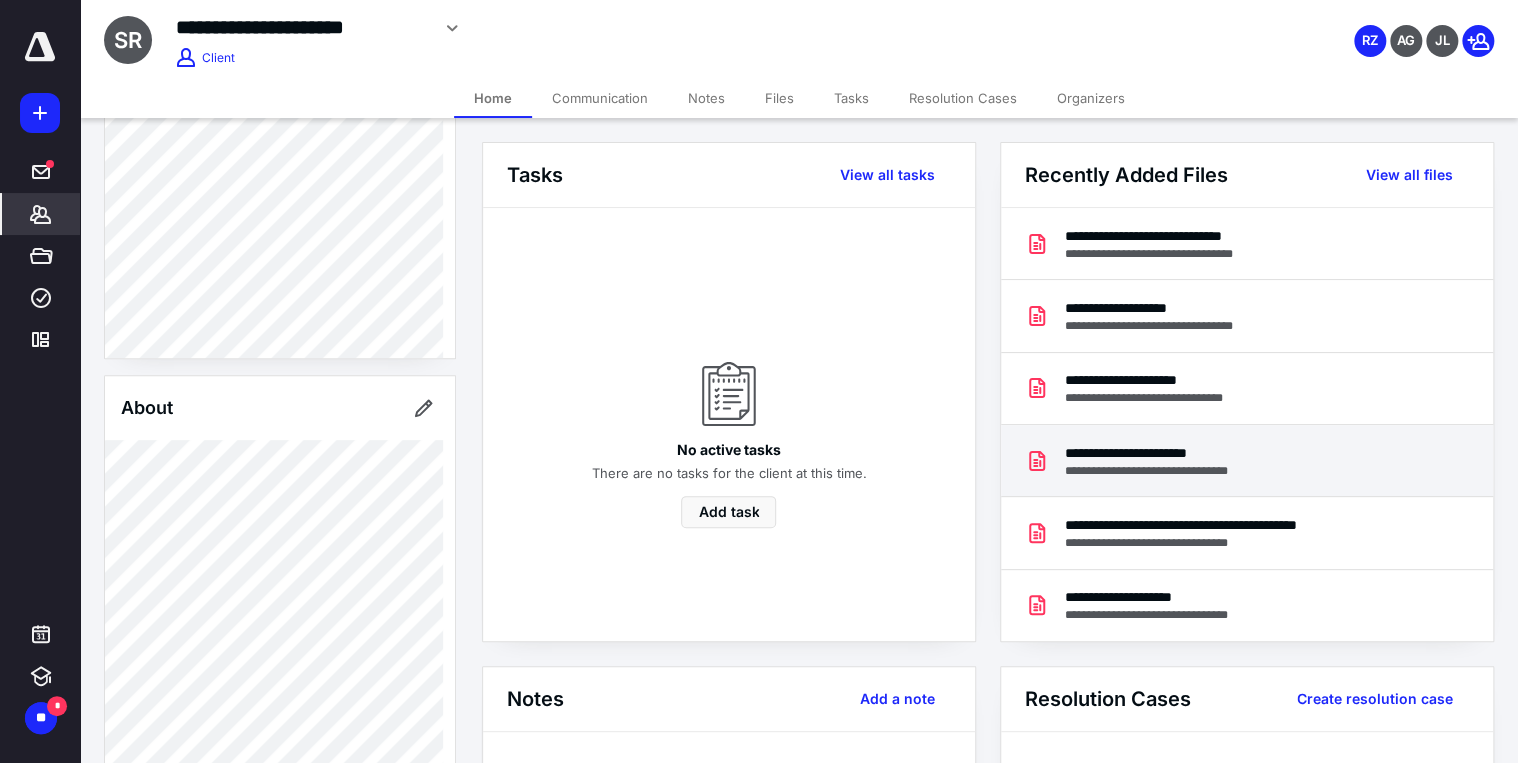 click on "**********" at bounding box center [1165, 453] 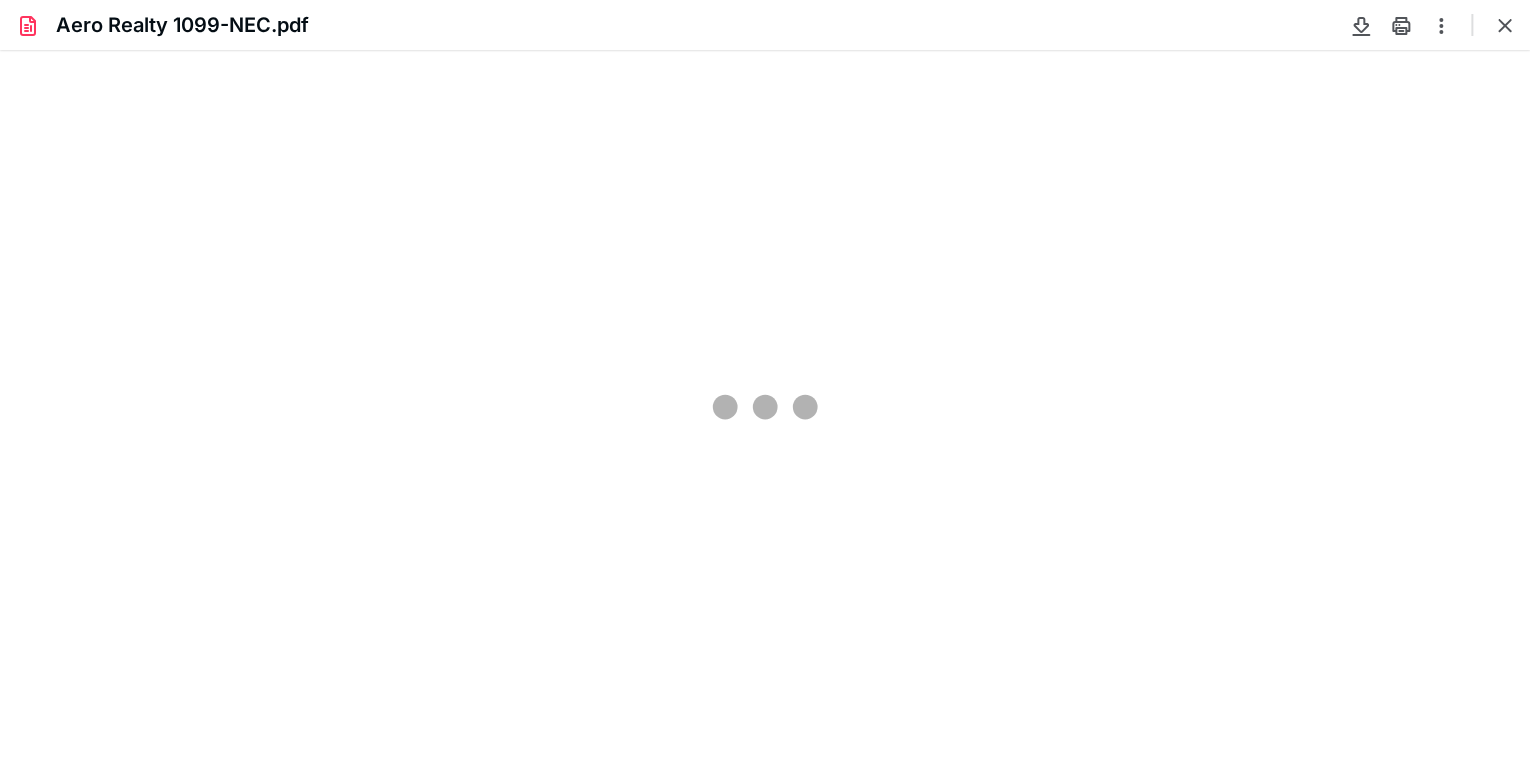 scroll, scrollTop: 0, scrollLeft: 0, axis: both 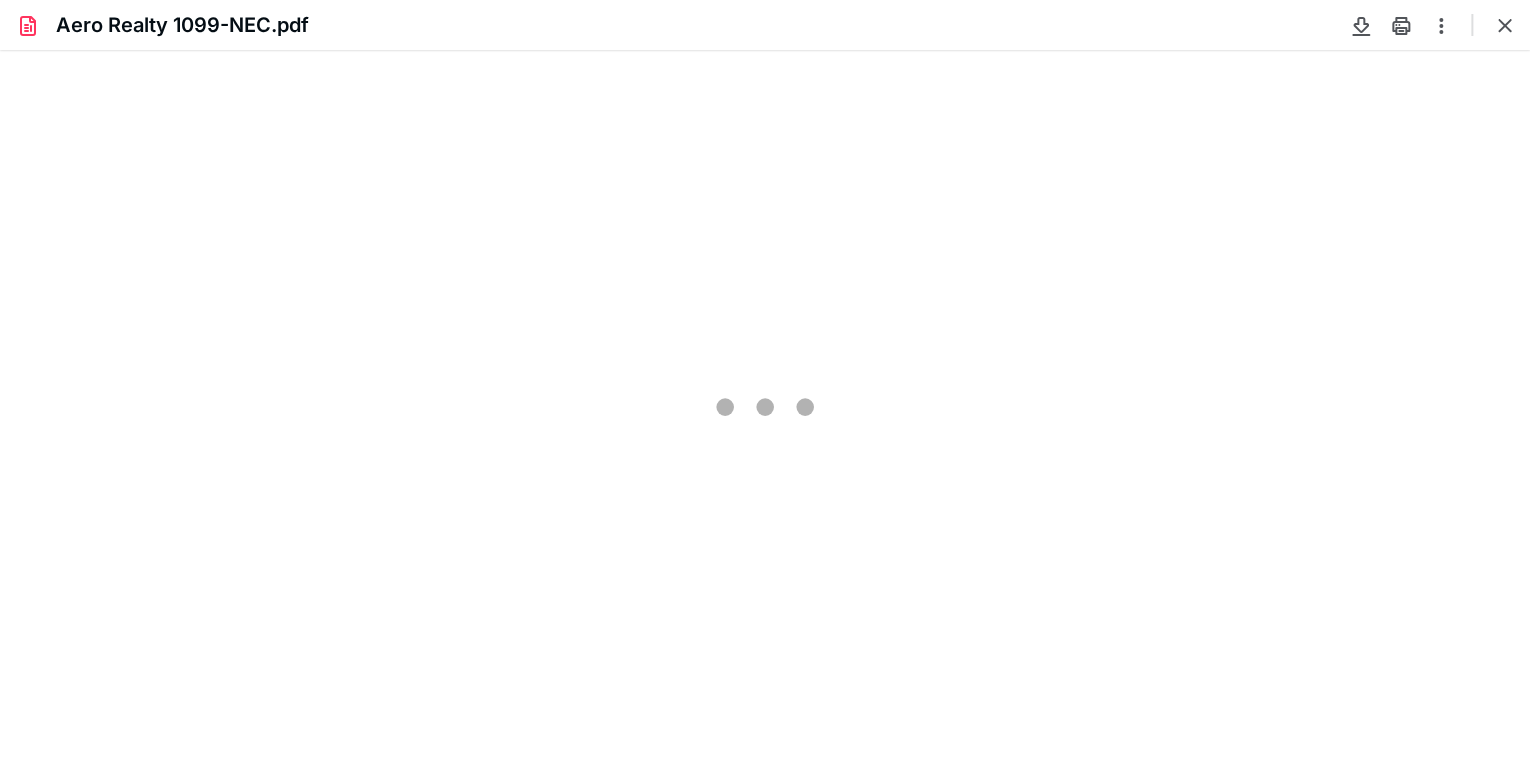 type on "85" 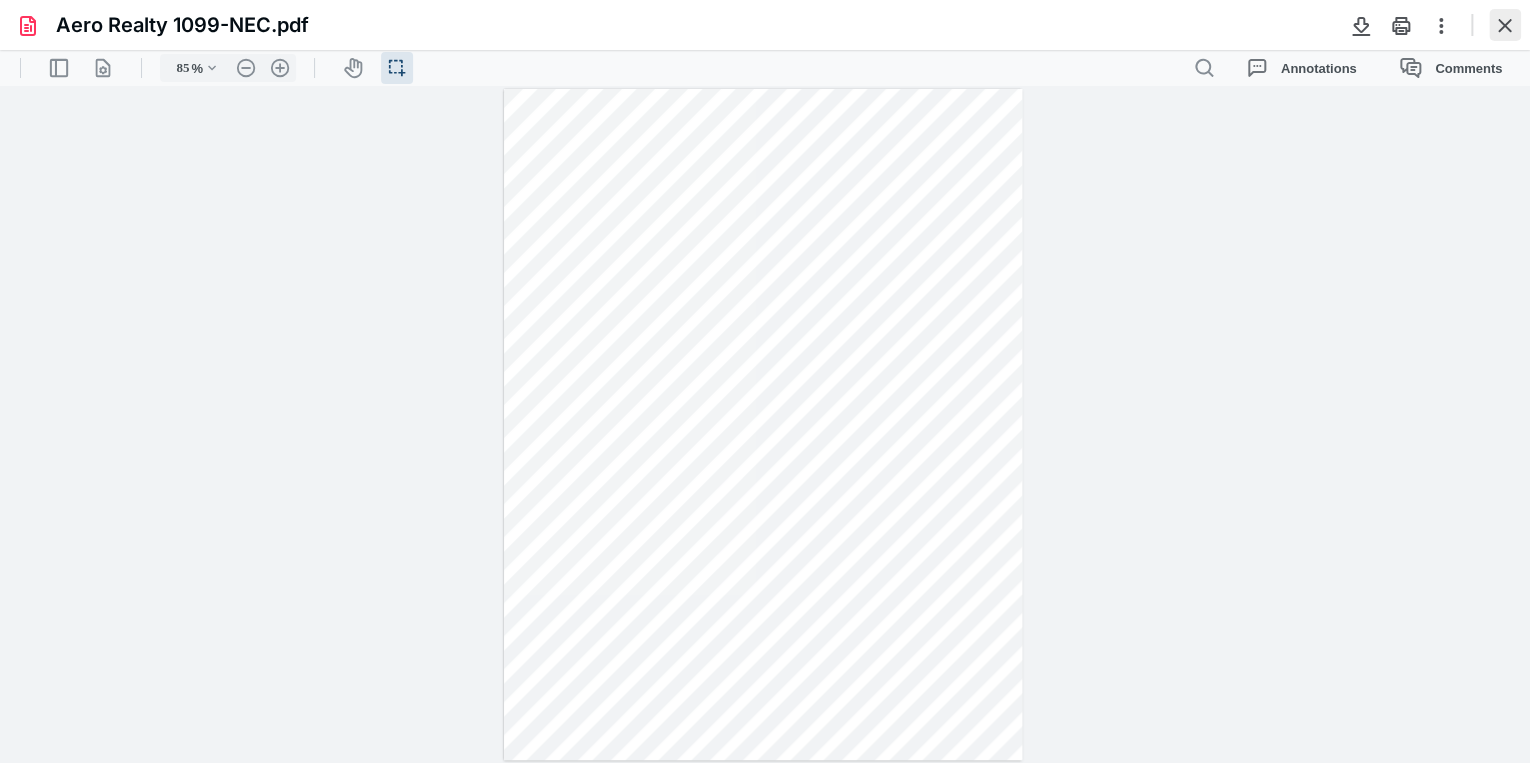 click at bounding box center [1505, 25] 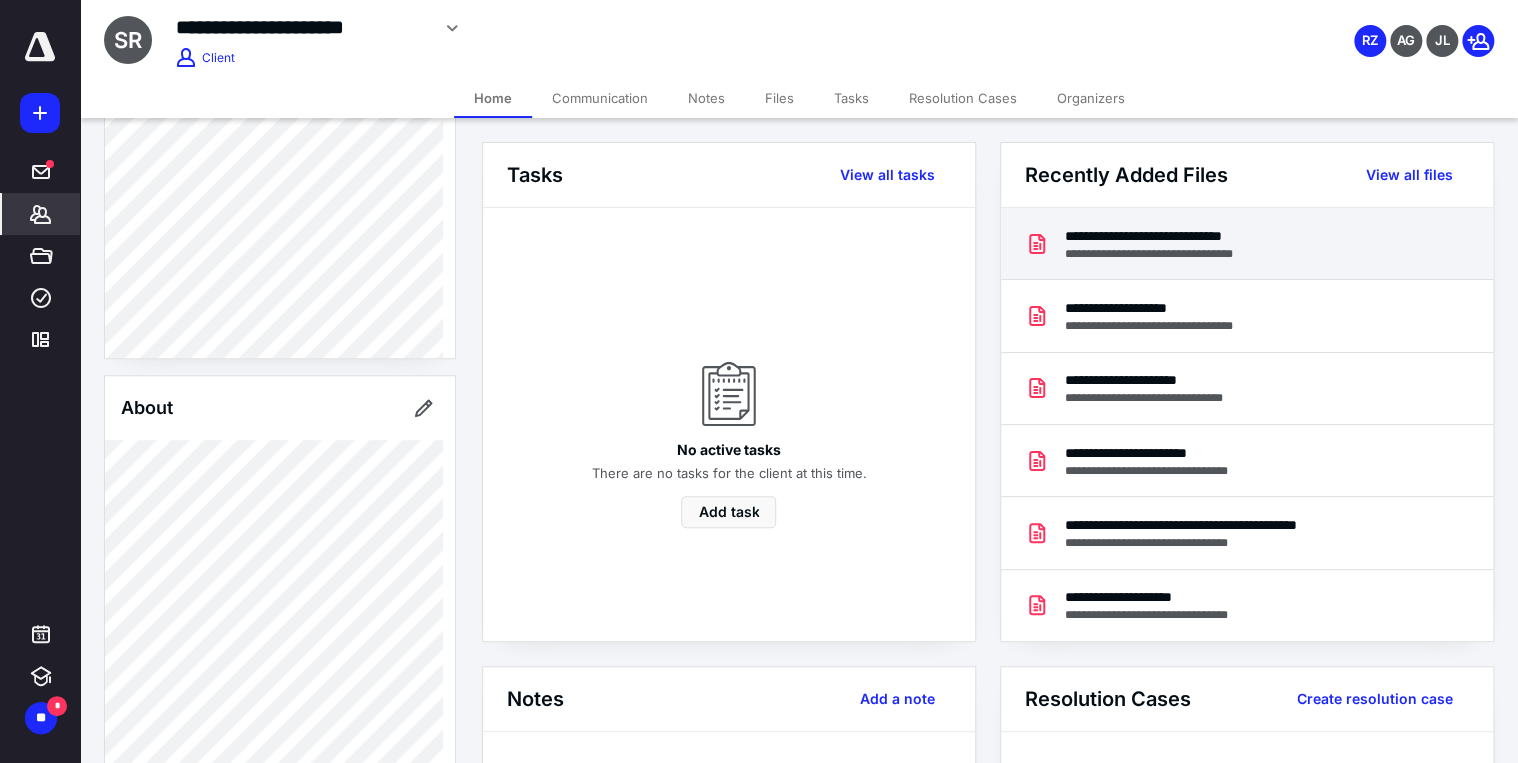 click on "**********" at bounding box center [1172, 236] 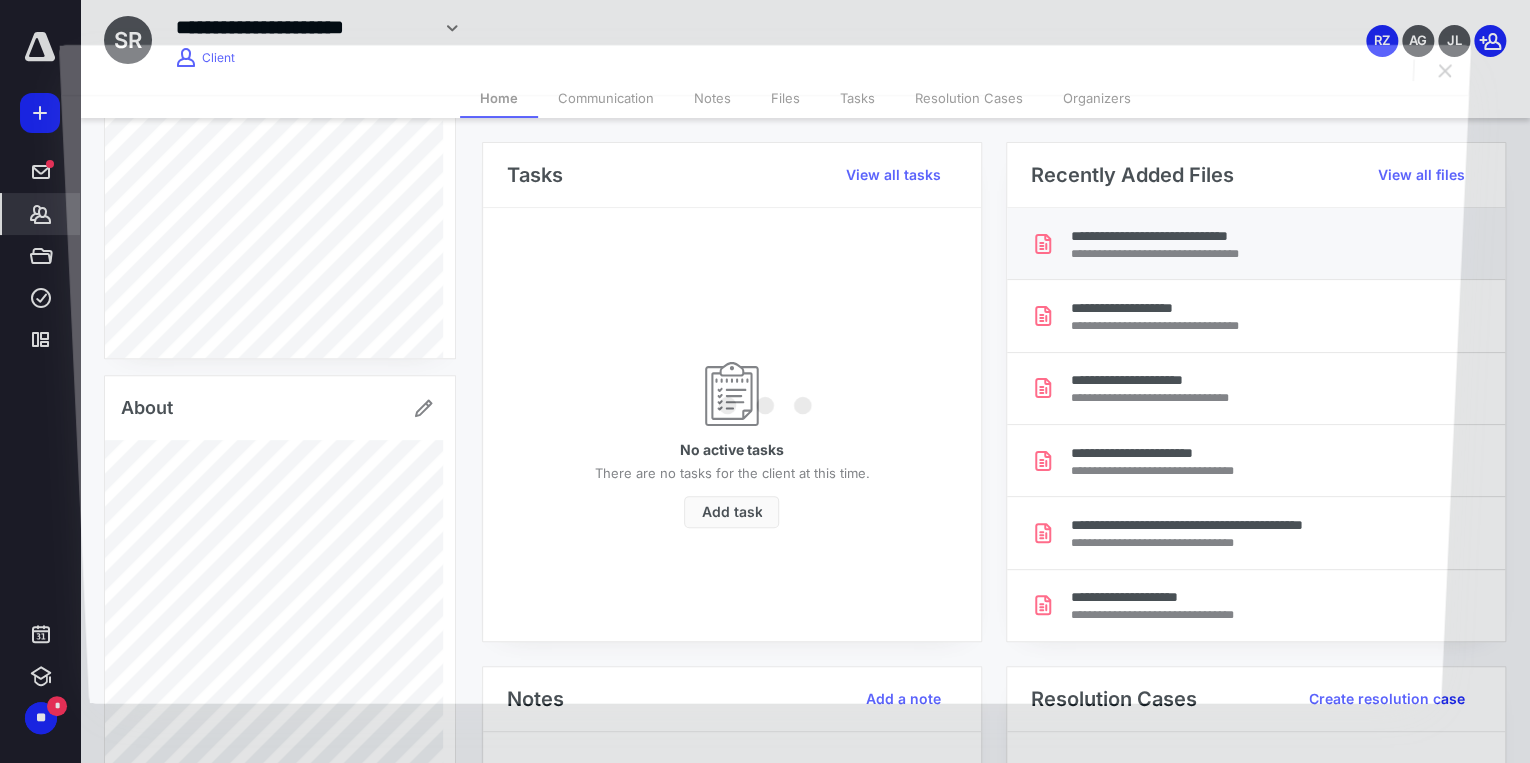 click at bounding box center (765, 399) 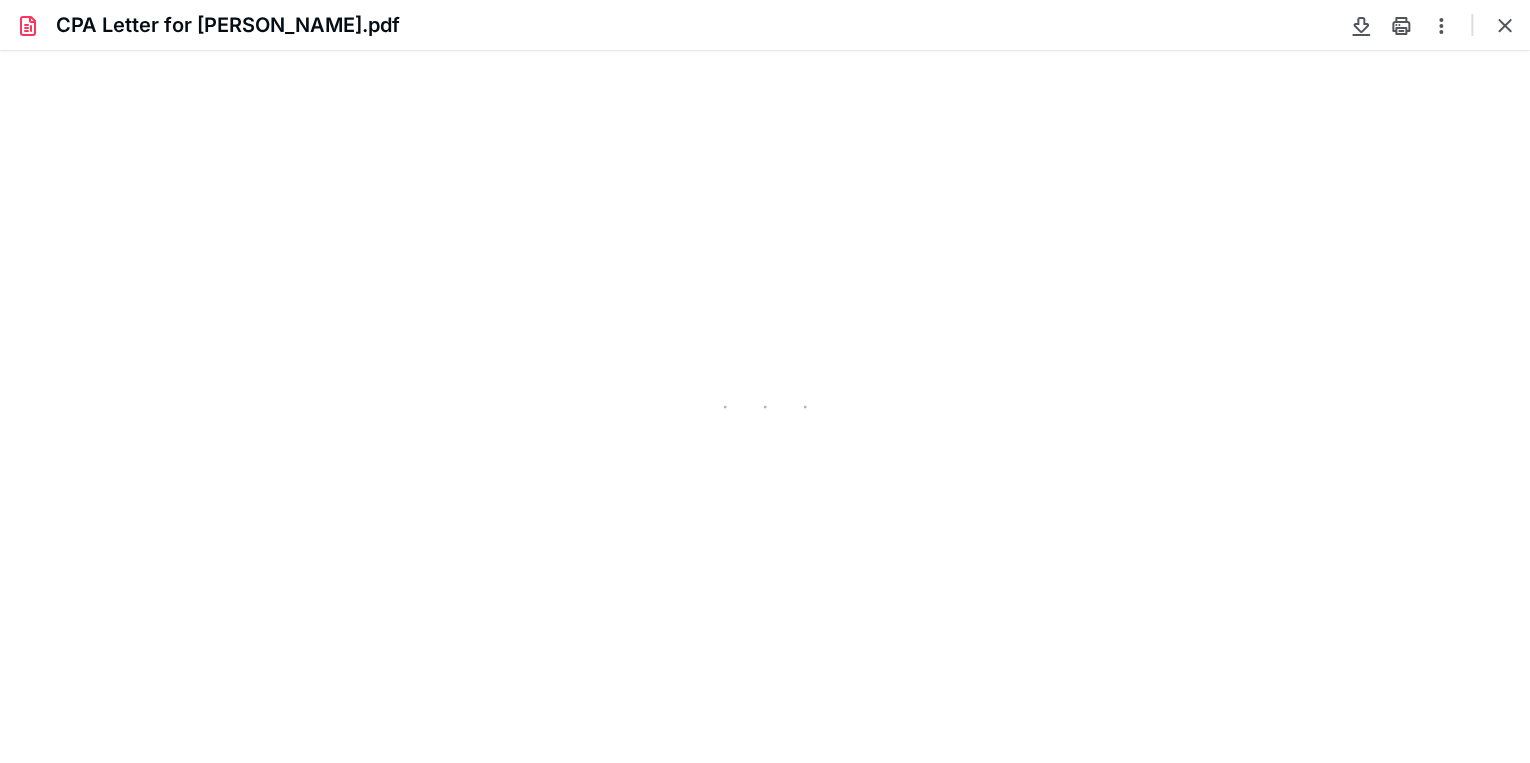 scroll, scrollTop: 0, scrollLeft: 0, axis: both 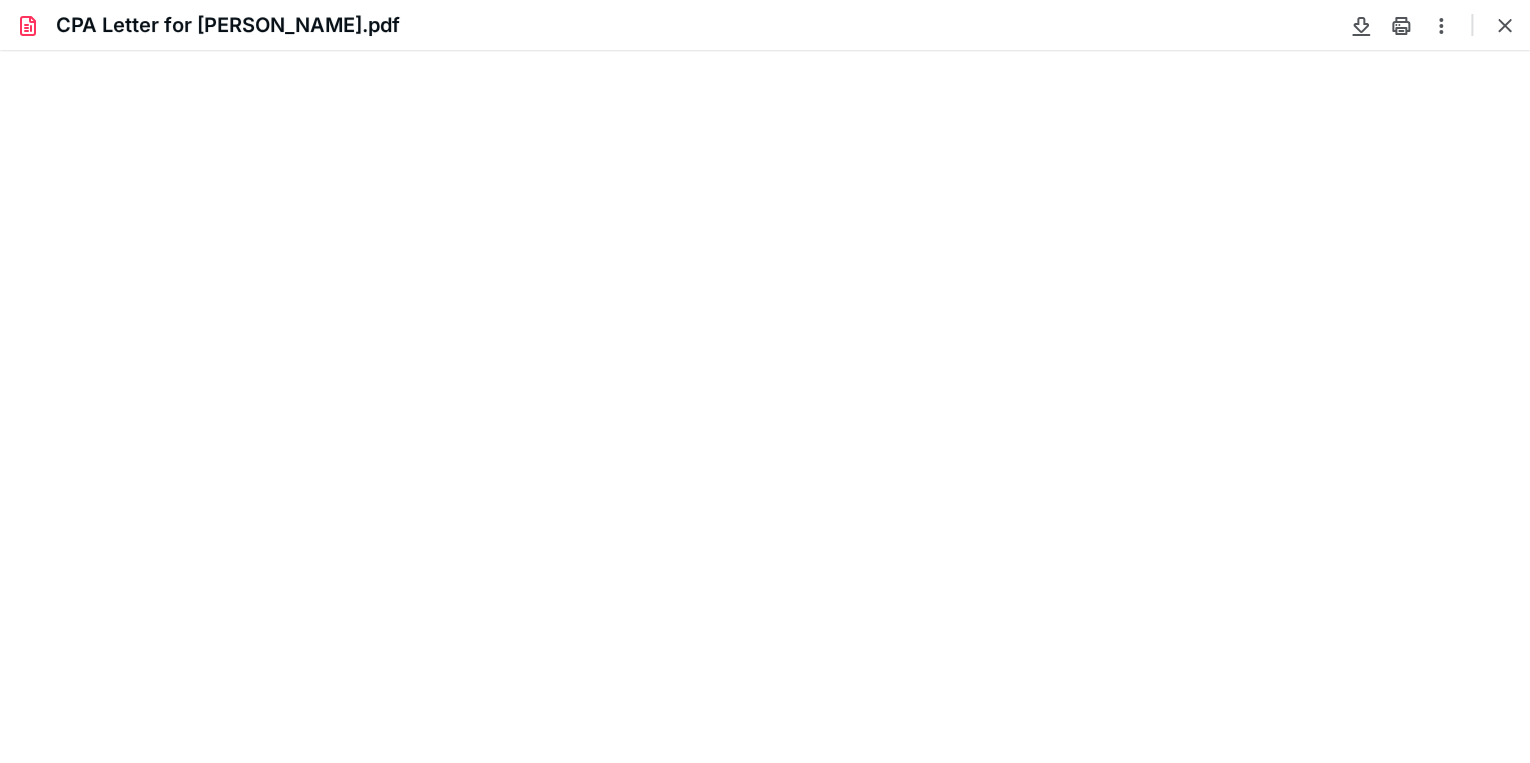type on "85" 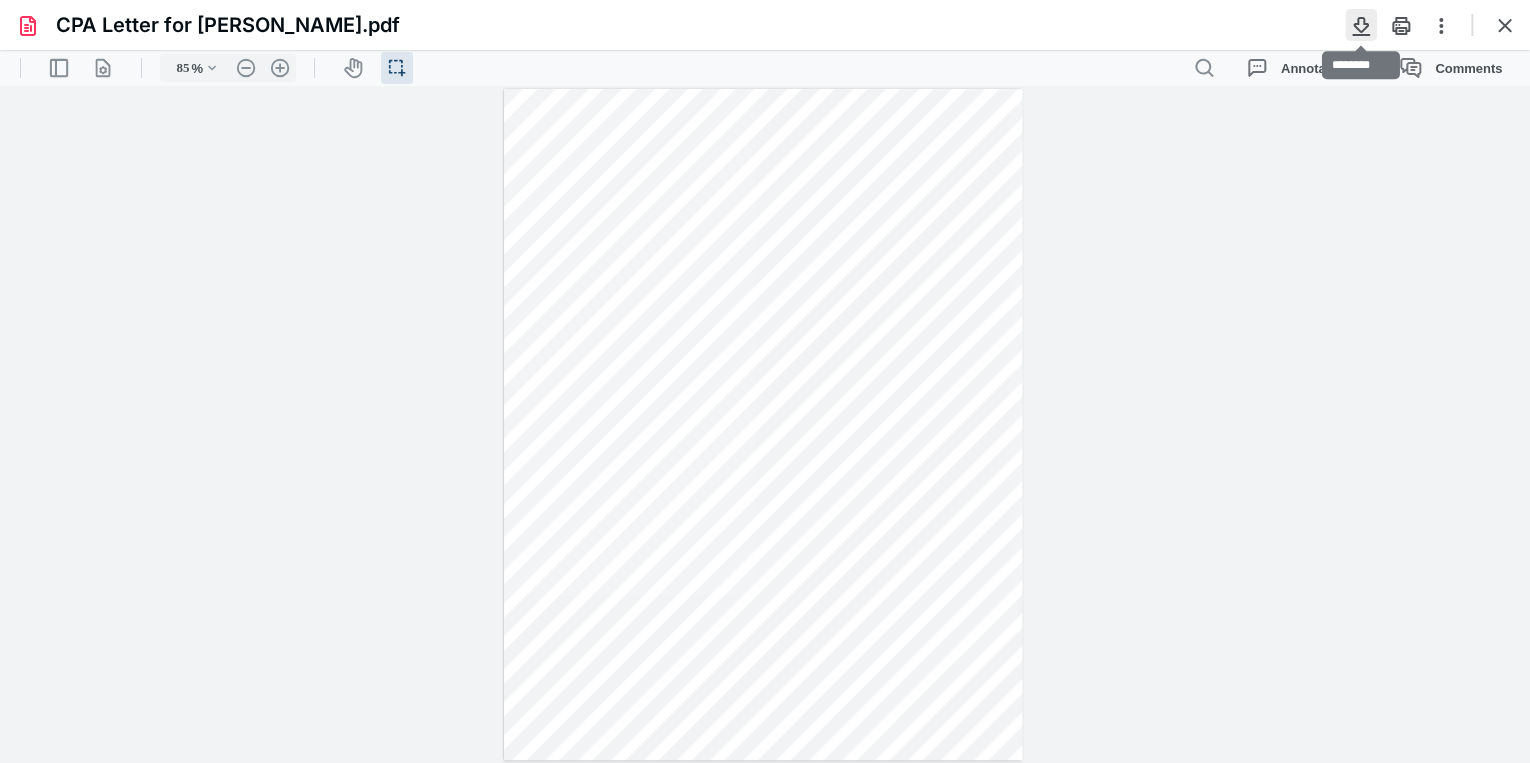 click at bounding box center (1361, 25) 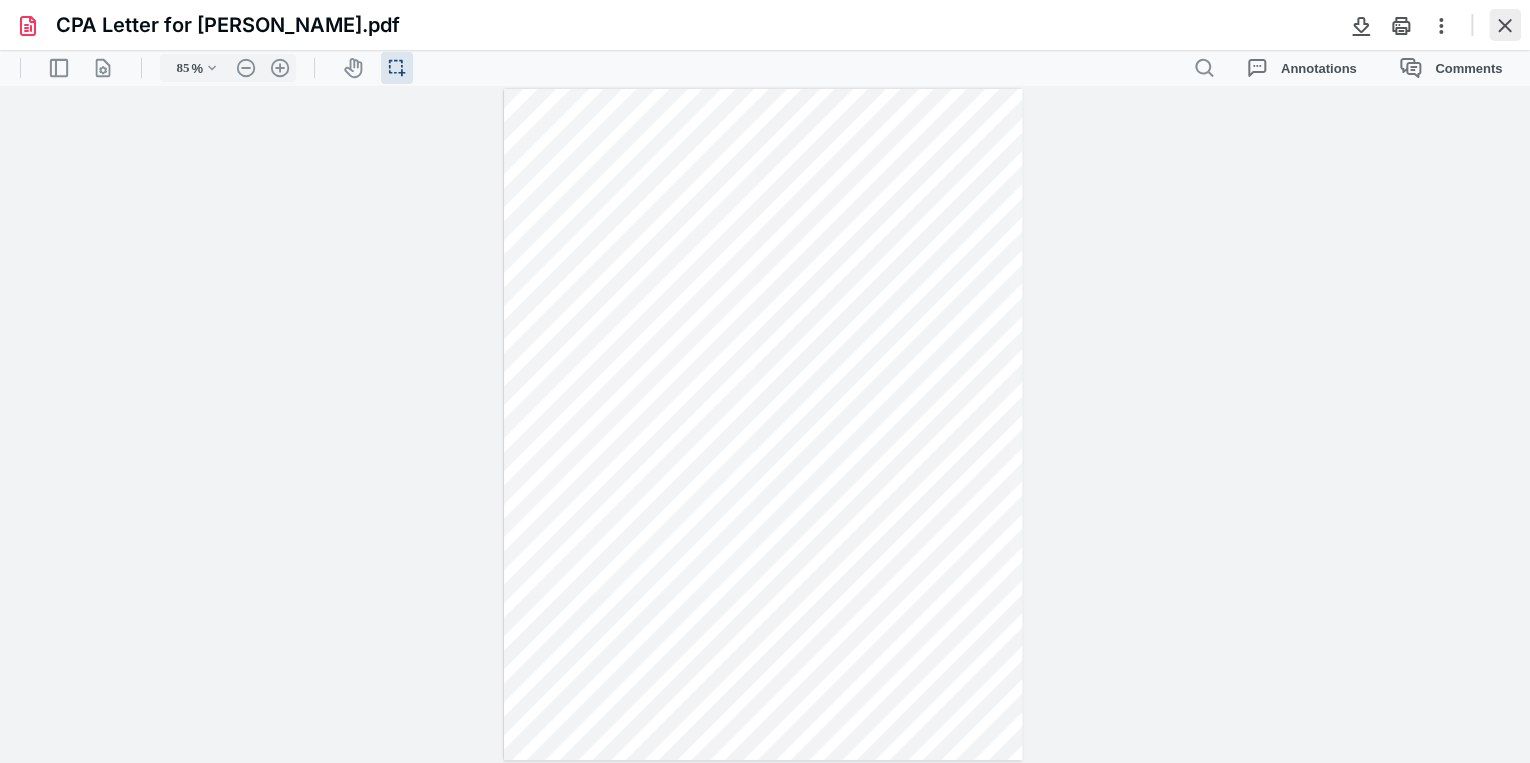 click at bounding box center [1505, 25] 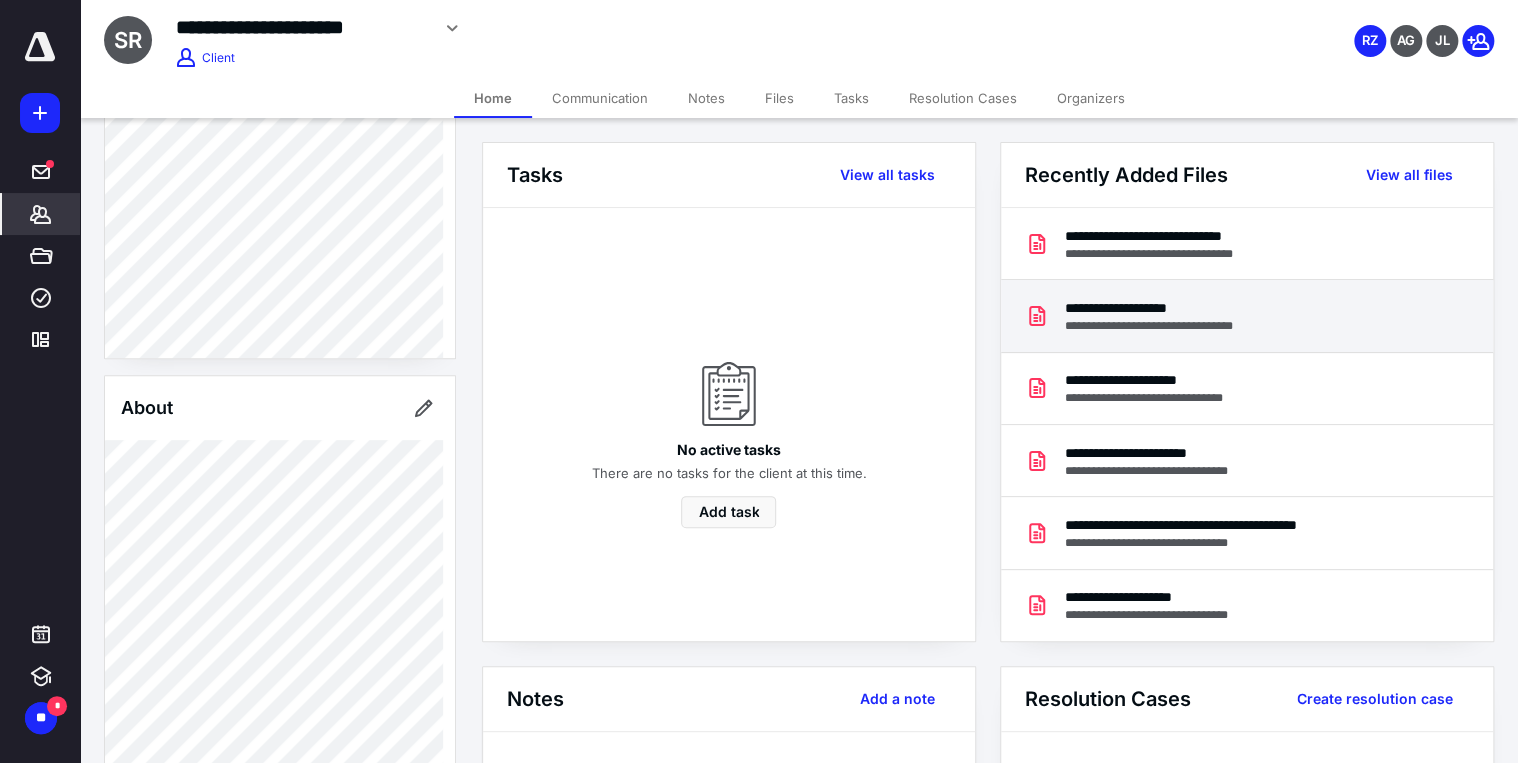 click on "**********" at bounding box center [1171, 308] 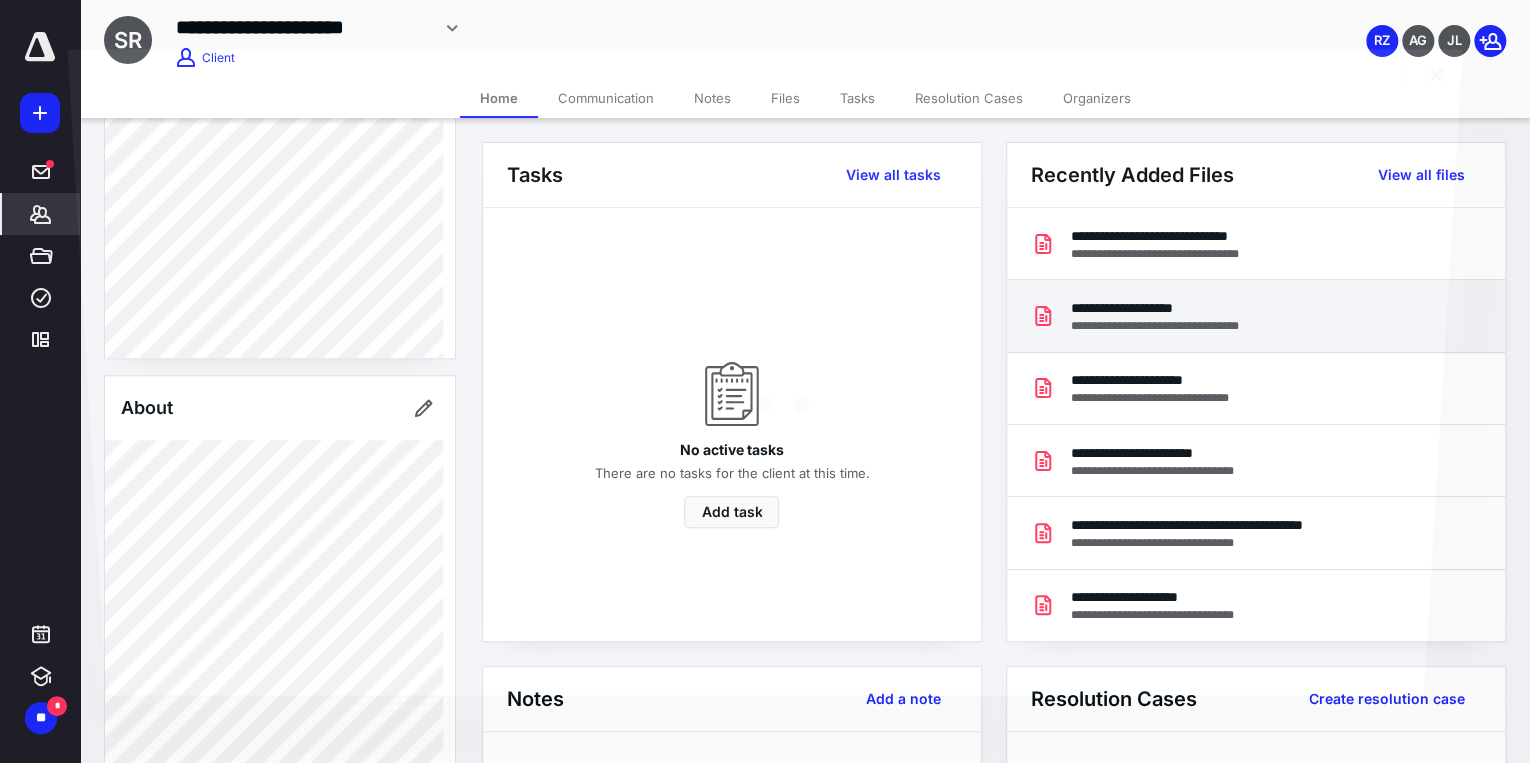 click at bounding box center [765, 397] 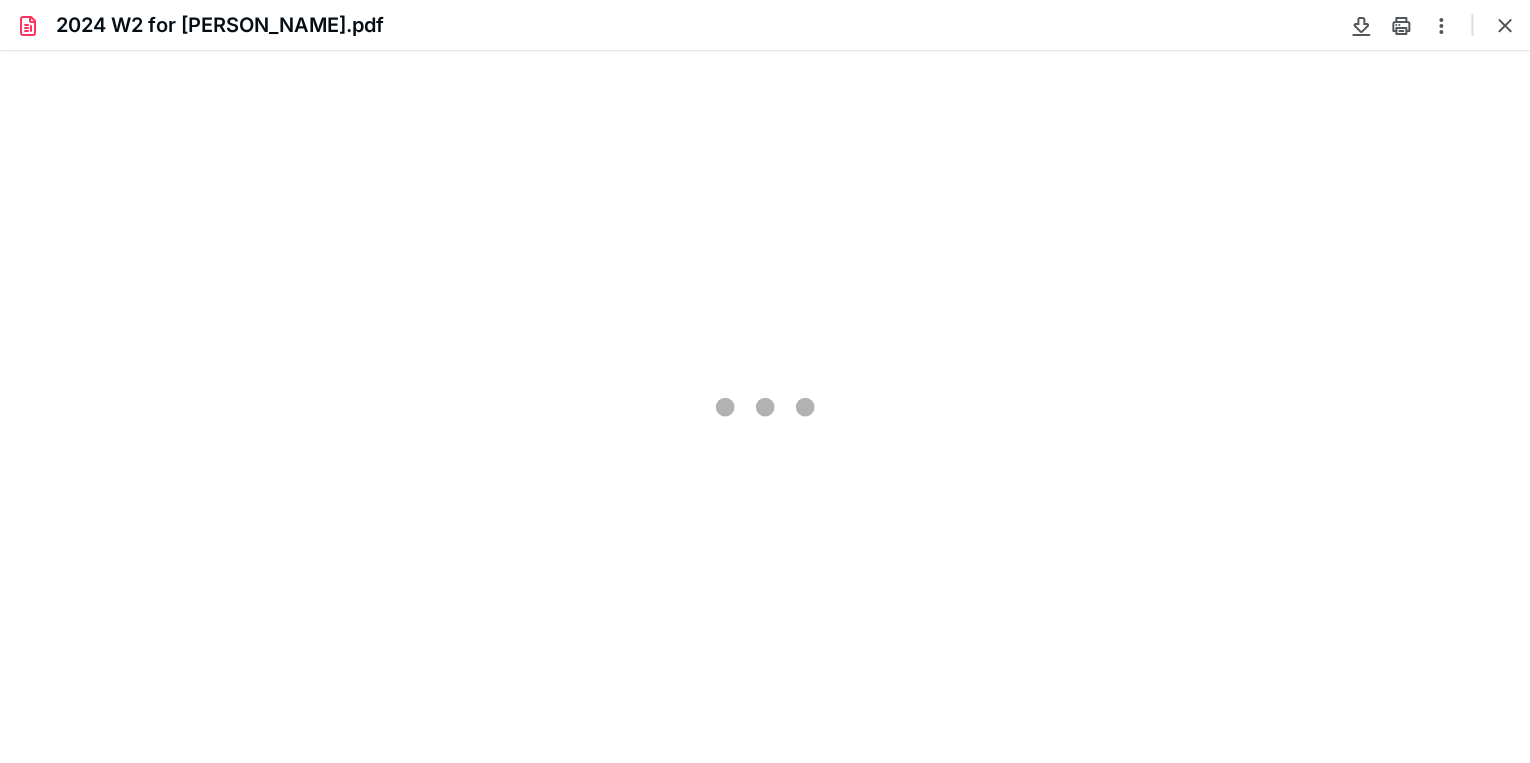 scroll, scrollTop: 0, scrollLeft: 0, axis: both 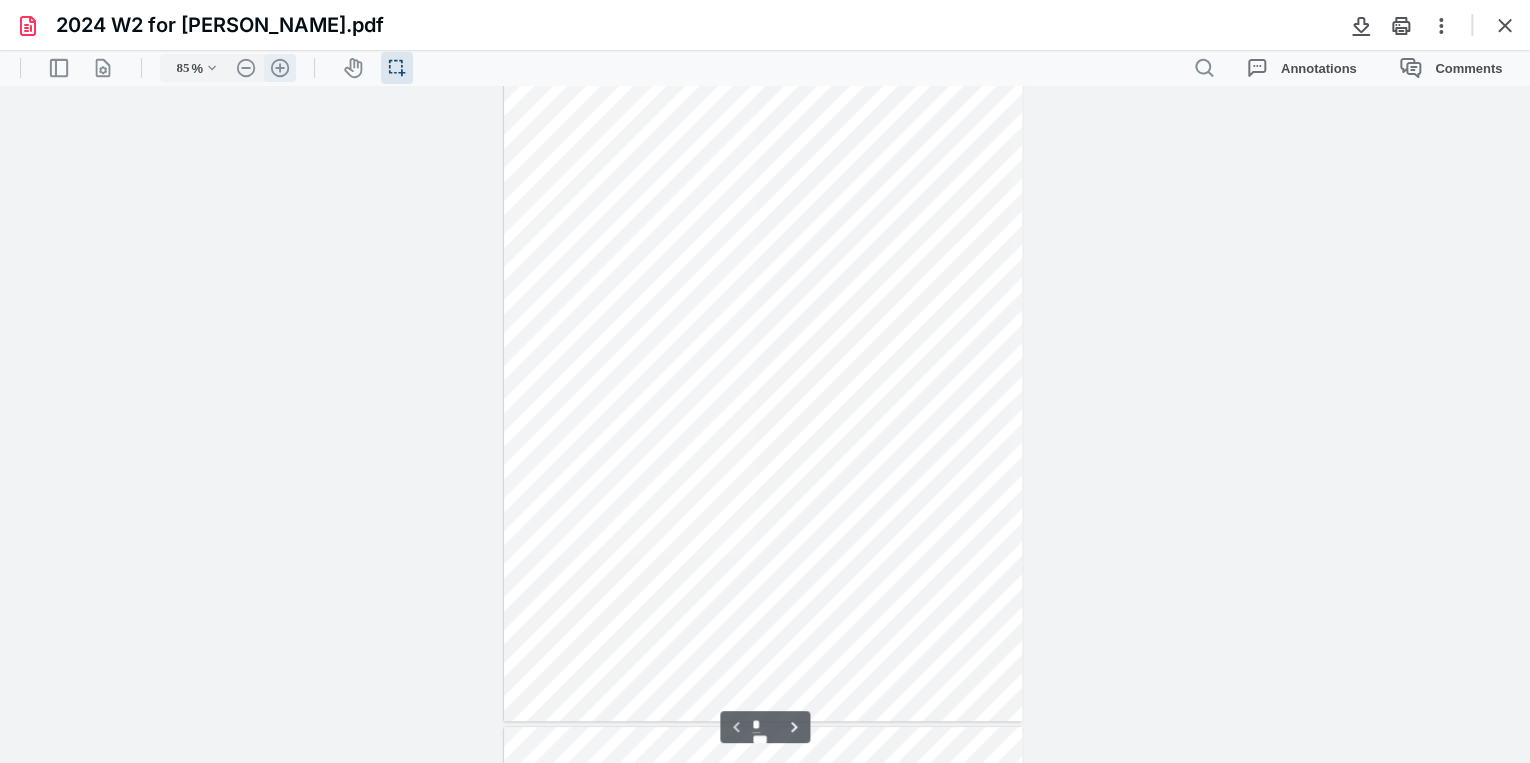 click on ".cls-1{fill:#abb0c4;} icon - header - zoom - in - line" at bounding box center [280, 68] 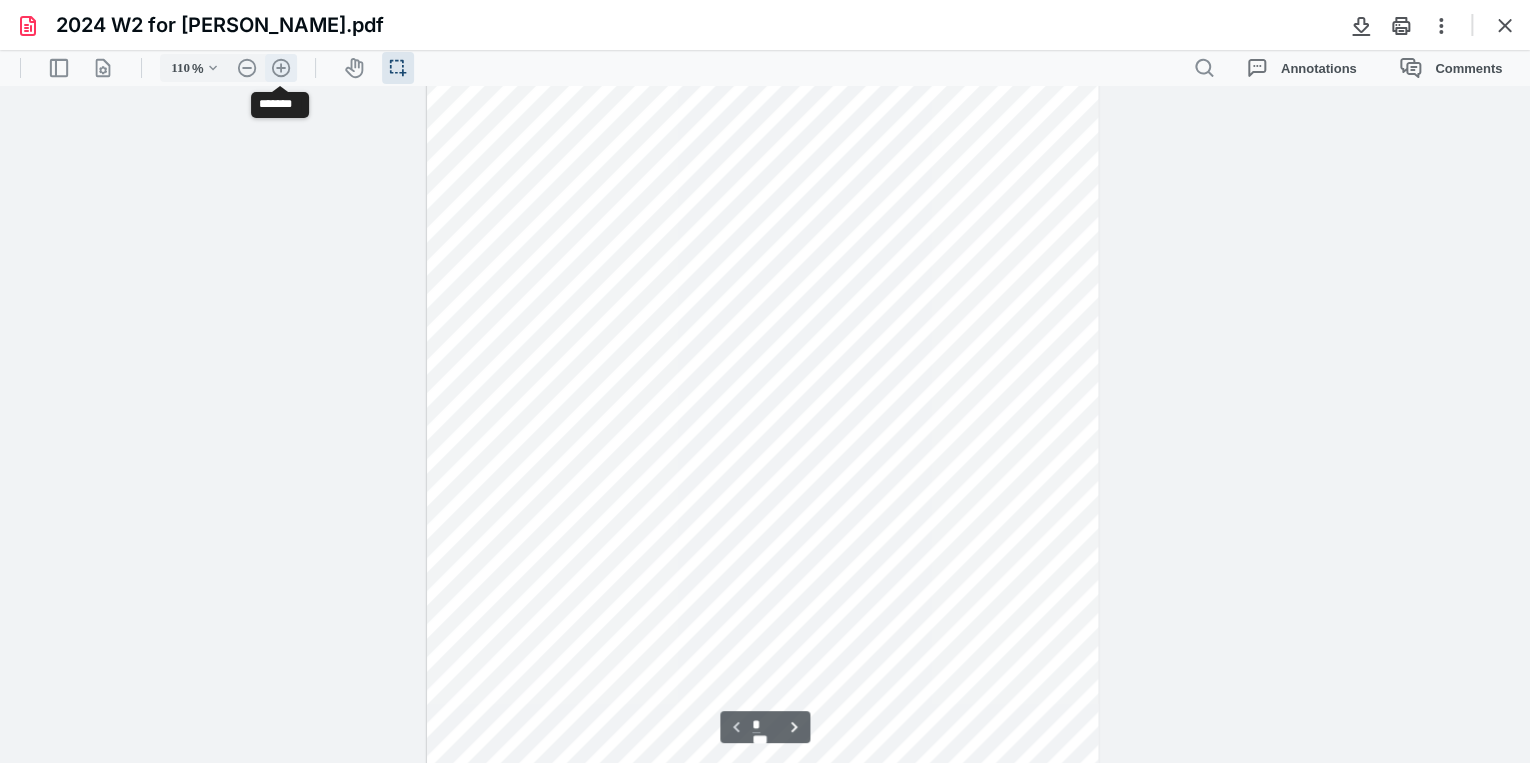 click on ".cls-1{fill:#abb0c4;} icon - header - zoom - in - line" at bounding box center (281, 68) 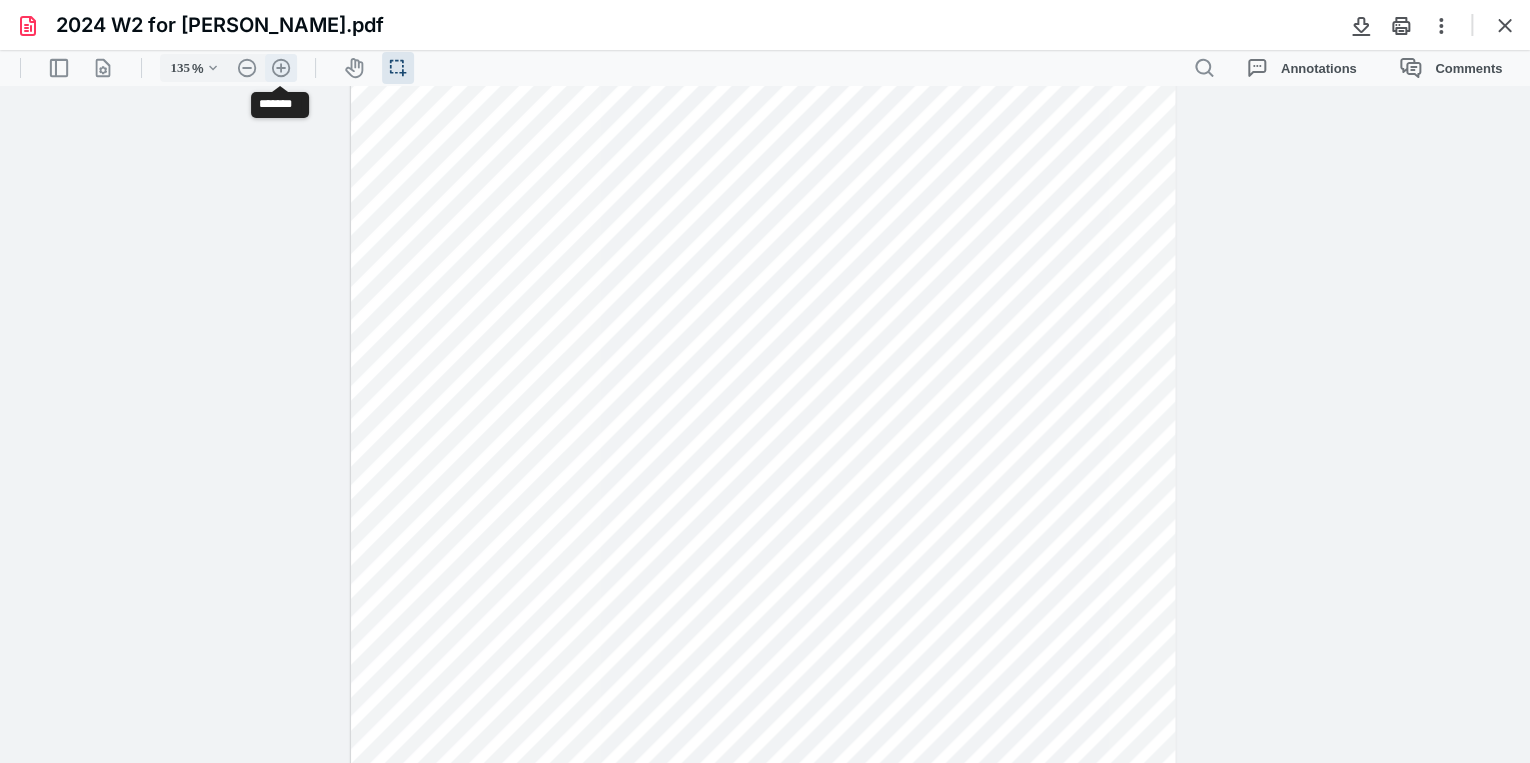 click on ".cls-1{fill:#abb0c4;} icon - header - zoom - in - line" at bounding box center (281, 68) 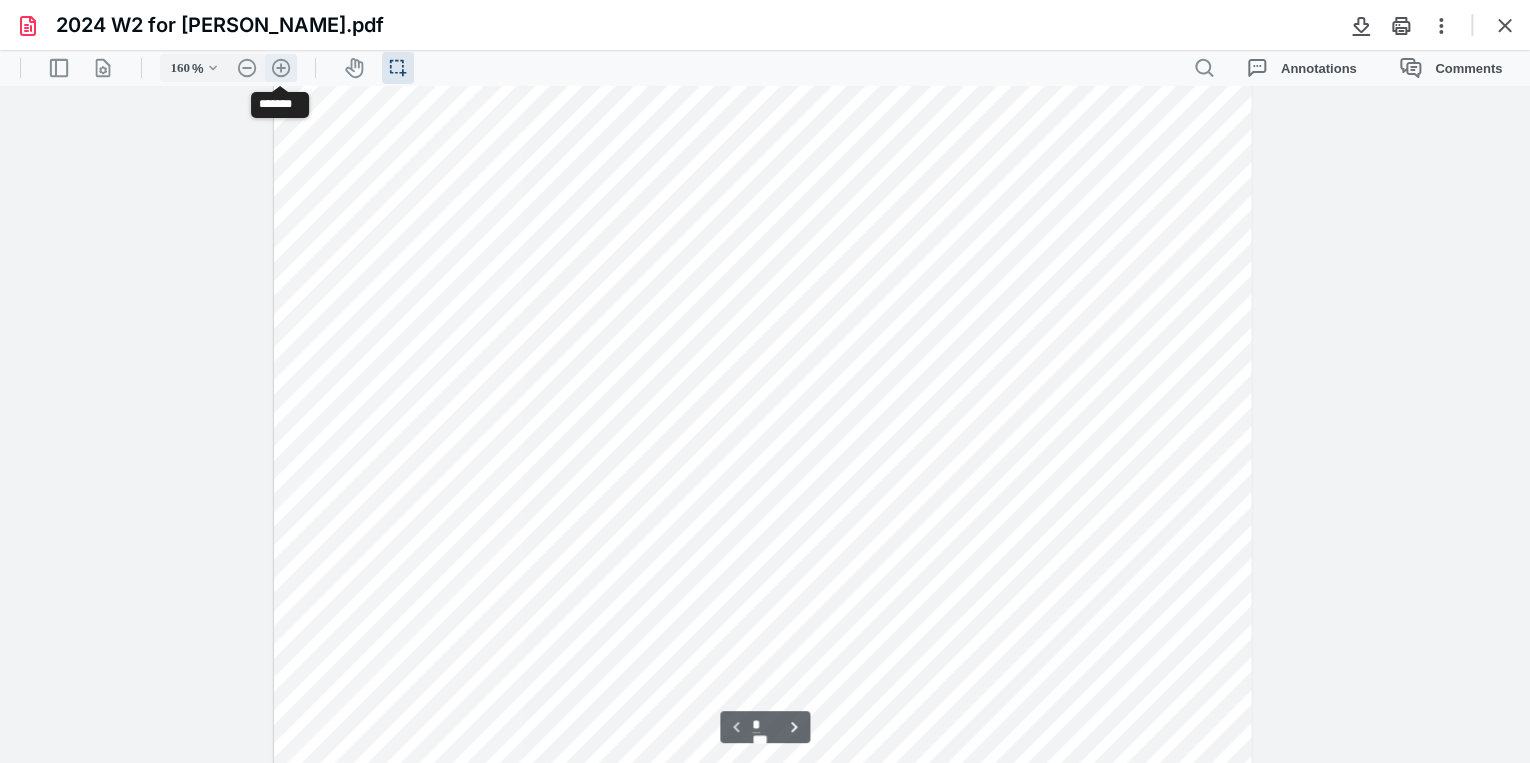 click on ".cls-1{fill:#abb0c4;} icon - header - zoom - in - line" at bounding box center [281, 68] 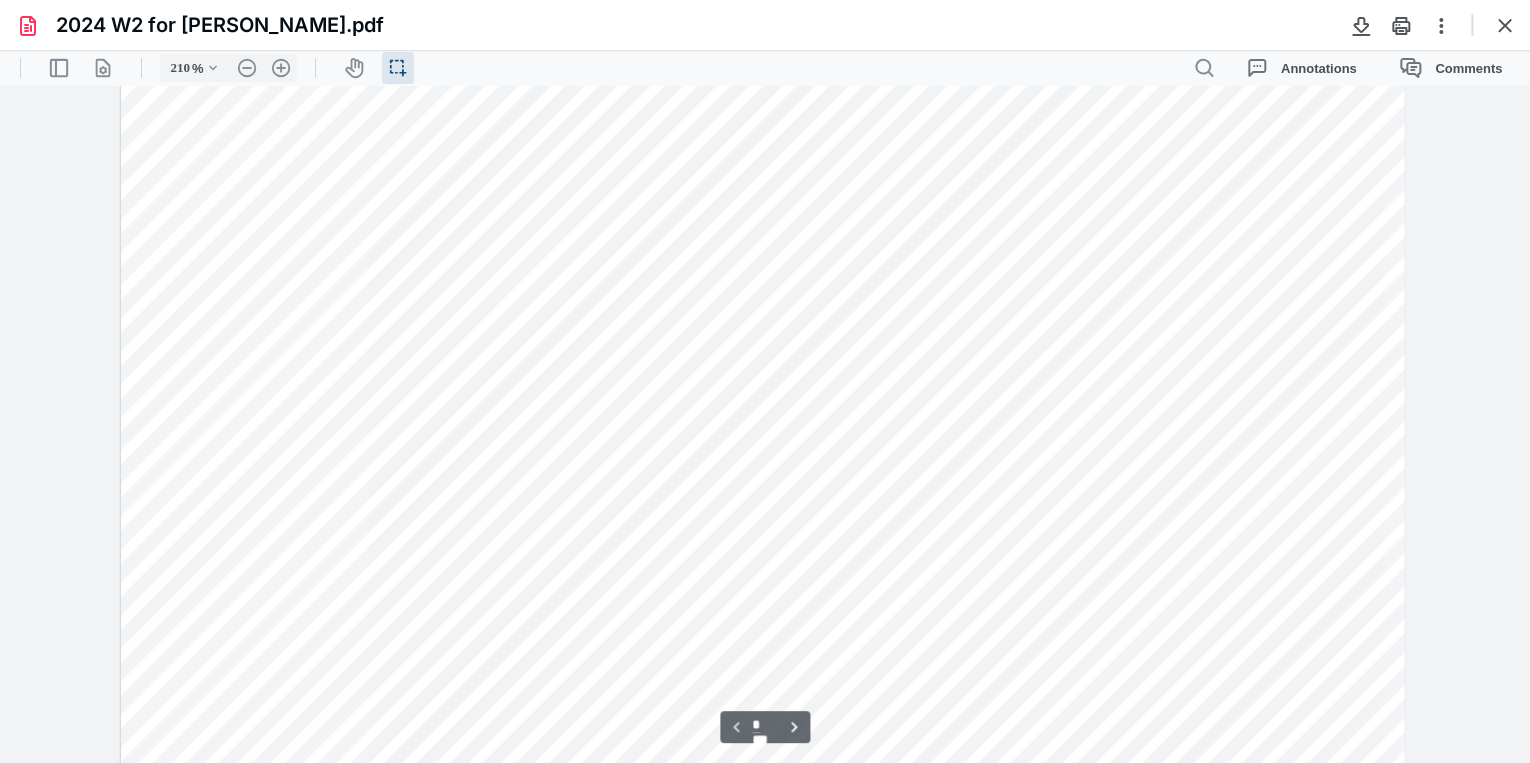 scroll, scrollTop: 251, scrollLeft: 0, axis: vertical 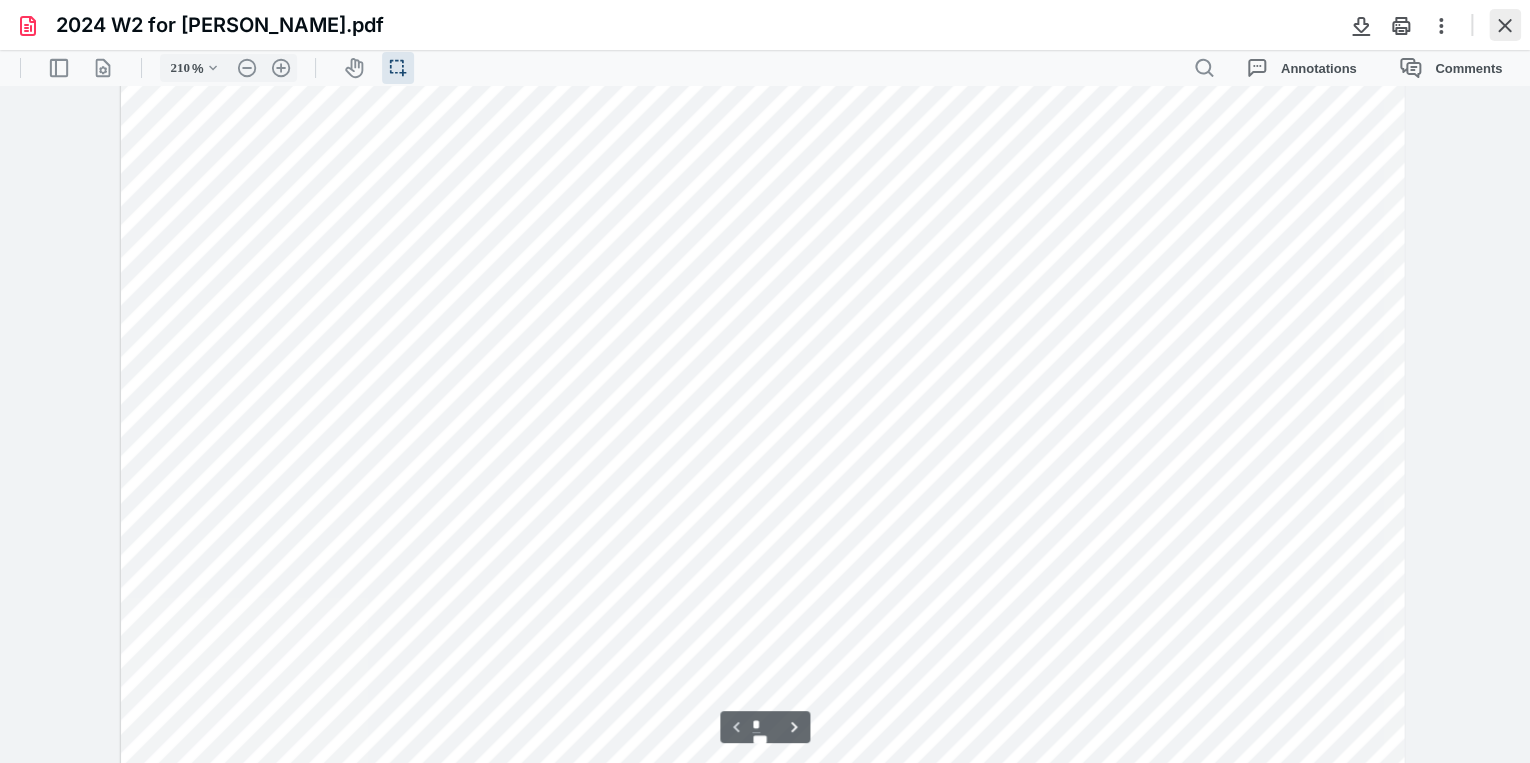 click at bounding box center [1505, 25] 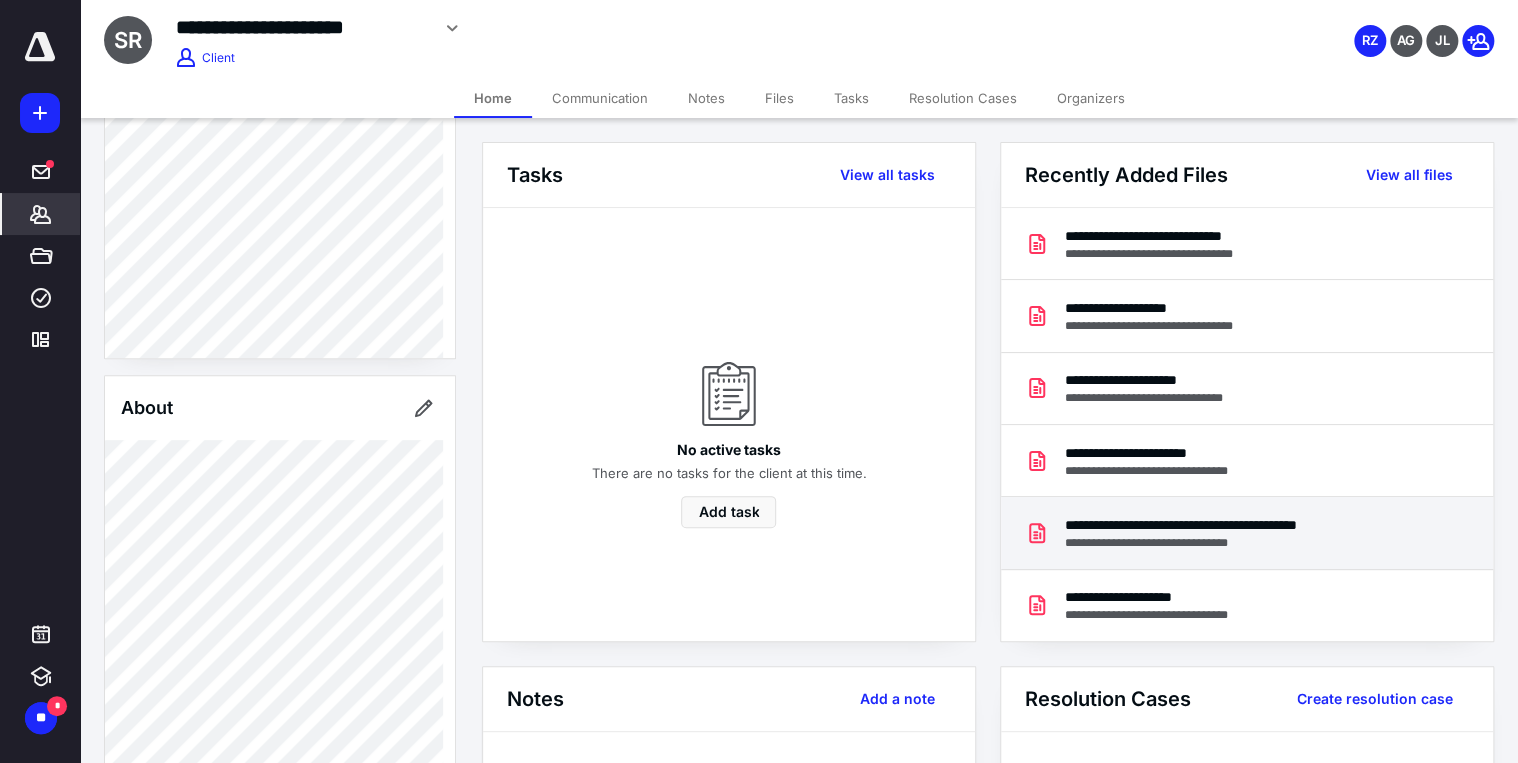 click on "**********" at bounding box center [1217, 525] 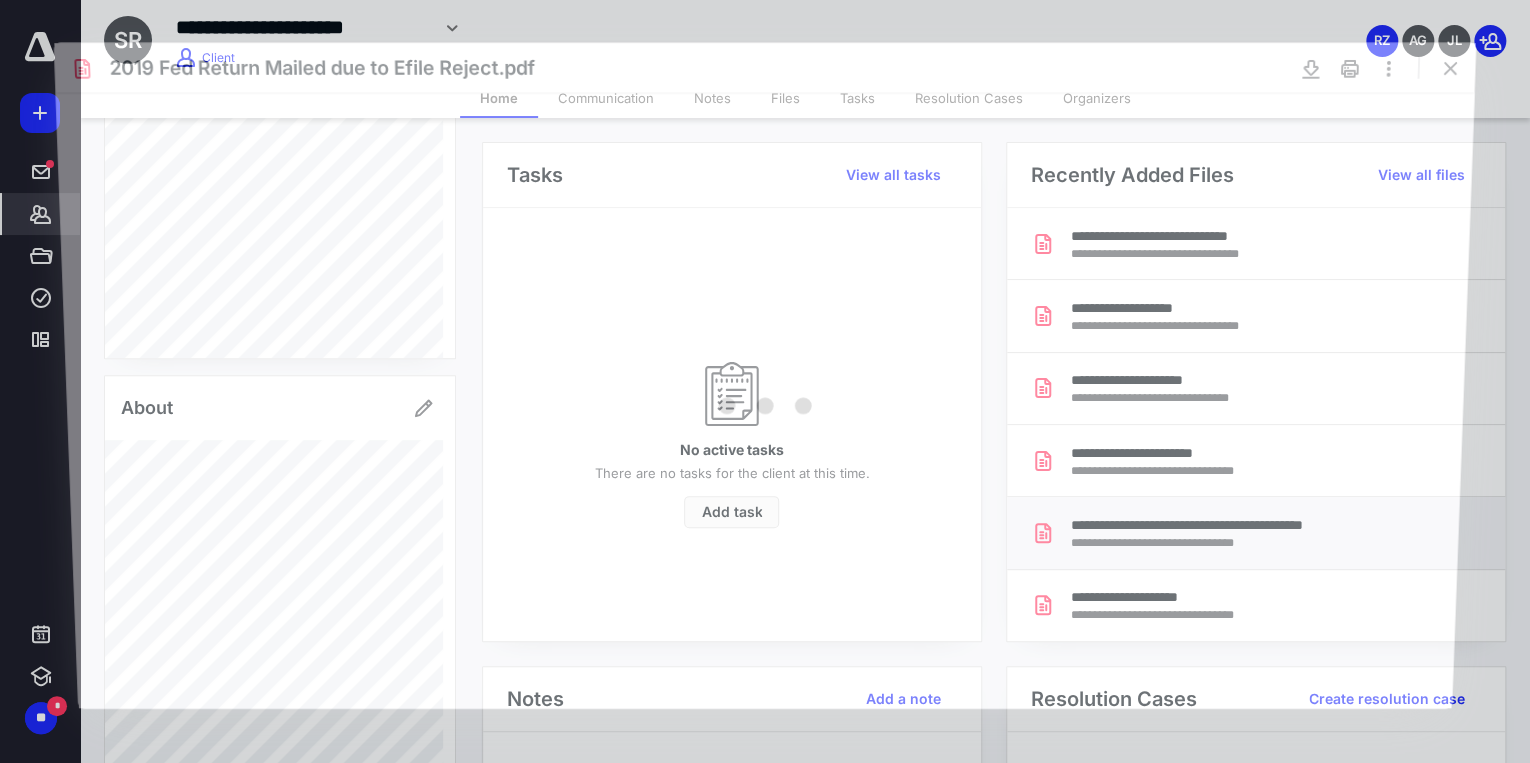 scroll, scrollTop: 0, scrollLeft: 0, axis: both 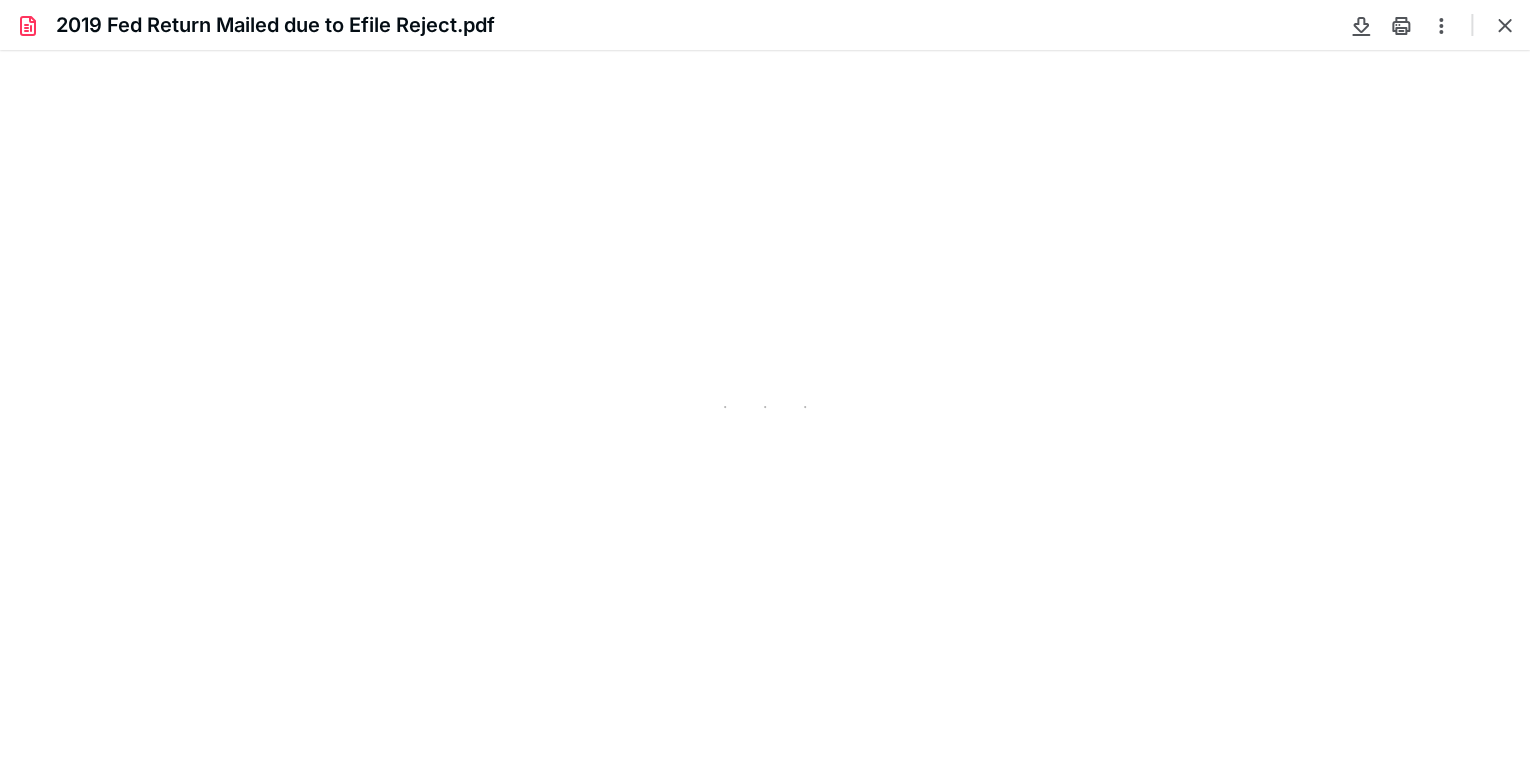 type on "85" 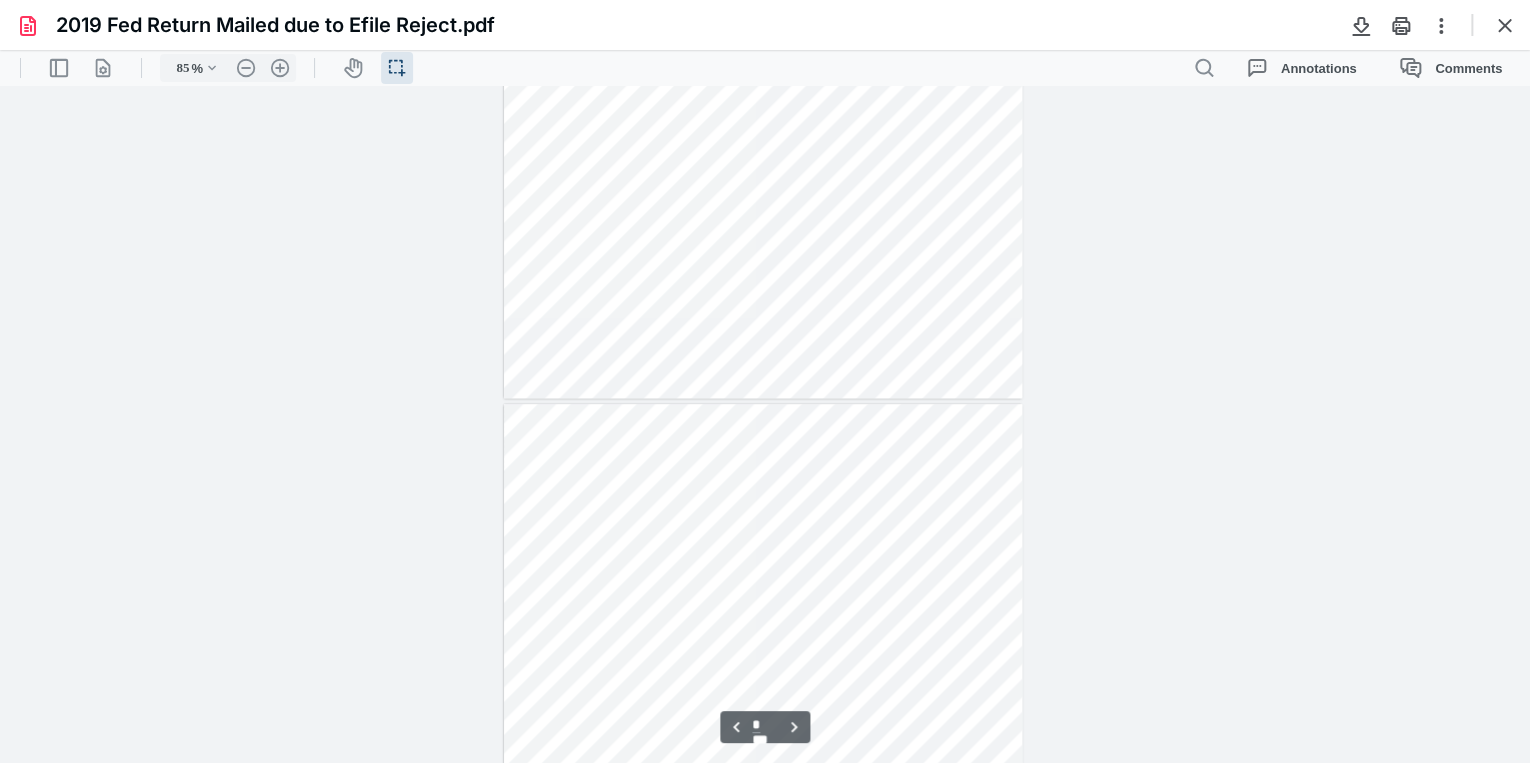 scroll, scrollTop: 1079, scrollLeft: 0, axis: vertical 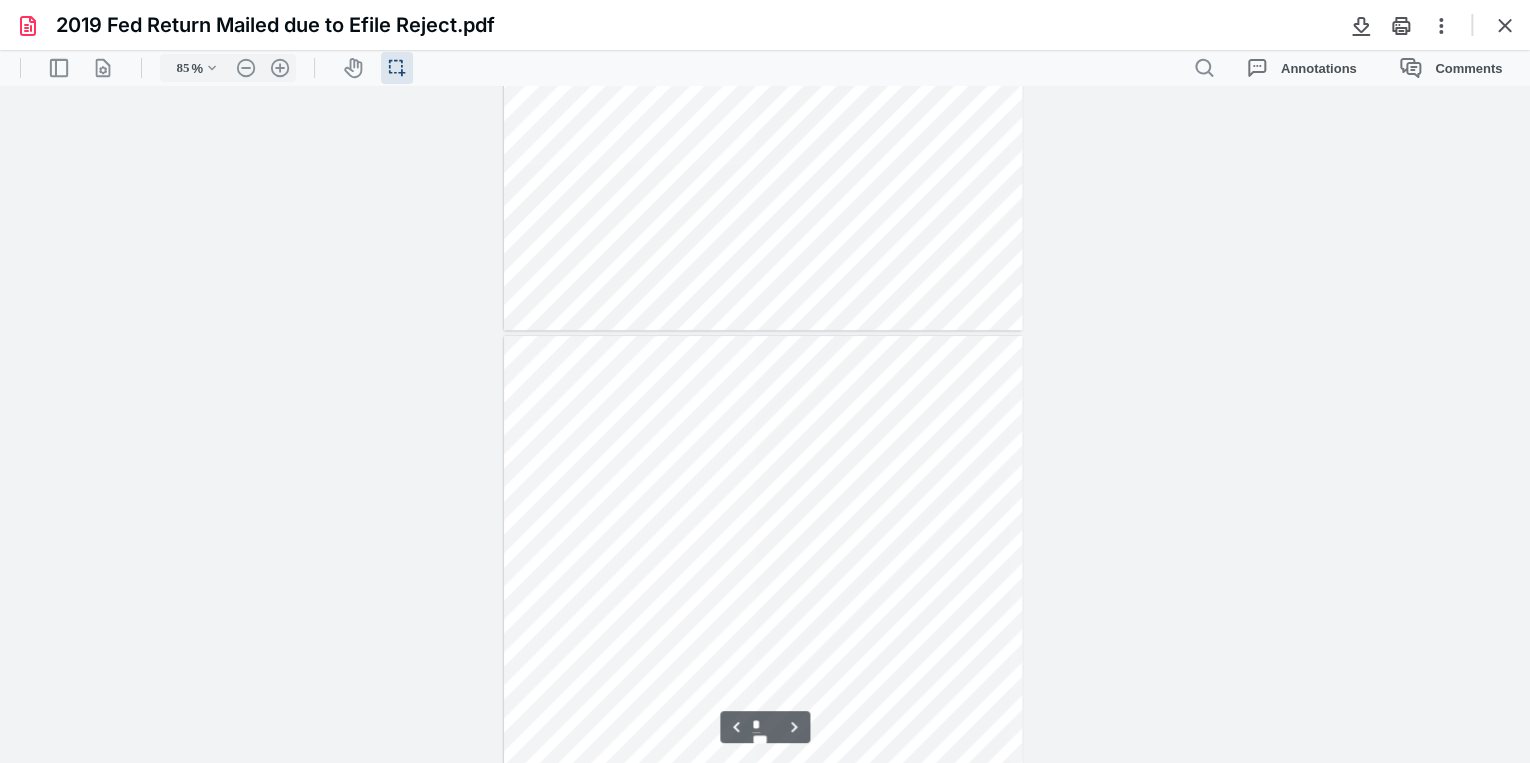 type on "*" 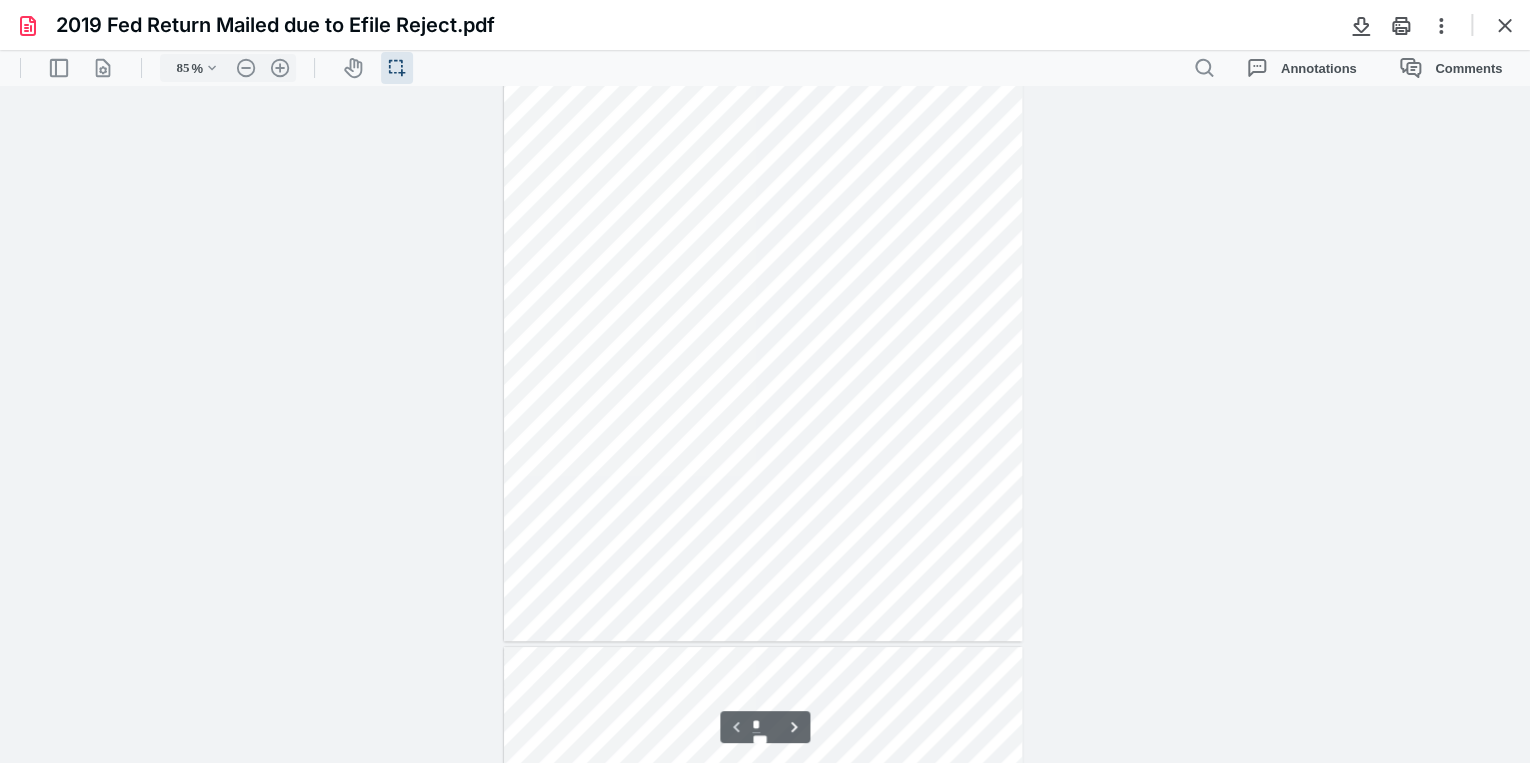 scroll, scrollTop: 0, scrollLeft: 0, axis: both 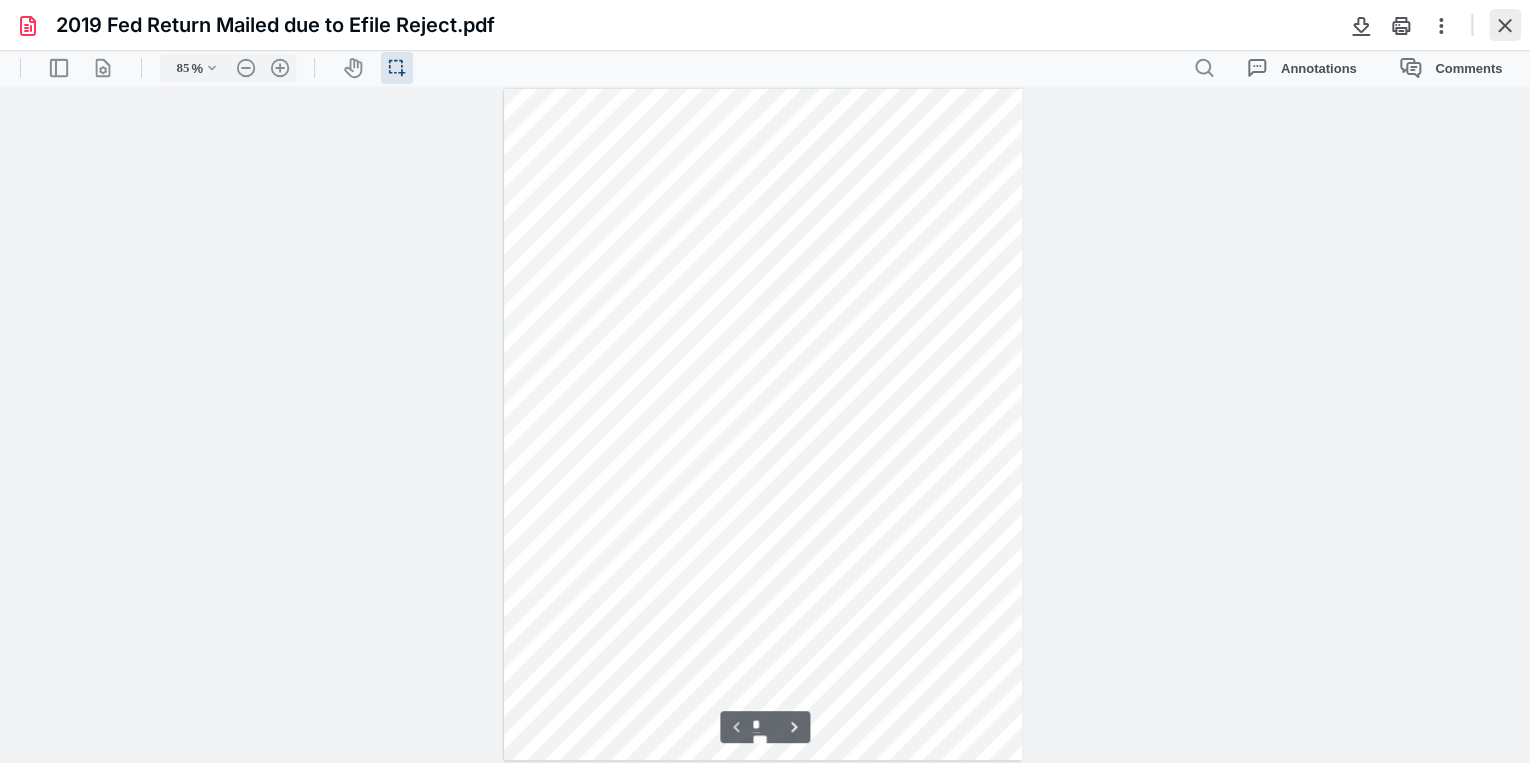 click at bounding box center [1505, 25] 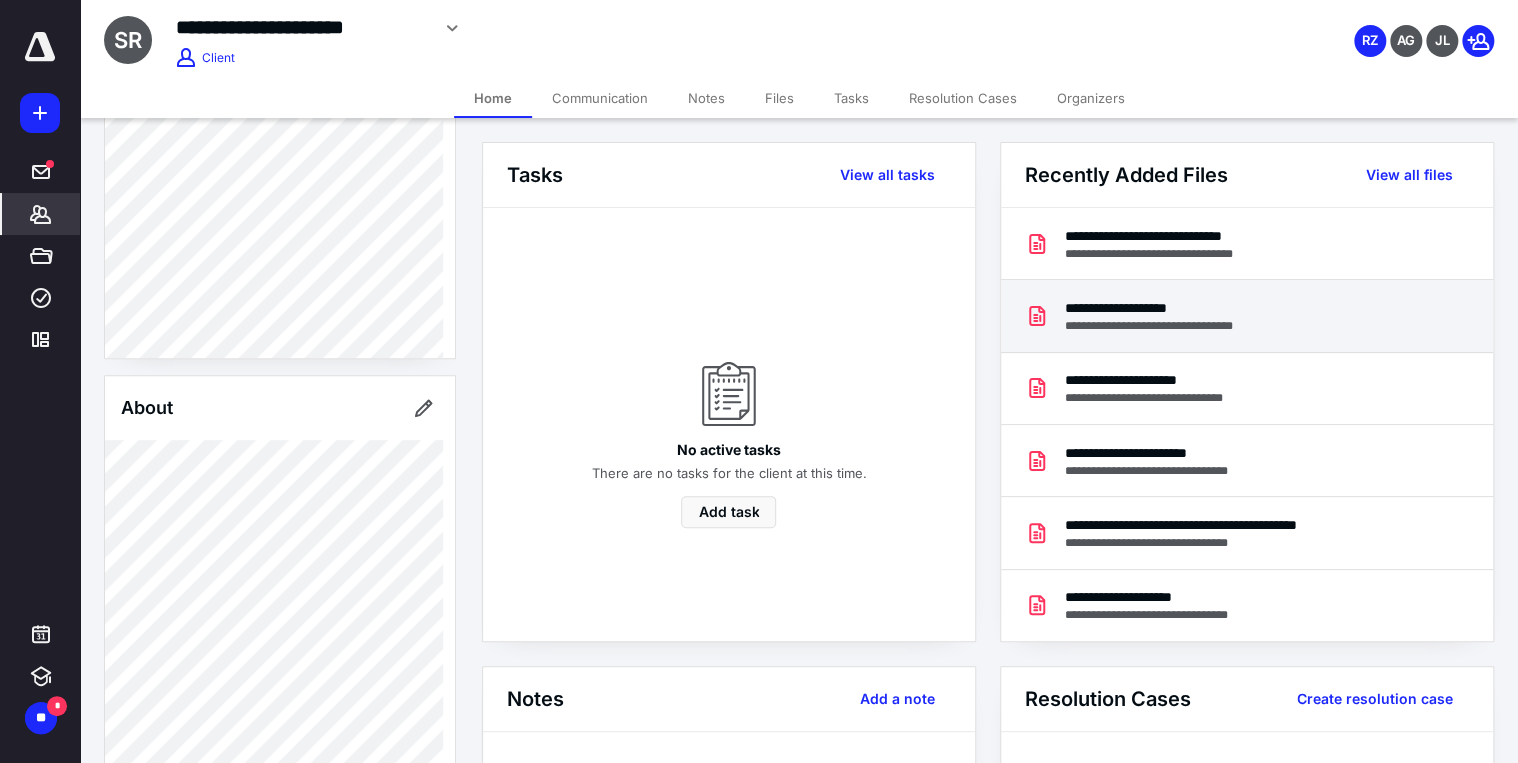 click on "**********" at bounding box center [1171, 308] 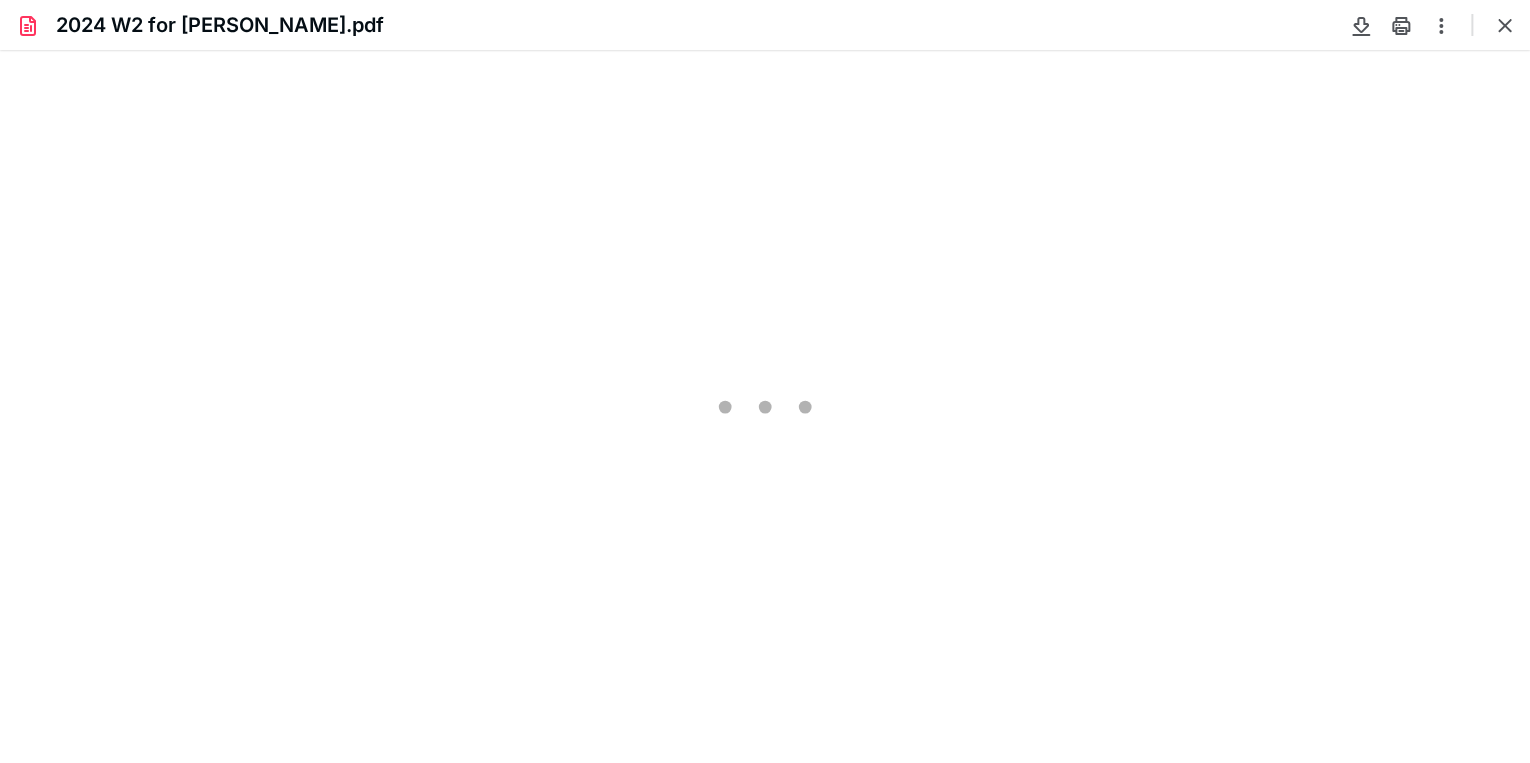 scroll, scrollTop: 0, scrollLeft: 0, axis: both 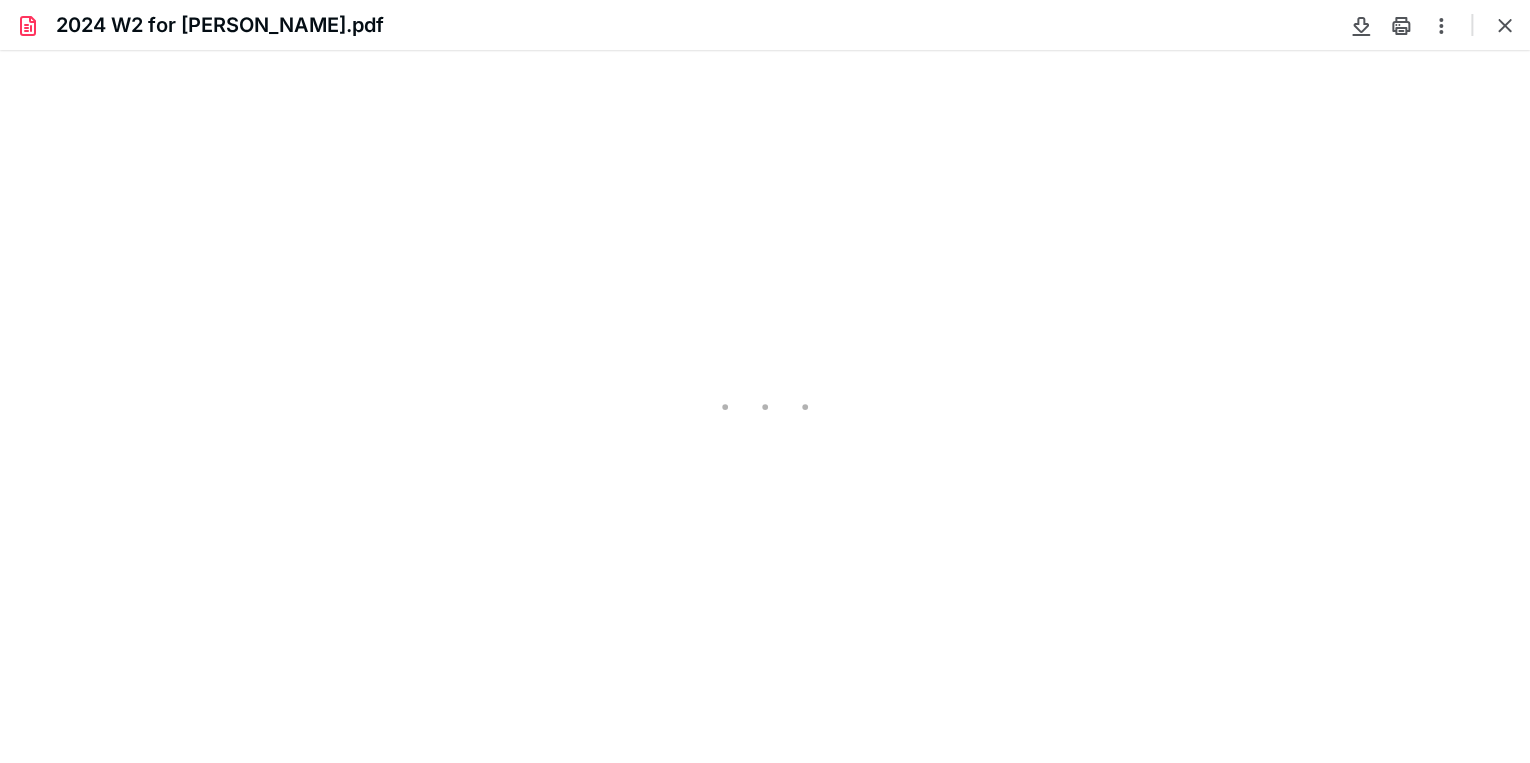 type on "85" 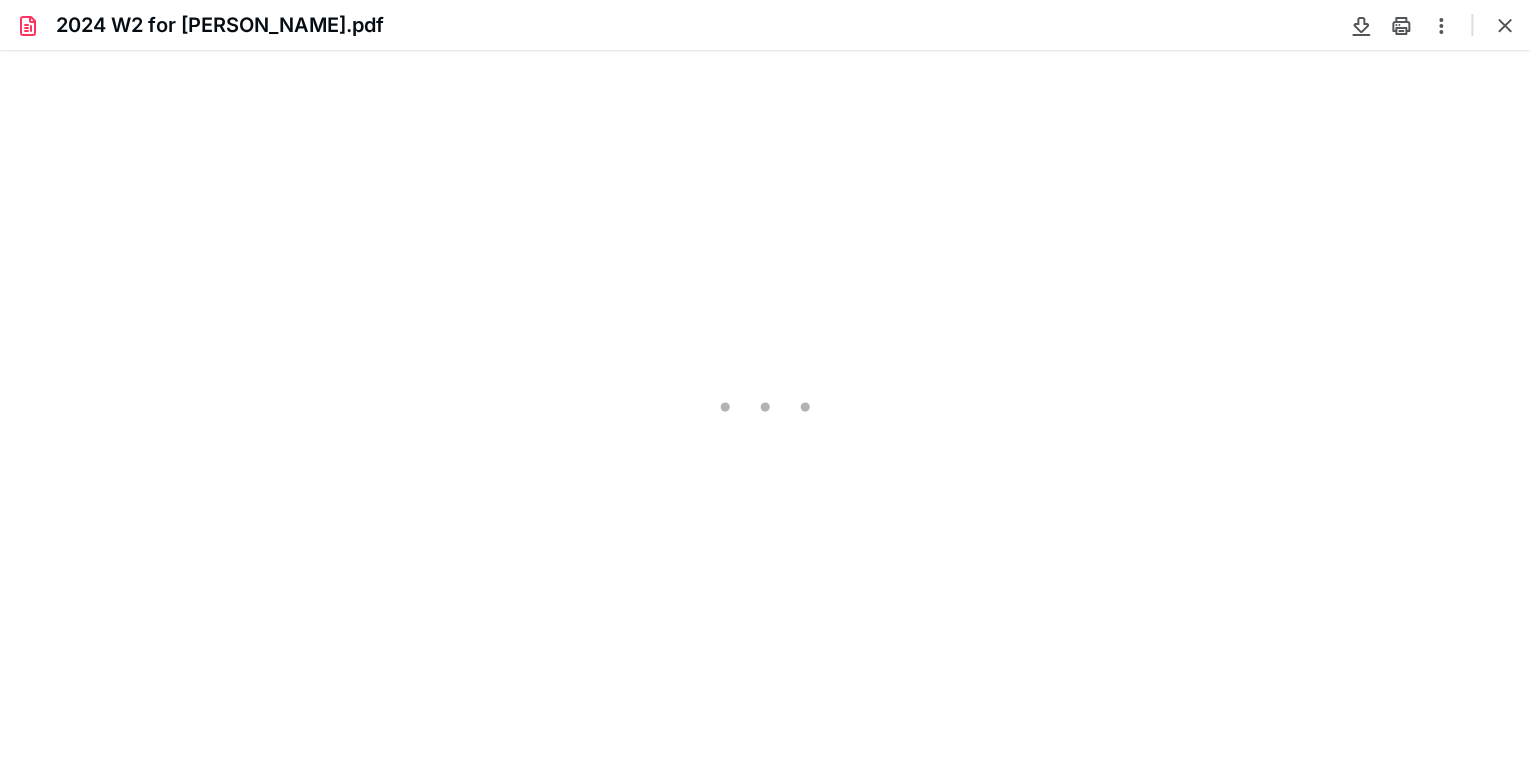 scroll, scrollTop: 39, scrollLeft: 0, axis: vertical 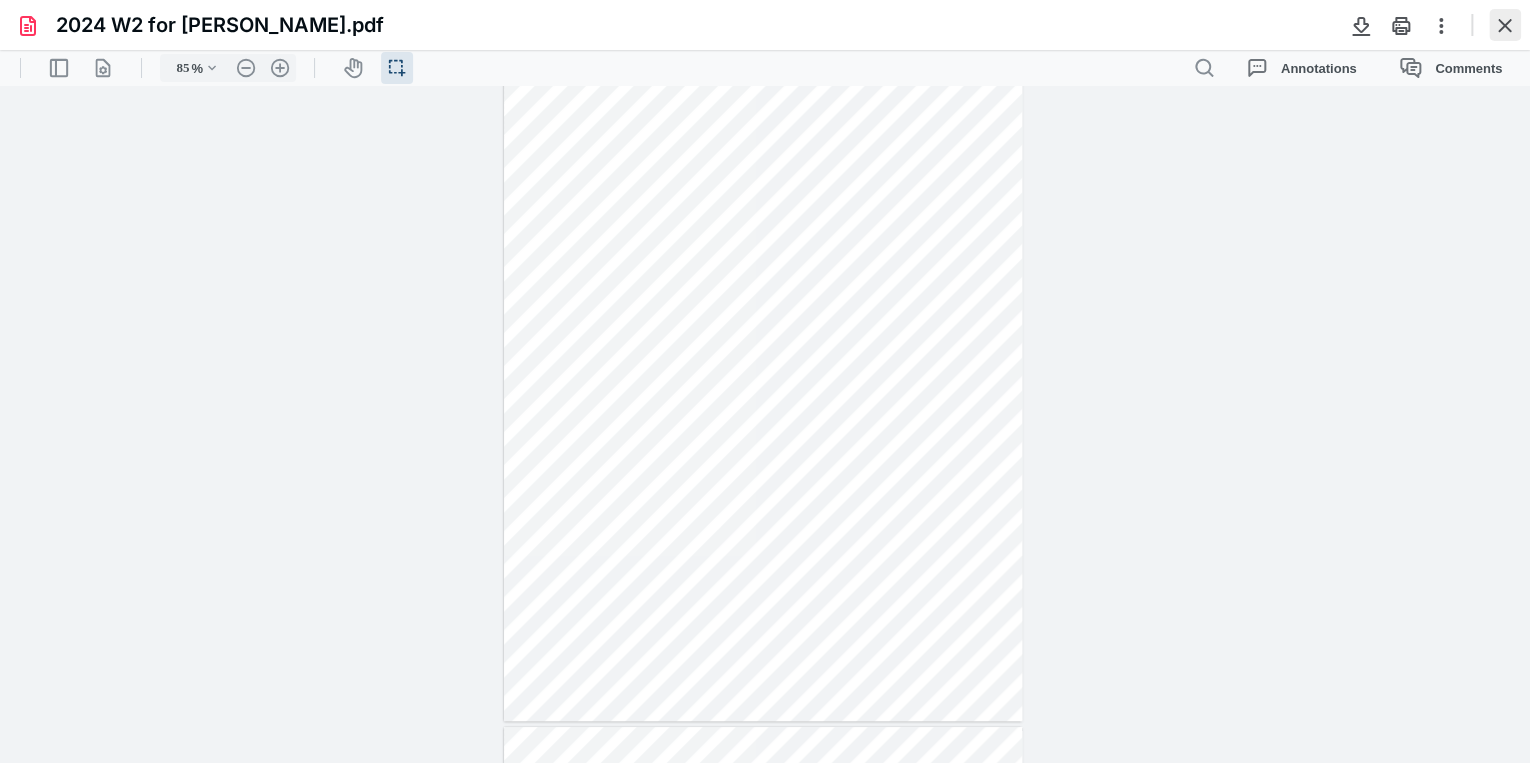 click at bounding box center (1505, 25) 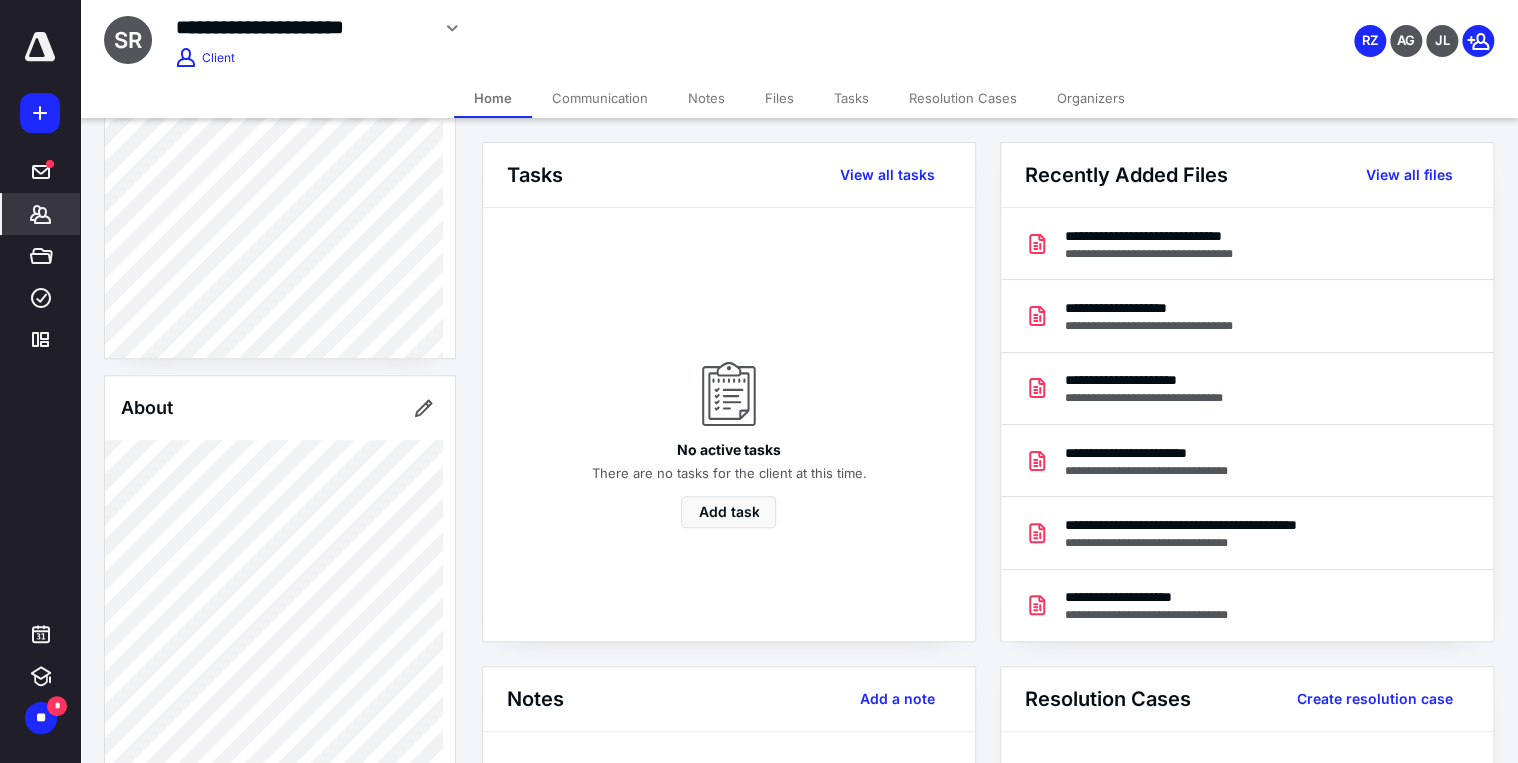 click on "Files" at bounding box center (779, 98) 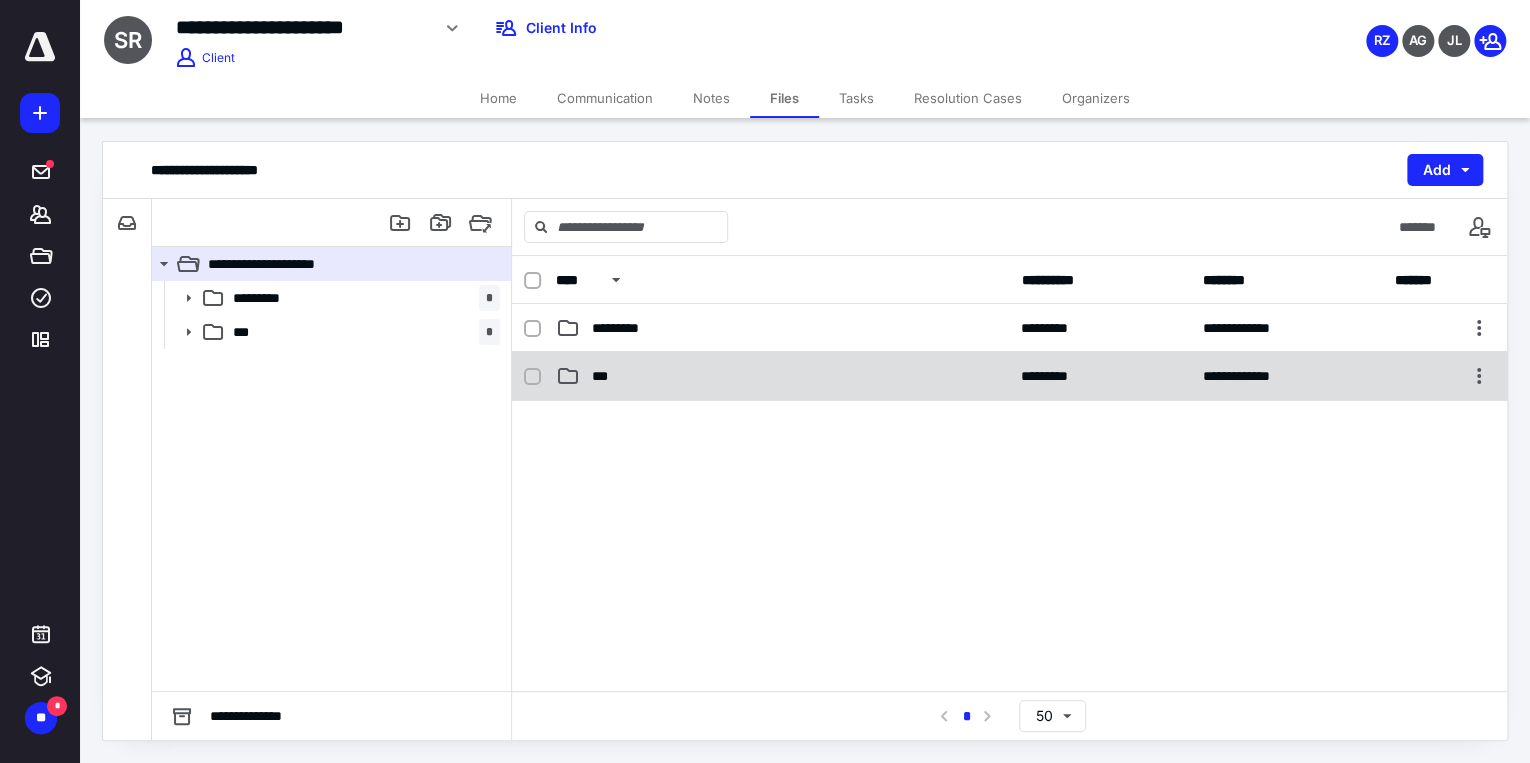 click on "***" at bounding box center (782, 376) 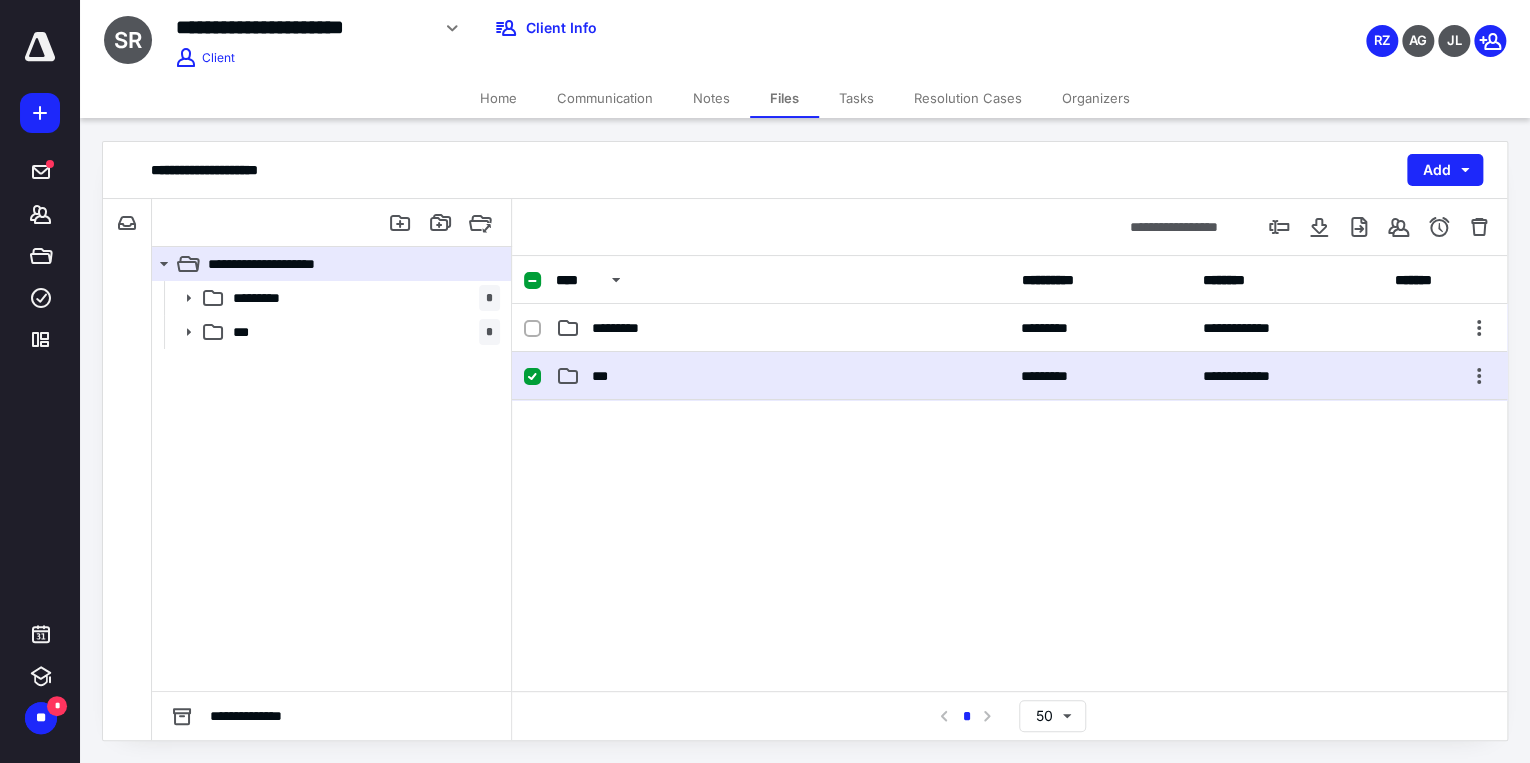 click on "***" at bounding box center (782, 376) 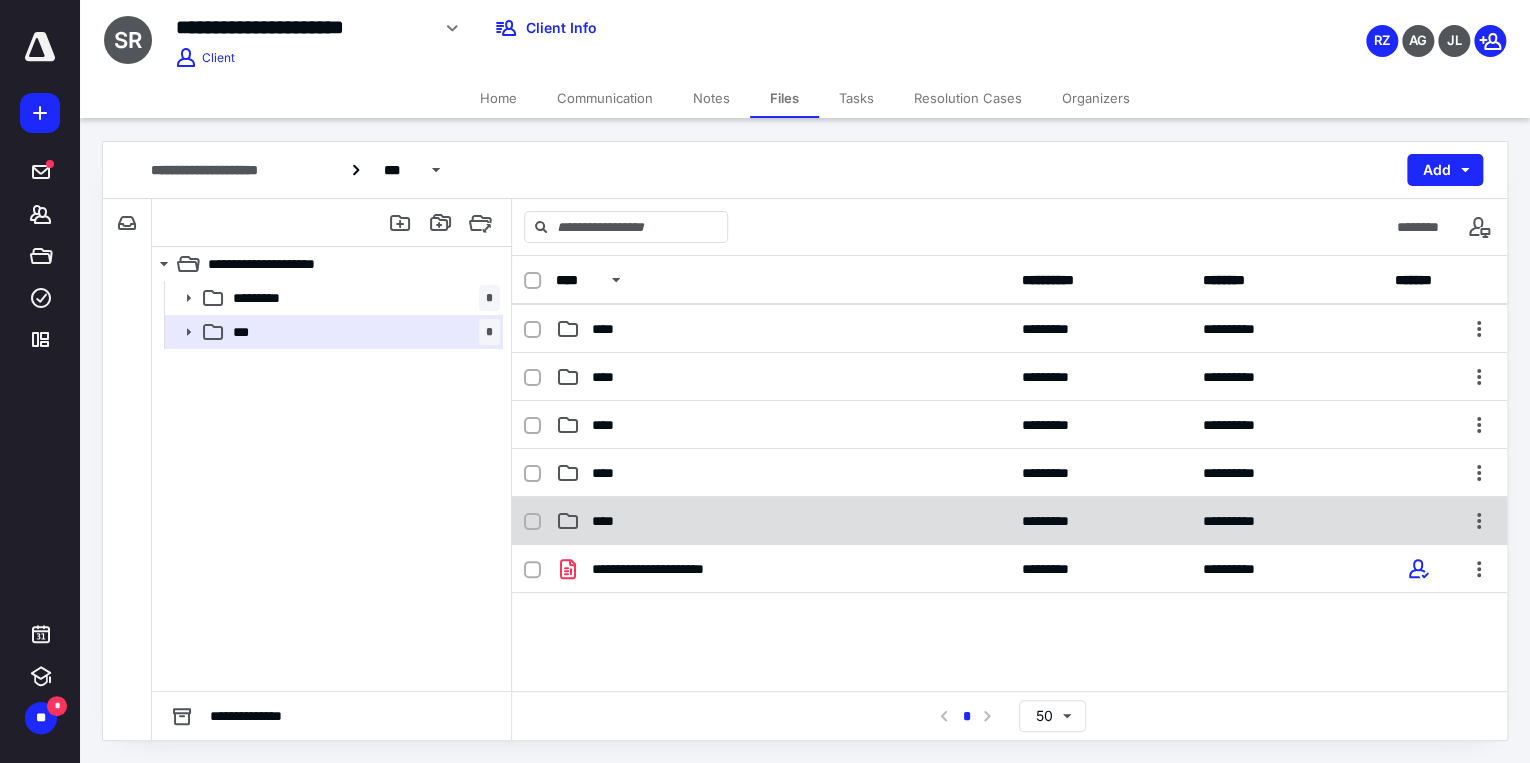 scroll, scrollTop: 240, scrollLeft: 0, axis: vertical 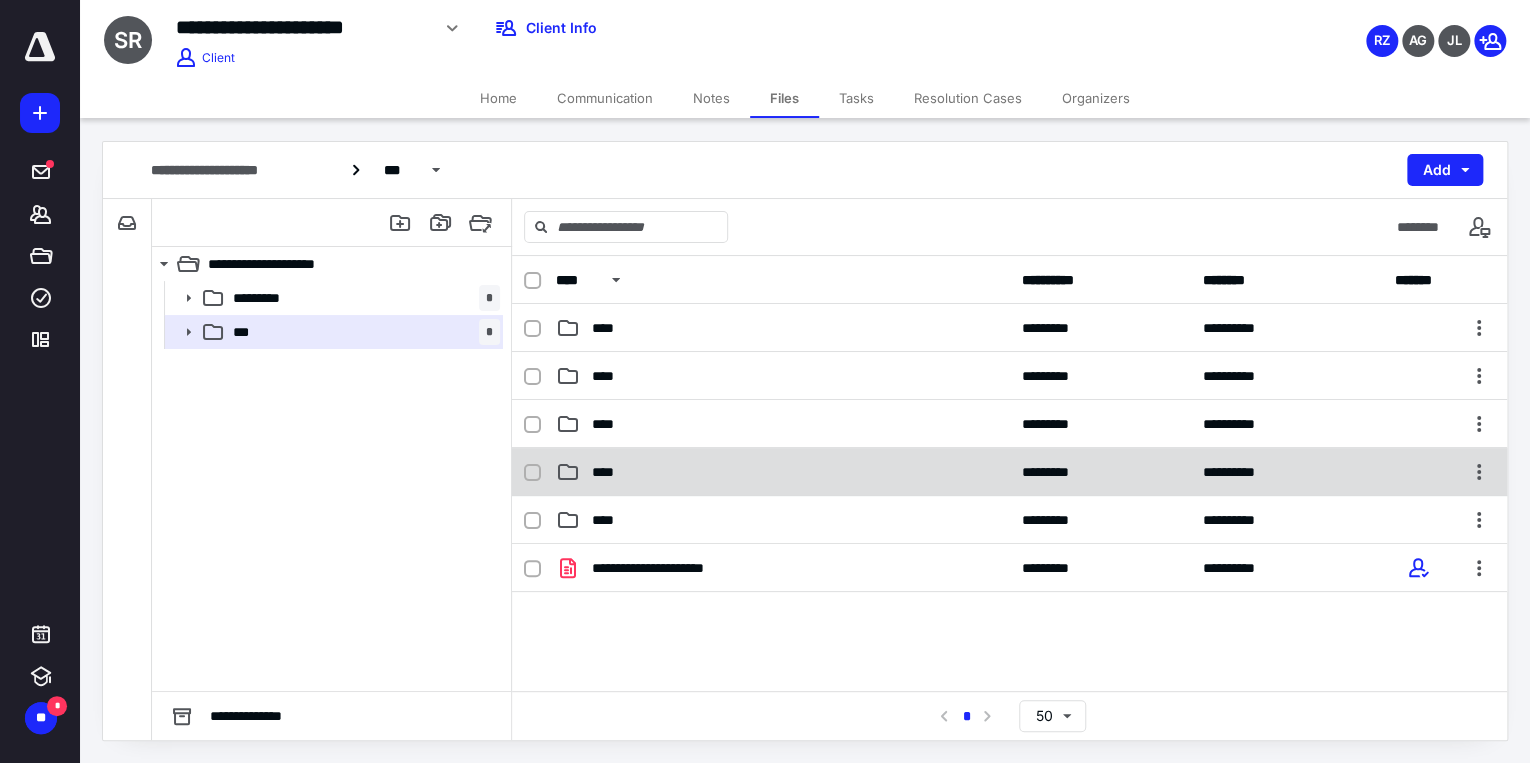 click on "****" at bounding box center [783, 472] 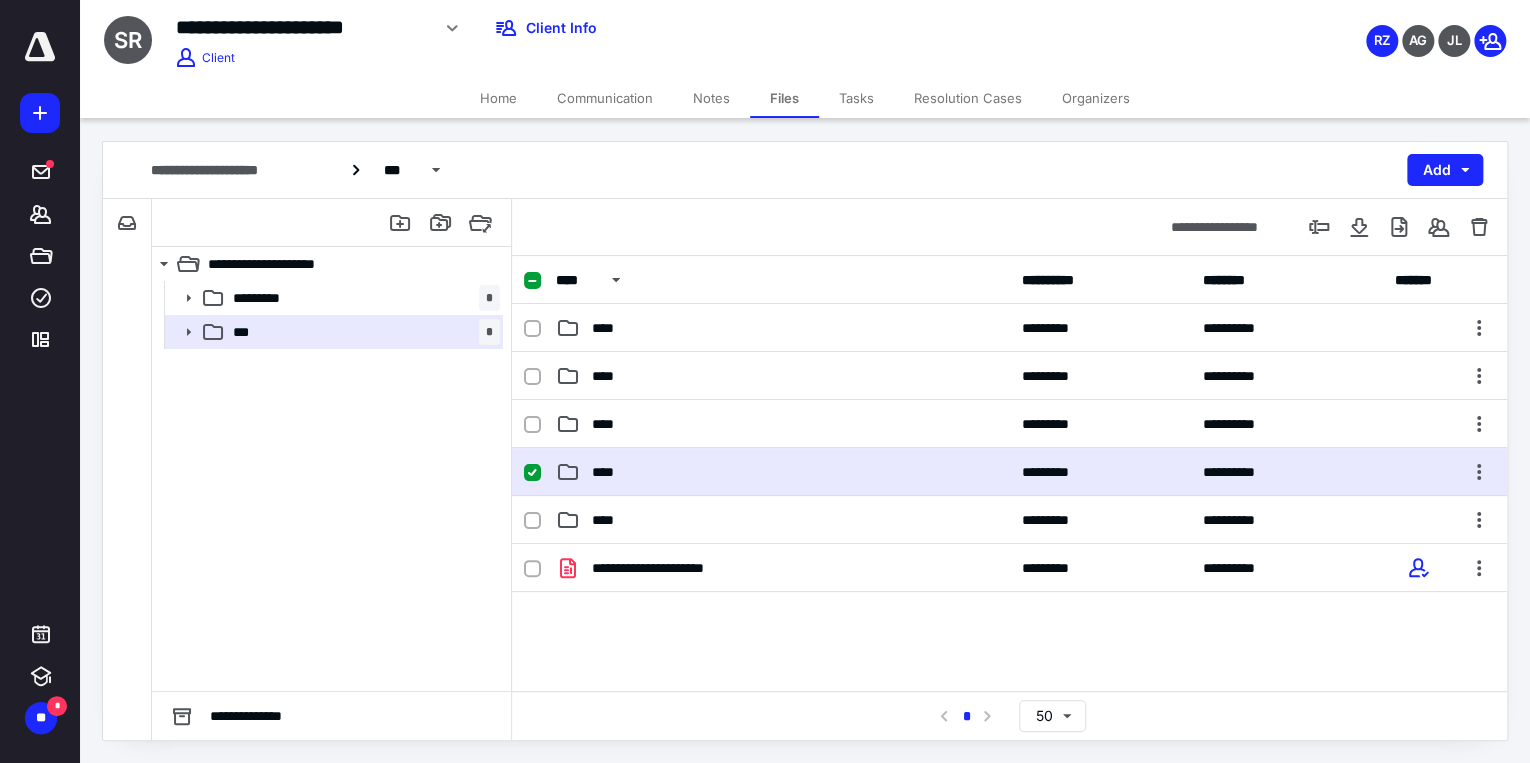 click on "****" at bounding box center [783, 472] 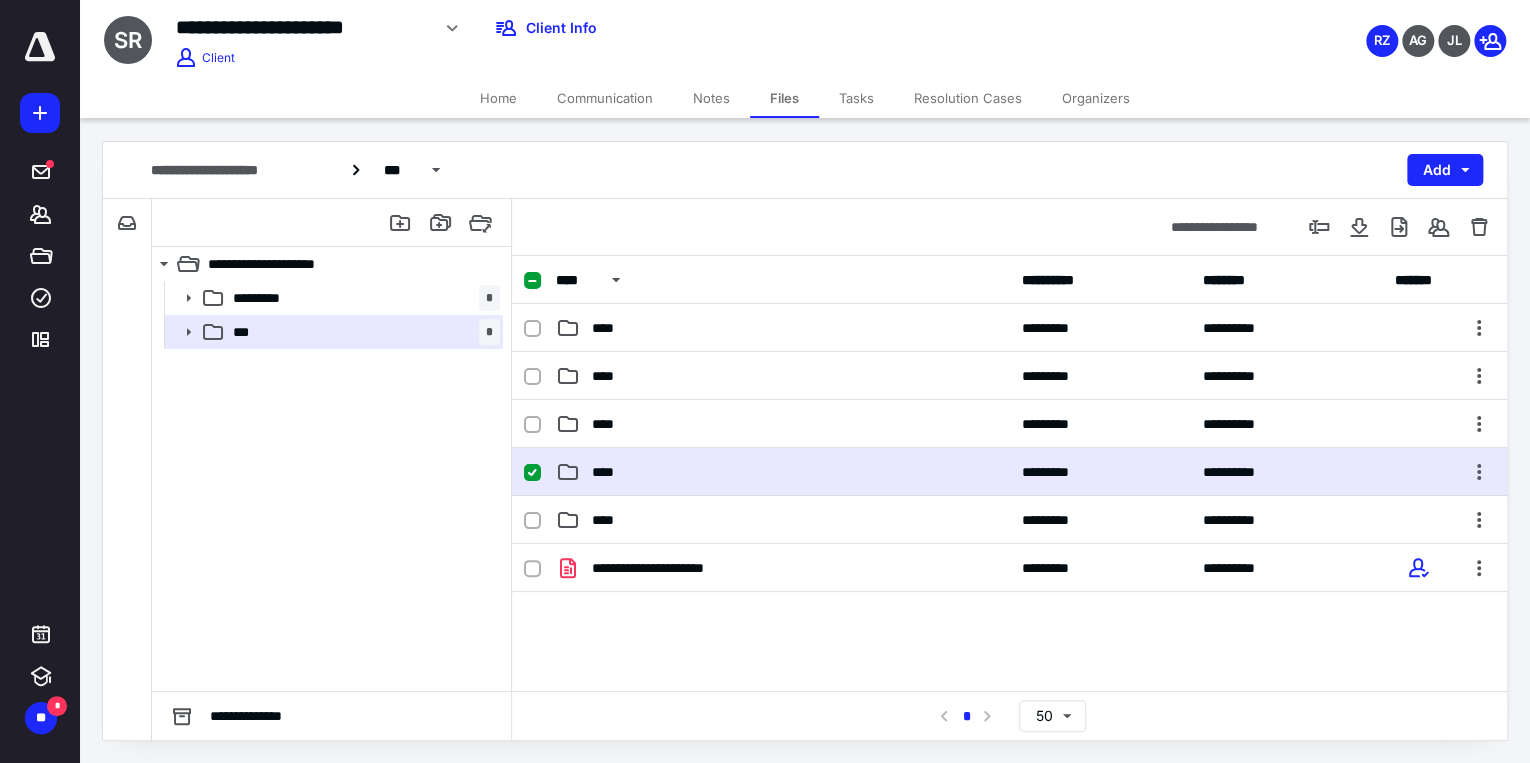 scroll, scrollTop: 0, scrollLeft: 0, axis: both 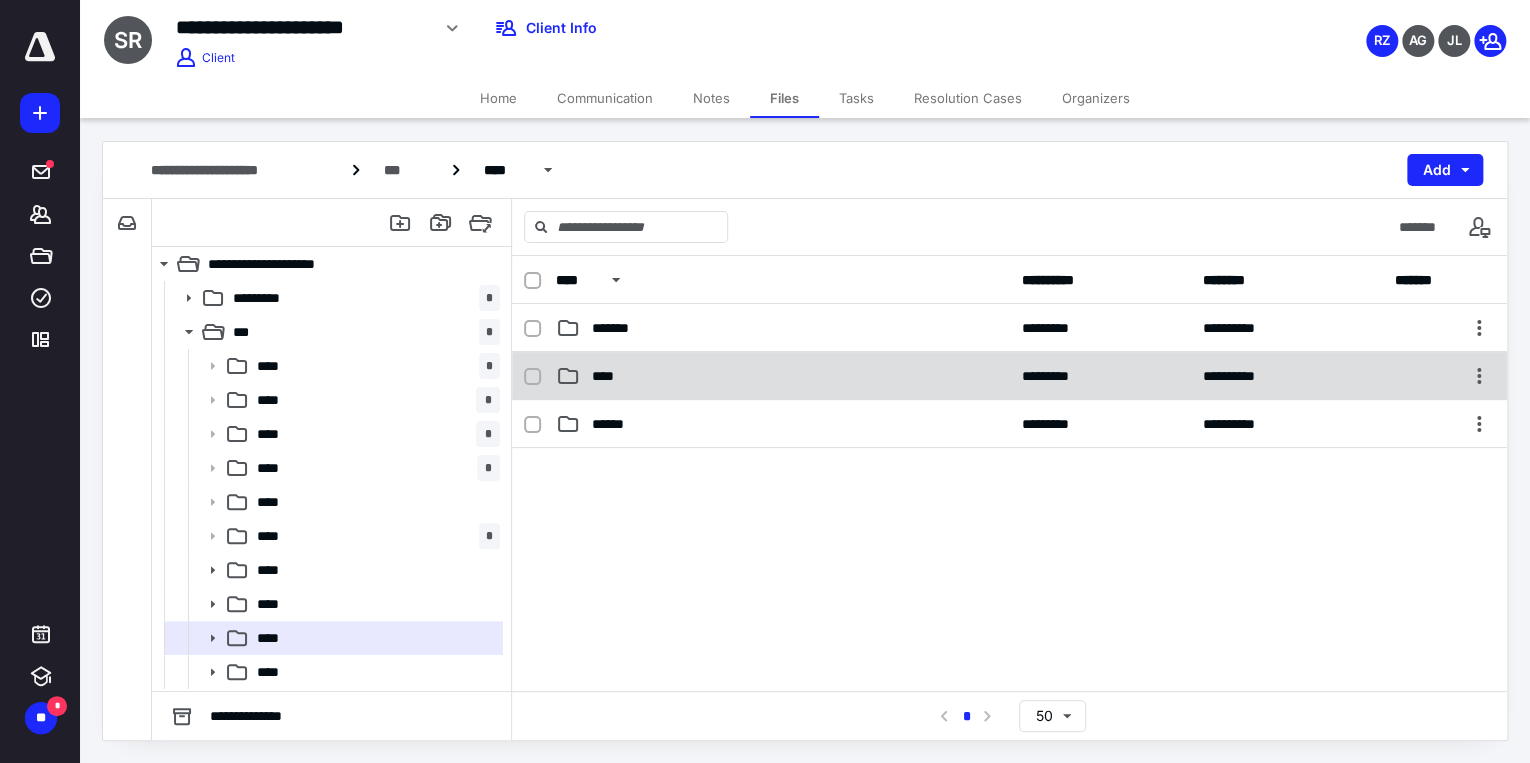 click on "**********" at bounding box center [1009, 376] 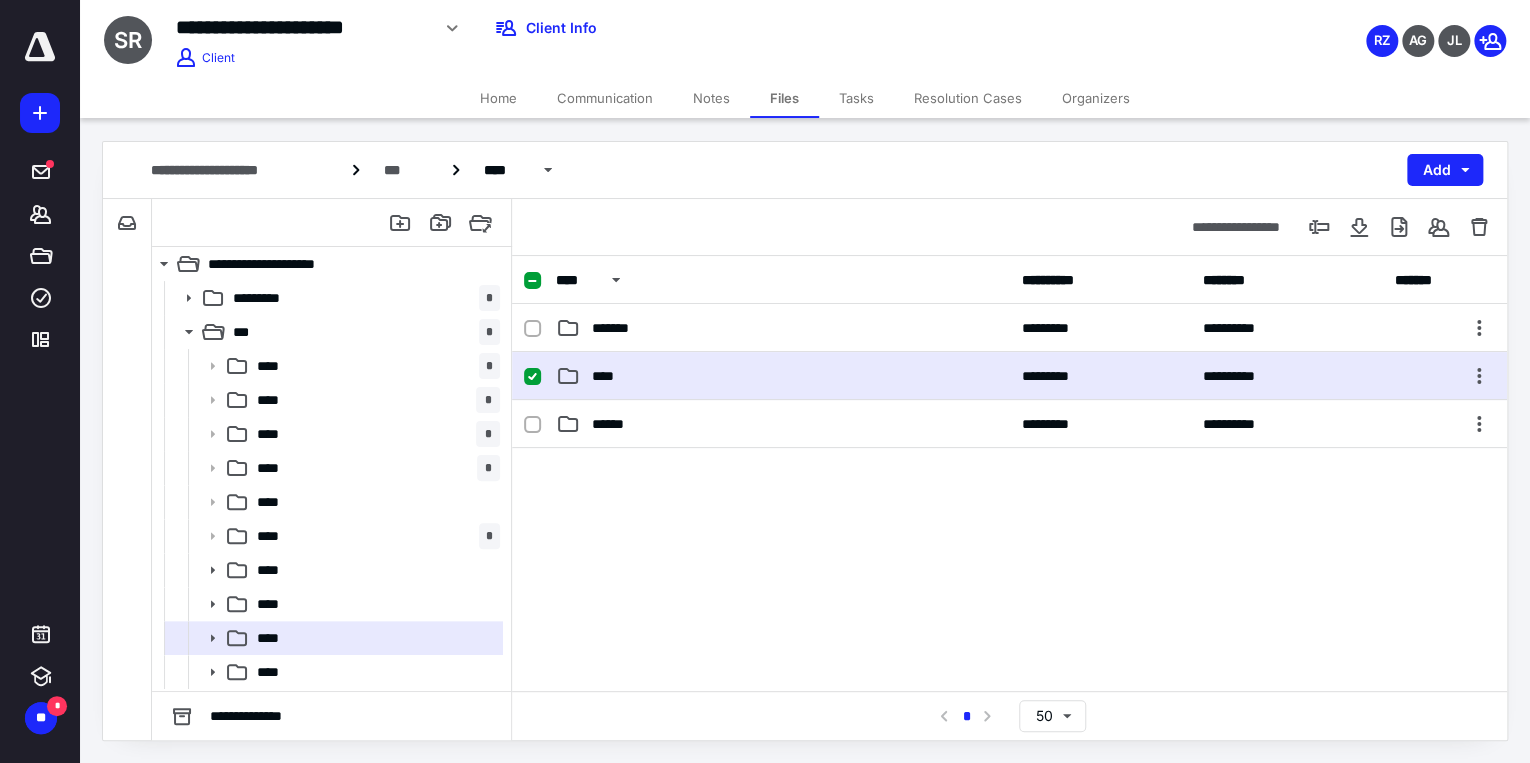 click on "****" at bounding box center [783, 376] 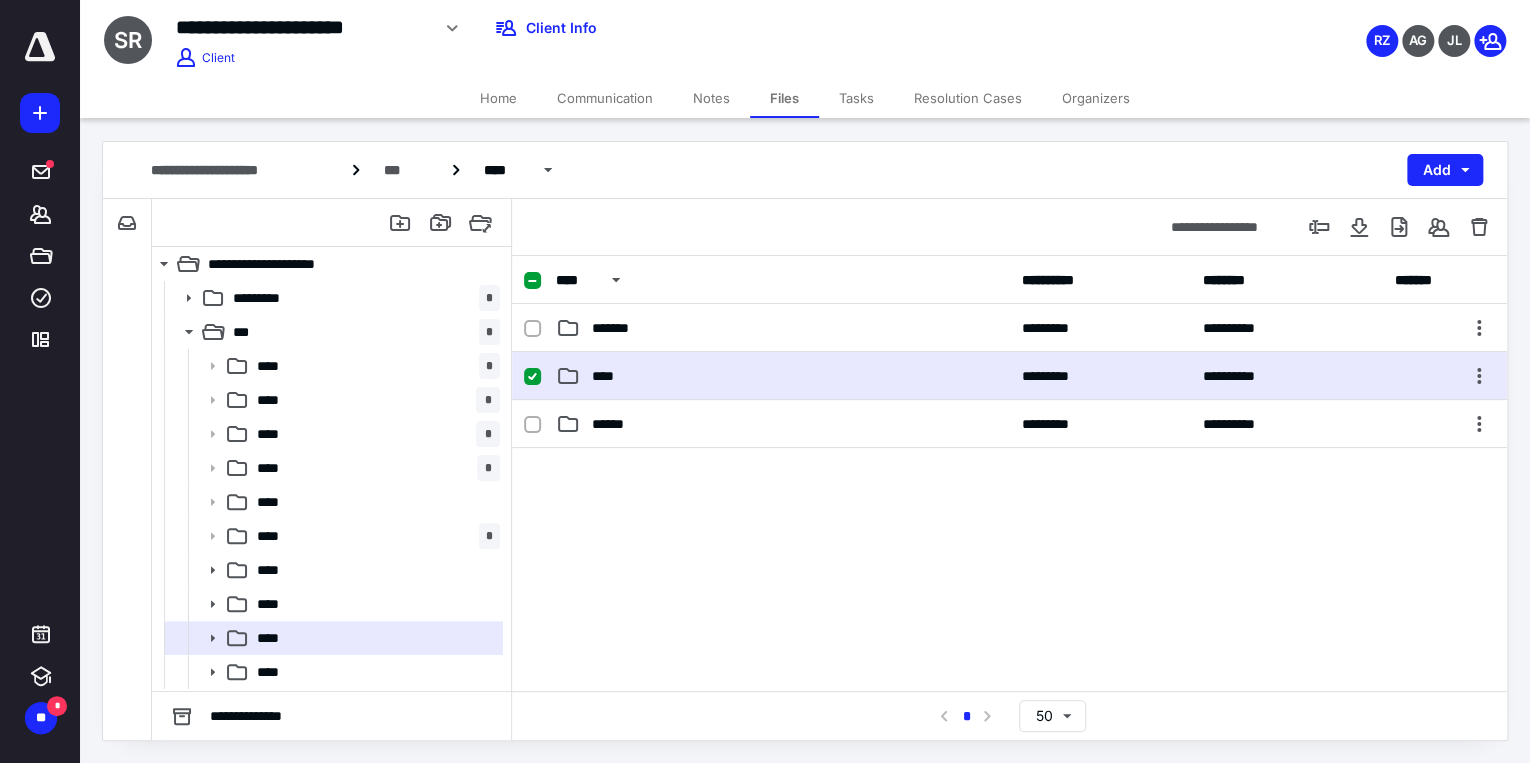 click on "****" at bounding box center [783, 376] 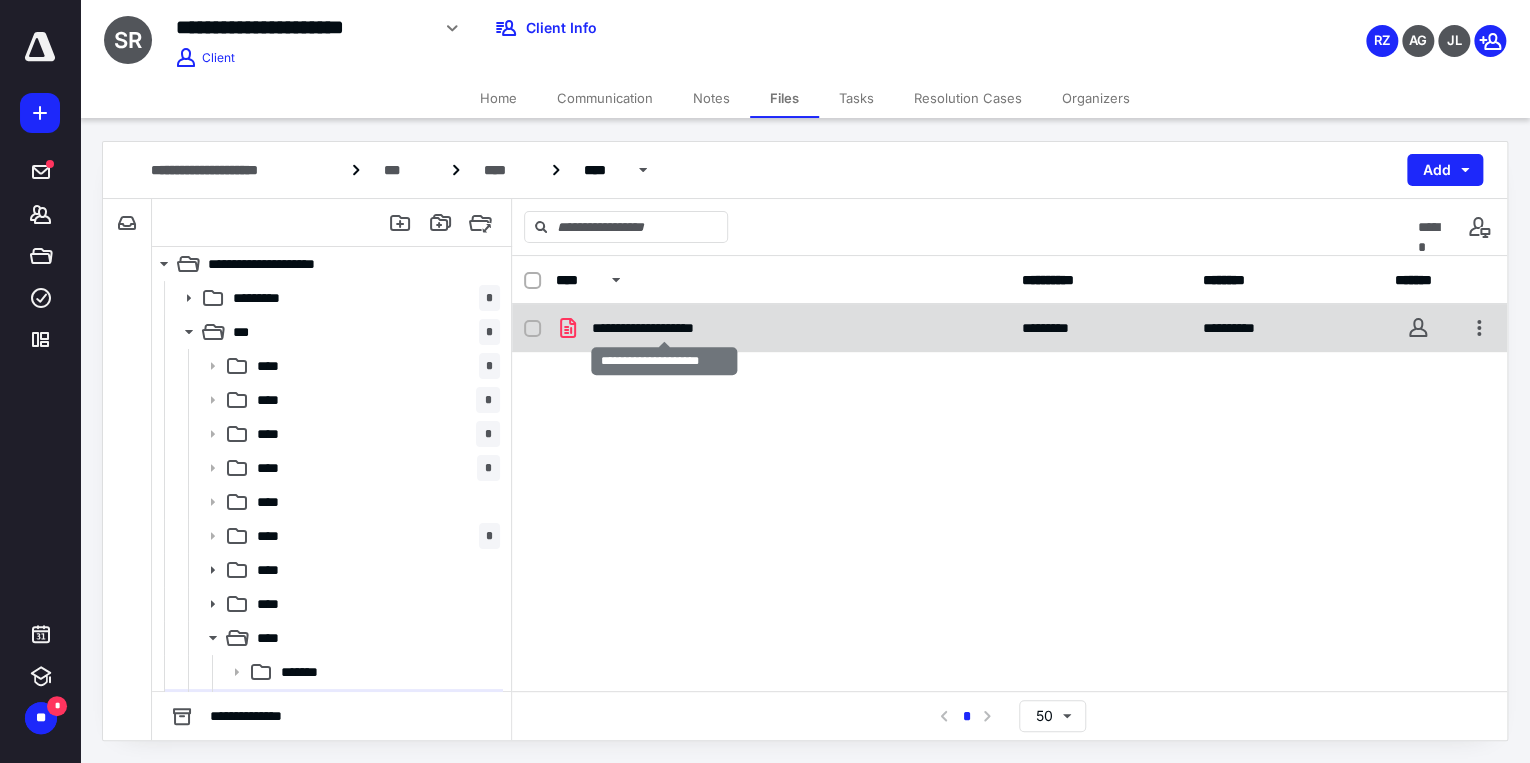 click on "**********" at bounding box center (664, 328) 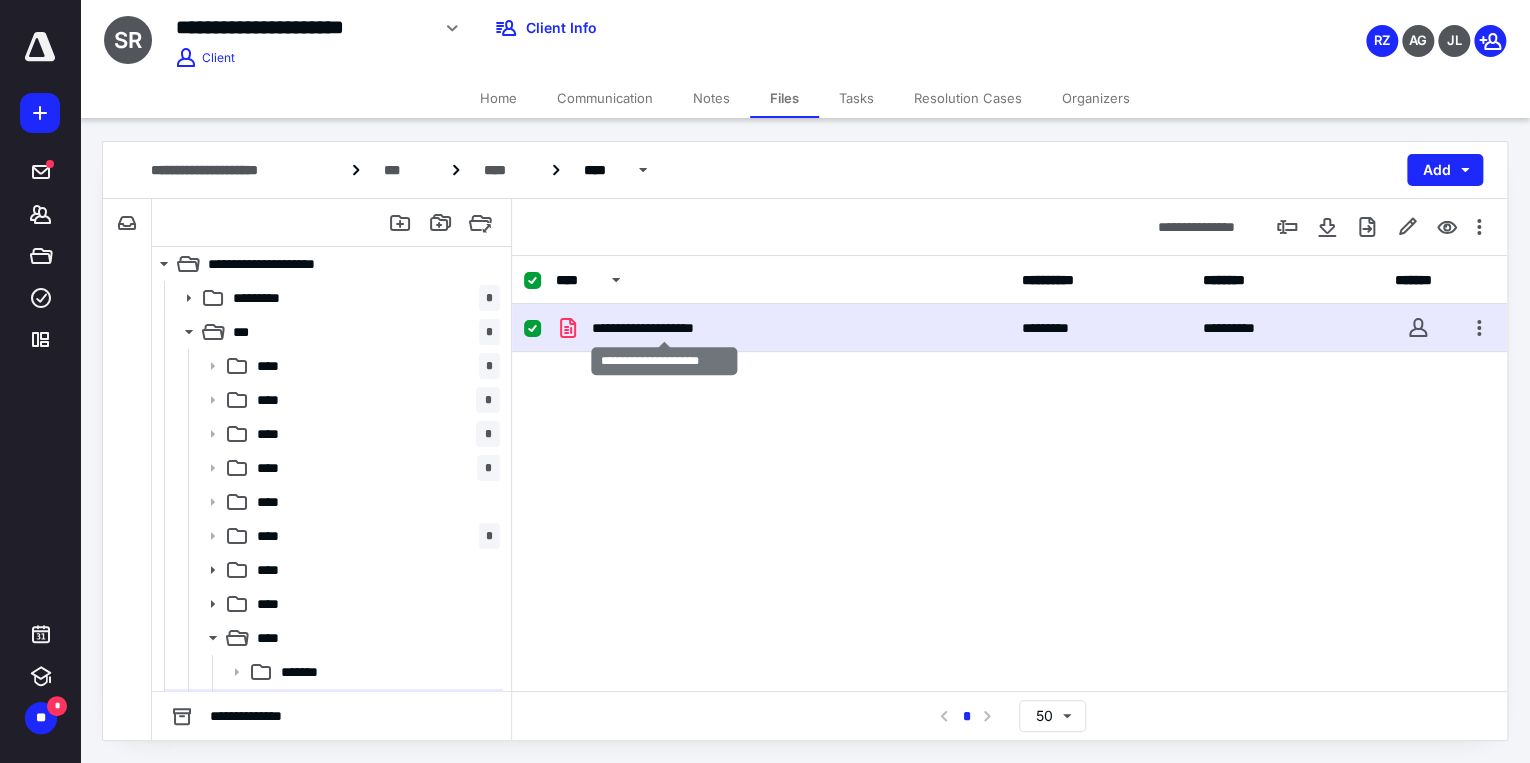 click on "**********" at bounding box center (664, 328) 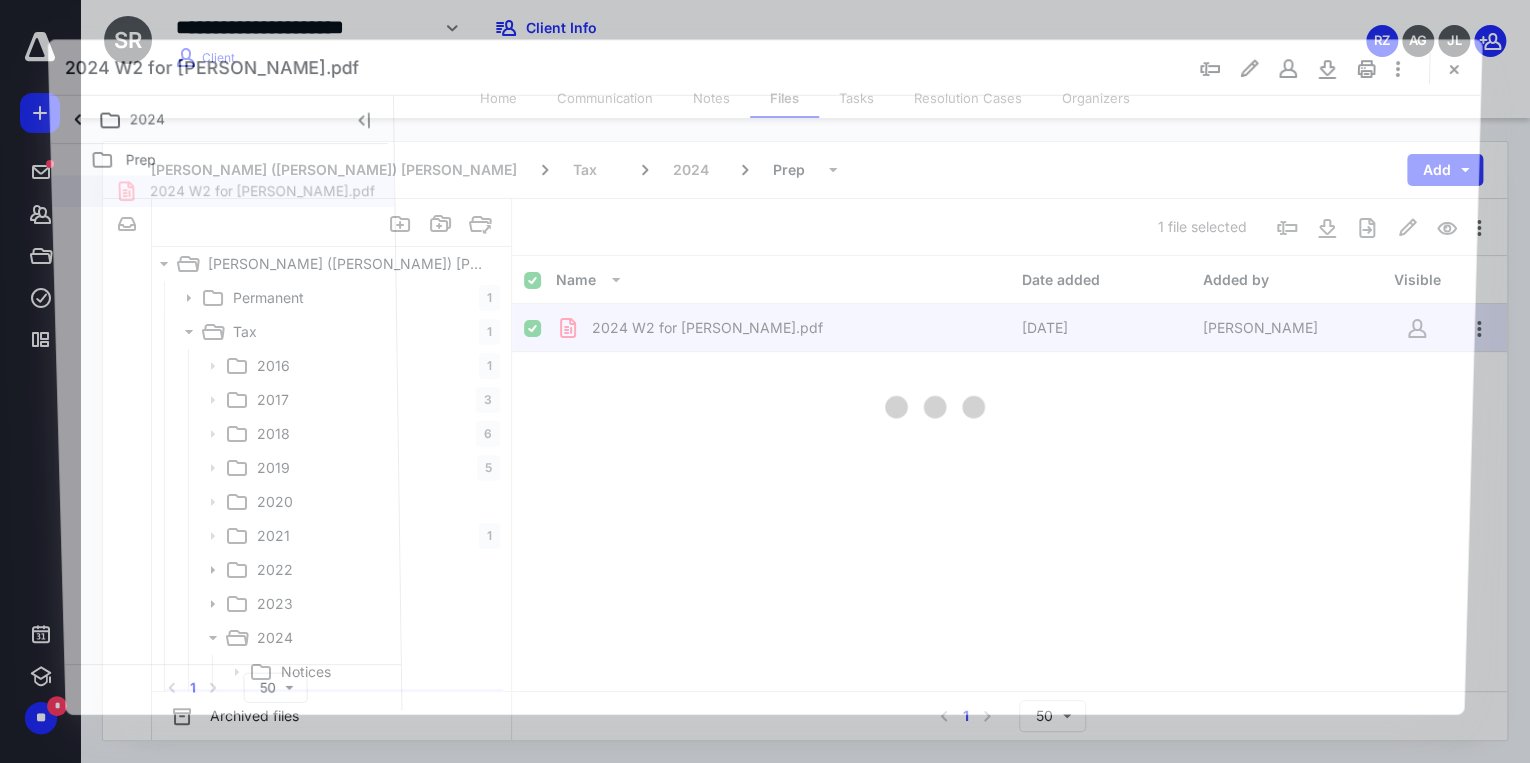 scroll, scrollTop: 0, scrollLeft: 0, axis: both 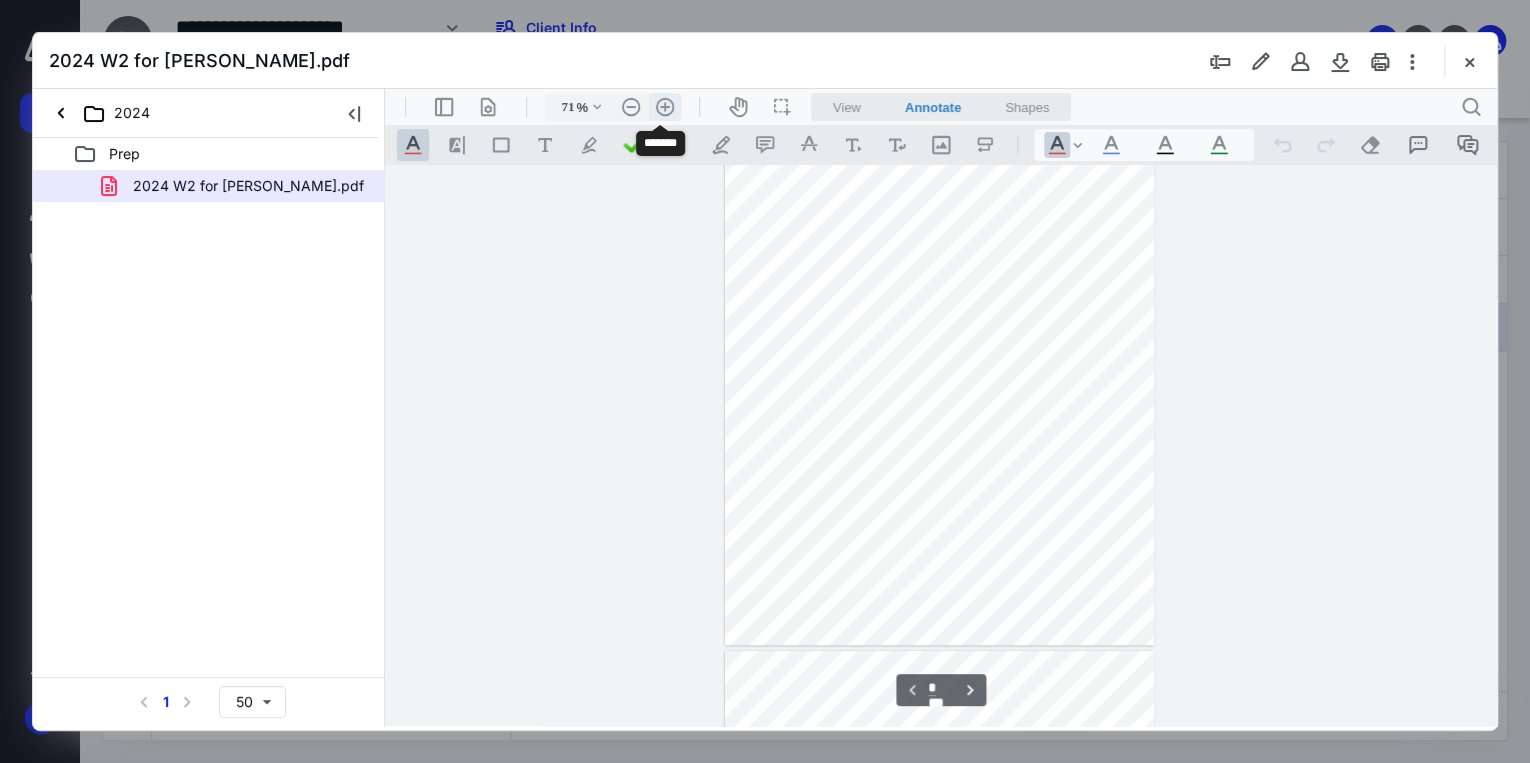 click on ".cls-1{fill:#abb0c4;} icon - header - zoom - in - line" at bounding box center [665, 107] 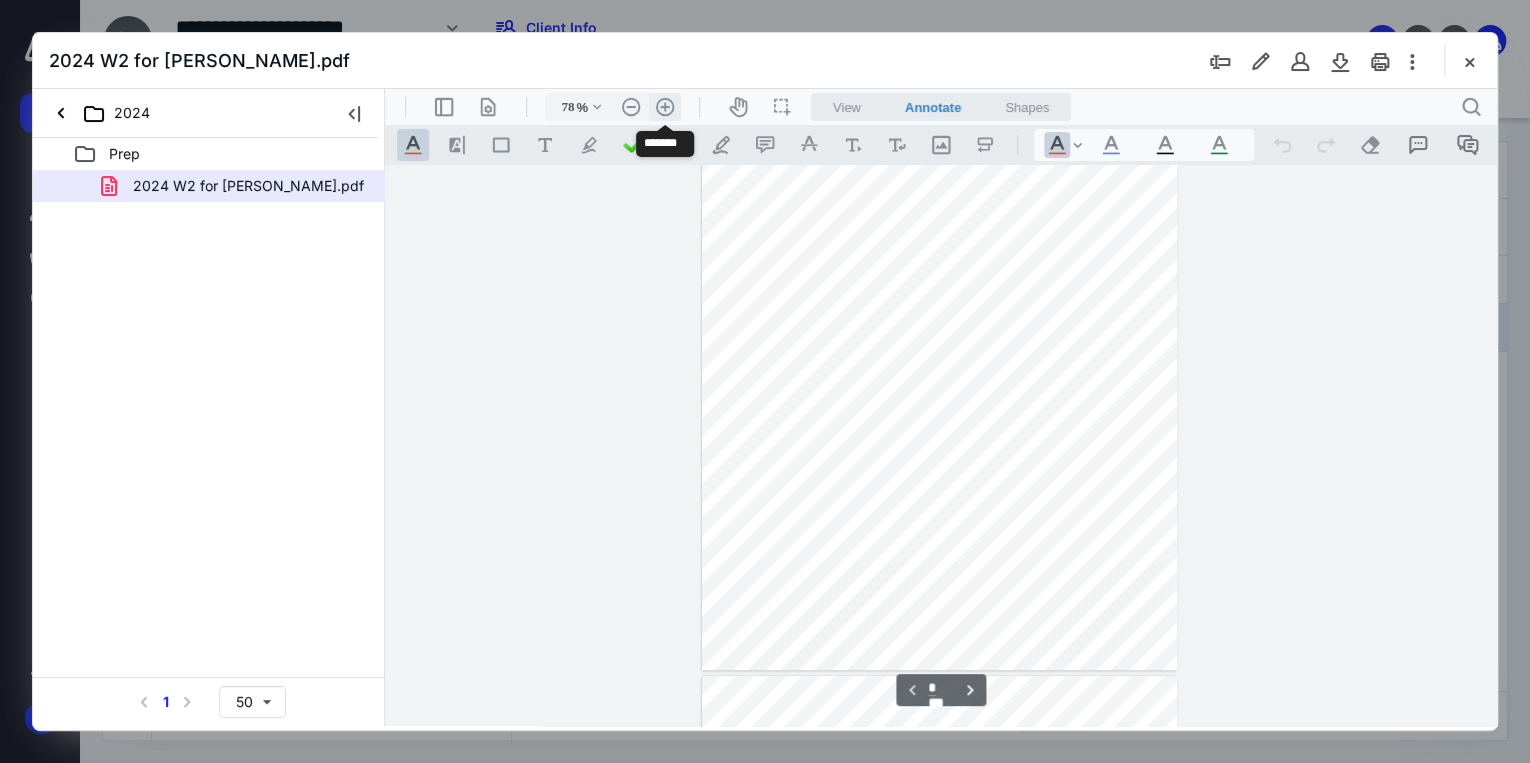 click on ".cls-1{fill:#abb0c4;} icon - header - zoom - in - line" at bounding box center (665, 107) 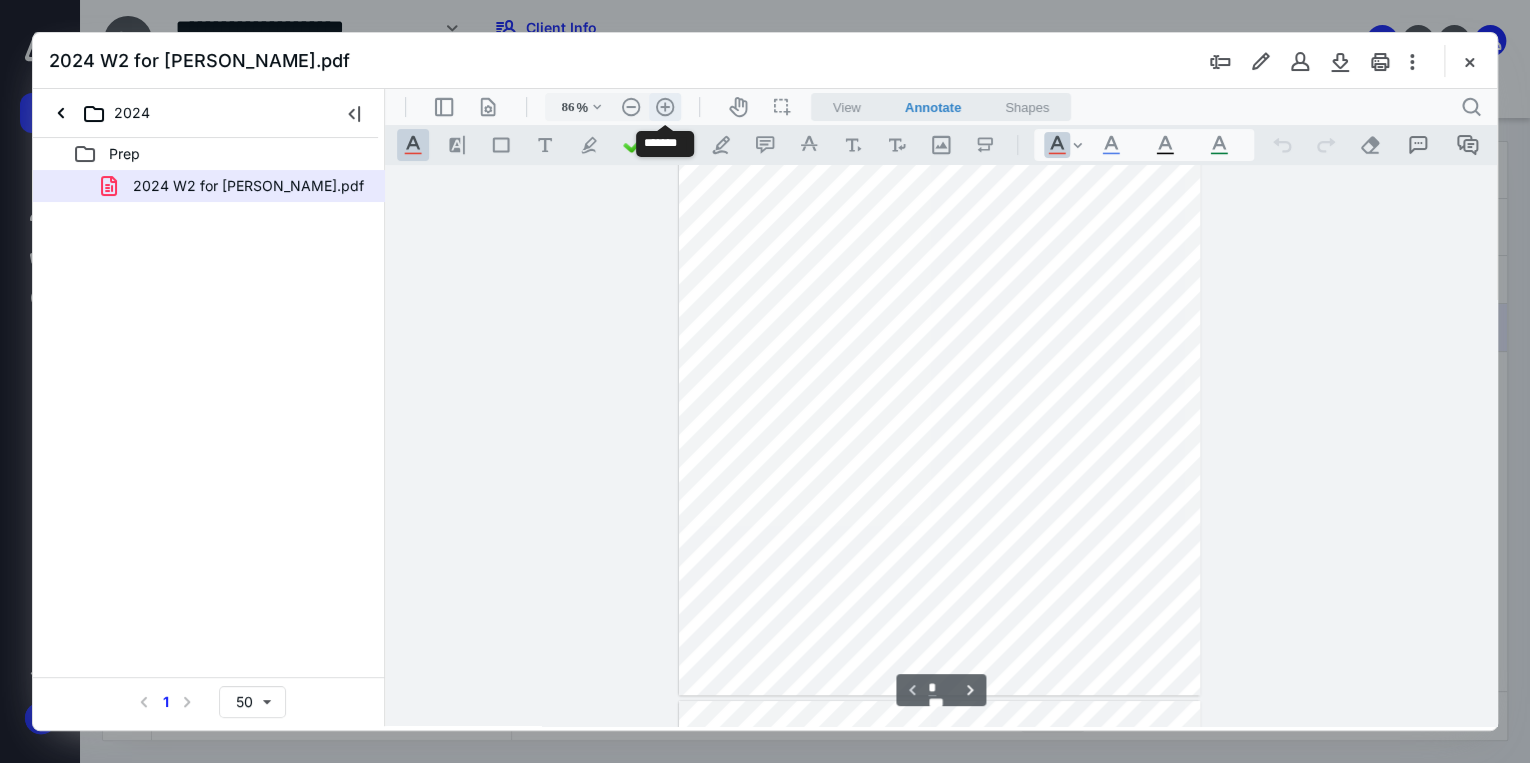click on ".cls-1{fill:#abb0c4;} icon - header - zoom - in - line" at bounding box center [665, 107] 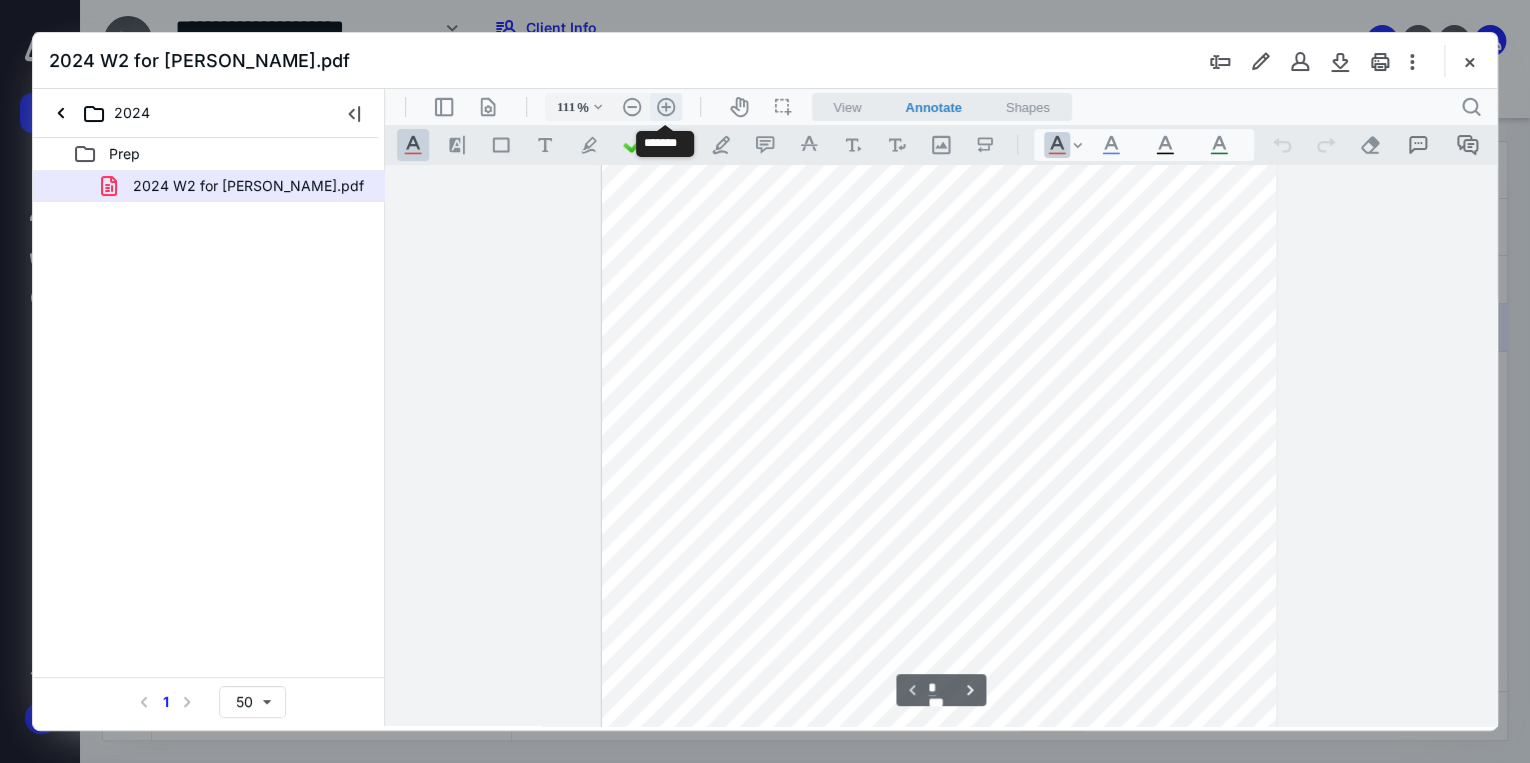 click on ".cls-1{fill:#abb0c4;} icon - header - zoom - in - line" at bounding box center (666, 107) 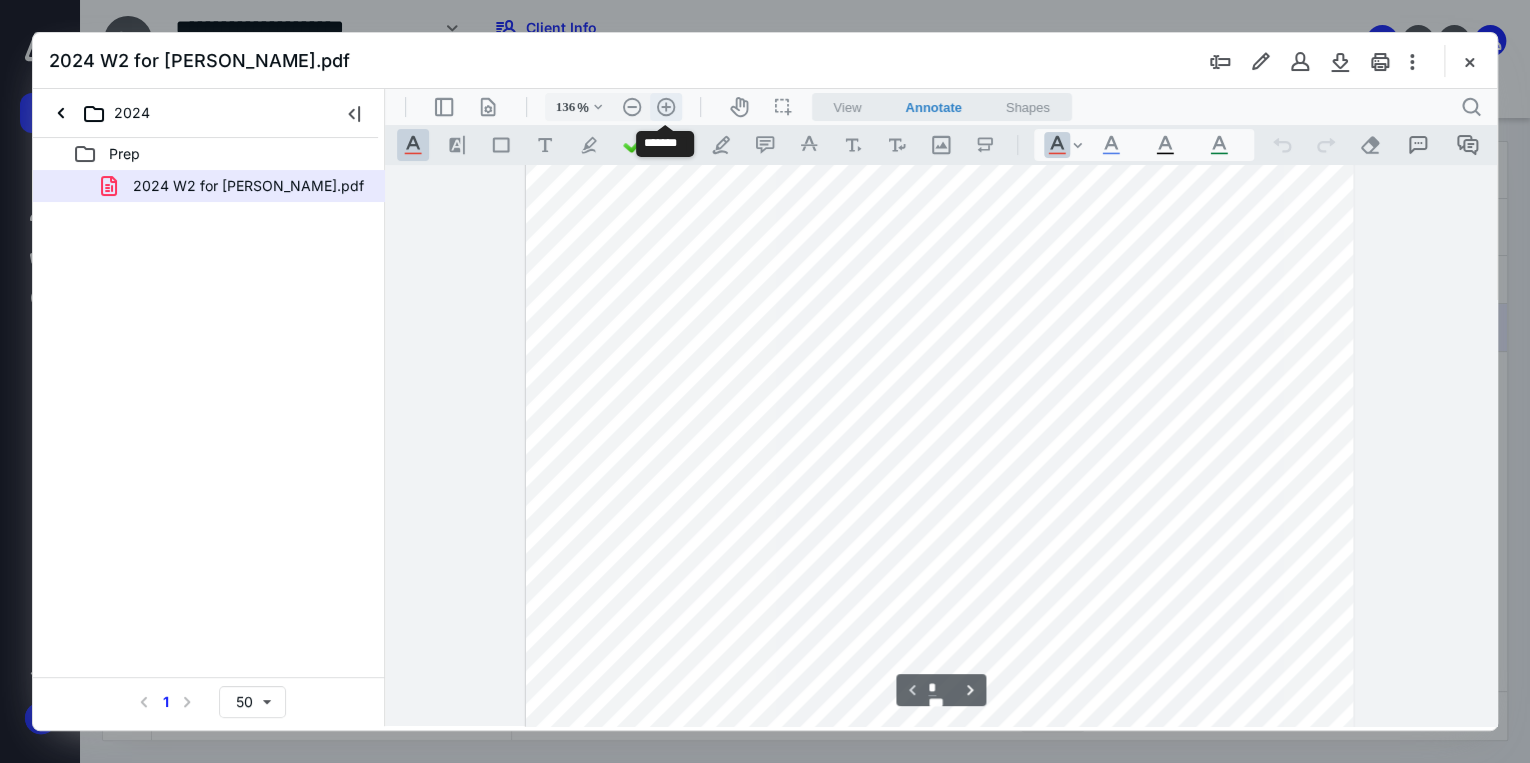 click on ".cls-1{fill:#abb0c4;} icon - header - zoom - in - line" at bounding box center [666, 107] 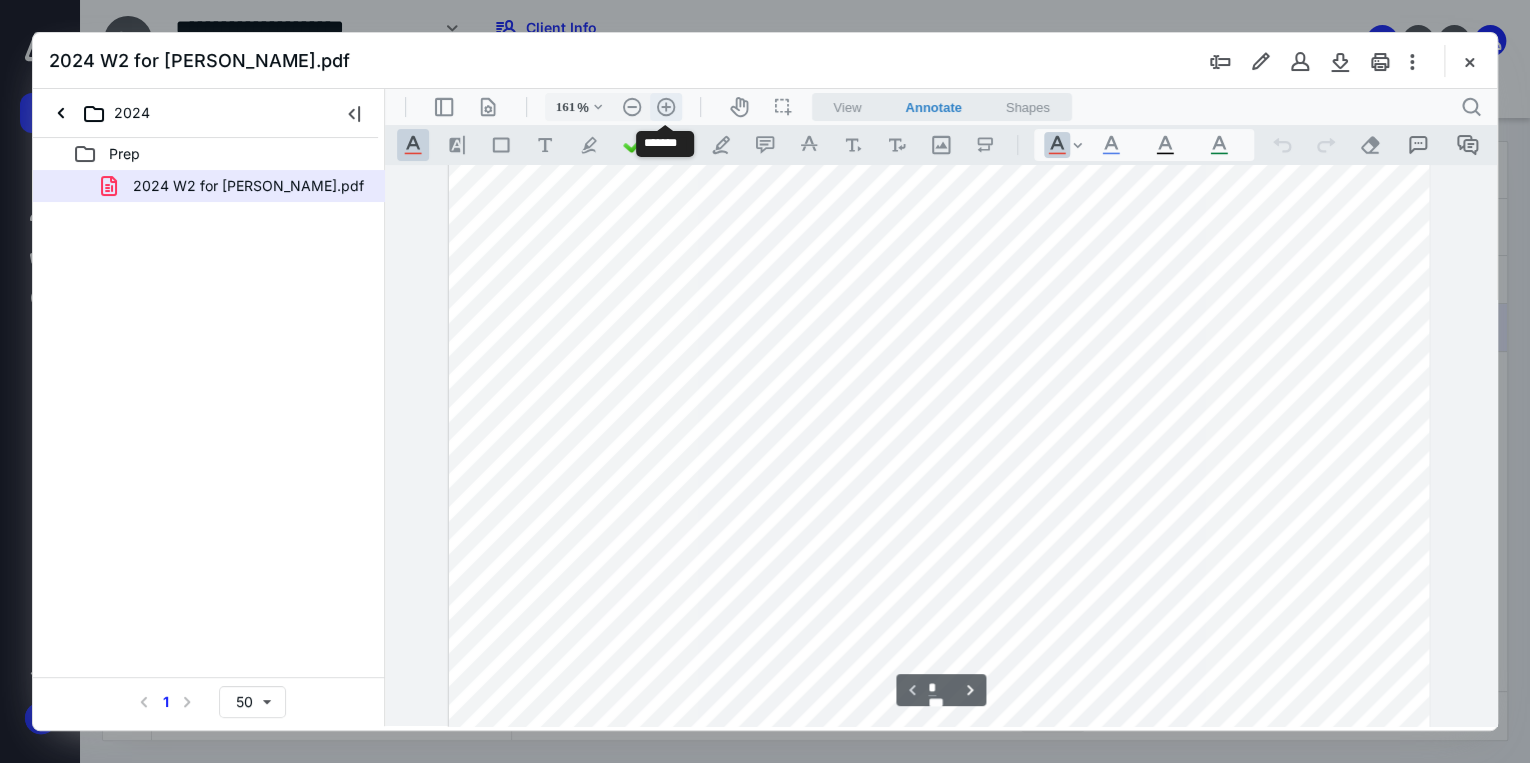 scroll, scrollTop: 491, scrollLeft: 0, axis: vertical 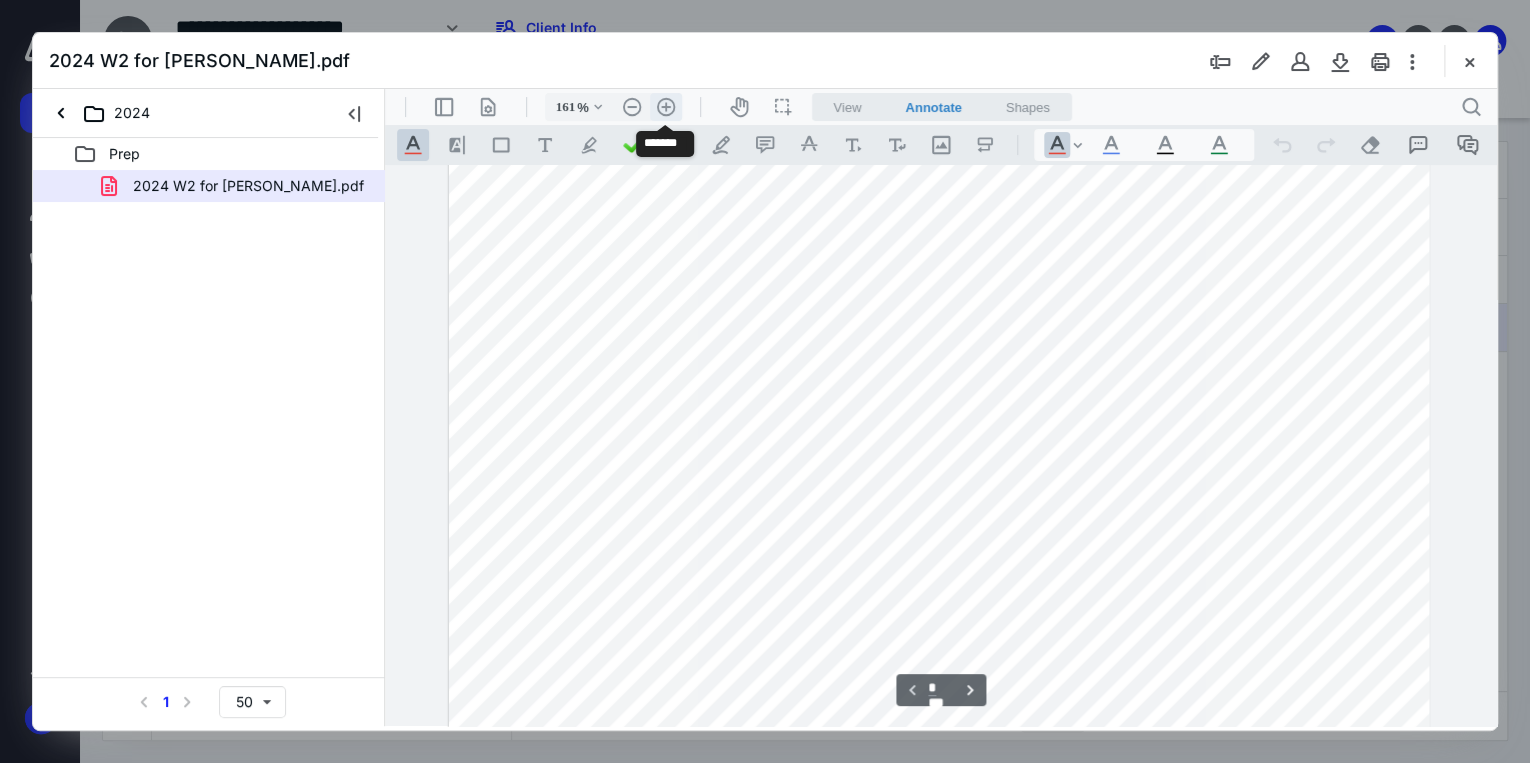 click on ".cls-1{fill:#abb0c4;} icon - header - zoom - in - line" at bounding box center [666, 107] 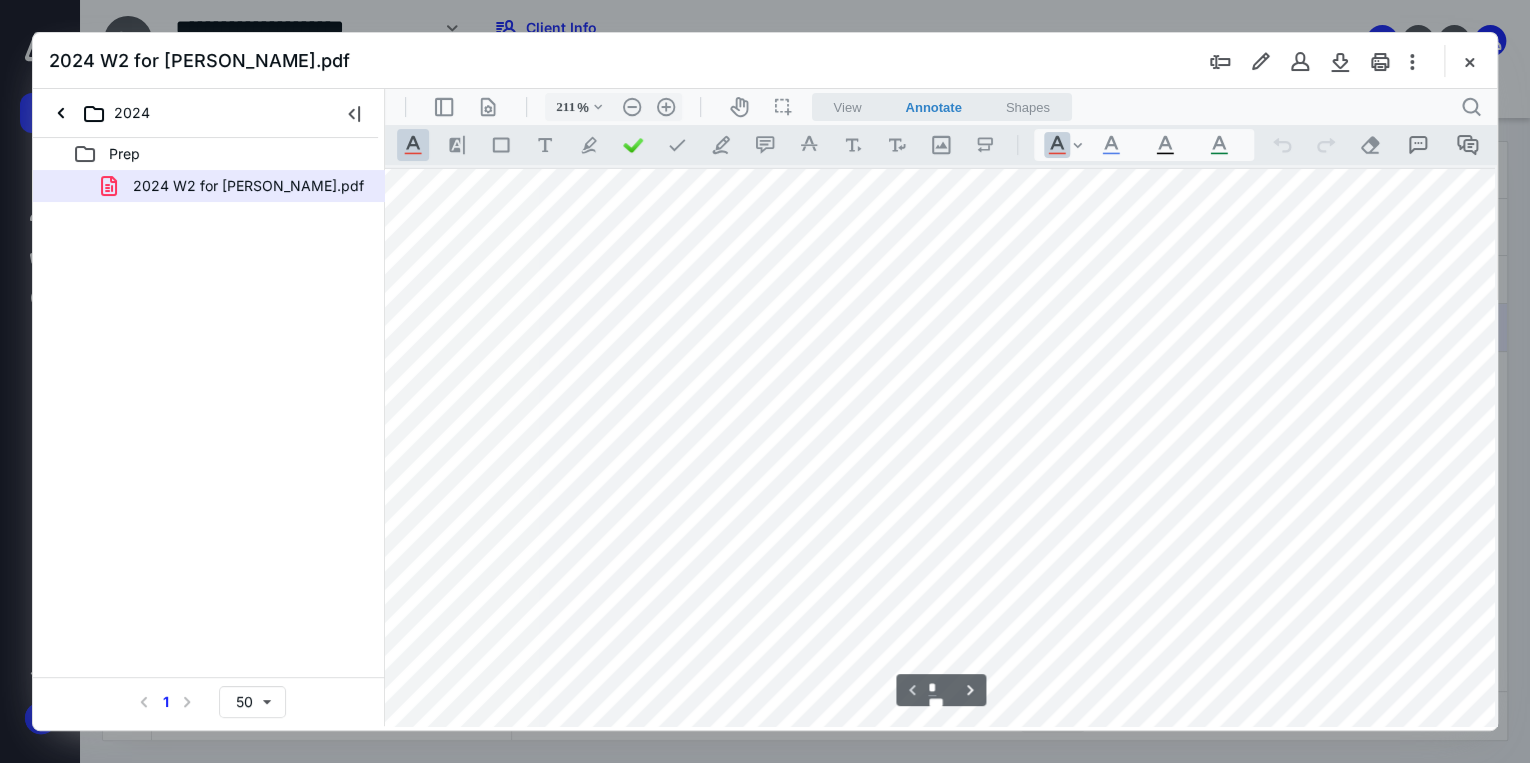 scroll, scrollTop: 0, scrollLeft: 101, axis: horizontal 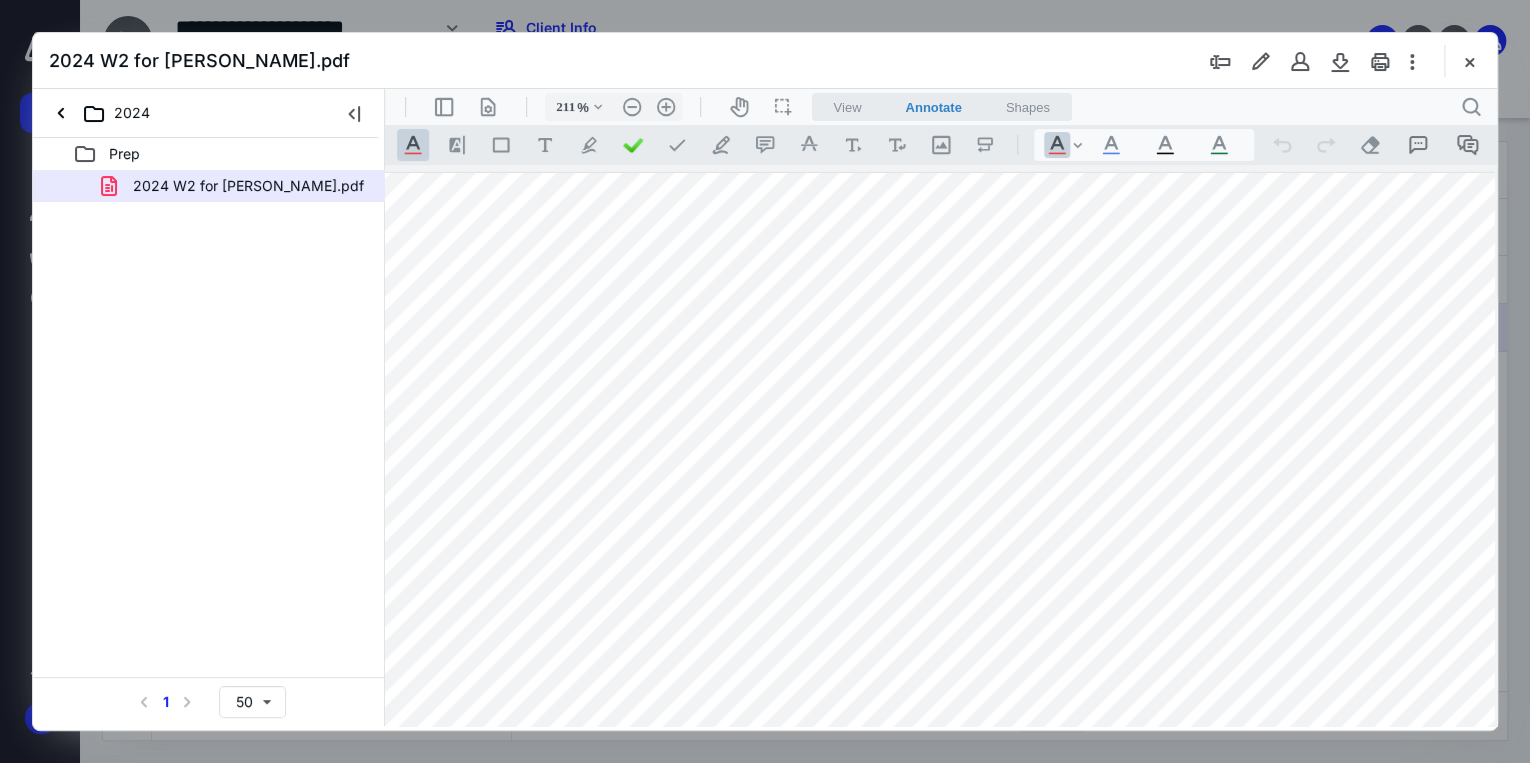 drag, startPoint x: 1473, startPoint y: 56, endPoint x: 1421, endPoint y: 76, distance: 55.713554 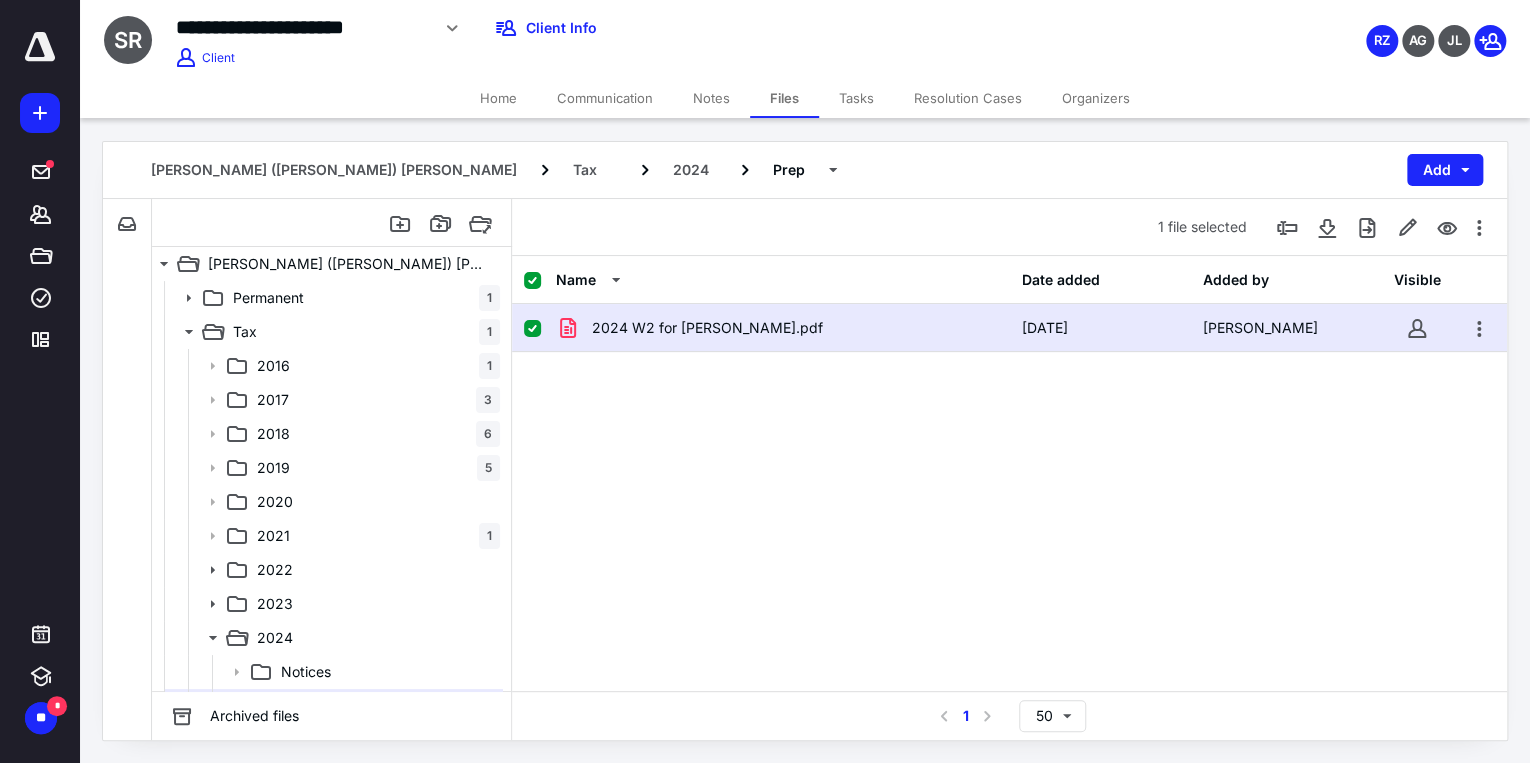 click on "Home" at bounding box center (498, 98) 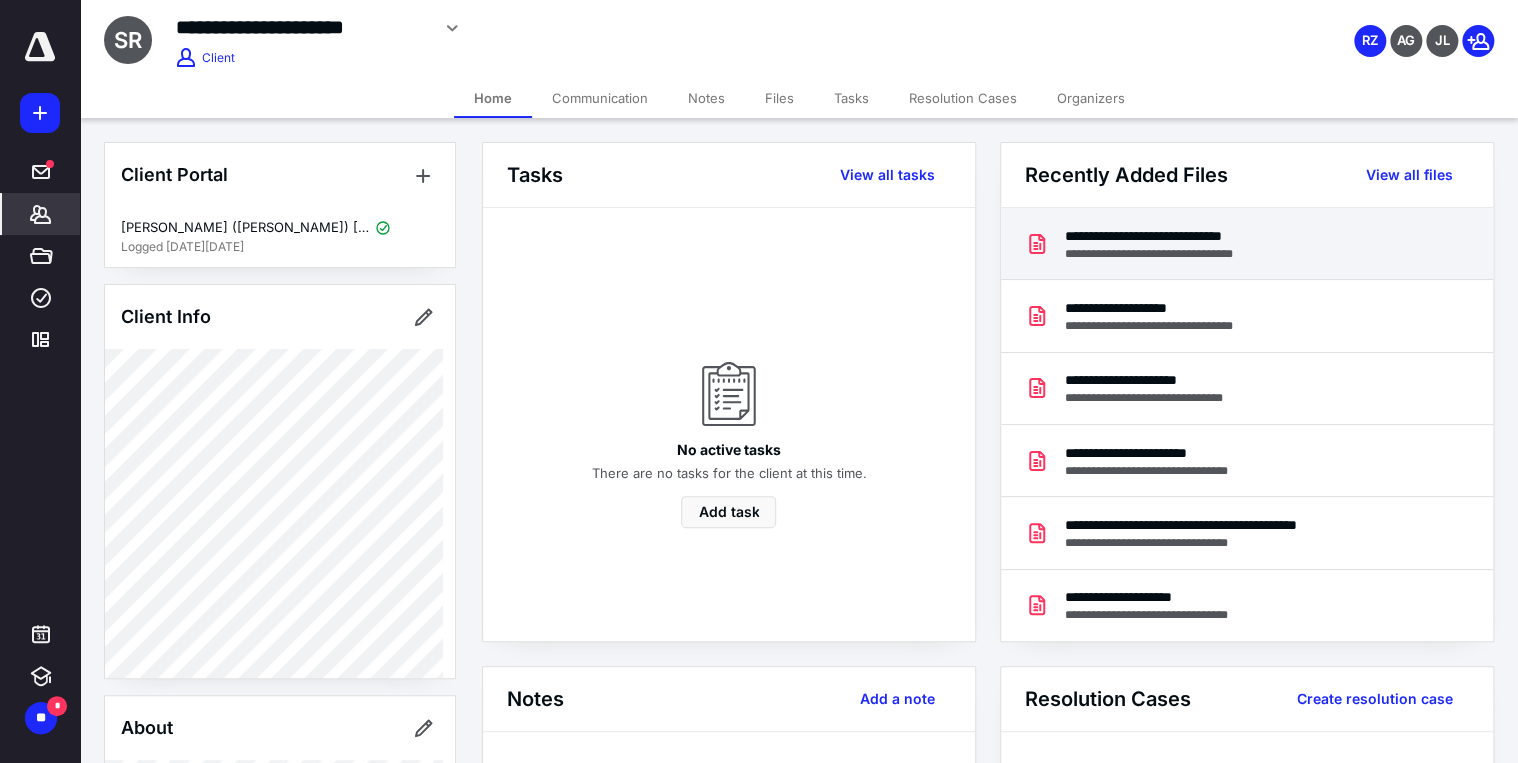 click on "**********" at bounding box center (1172, 236) 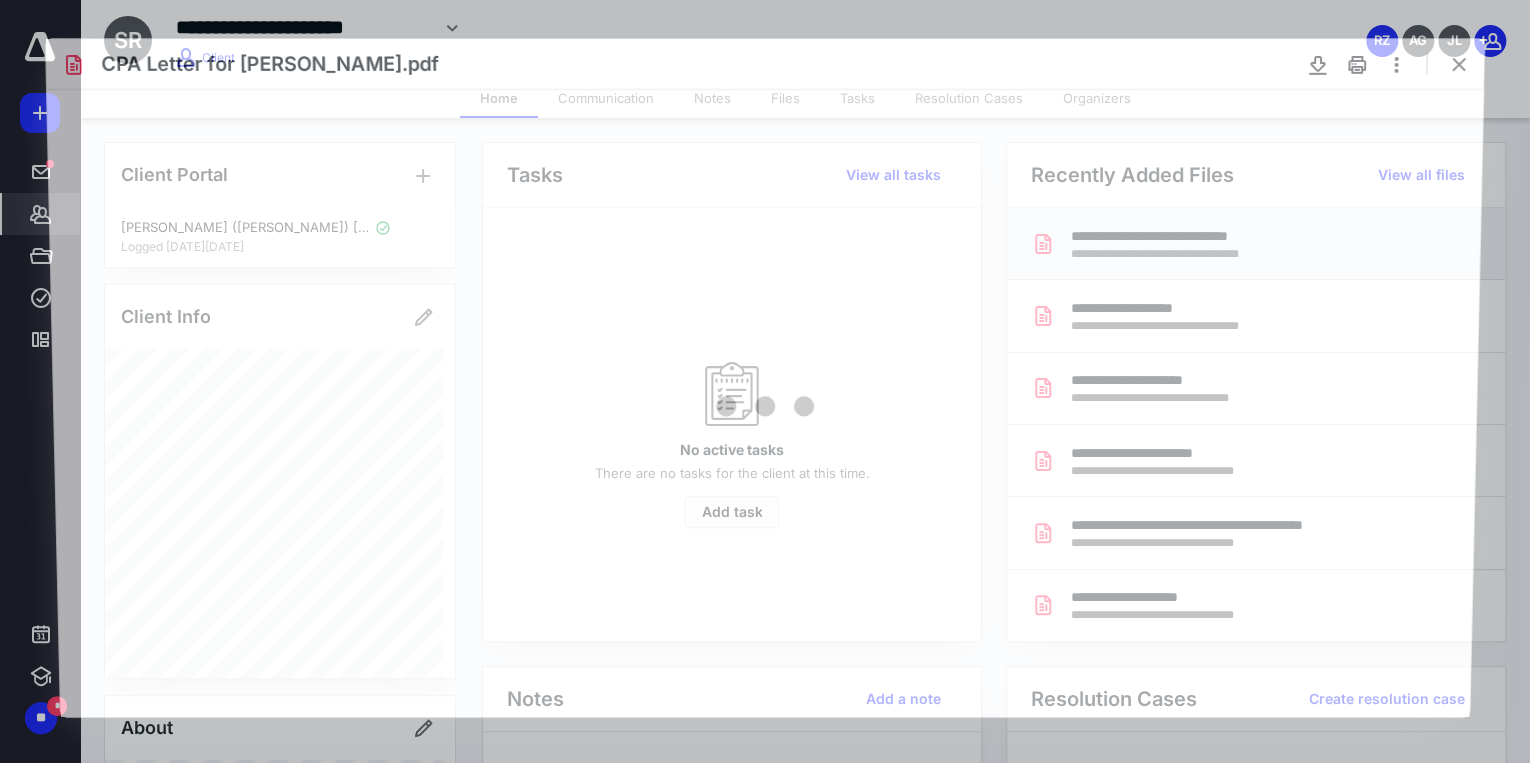 click at bounding box center [765, 403] 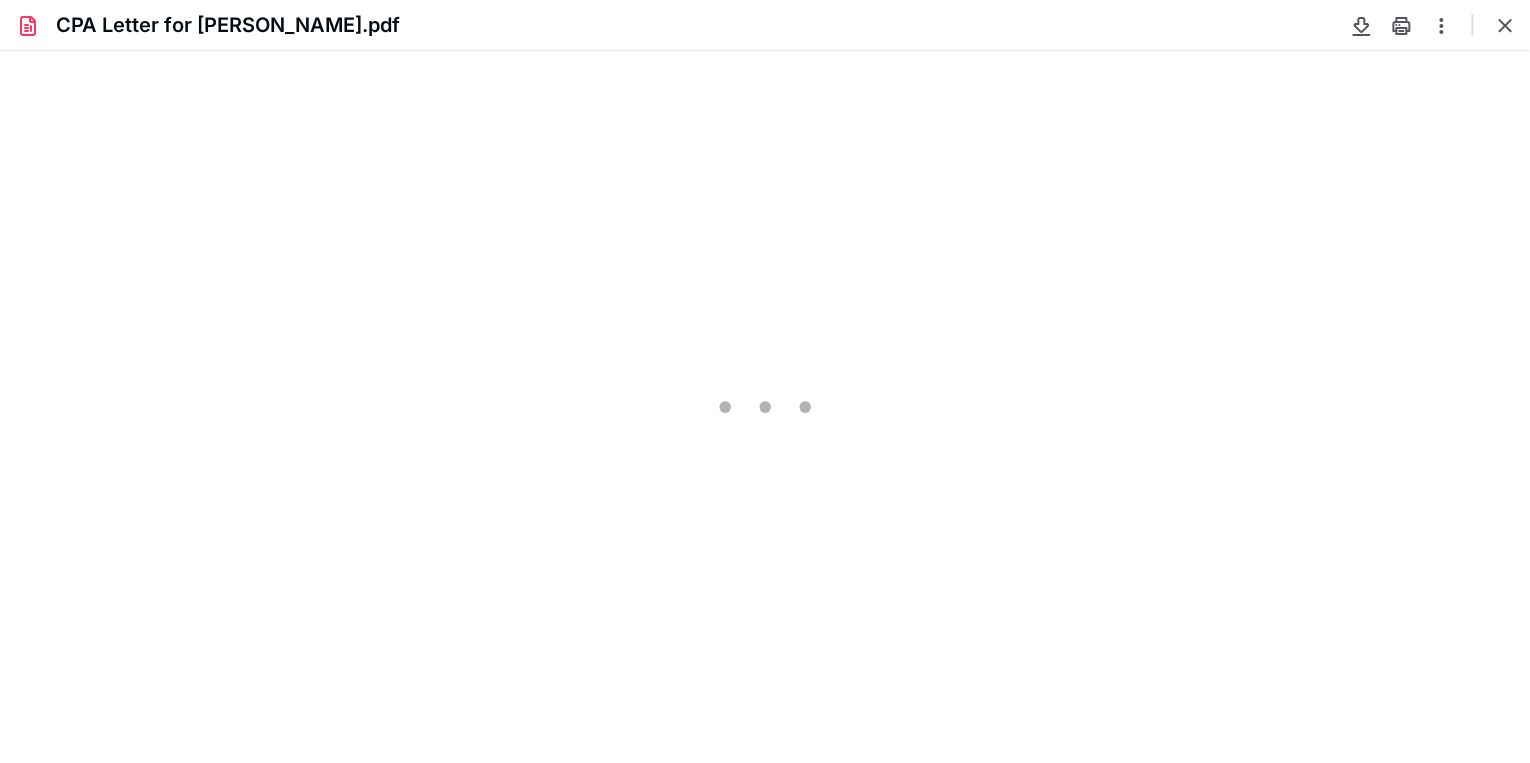 scroll, scrollTop: 0, scrollLeft: 0, axis: both 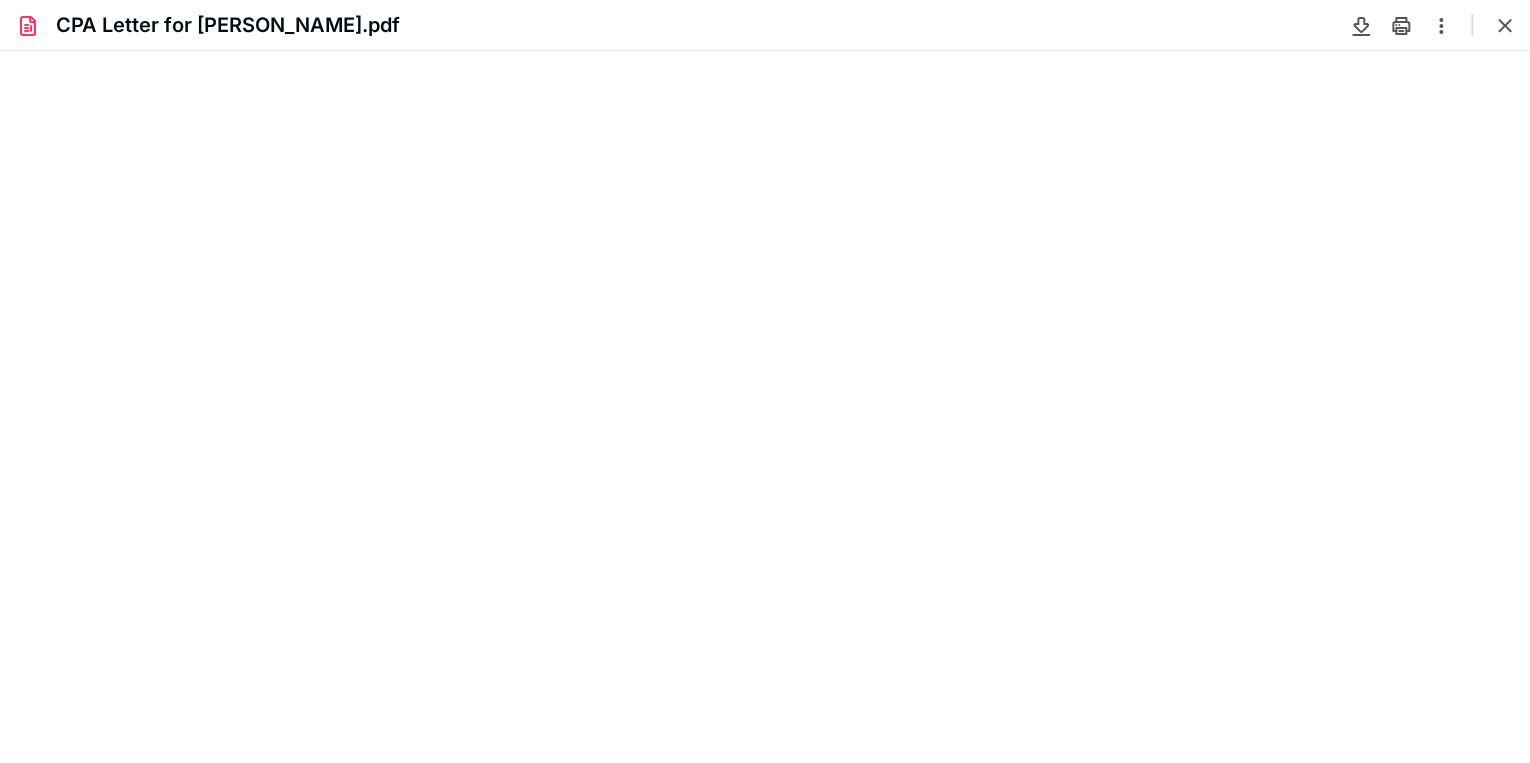 type on "85" 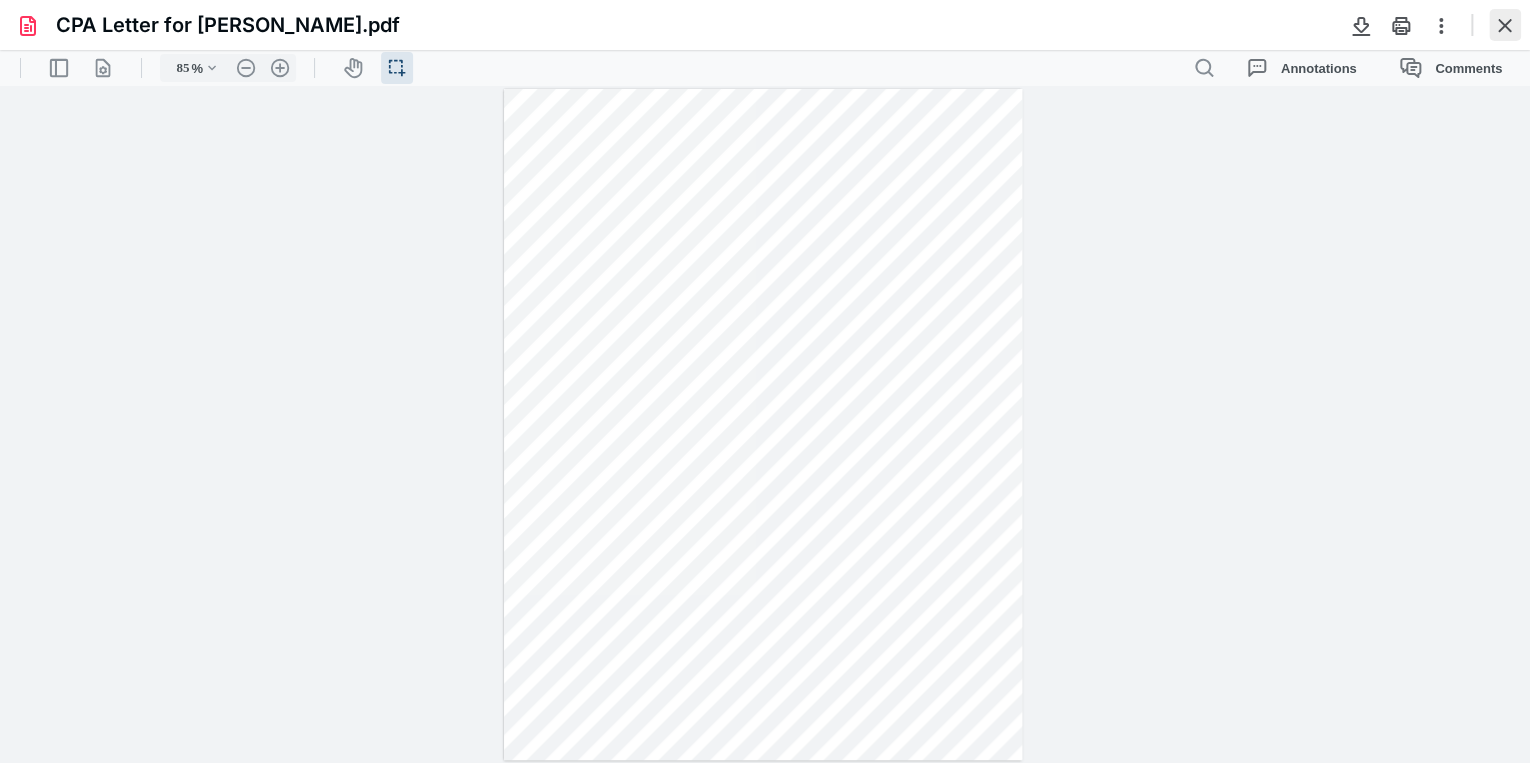 click at bounding box center [1505, 25] 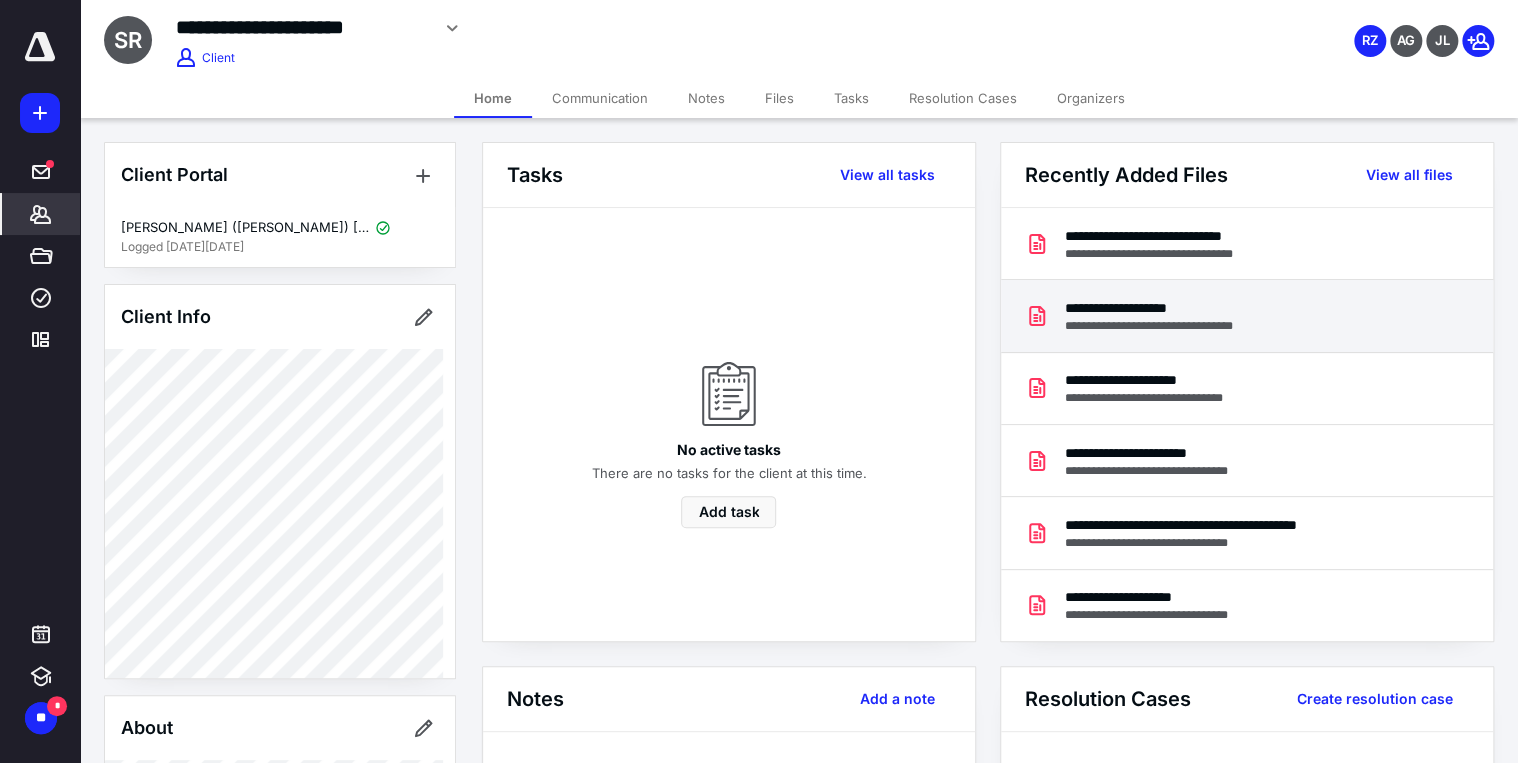 click on "**********" at bounding box center (1171, 308) 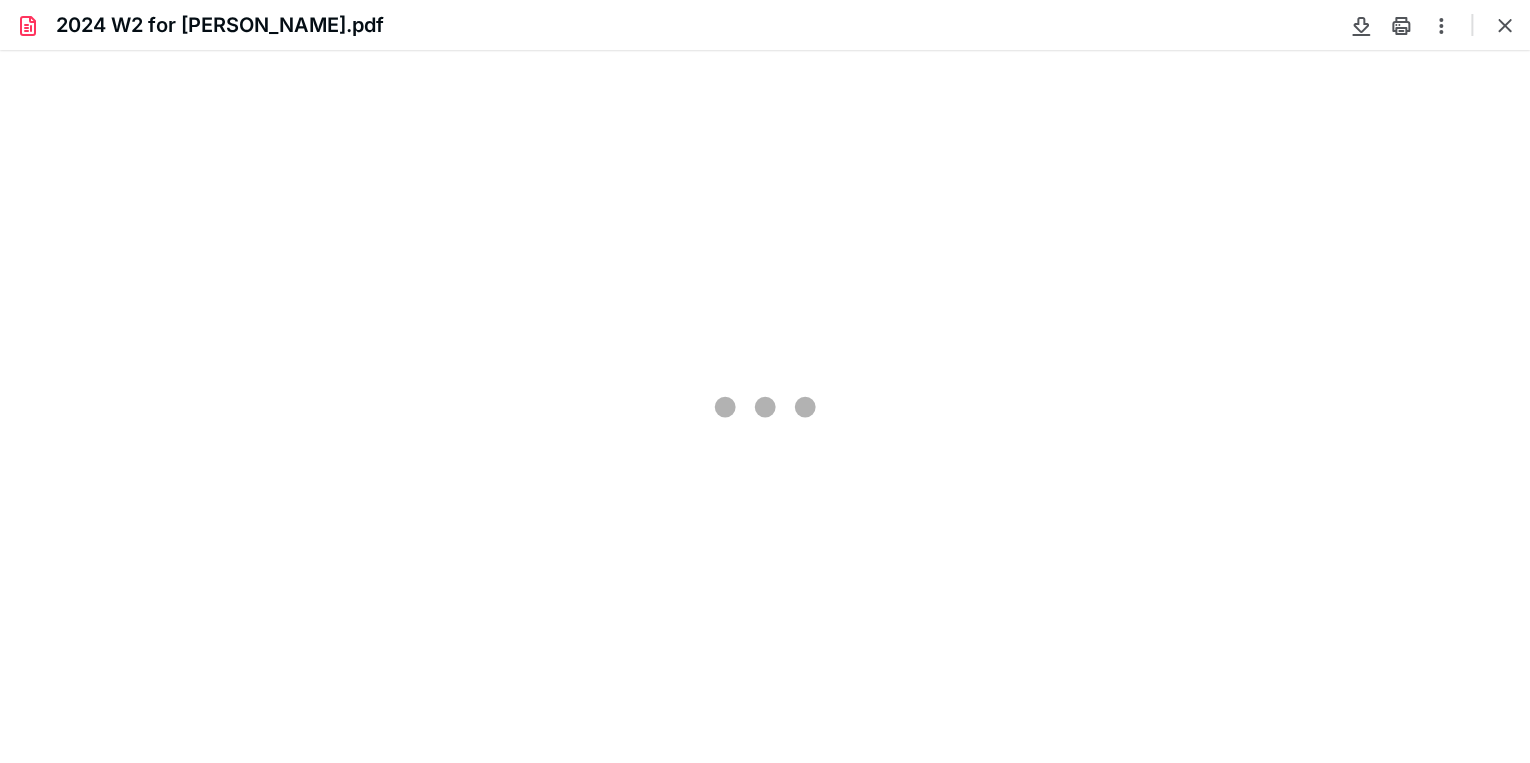 scroll, scrollTop: 0, scrollLeft: 0, axis: both 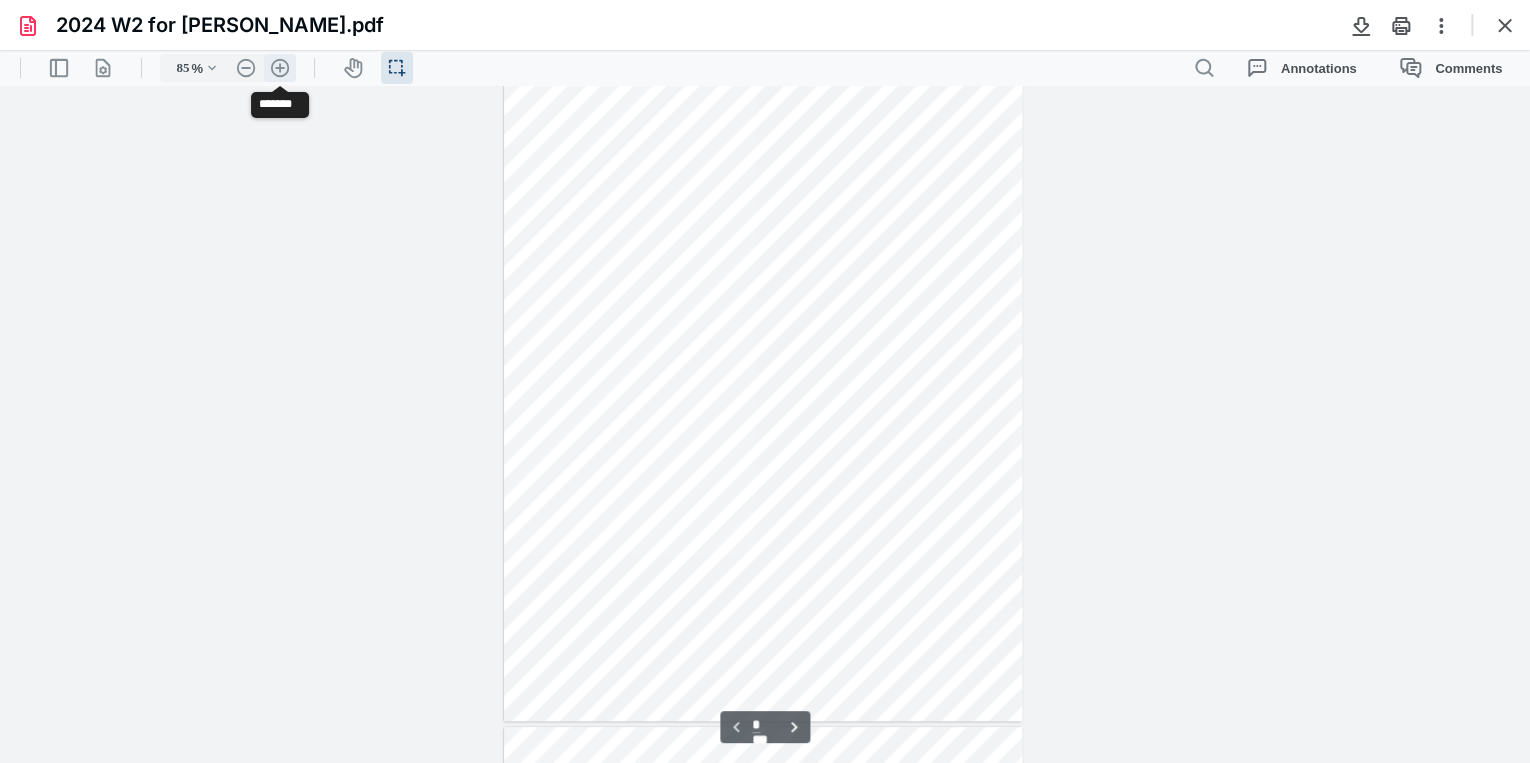 click on ".cls-1{fill:#abb0c4;} icon - header - zoom - in - line" at bounding box center (280, 68) 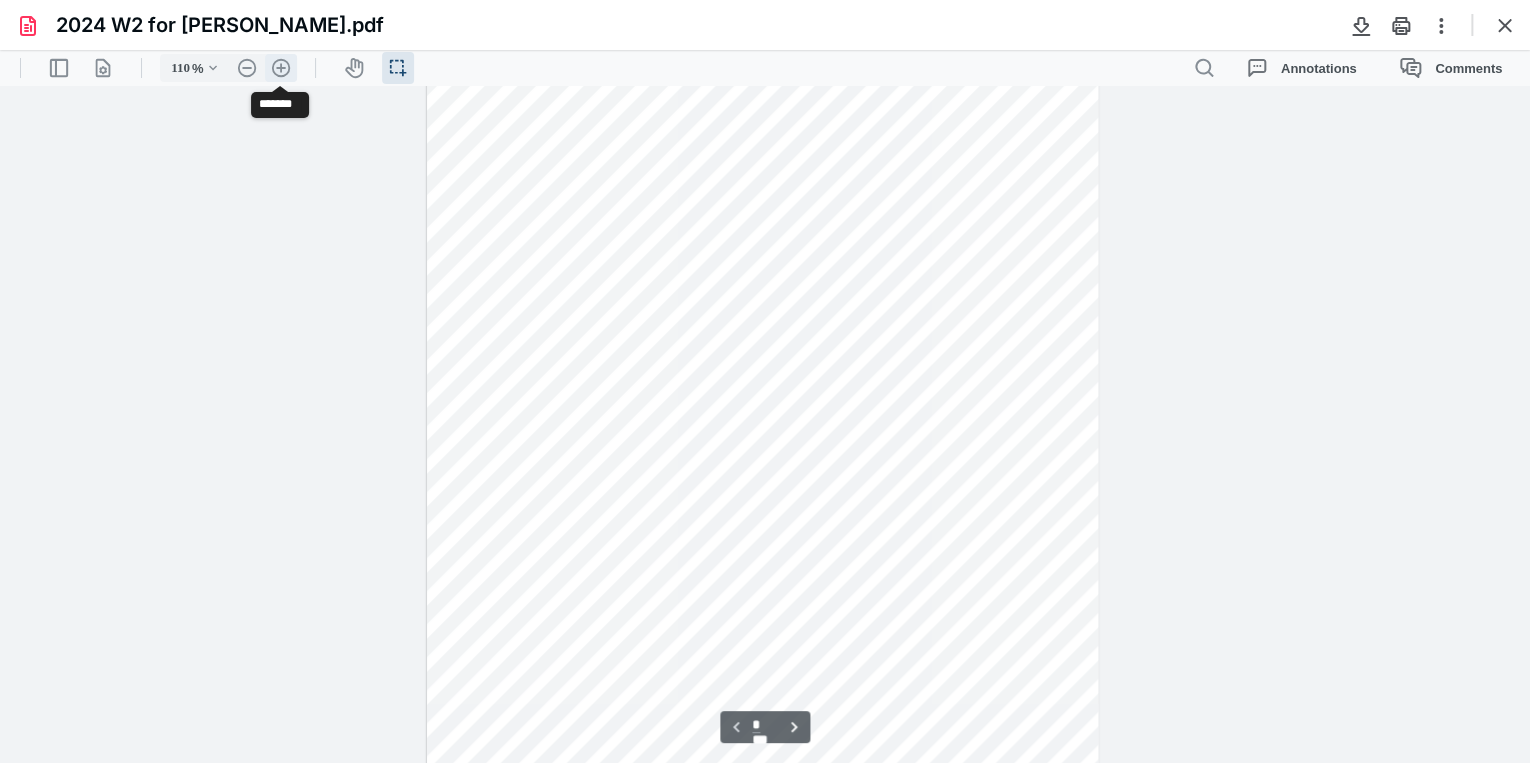 click on ".cls-1{fill:#abb0c4;} icon - header - zoom - in - line" at bounding box center [281, 68] 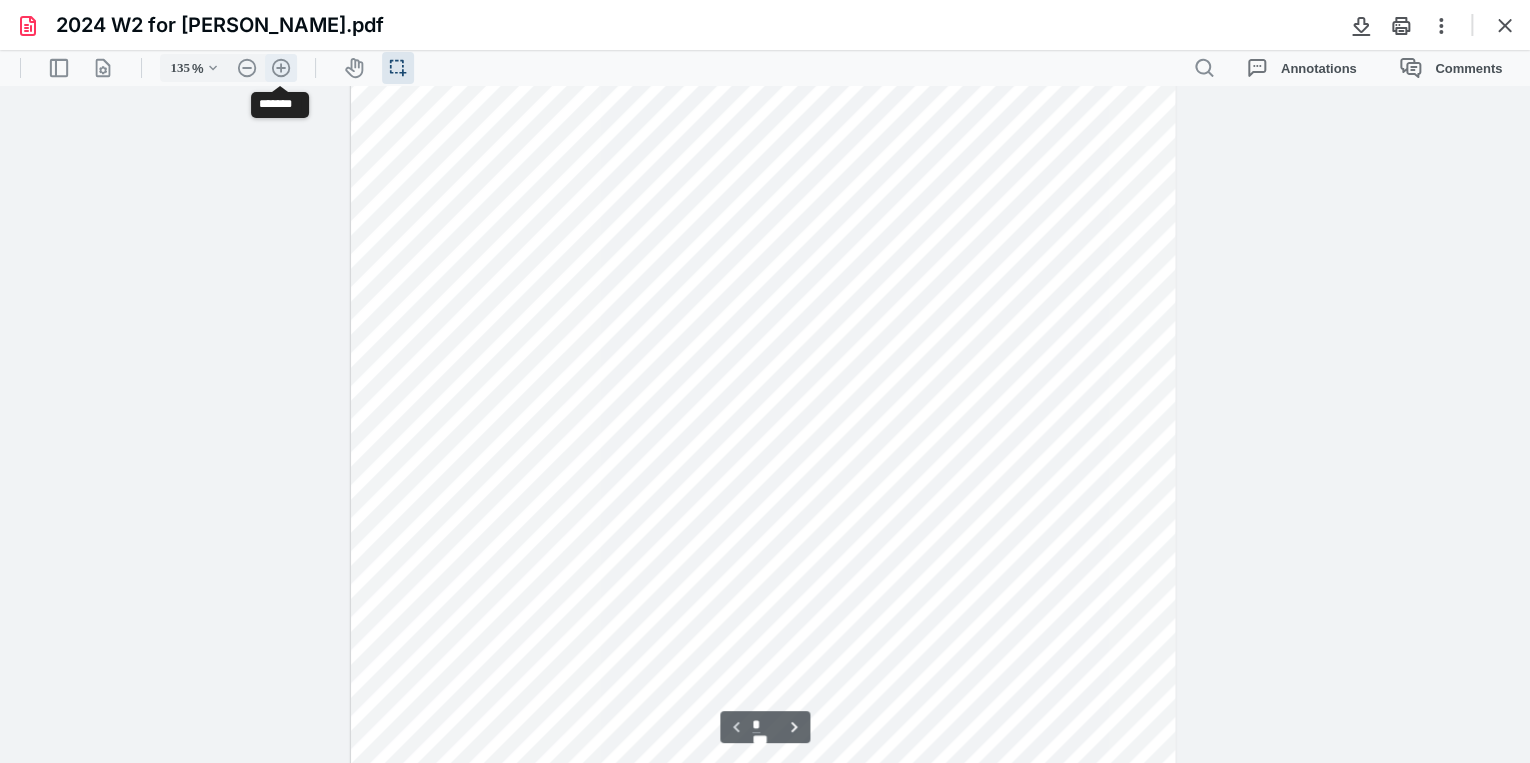 click on ".cls-1{fill:#abb0c4;} icon - header - zoom - in - line" at bounding box center [281, 68] 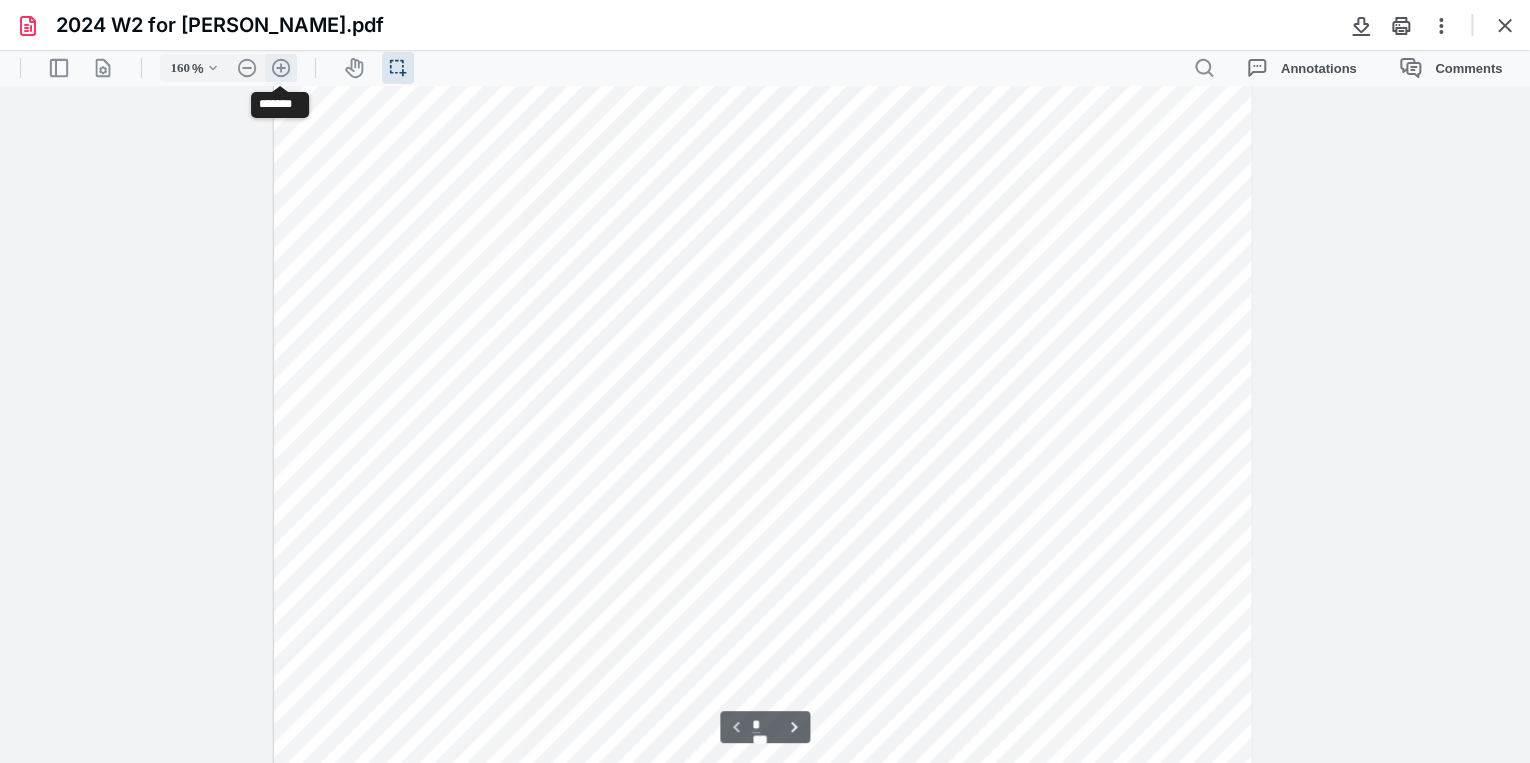 click on ".cls-1{fill:#abb0c4;} icon - header - zoom - in - line" at bounding box center [281, 68] 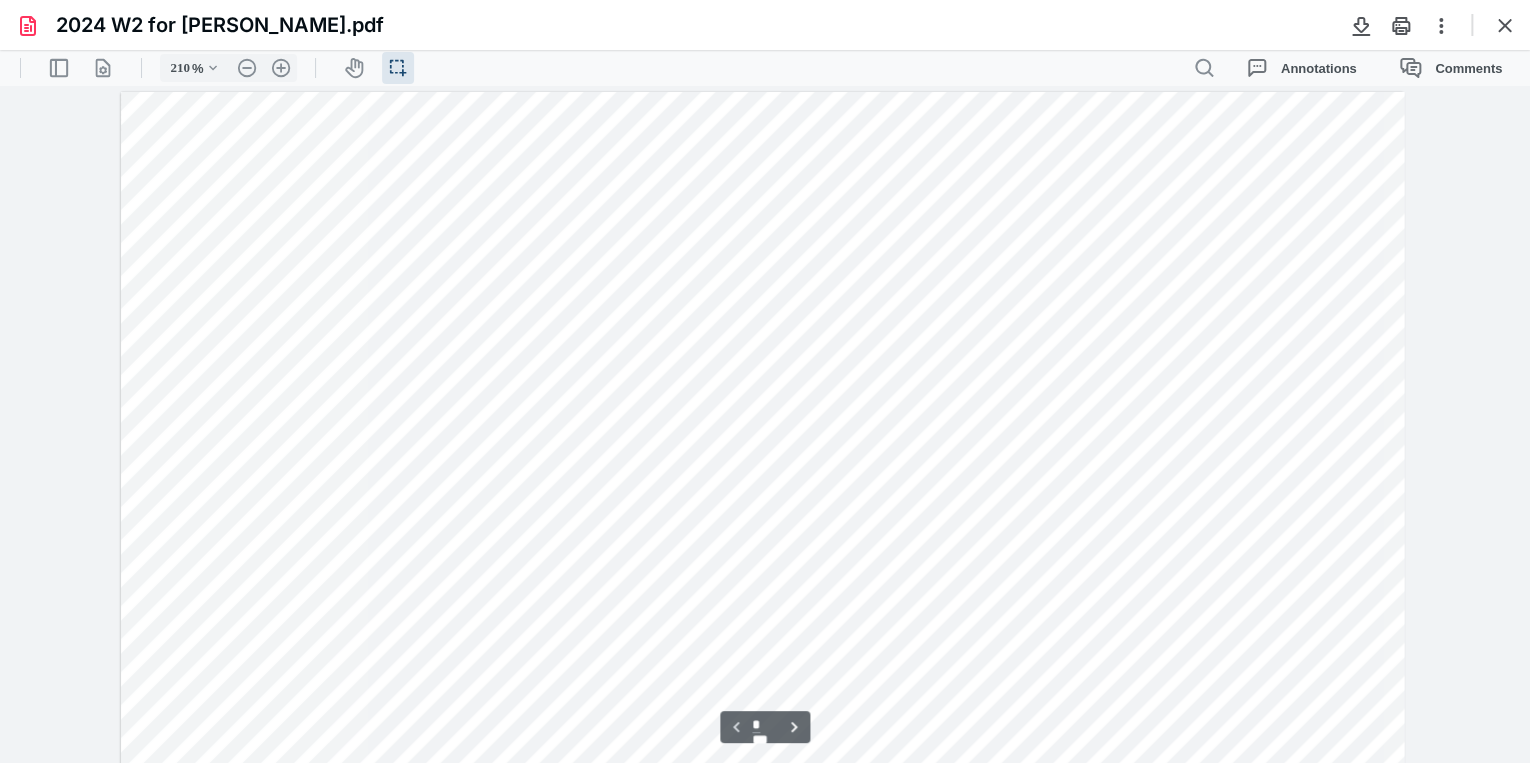 scroll, scrollTop: 0, scrollLeft: 0, axis: both 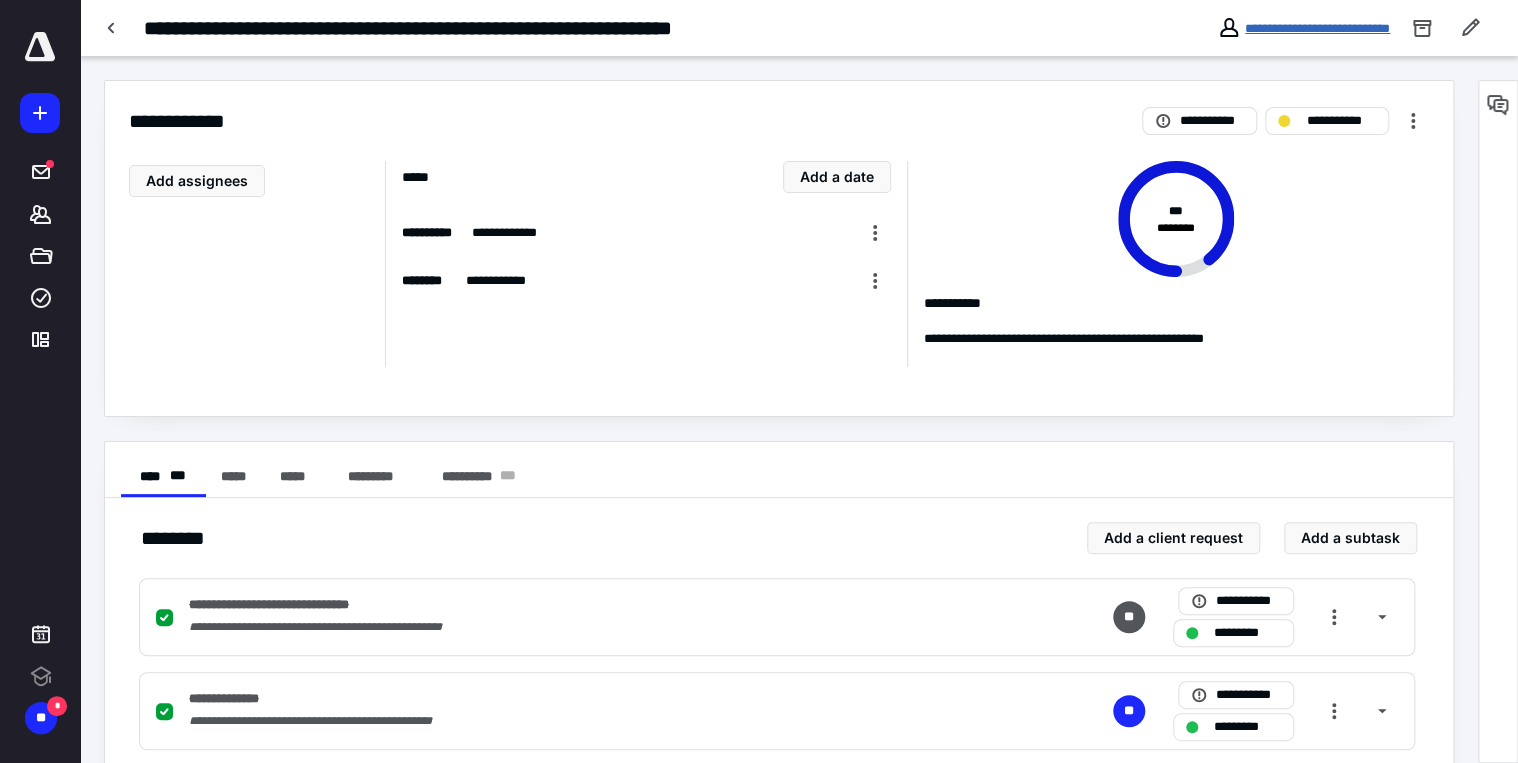 click on "**********" at bounding box center (1317, 28) 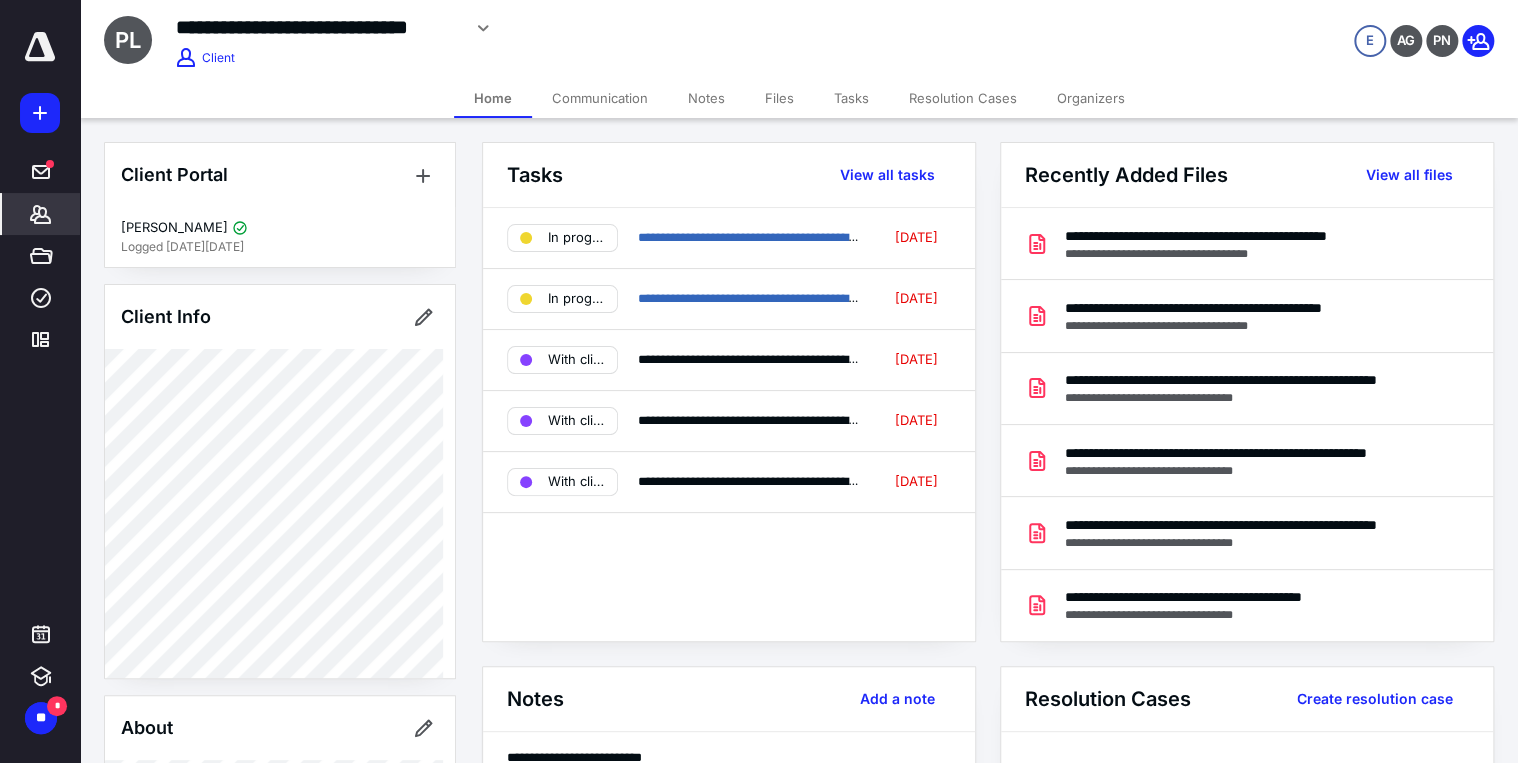 click on "Files" at bounding box center [779, 98] 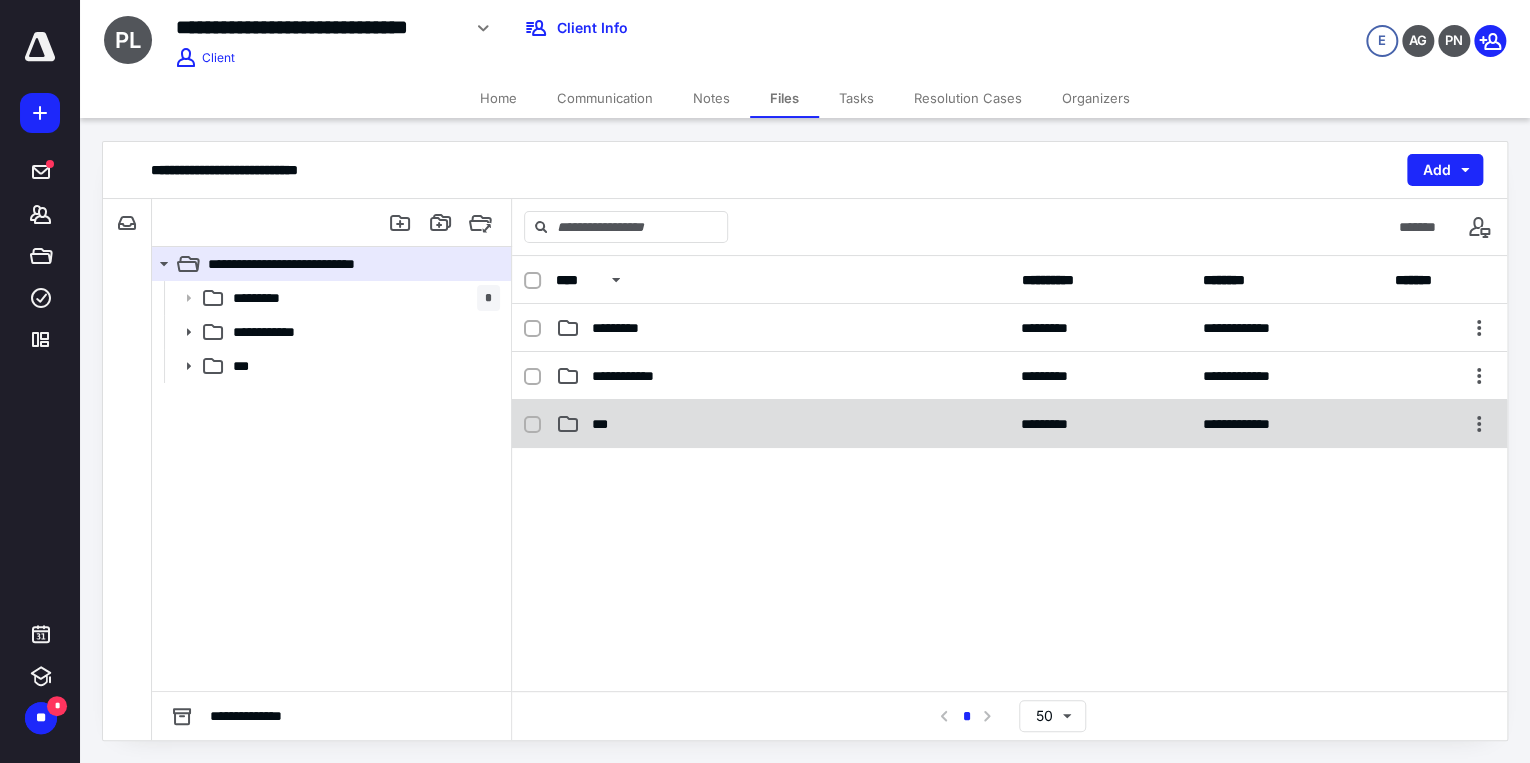 click on "***" at bounding box center [782, 424] 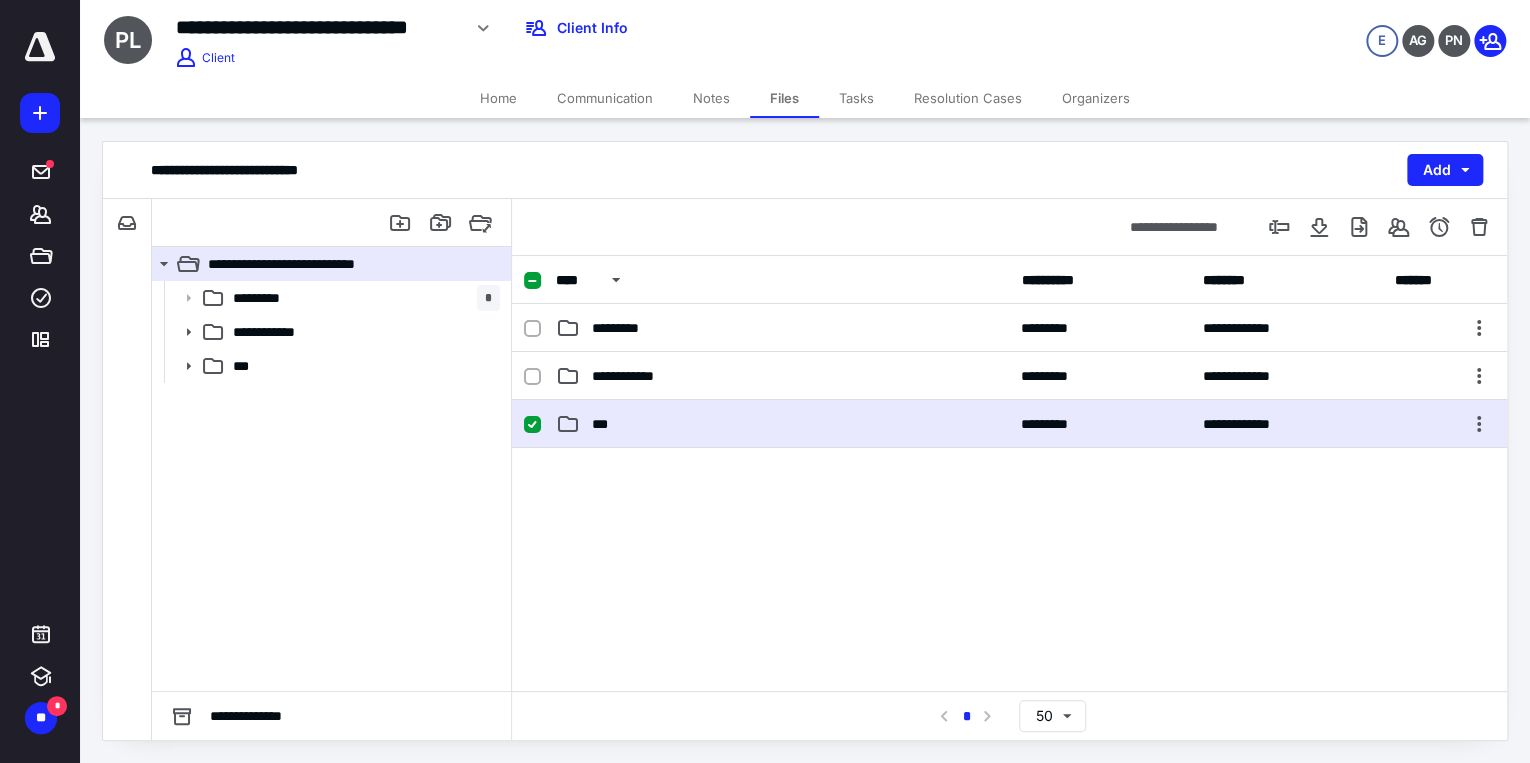 click on "***" at bounding box center (782, 424) 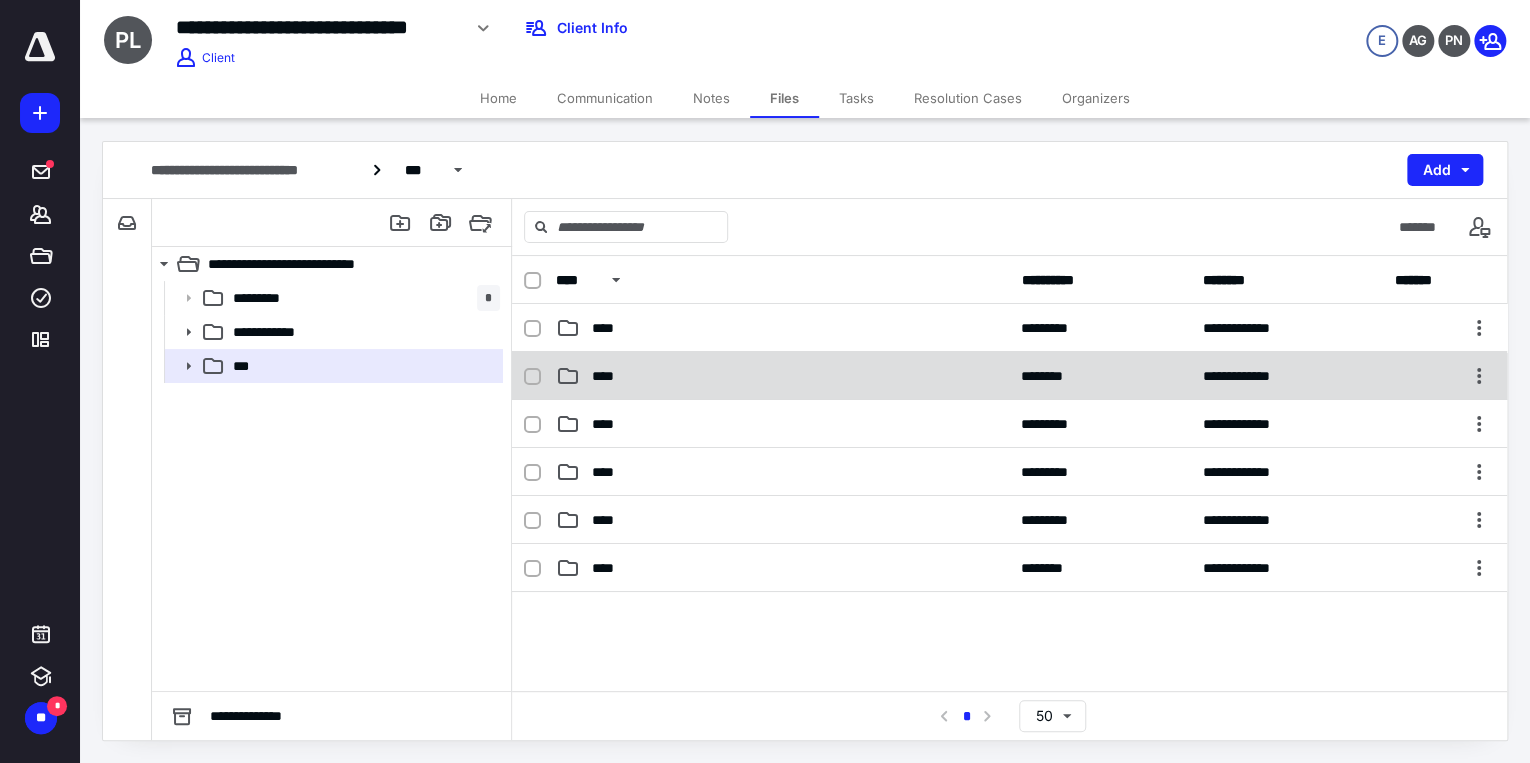 click on "****" at bounding box center (782, 376) 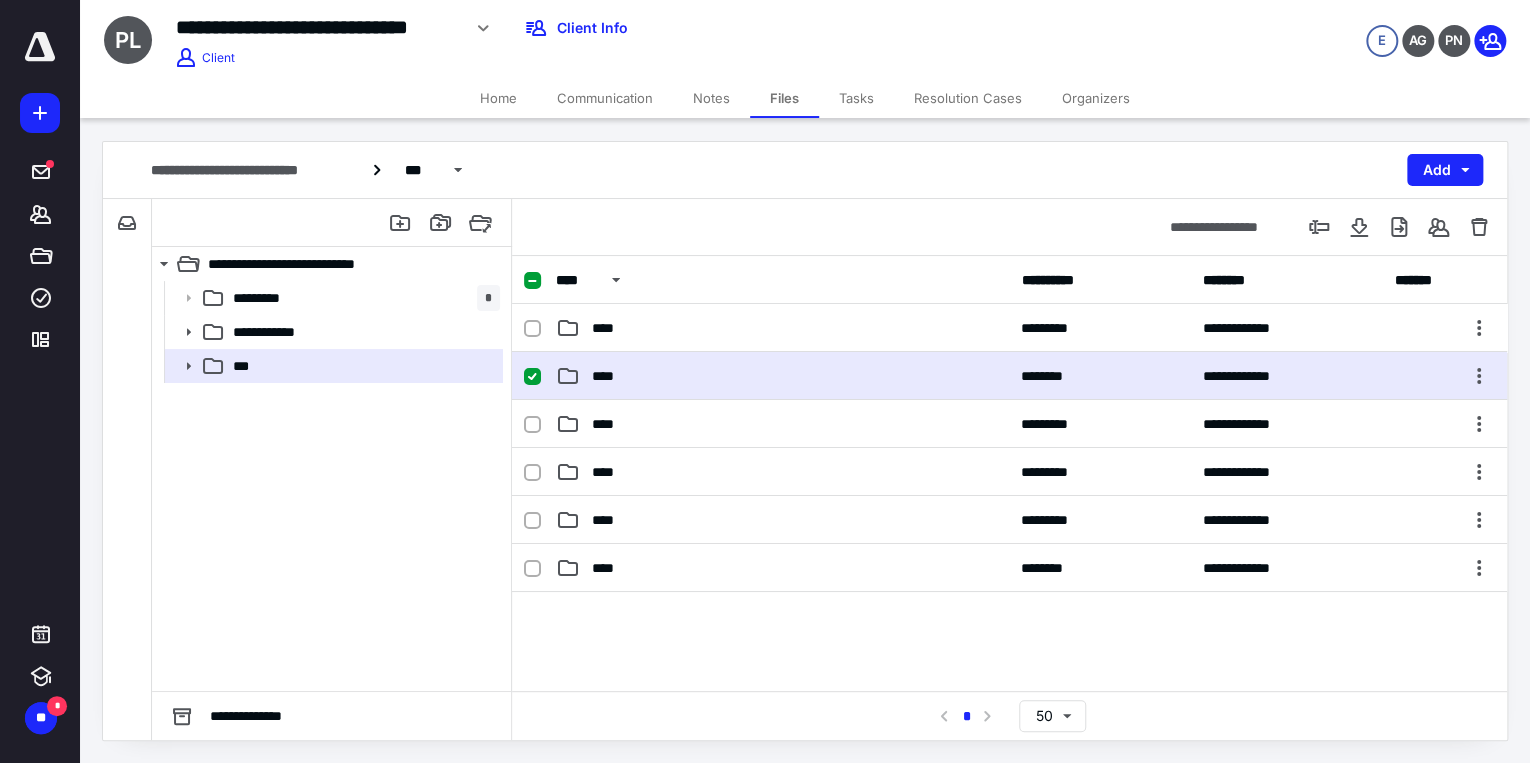 click on "****" at bounding box center [782, 376] 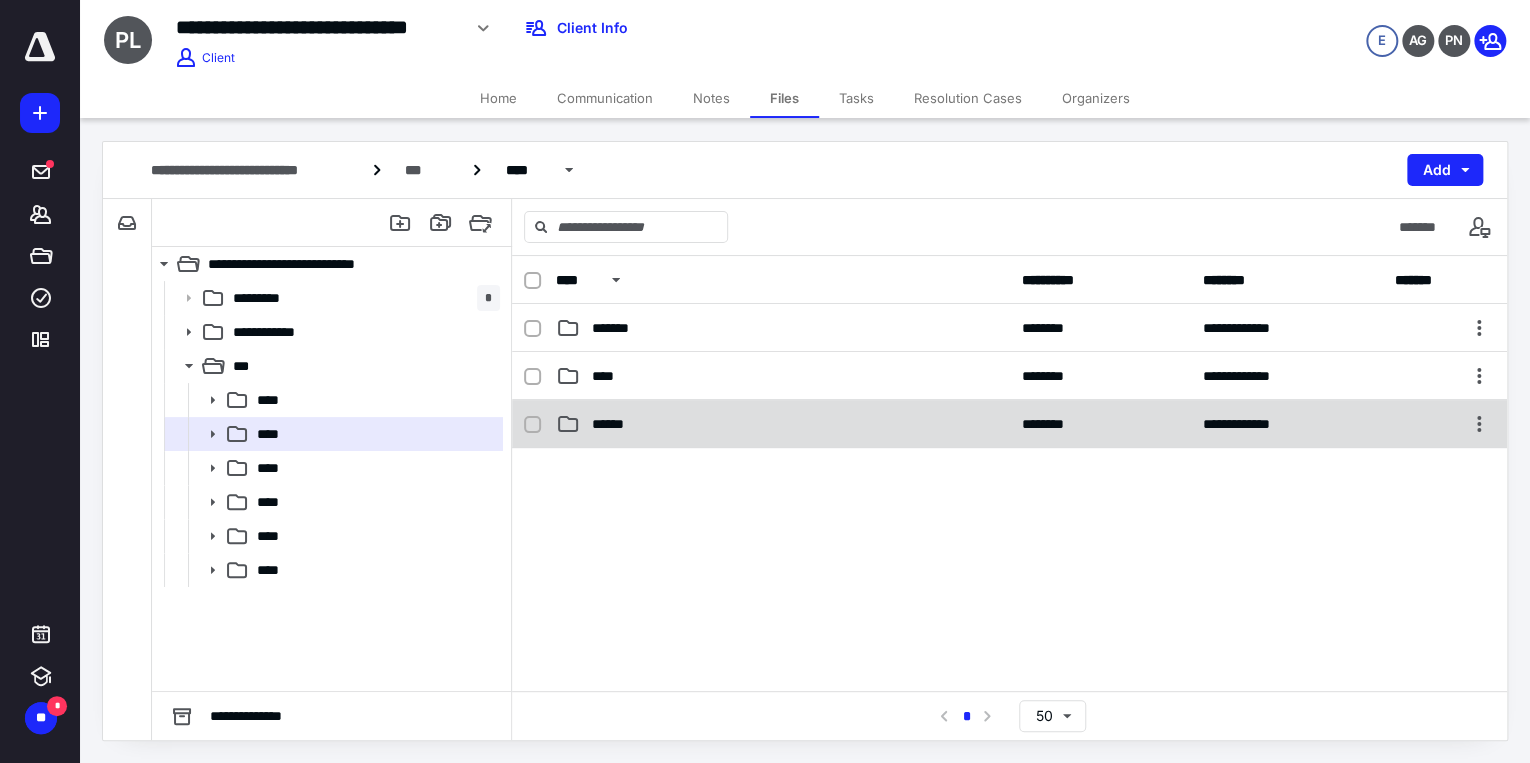 click on "******" at bounding box center [782, 424] 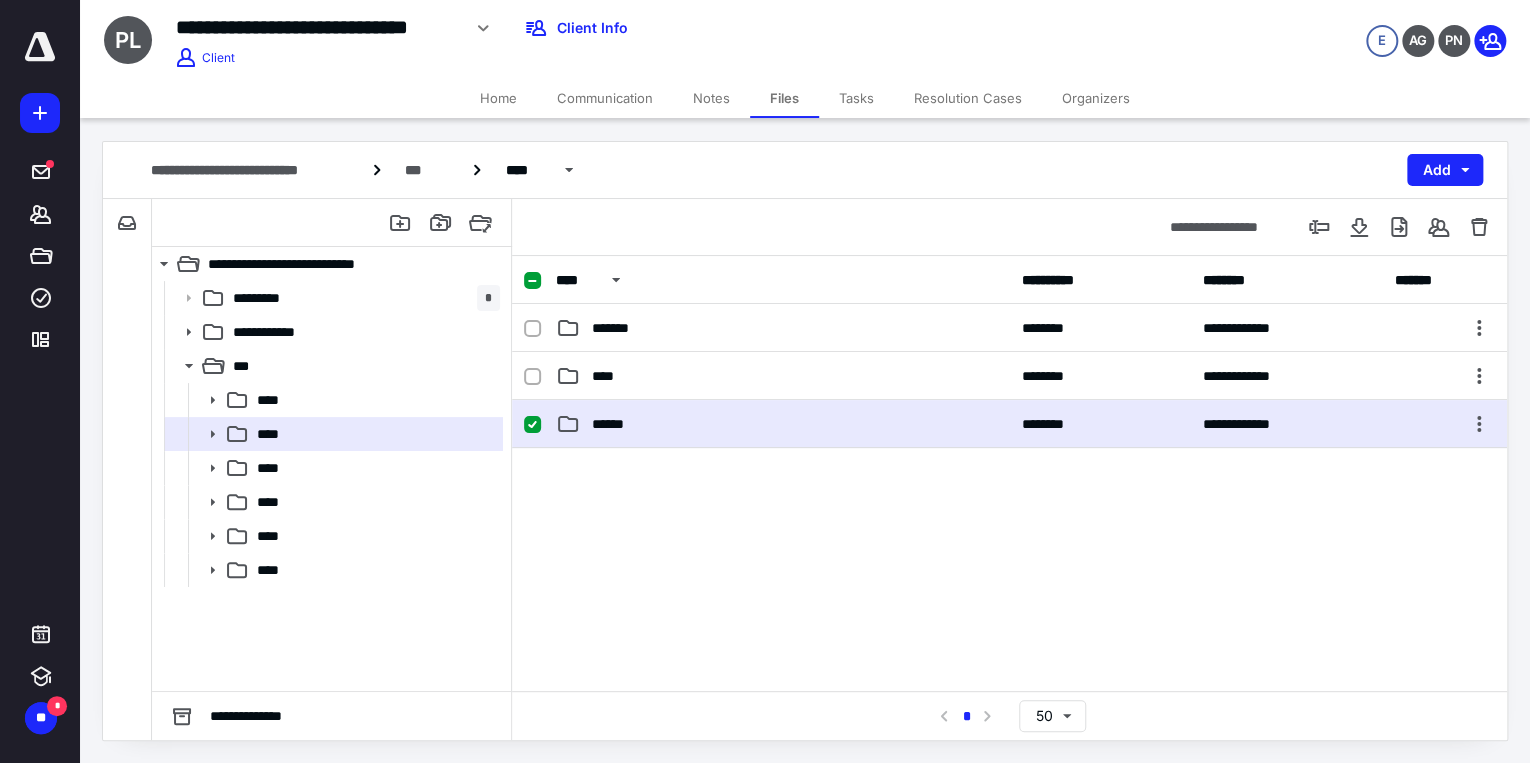 click on "******" at bounding box center (782, 424) 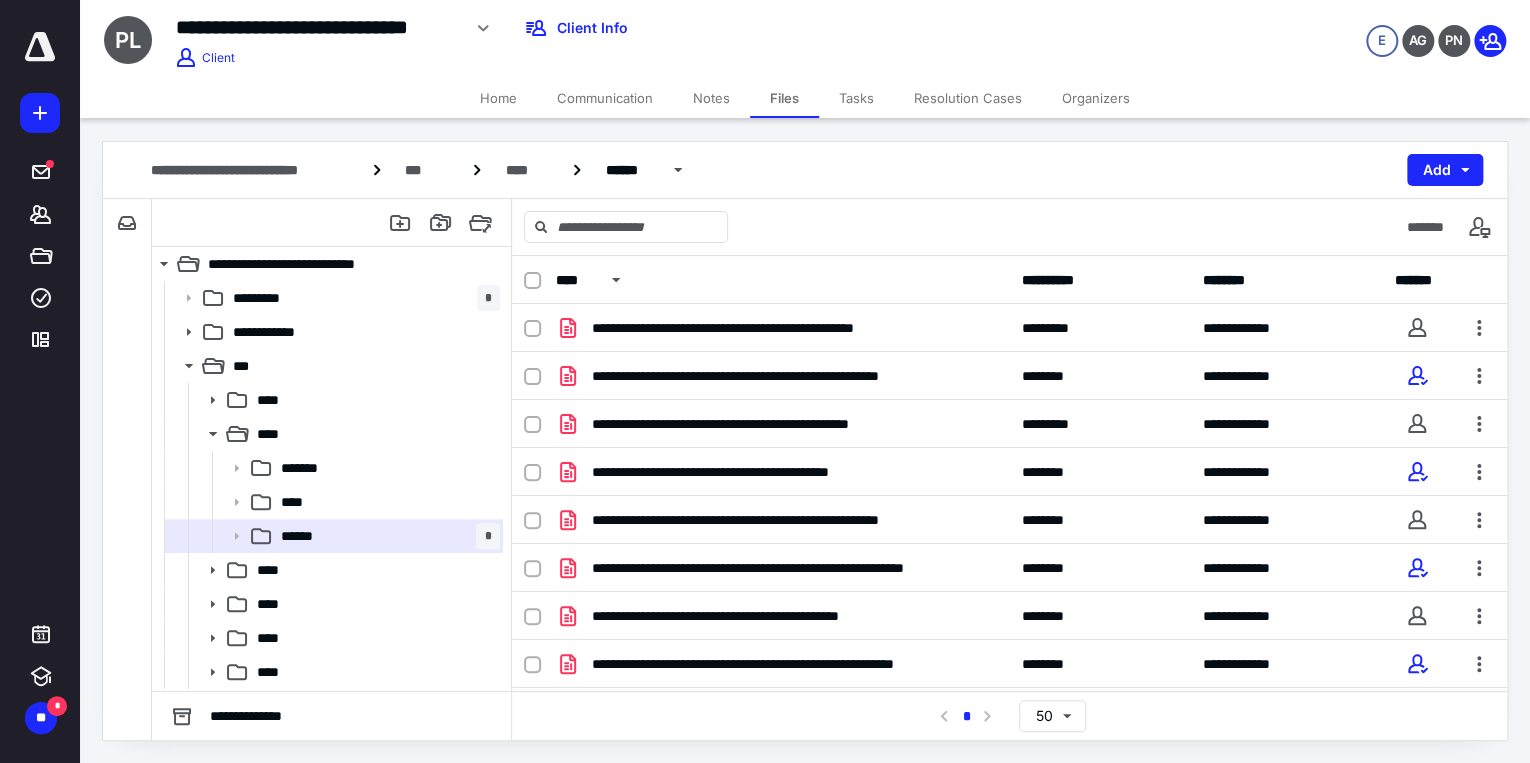 click on "Tasks" at bounding box center (856, 98) 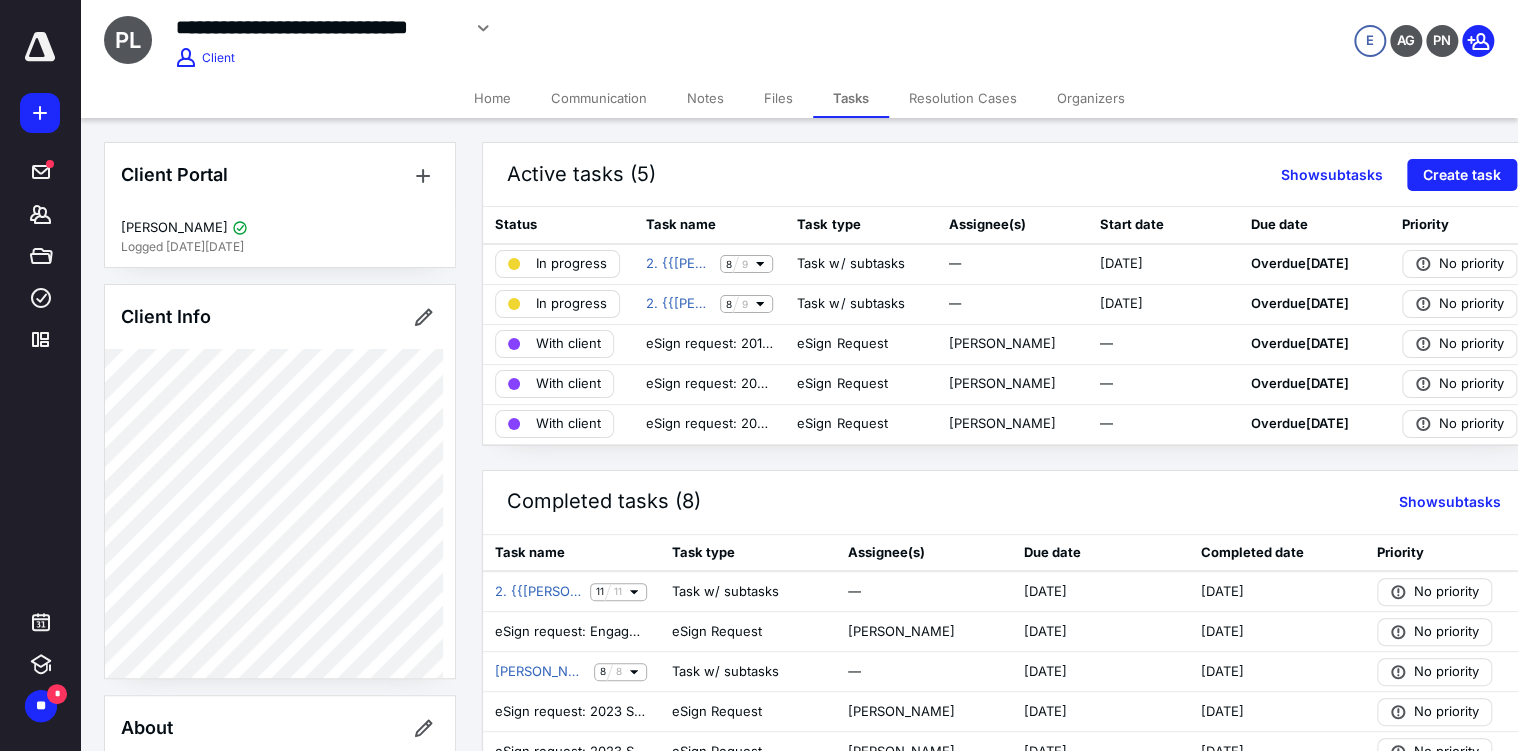 click on "Files" at bounding box center [778, 98] 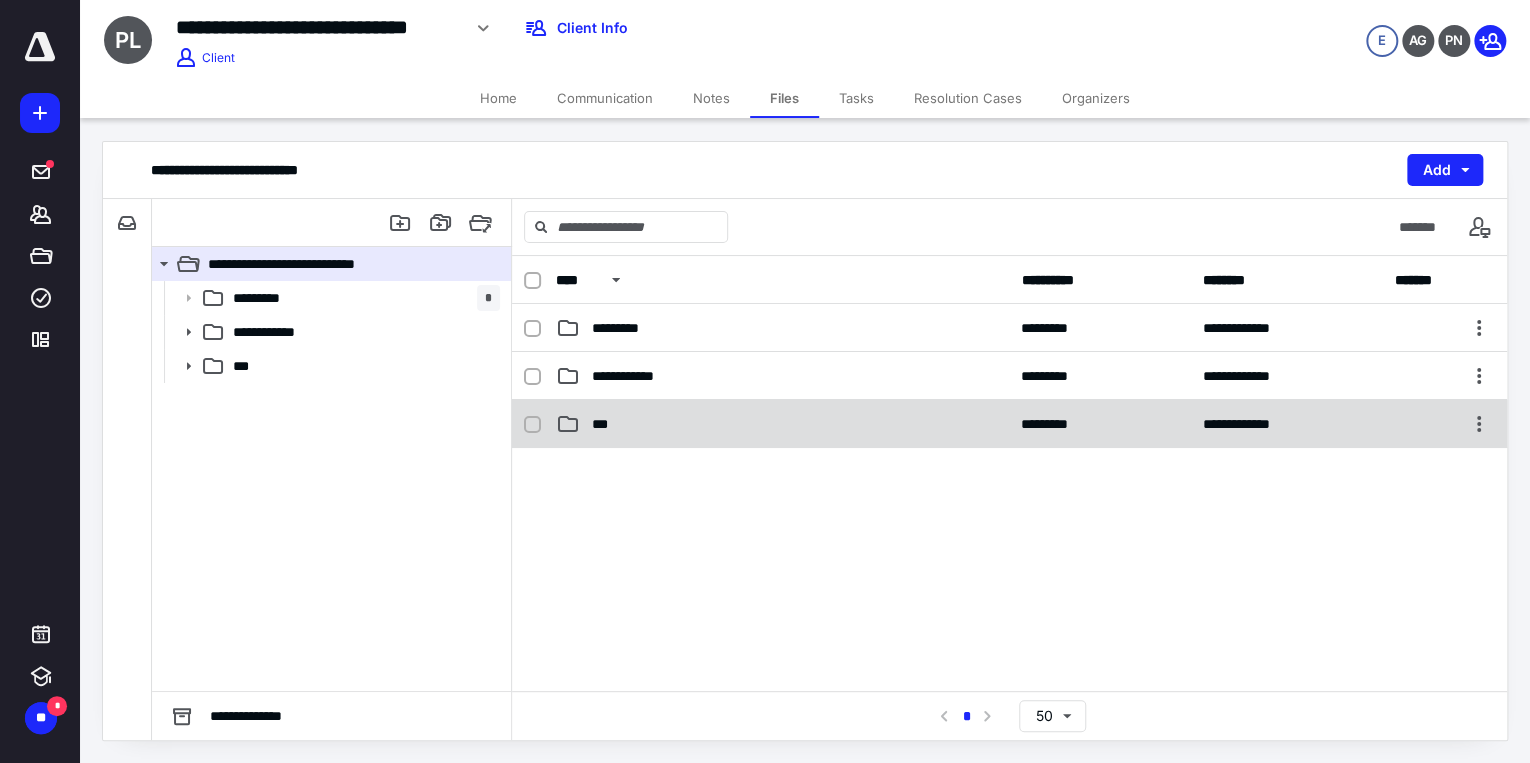 click on "***" at bounding box center [782, 424] 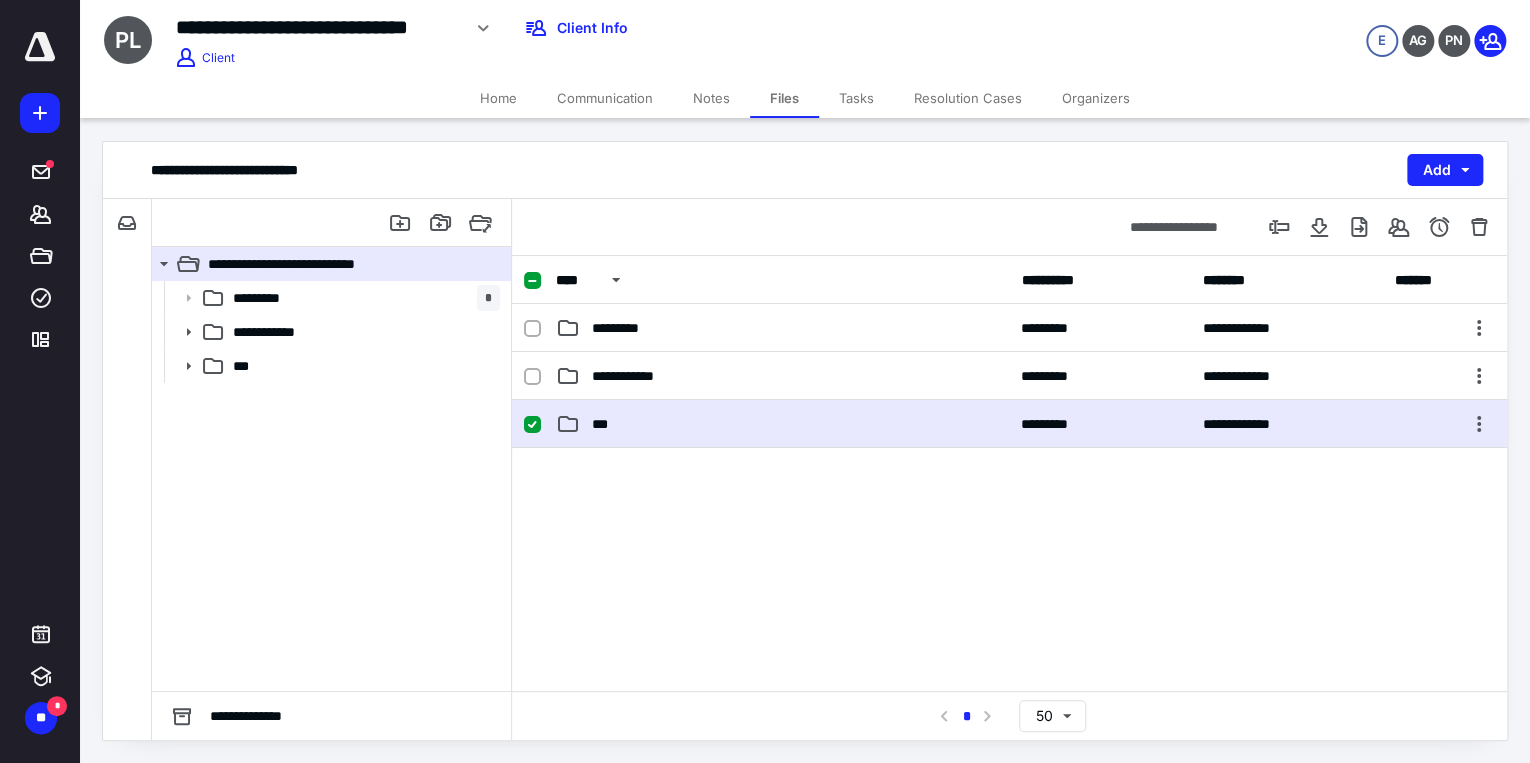 click on "***" at bounding box center [782, 424] 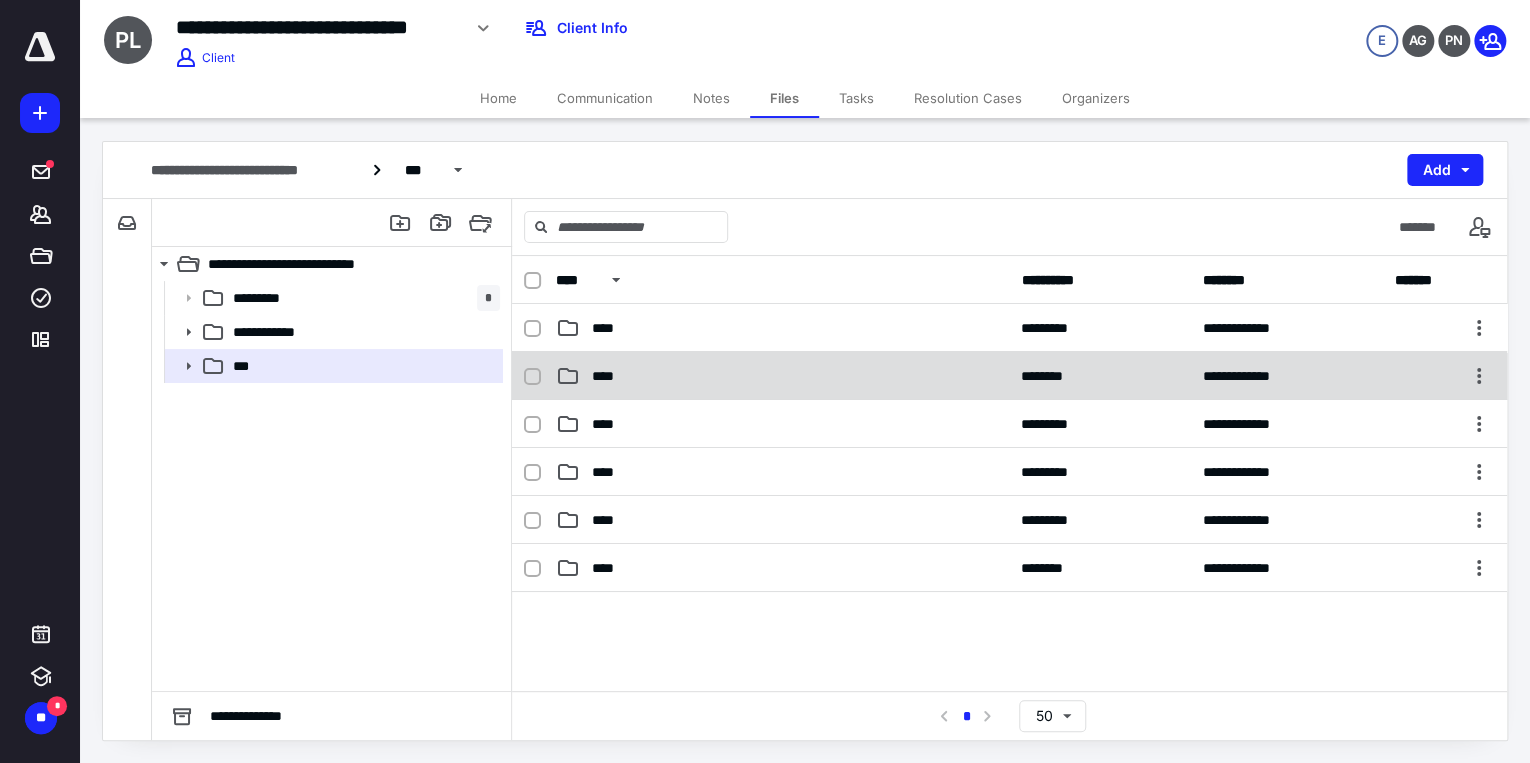 click on "****" at bounding box center [782, 376] 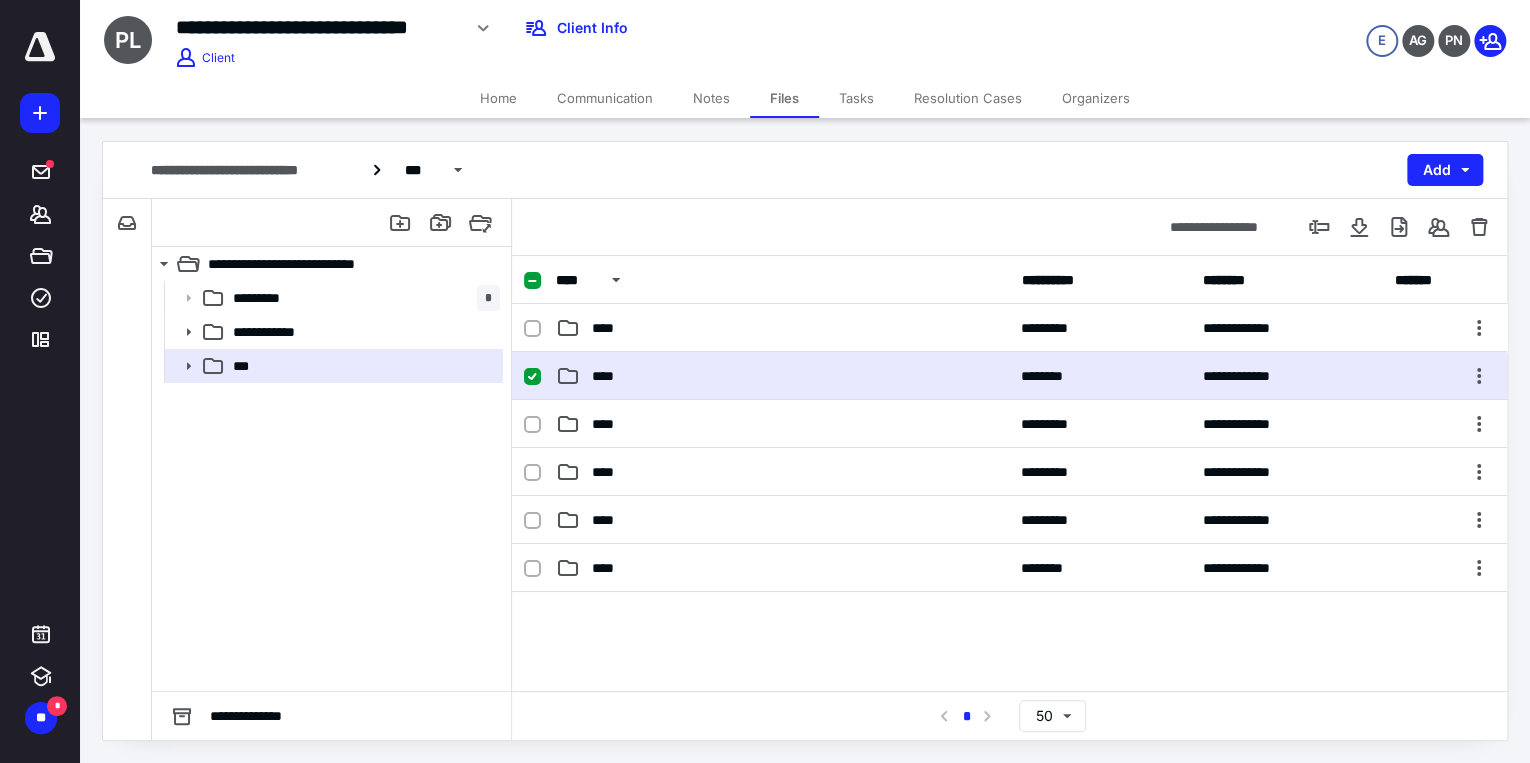 click on "****" at bounding box center (782, 376) 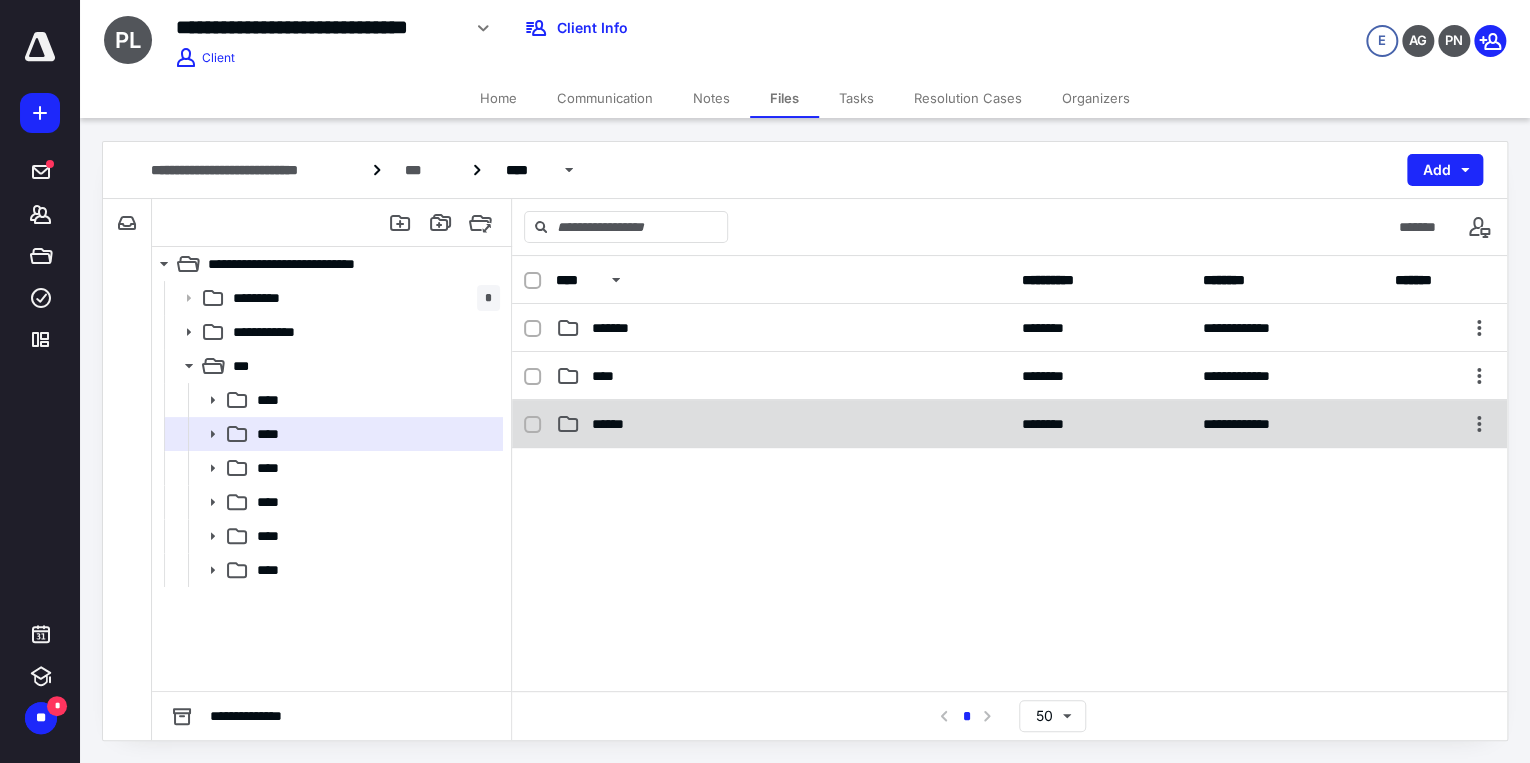 click on "******" at bounding box center [782, 424] 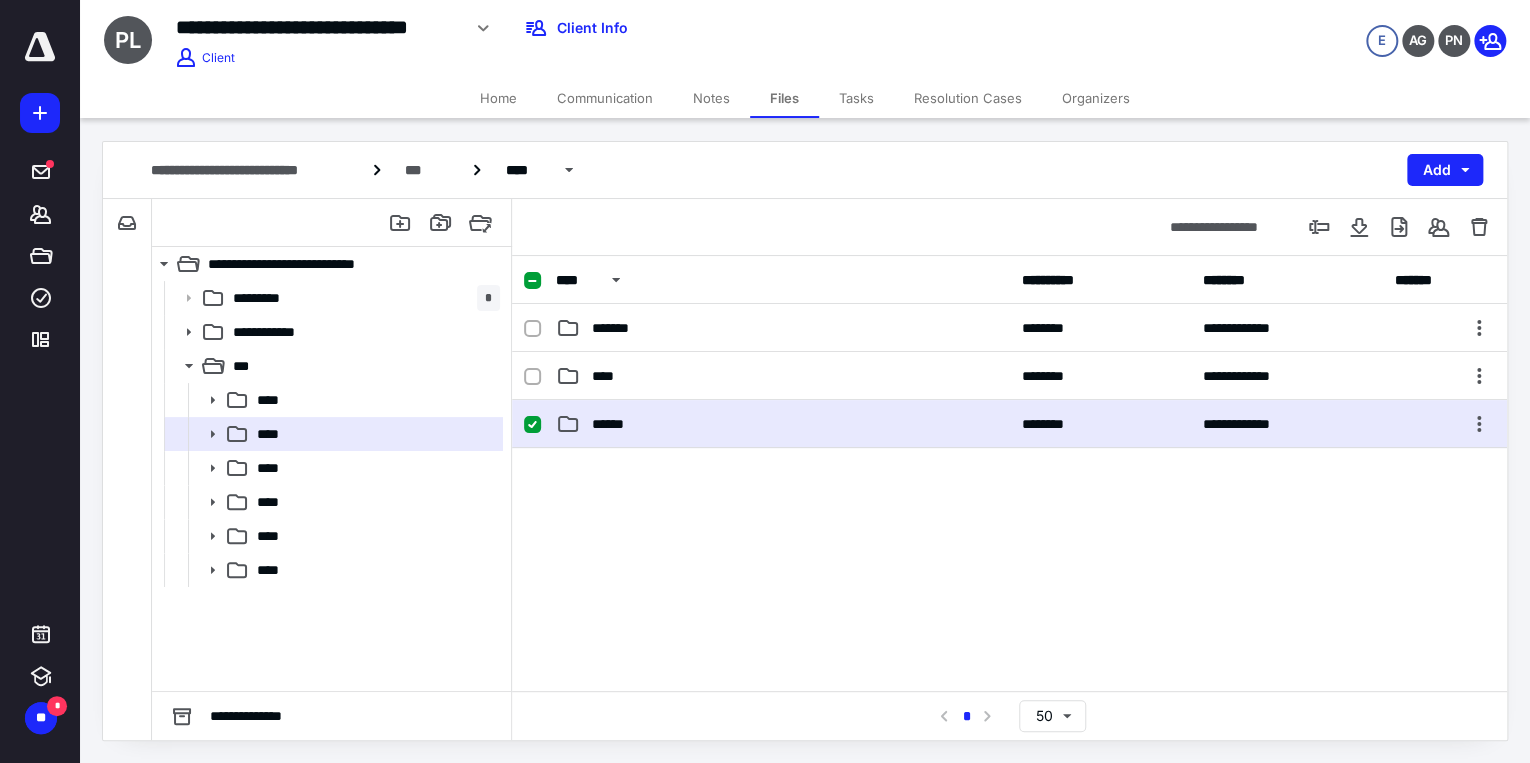 click on "******" at bounding box center [782, 424] 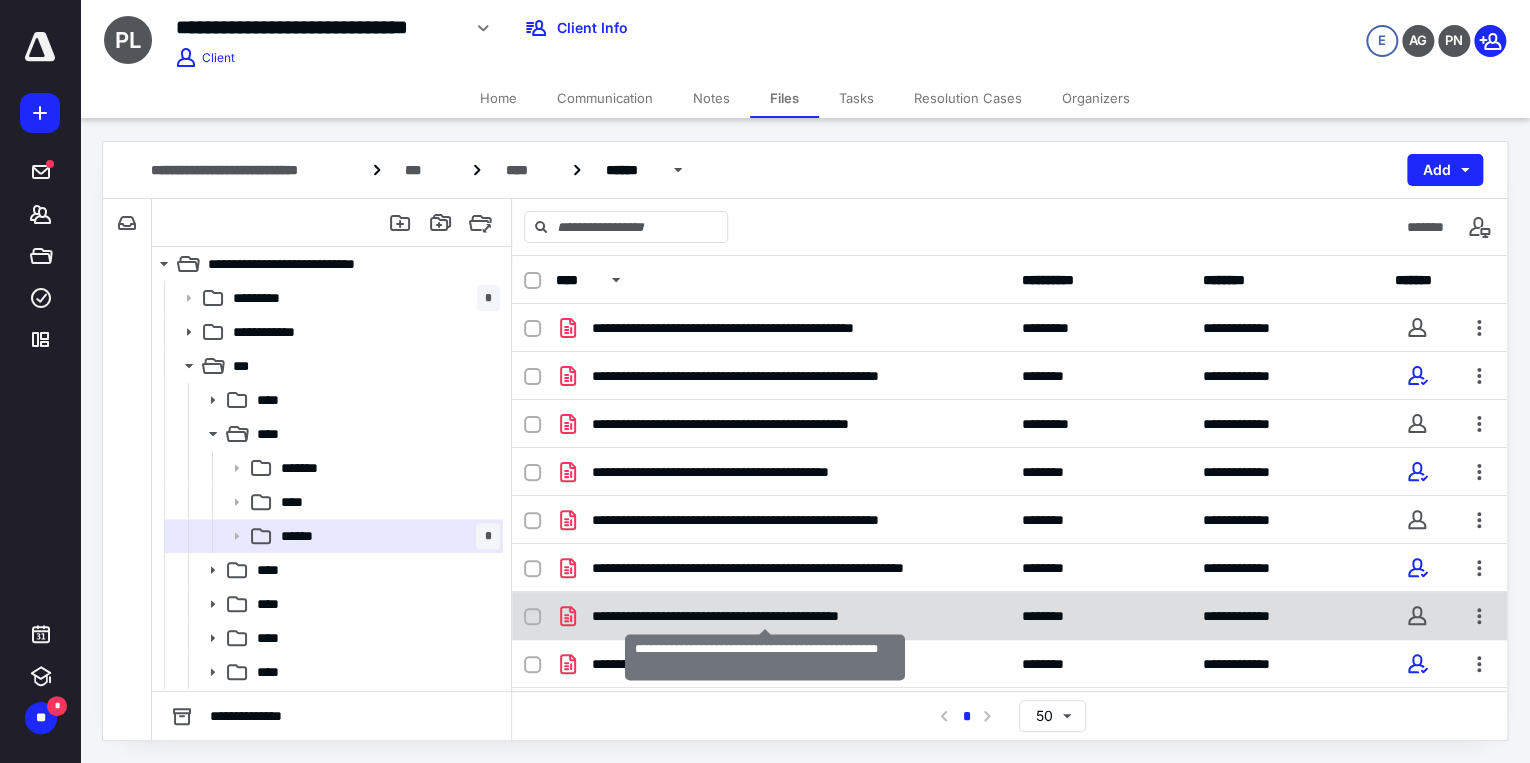 click on "**********" at bounding box center [765, 616] 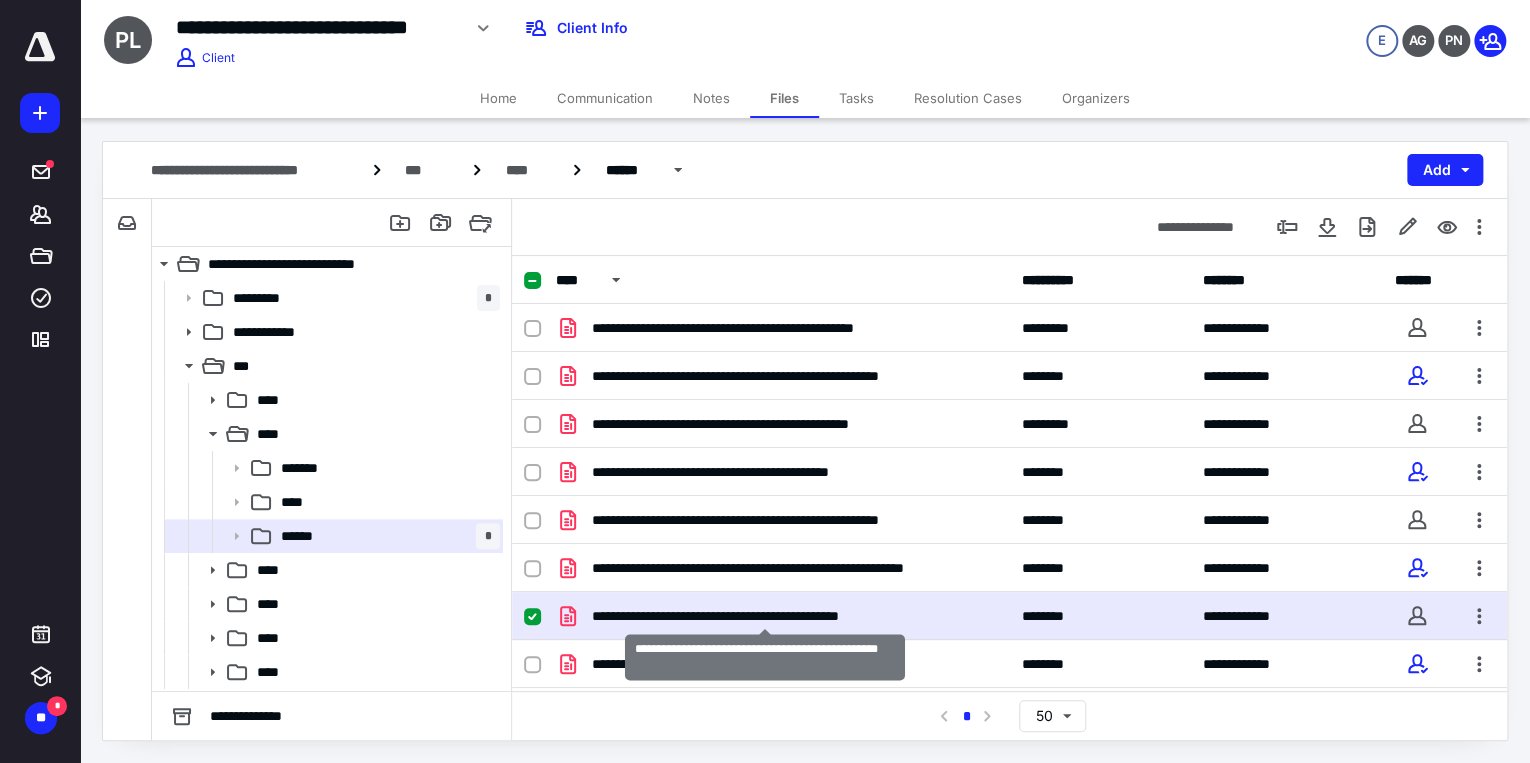 click on "**********" at bounding box center (765, 616) 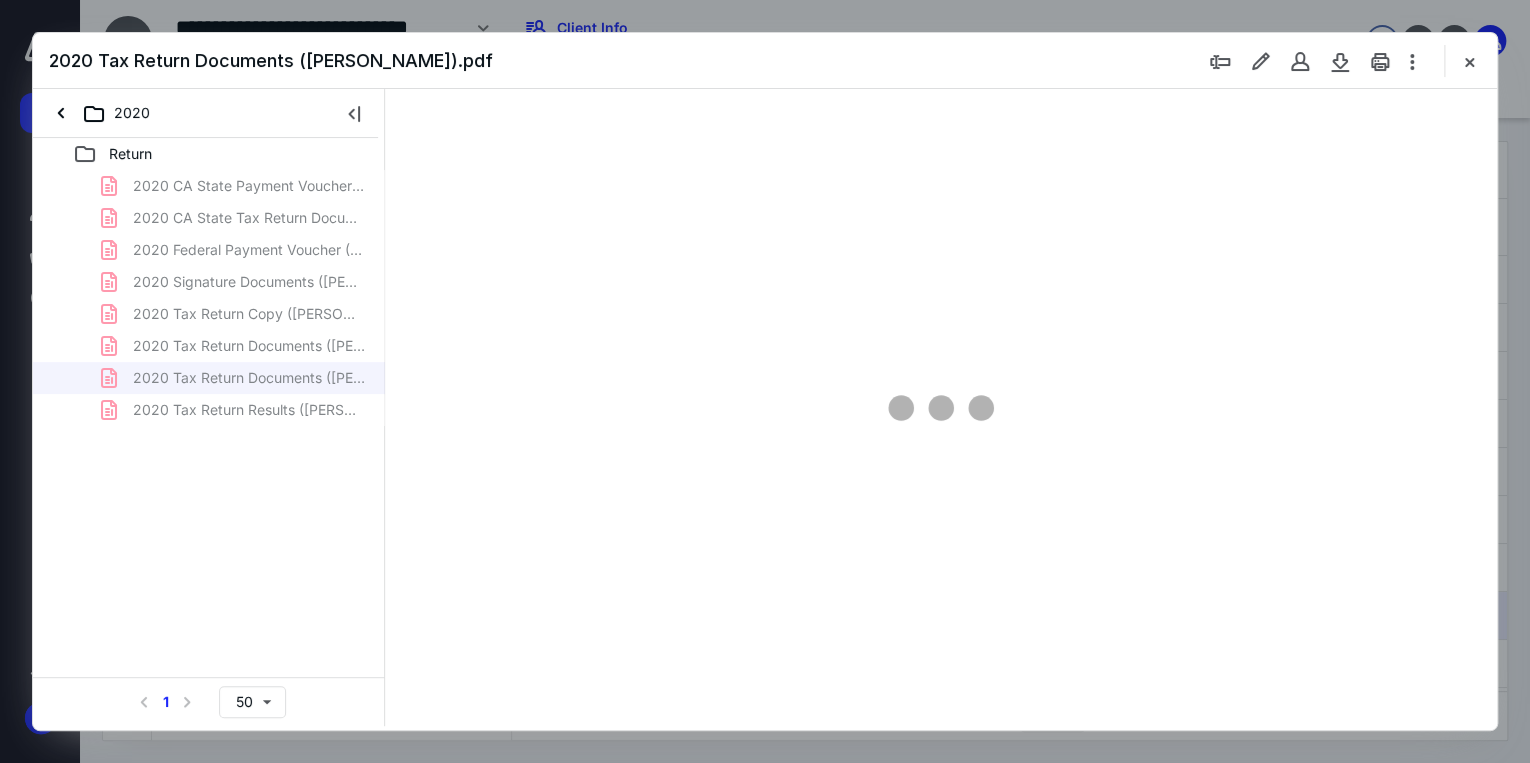 scroll, scrollTop: 0, scrollLeft: 0, axis: both 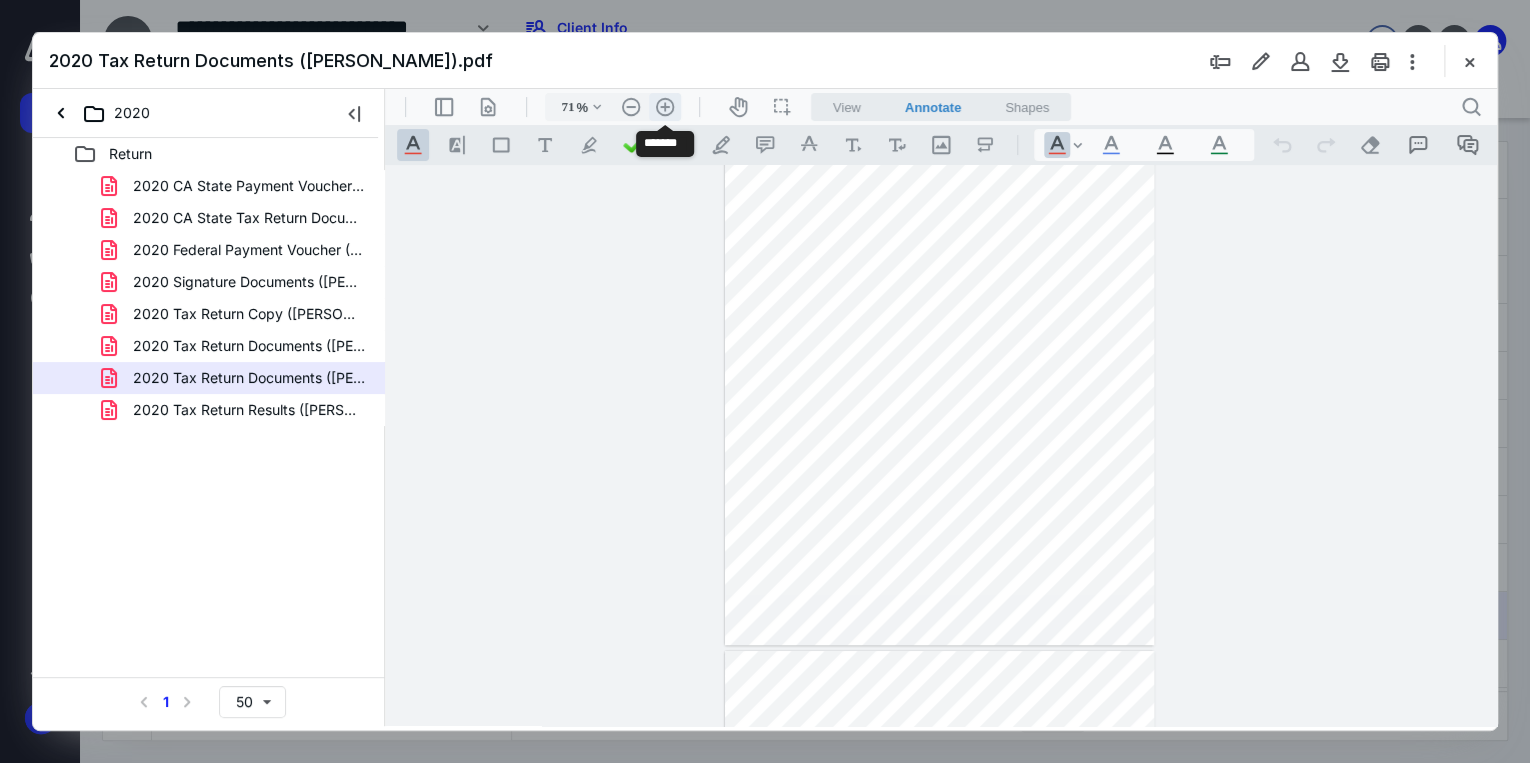 click on ".cls-1{fill:#abb0c4;} icon - header - zoom - in - line" at bounding box center [665, 107] 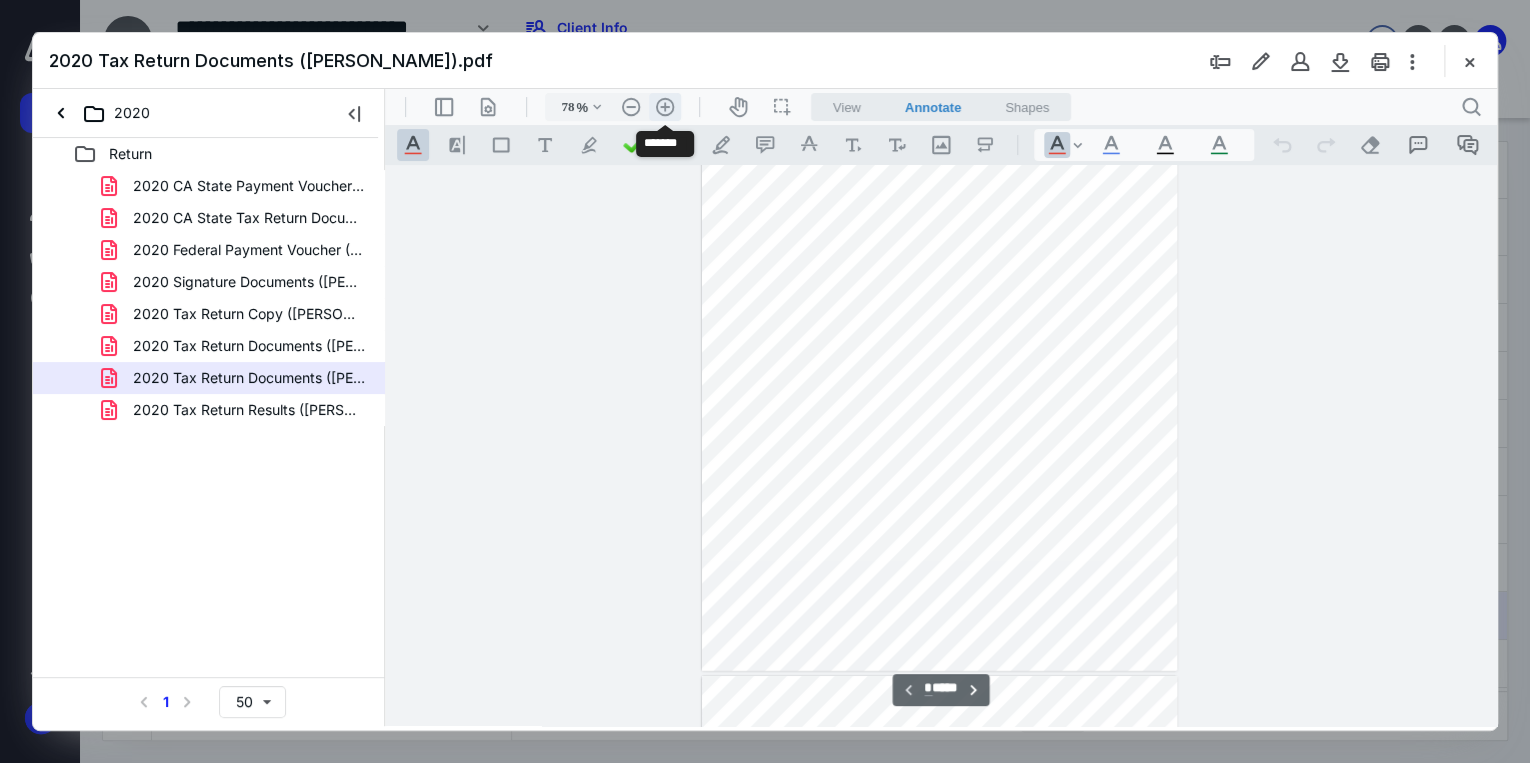click on ".cls-1{fill:#abb0c4;} icon - header - zoom - in - line" at bounding box center [665, 107] 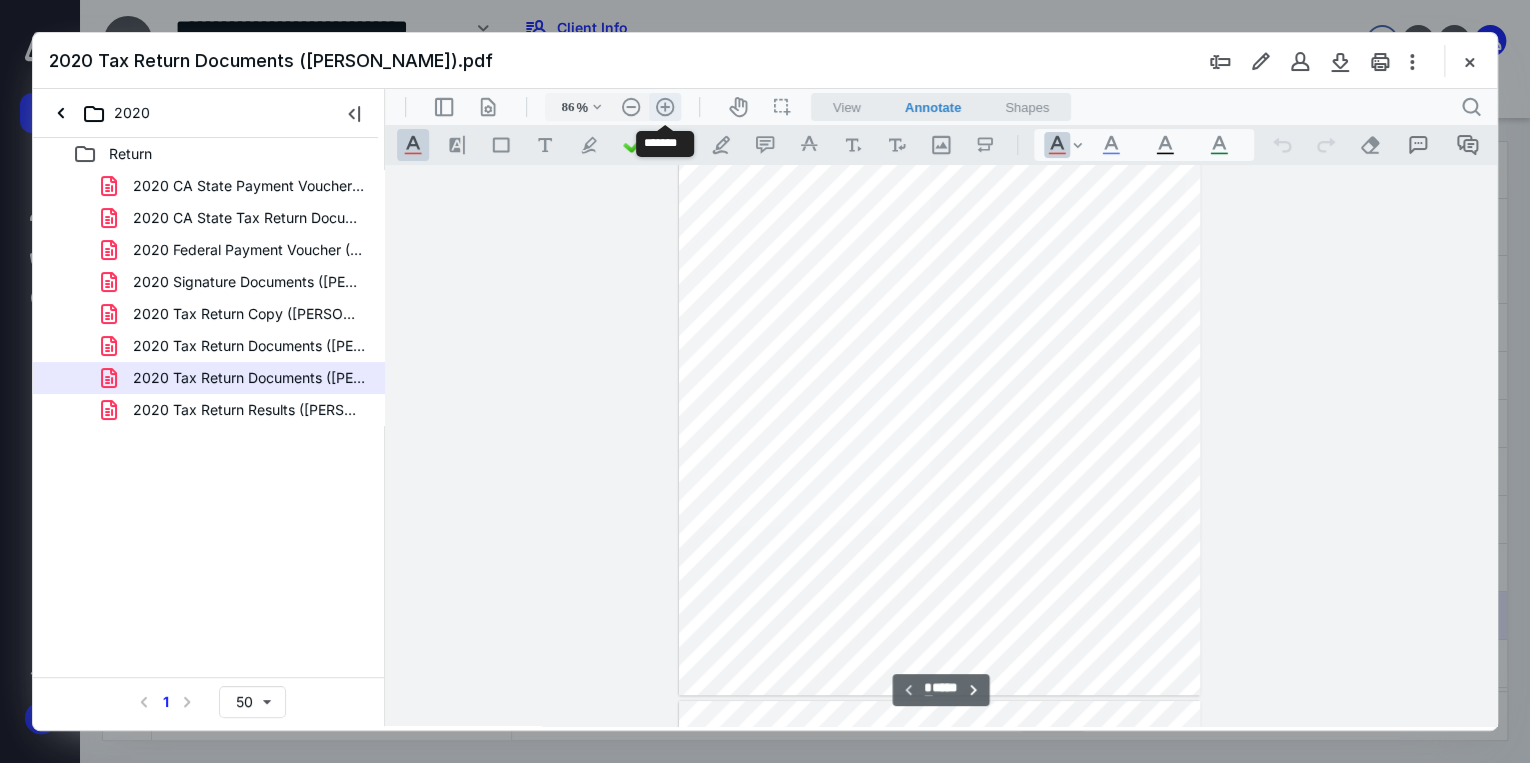 click on ".cls-1{fill:#abb0c4;} icon - header - zoom - in - line" at bounding box center (665, 107) 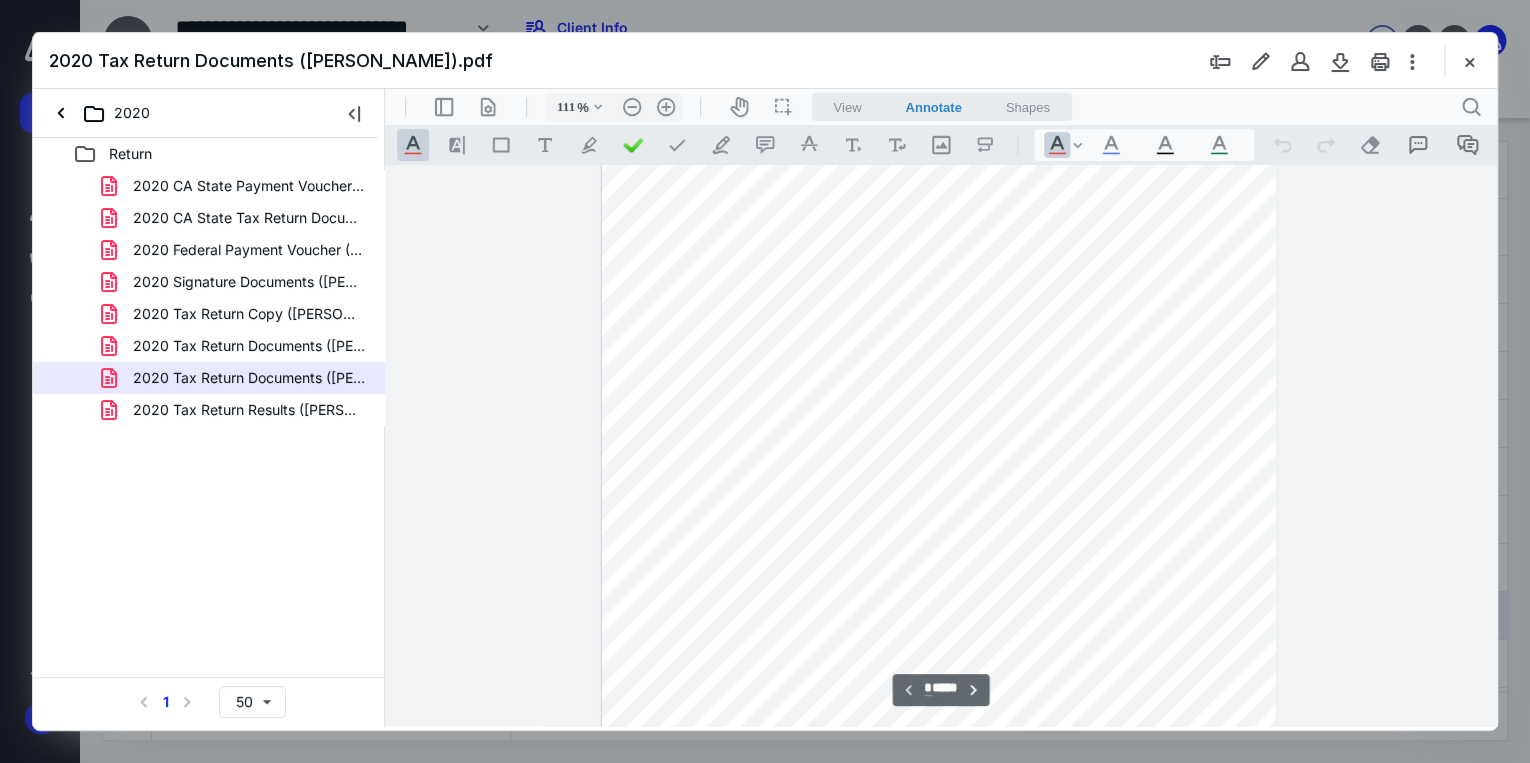 scroll, scrollTop: 0, scrollLeft: 0, axis: both 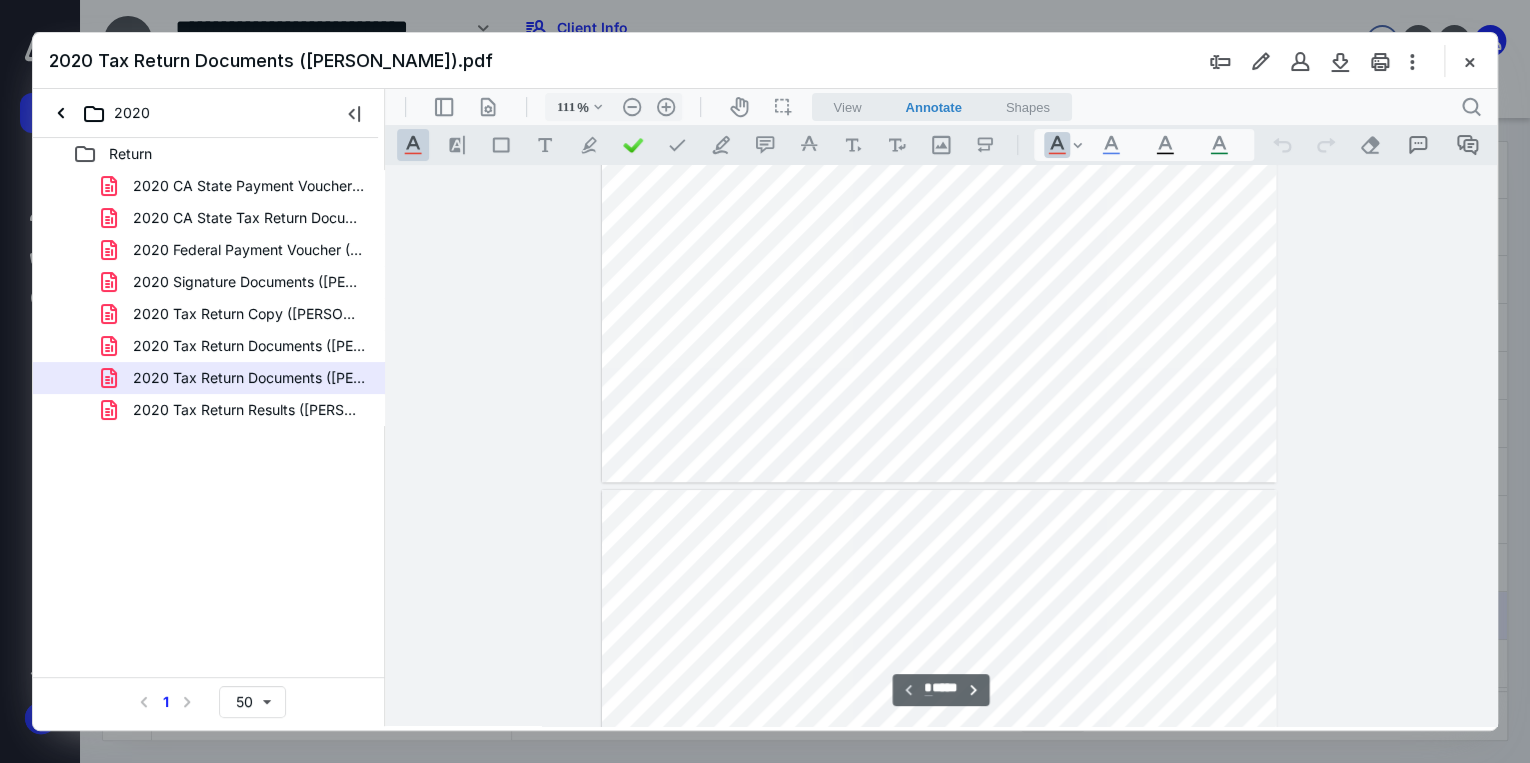 type on "*" 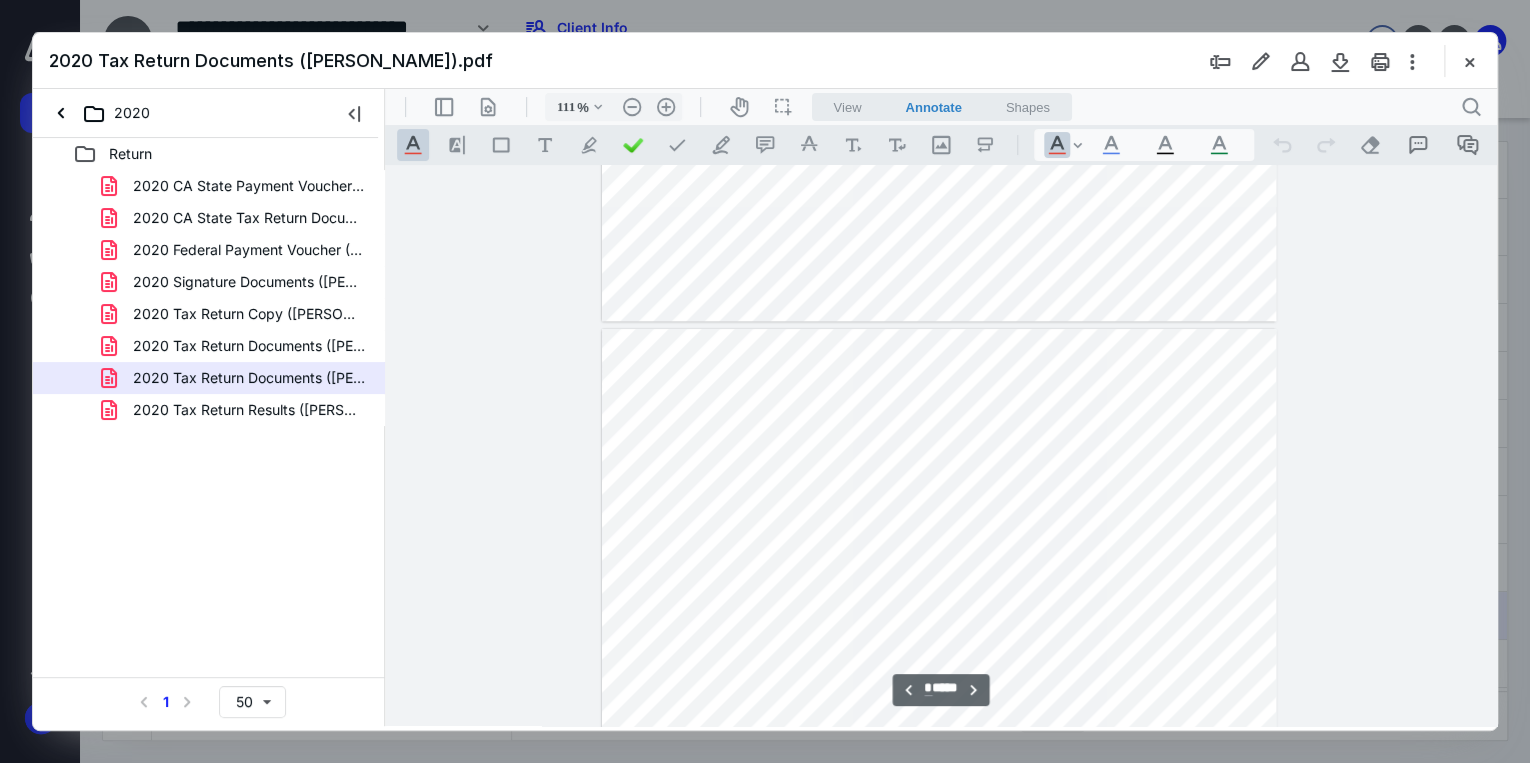 scroll, scrollTop: 720, scrollLeft: 0, axis: vertical 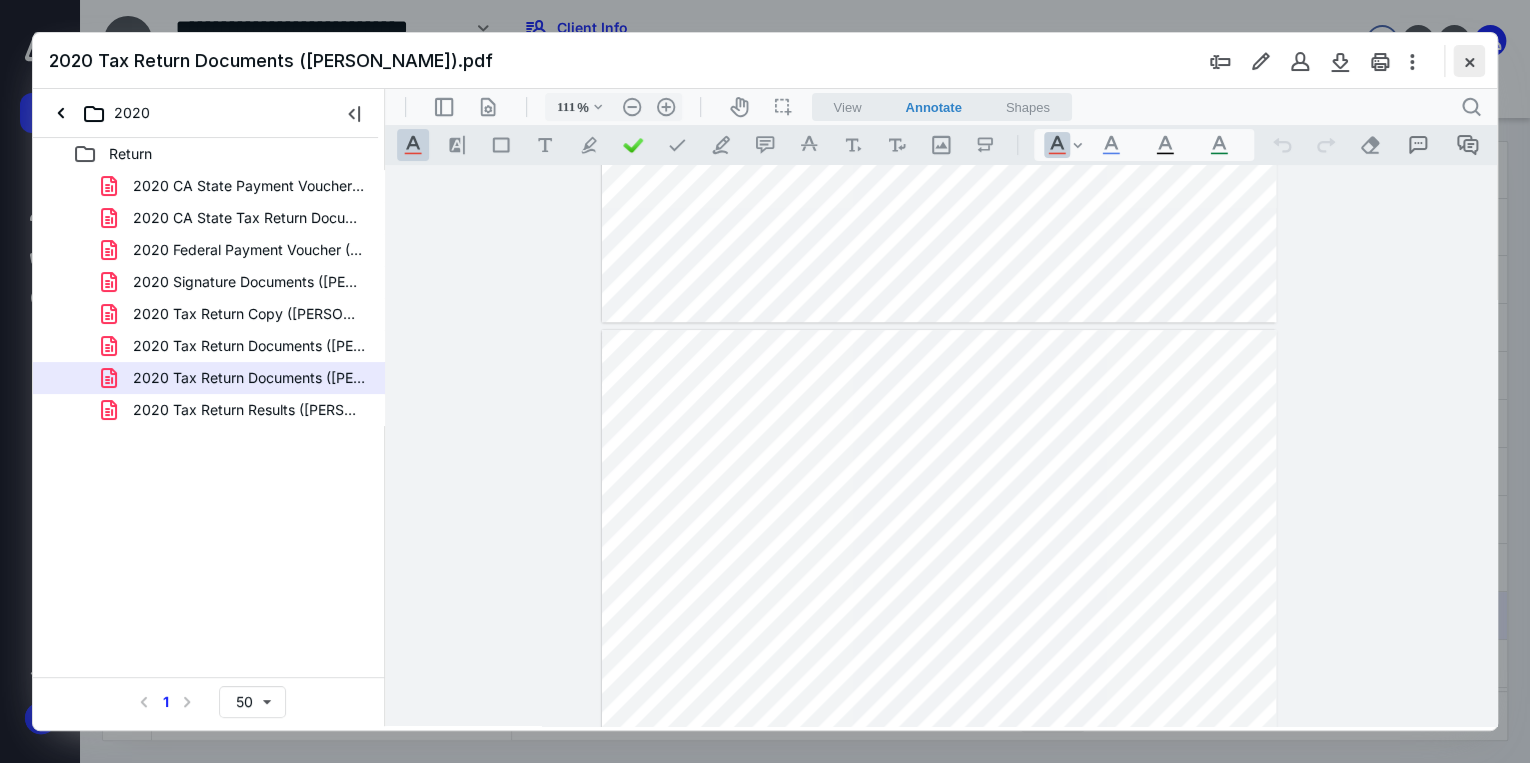 click at bounding box center [1469, 61] 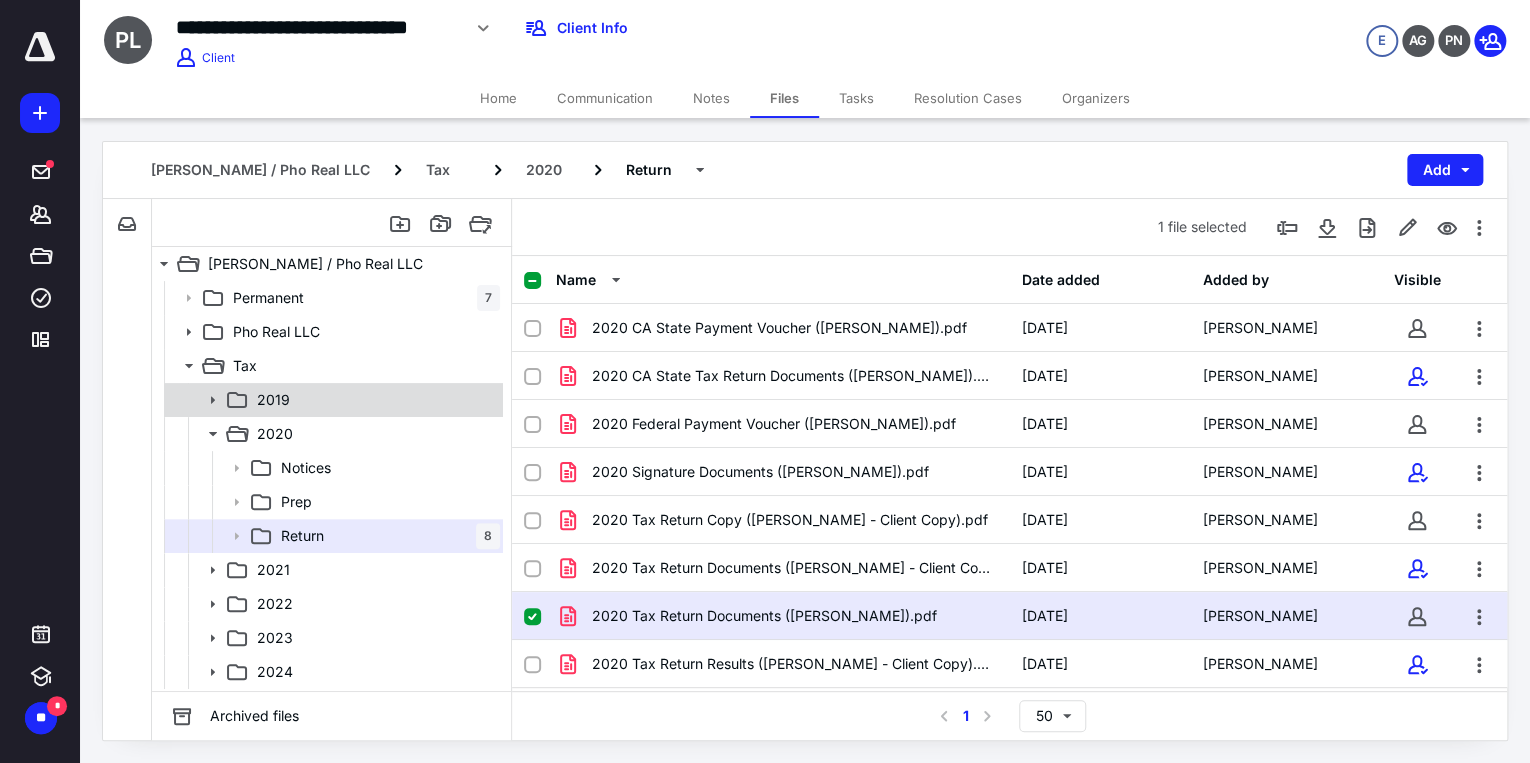 click on "2019" at bounding box center (374, 400) 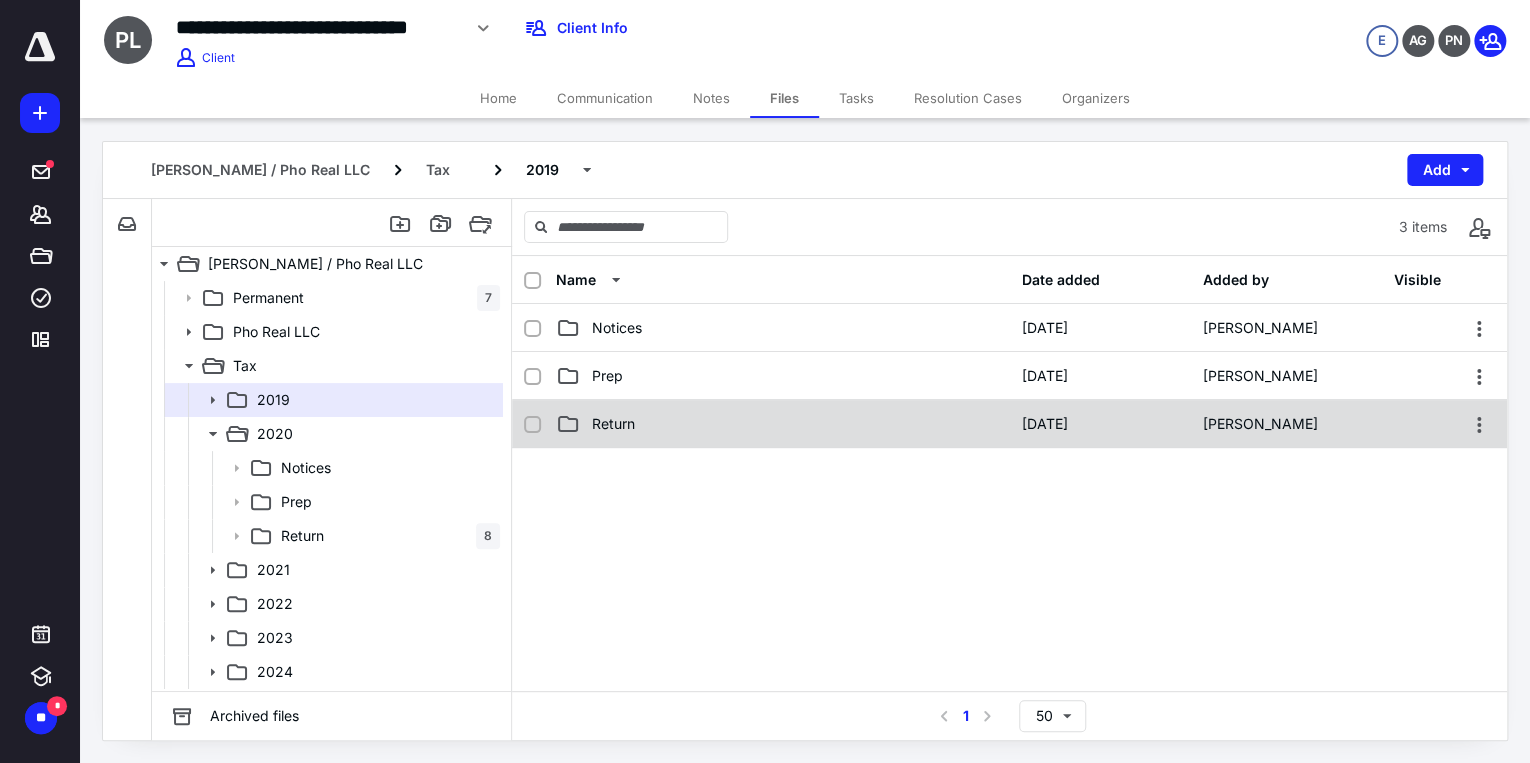 click on "Return" at bounding box center [782, 424] 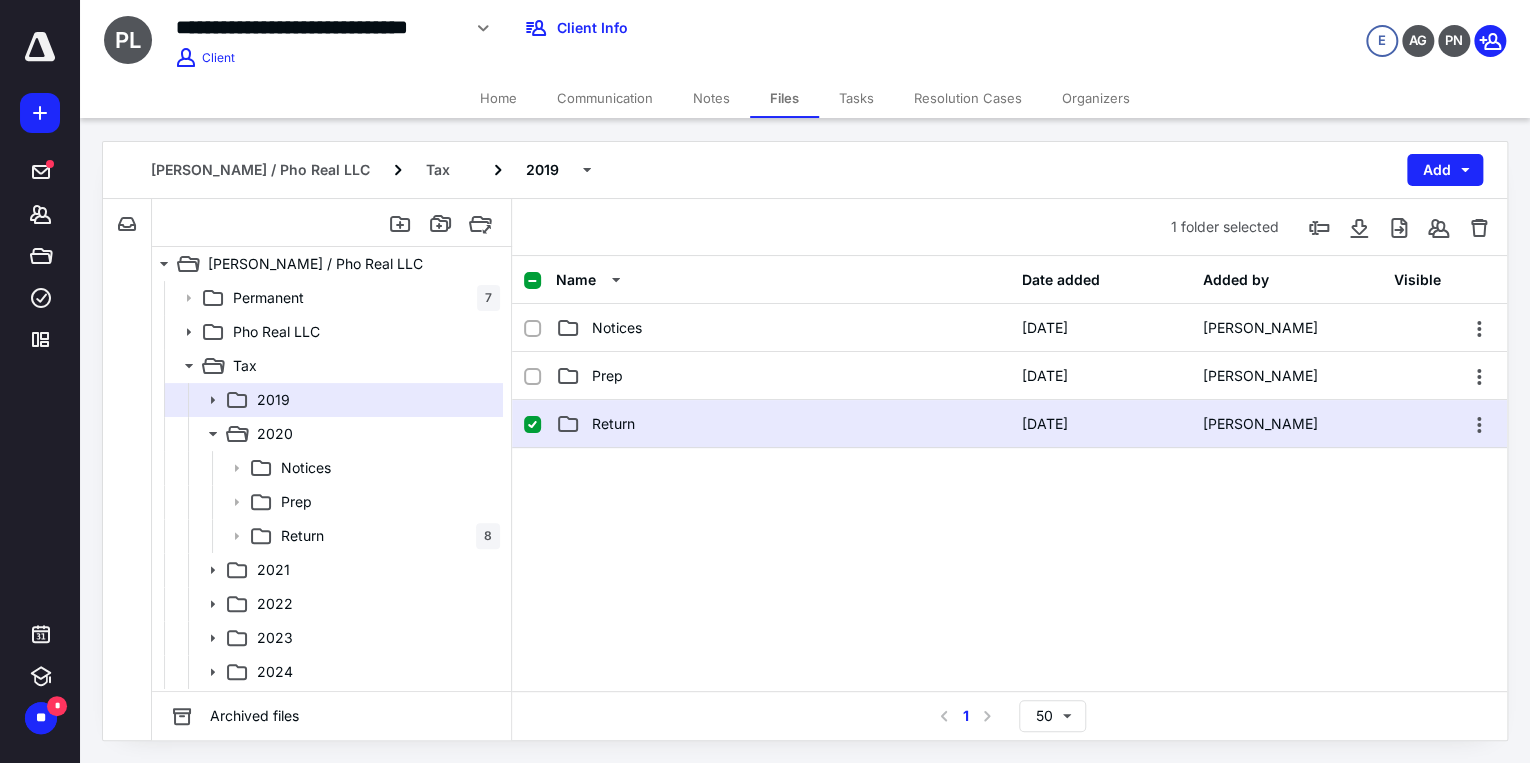 click on "Return" at bounding box center [782, 424] 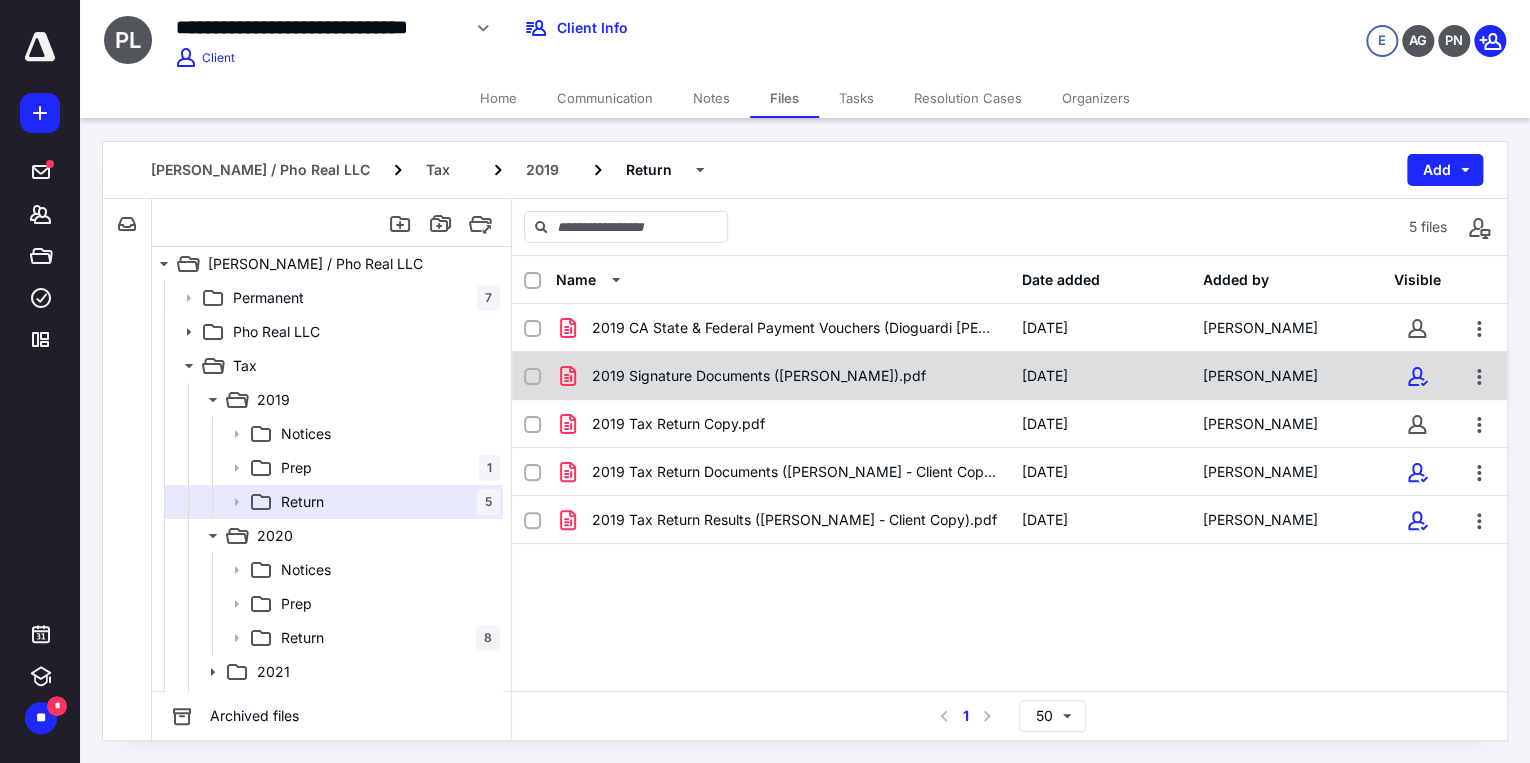 click on "2019 Signature Documents (Dioguardi Paul M).pdf" at bounding box center [759, 376] 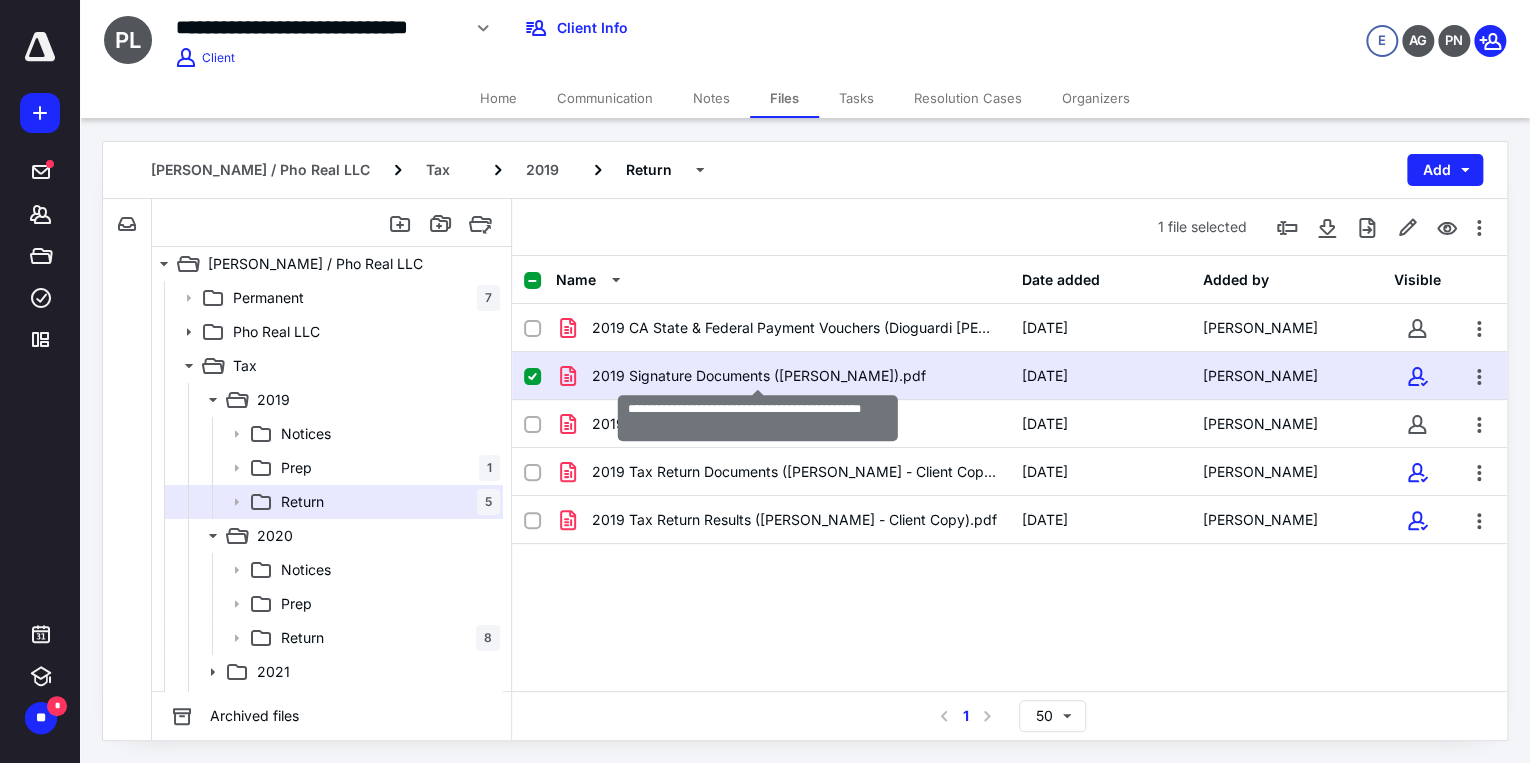 click on "2019 Signature Documents (Dioguardi Paul M).pdf" at bounding box center (759, 376) 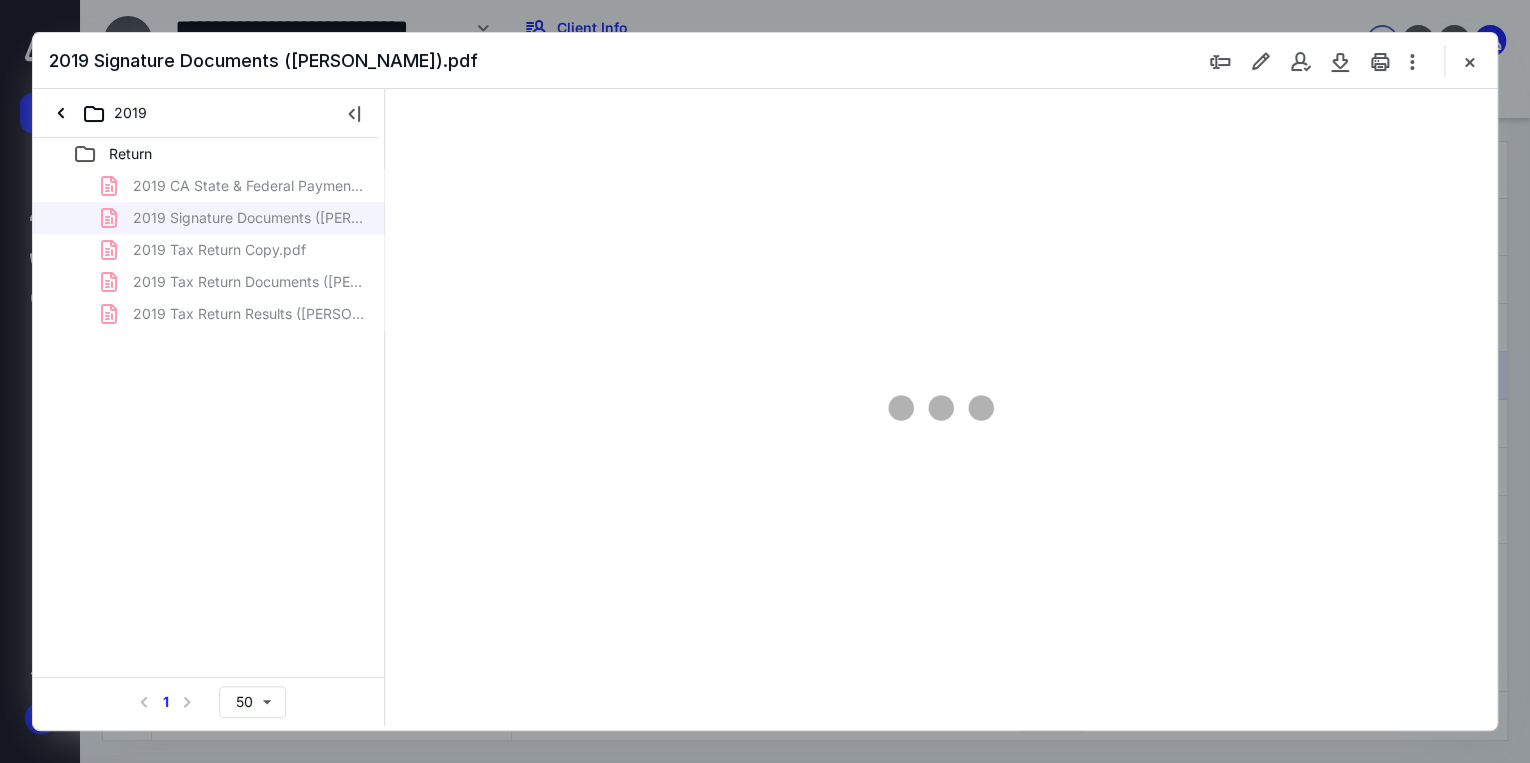 scroll, scrollTop: 0, scrollLeft: 0, axis: both 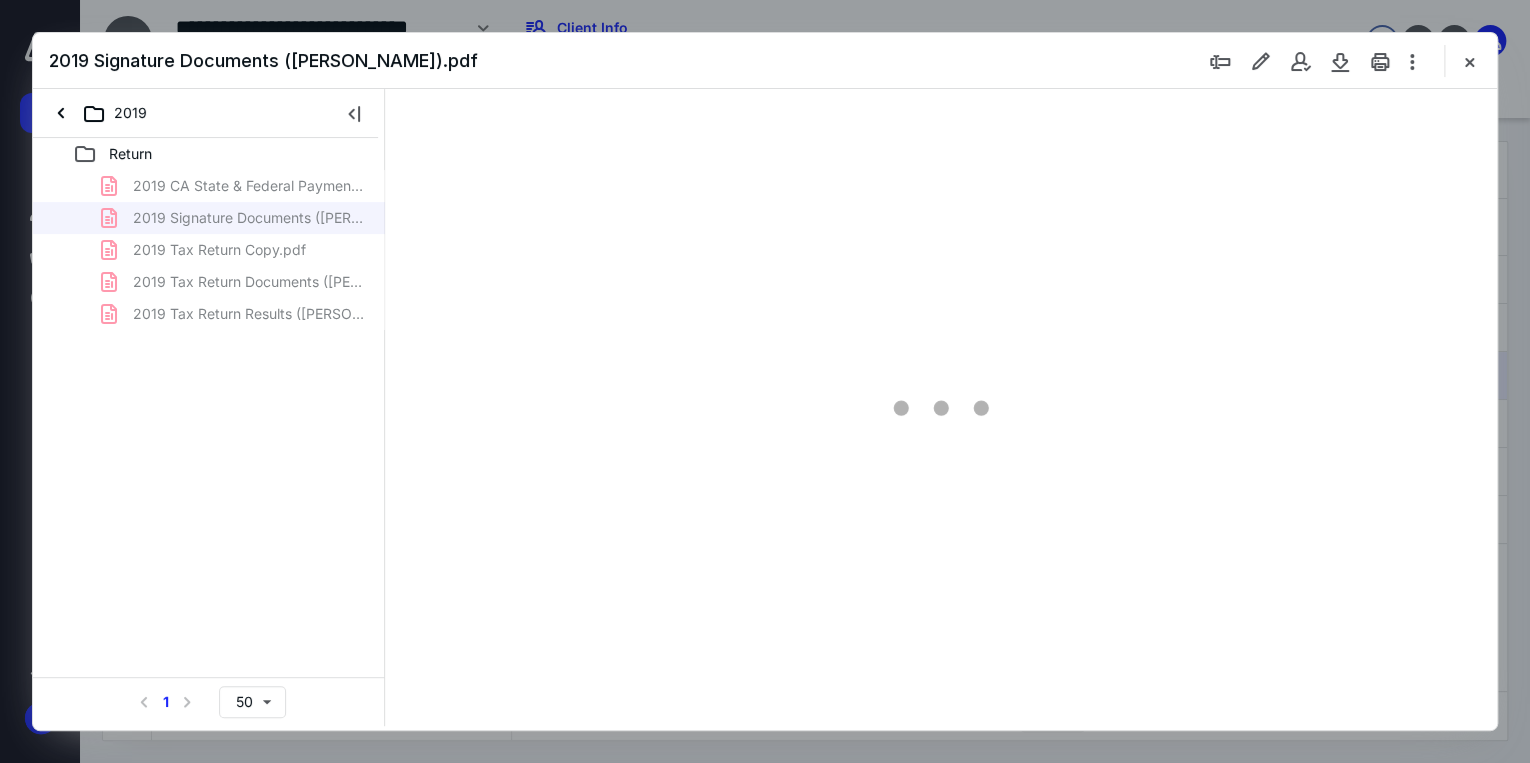 type on "71" 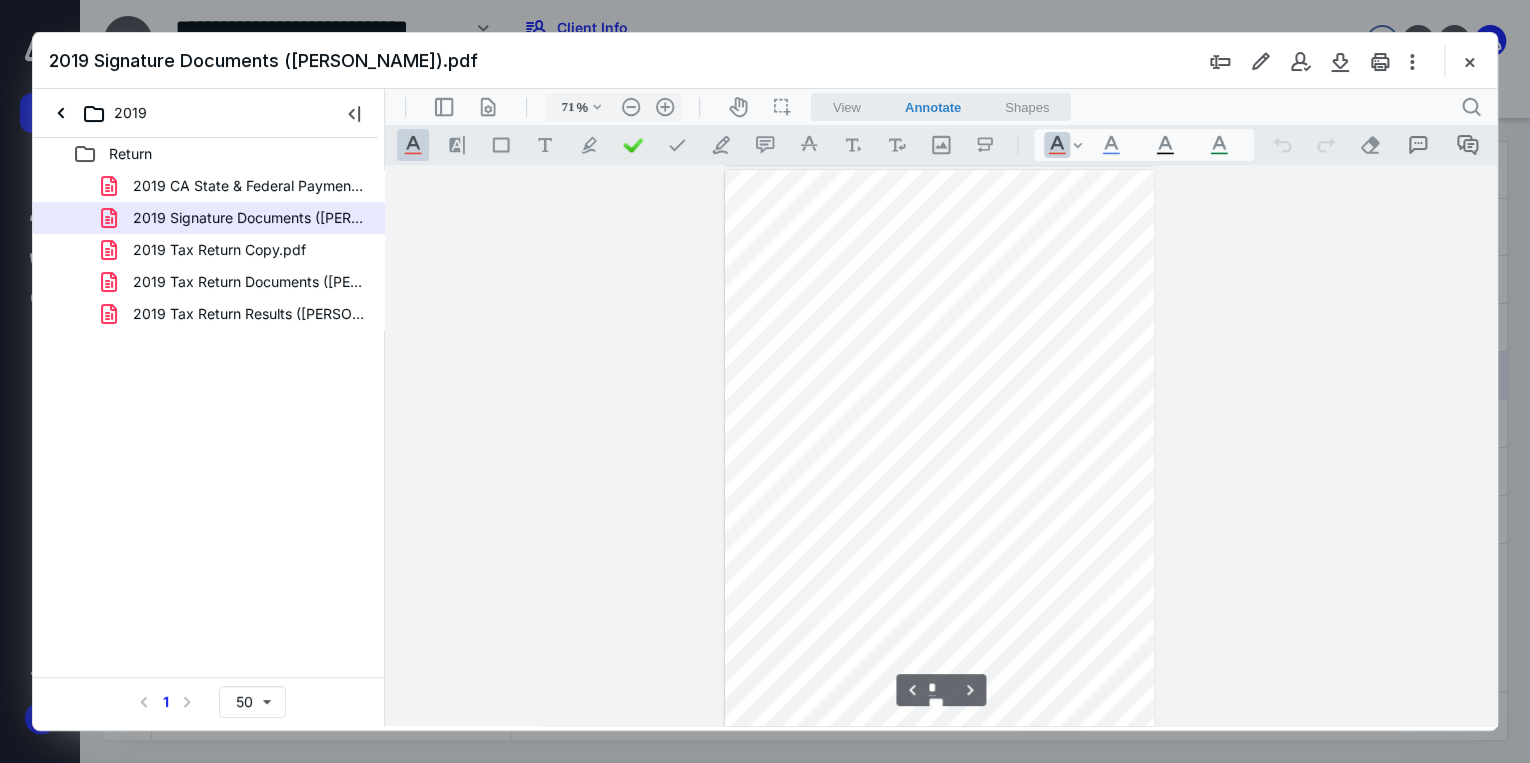 scroll, scrollTop: 960, scrollLeft: 0, axis: vertical 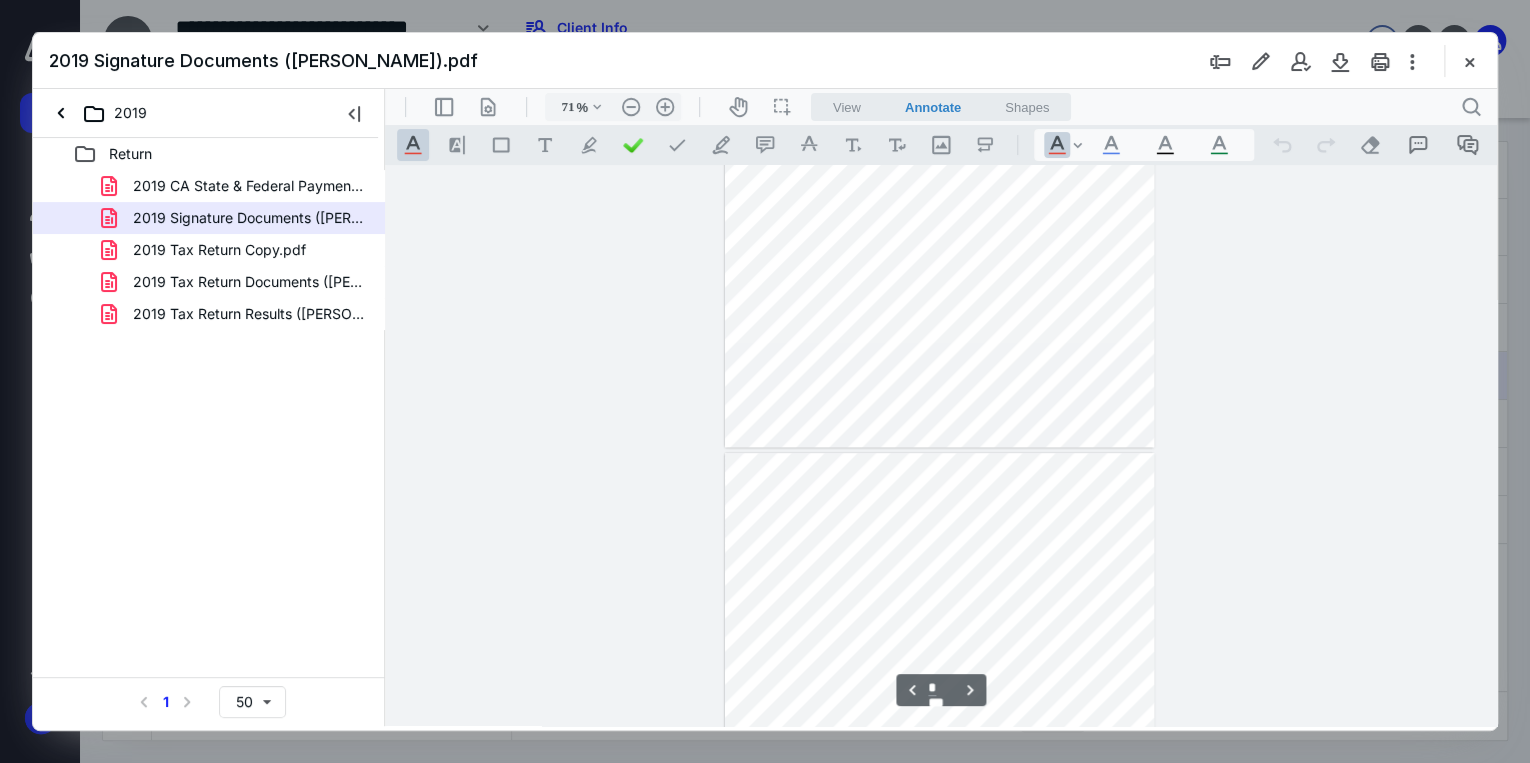 type on "*" 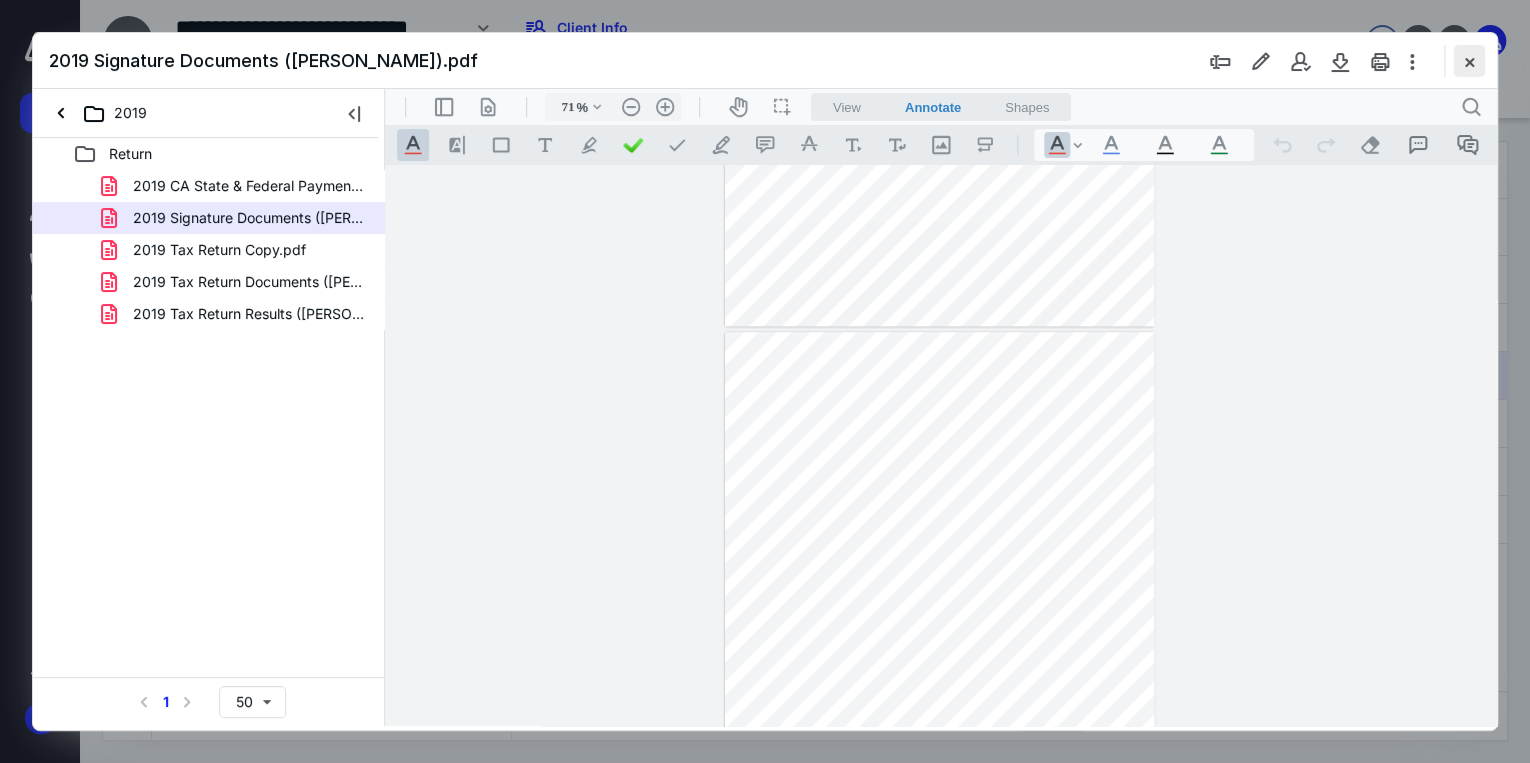 click at bounding box center [1469, 61] 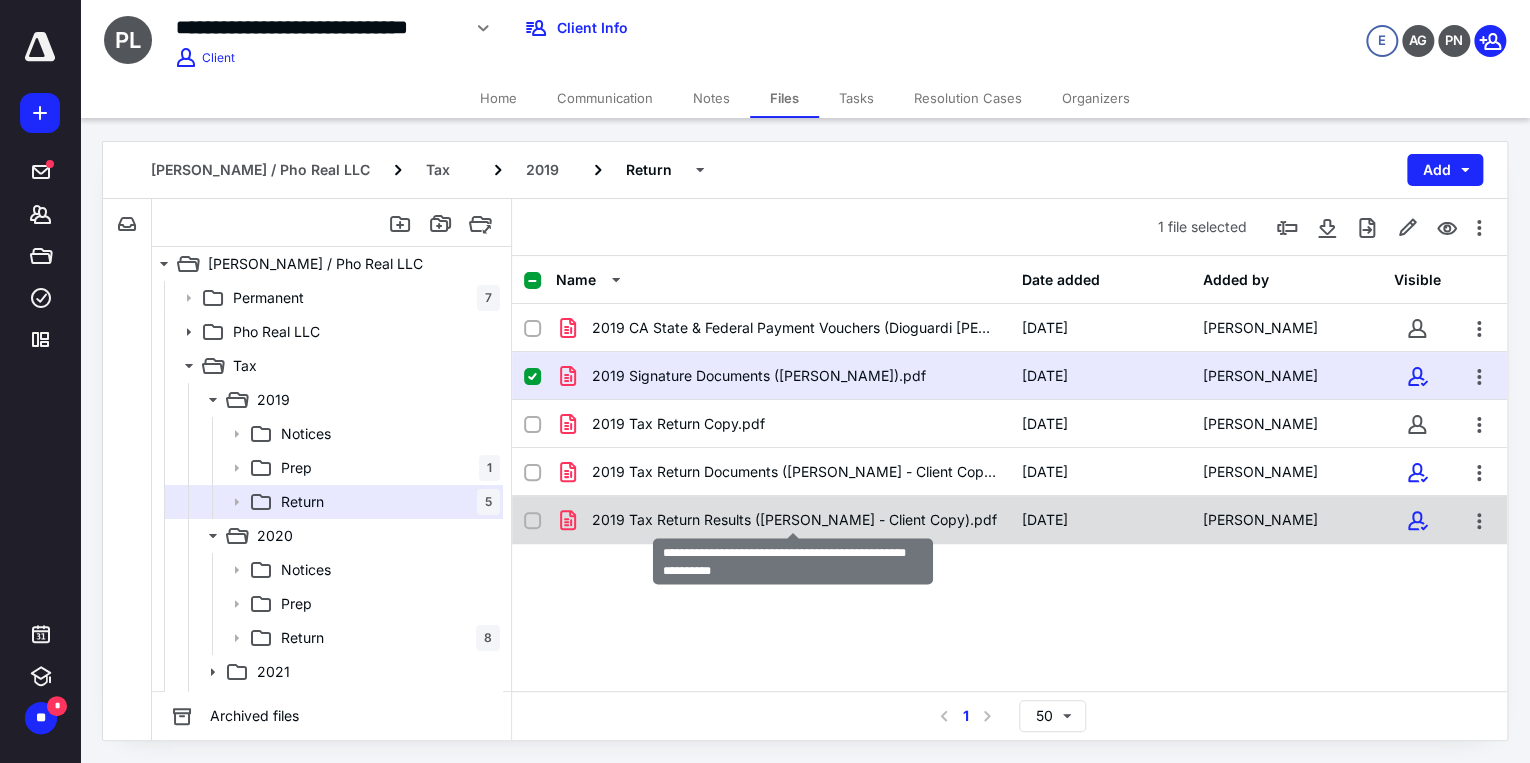 click on "2019 Tax Return Results (Dioguardi Paul M - Client Copy).pdf" at bounding box center [794, 520] 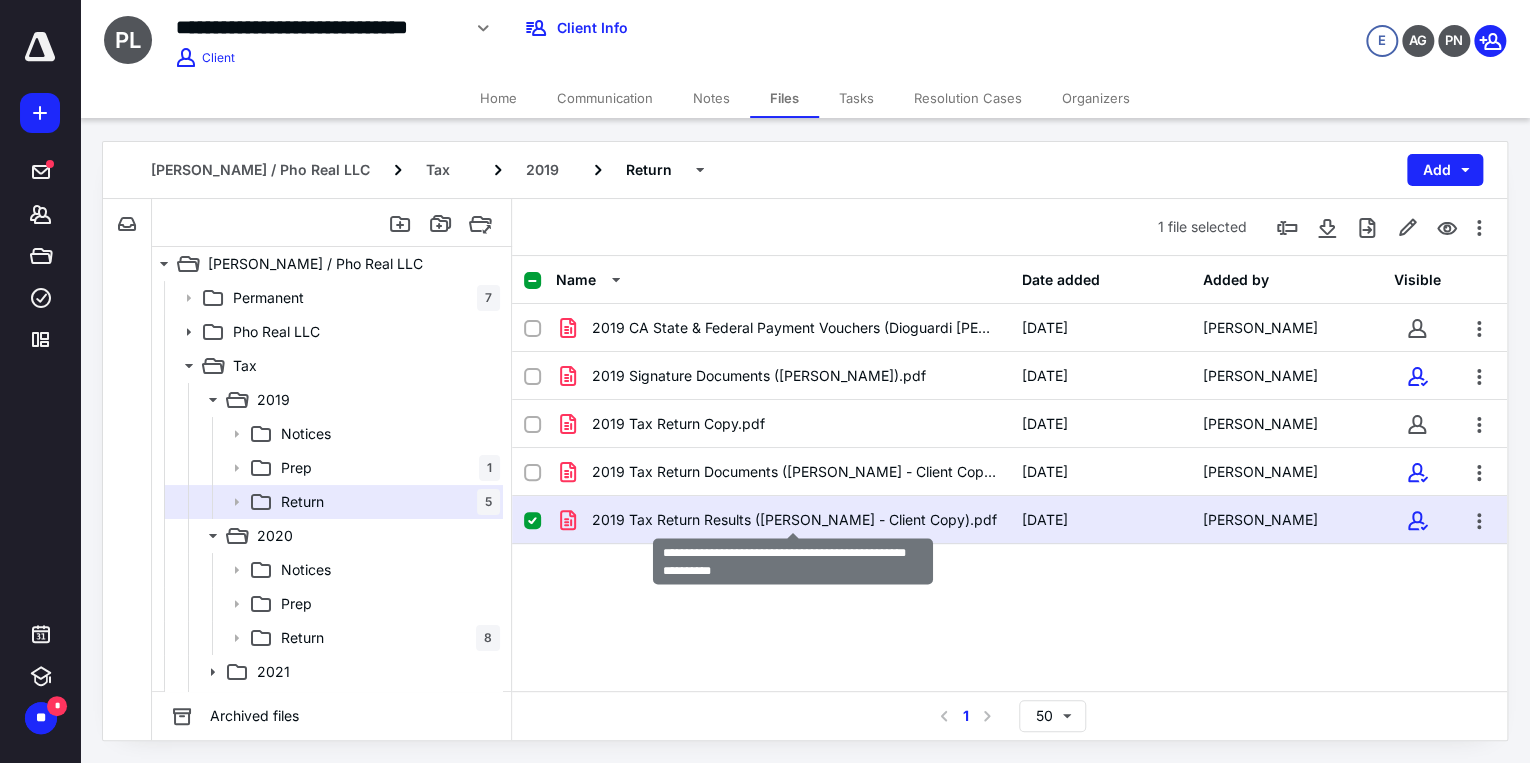 click on "2019 Tax Return Results (Dioguardi Paul M - Client Copy).pdf" at bounding box center (794, 520) 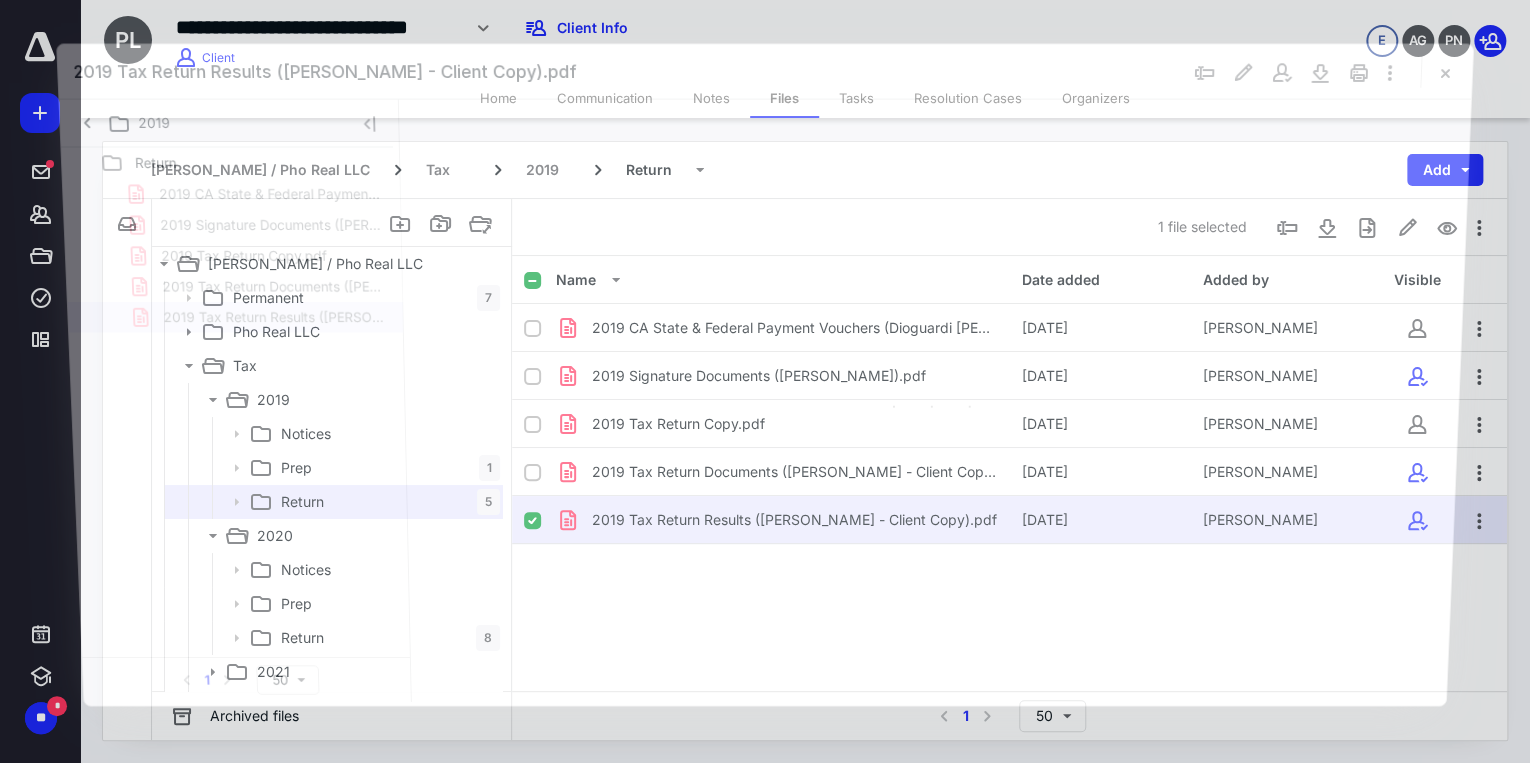 scroll, scrollTop: 0, scrollLeft: 0, axis: both 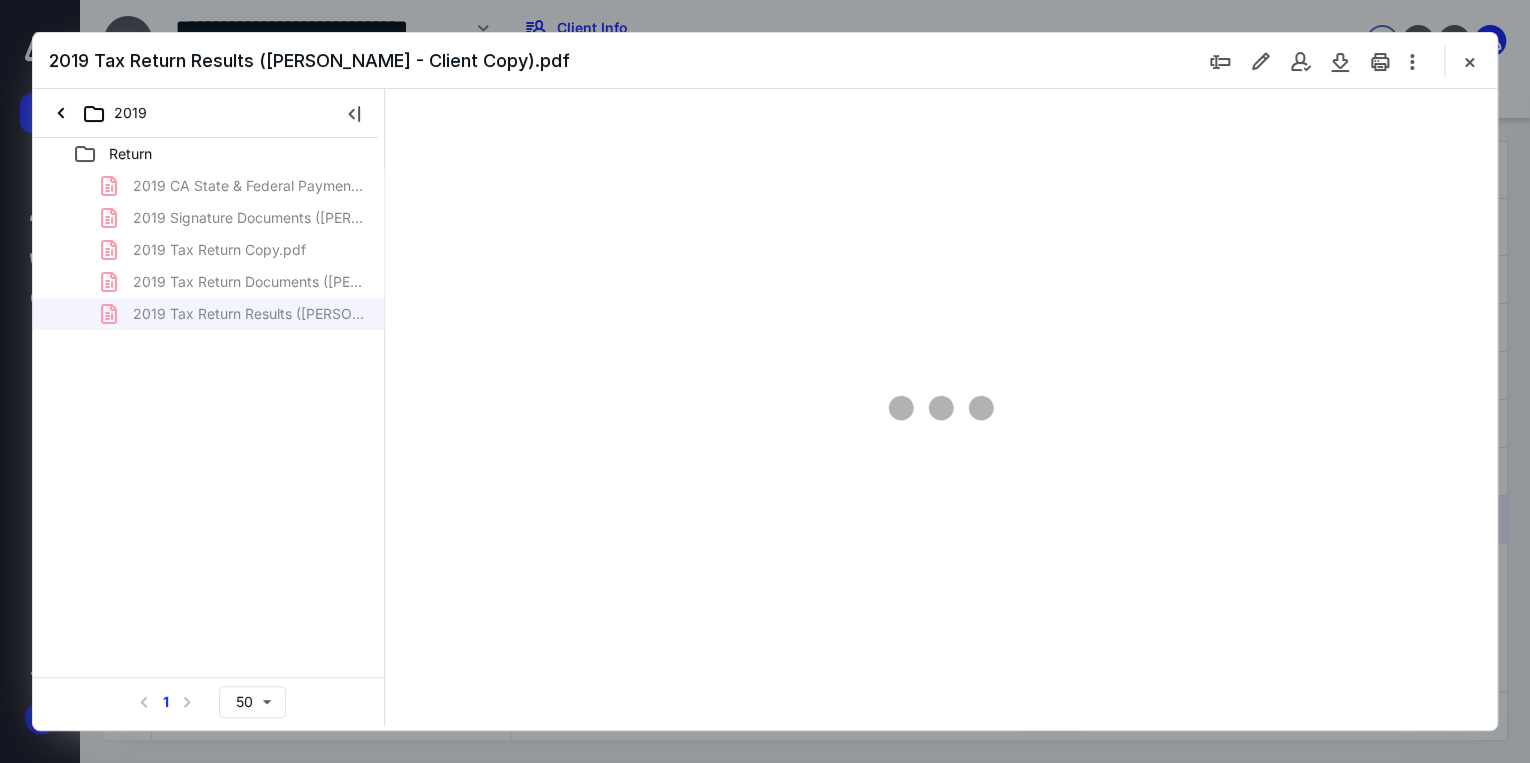 type on "71" 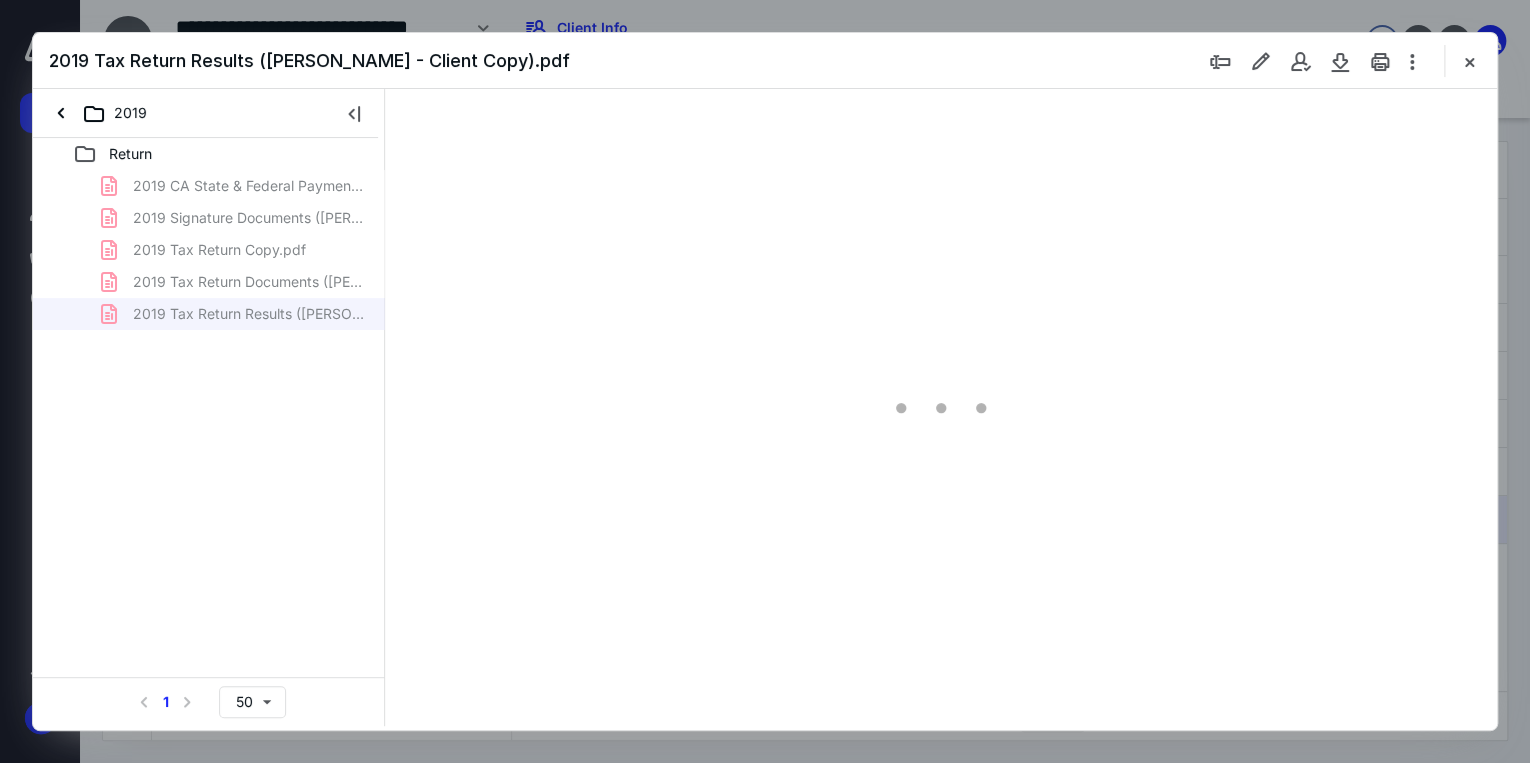 scroll, scrollTop: 79, scrollLeft: 0, axis: vertical 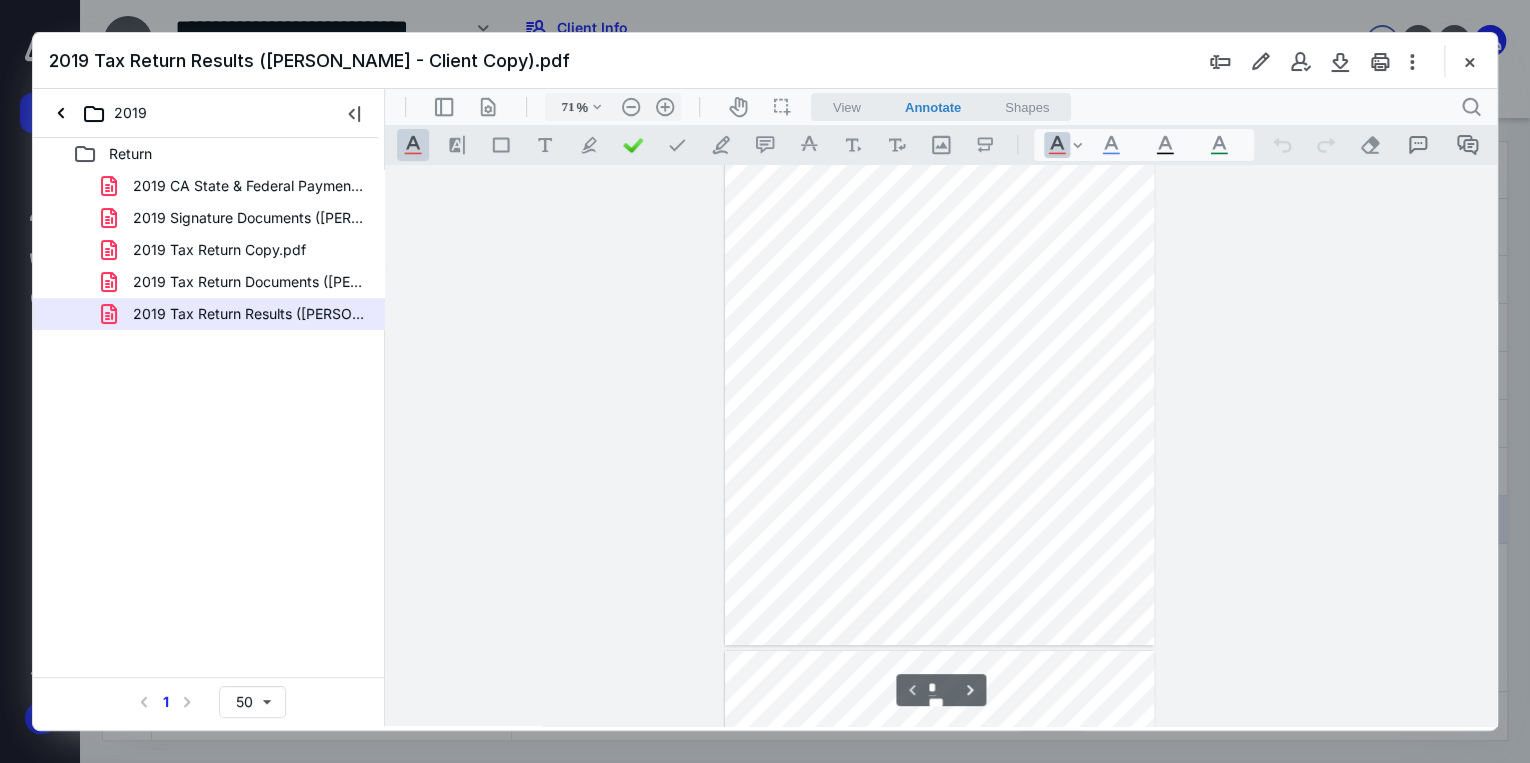type on "*" 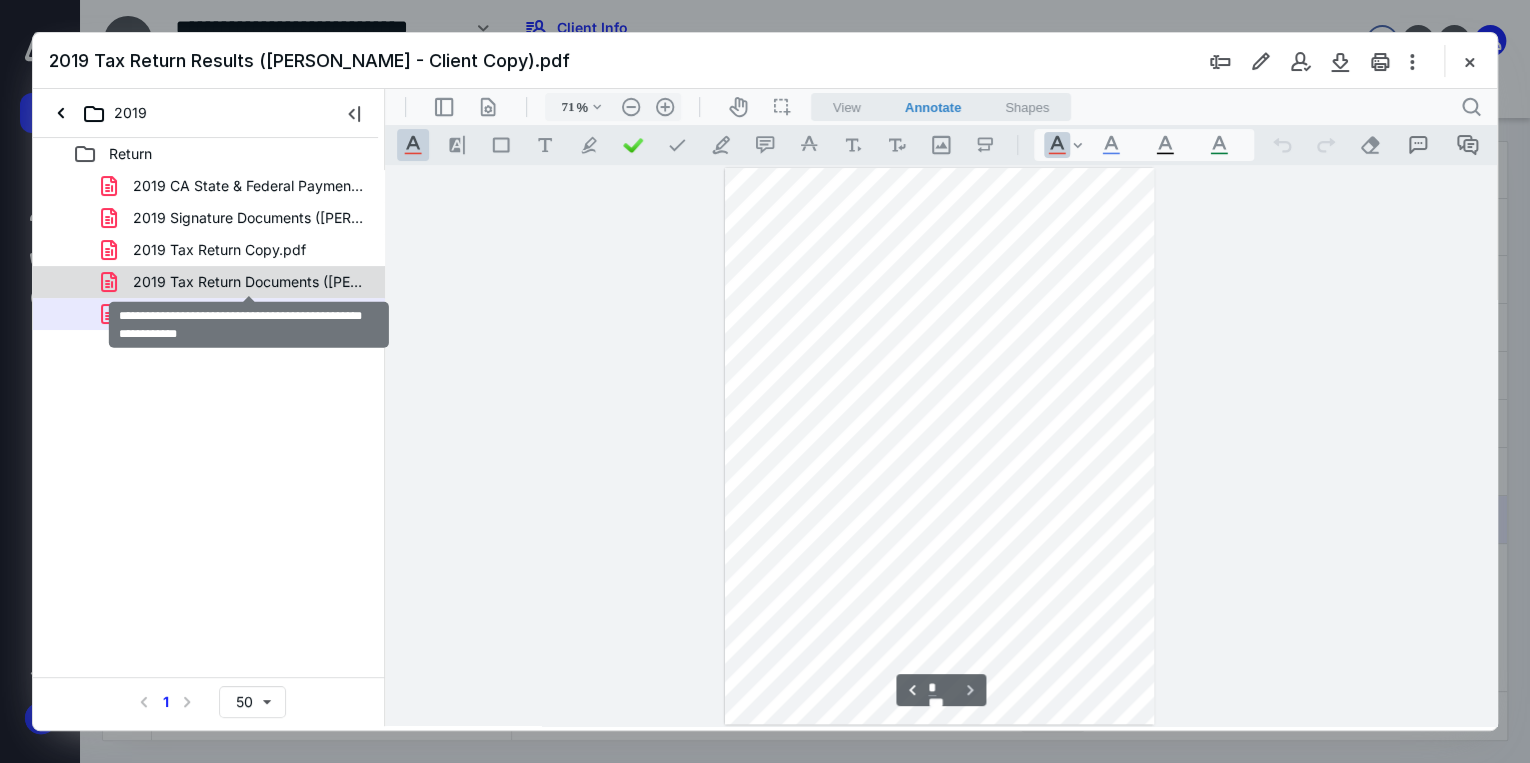 click on "2019 Tax Return Documents (Dioguardi Paul M - Client Copy).pdf" at bounding box center (249, 282) 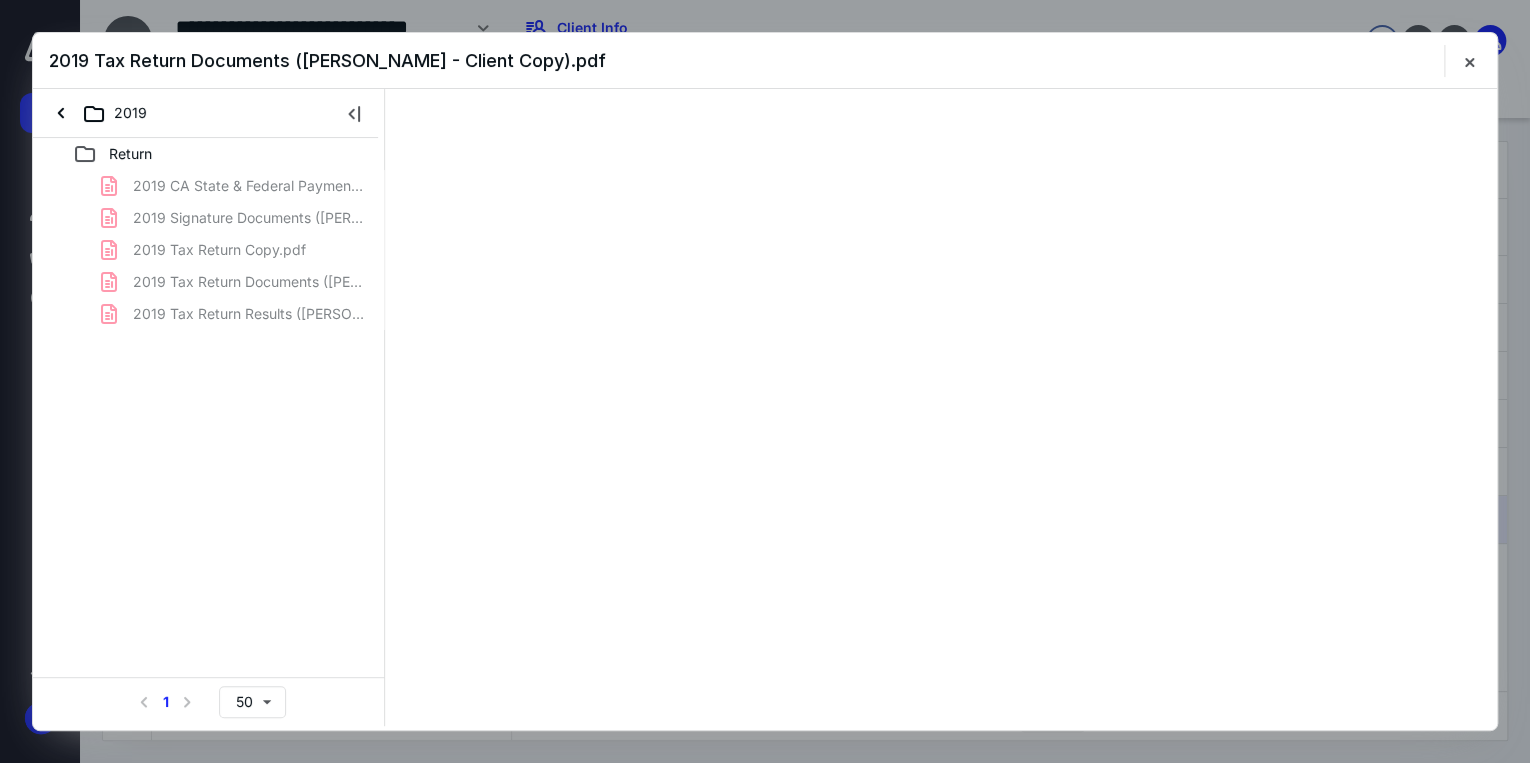 click on "2019 CA State & Federal Payment Vouchers (Dioguardi Paul M.pdf 2019 Signature Documents (Dioguardi Paul M).pdf 2019 Tax Return Copy.pdf 2019 Tax Return Documents (Dioguardi Paul M - Client Copy).pdf 2019 Tax Return Results (Dioguardi Paul M - Client Copy).pdf" at bounding box center [209, 250] 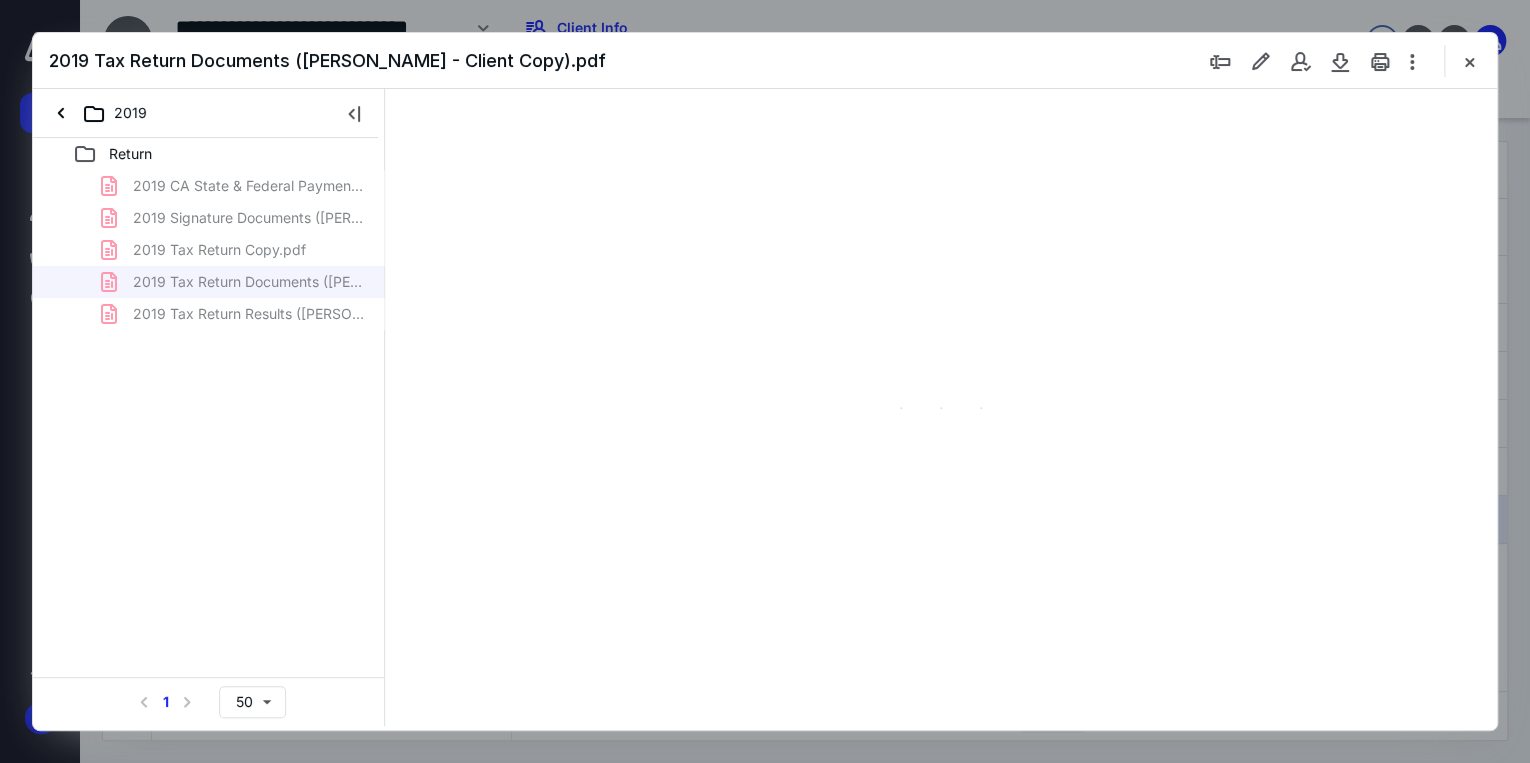 type on "71" 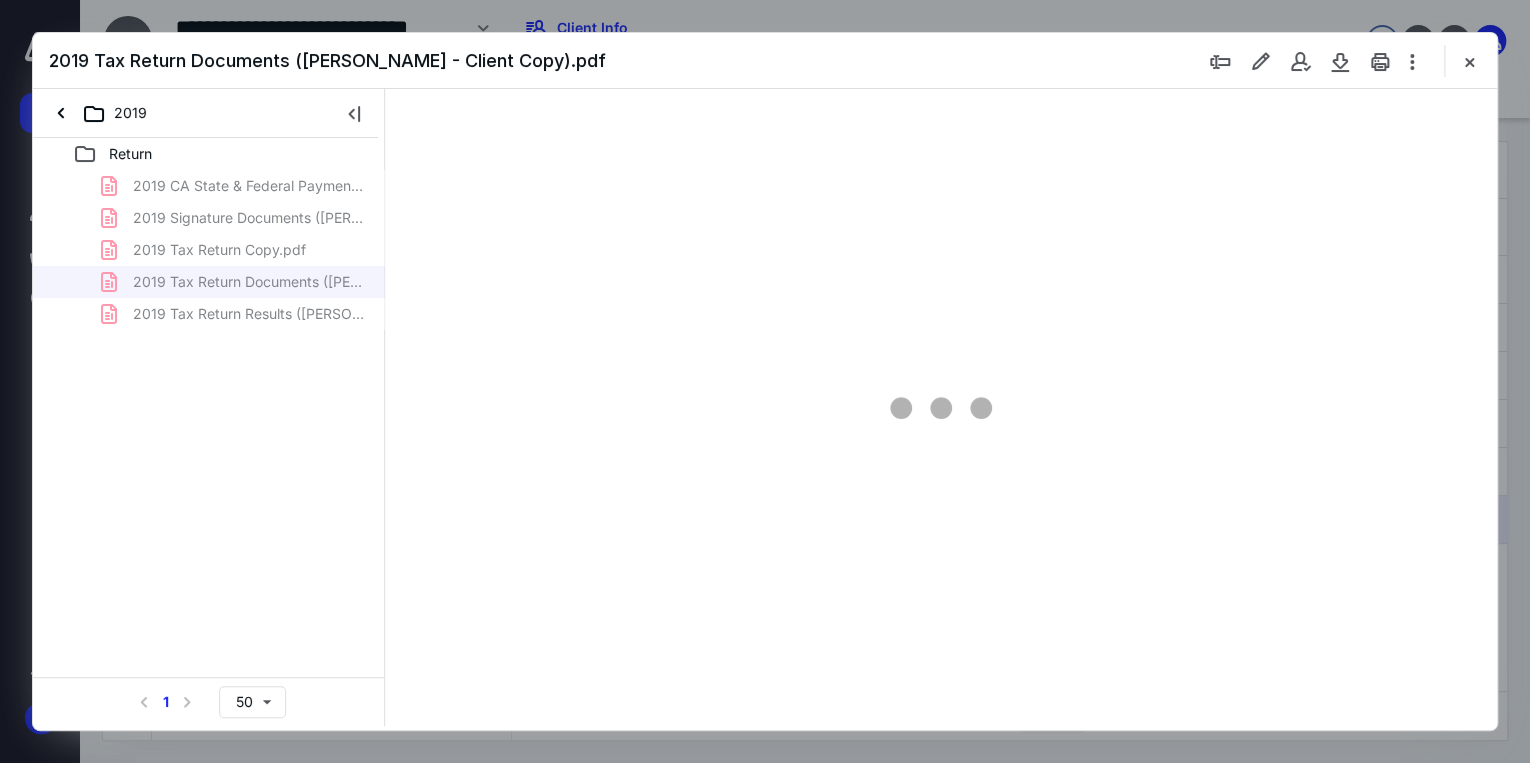 scroll, scrollTop: 79, scrollLeft: 0, axis: vertical 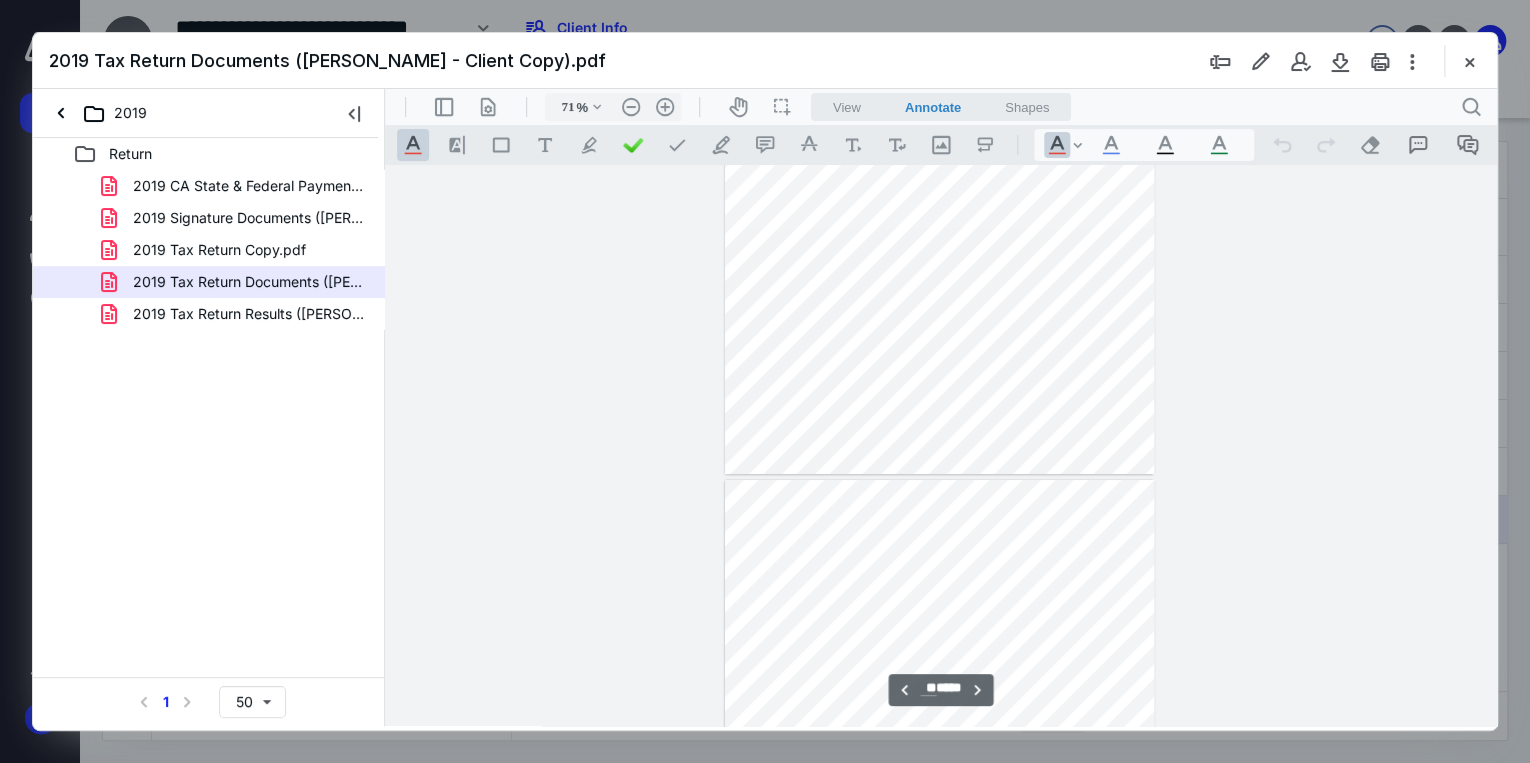 type on "**" 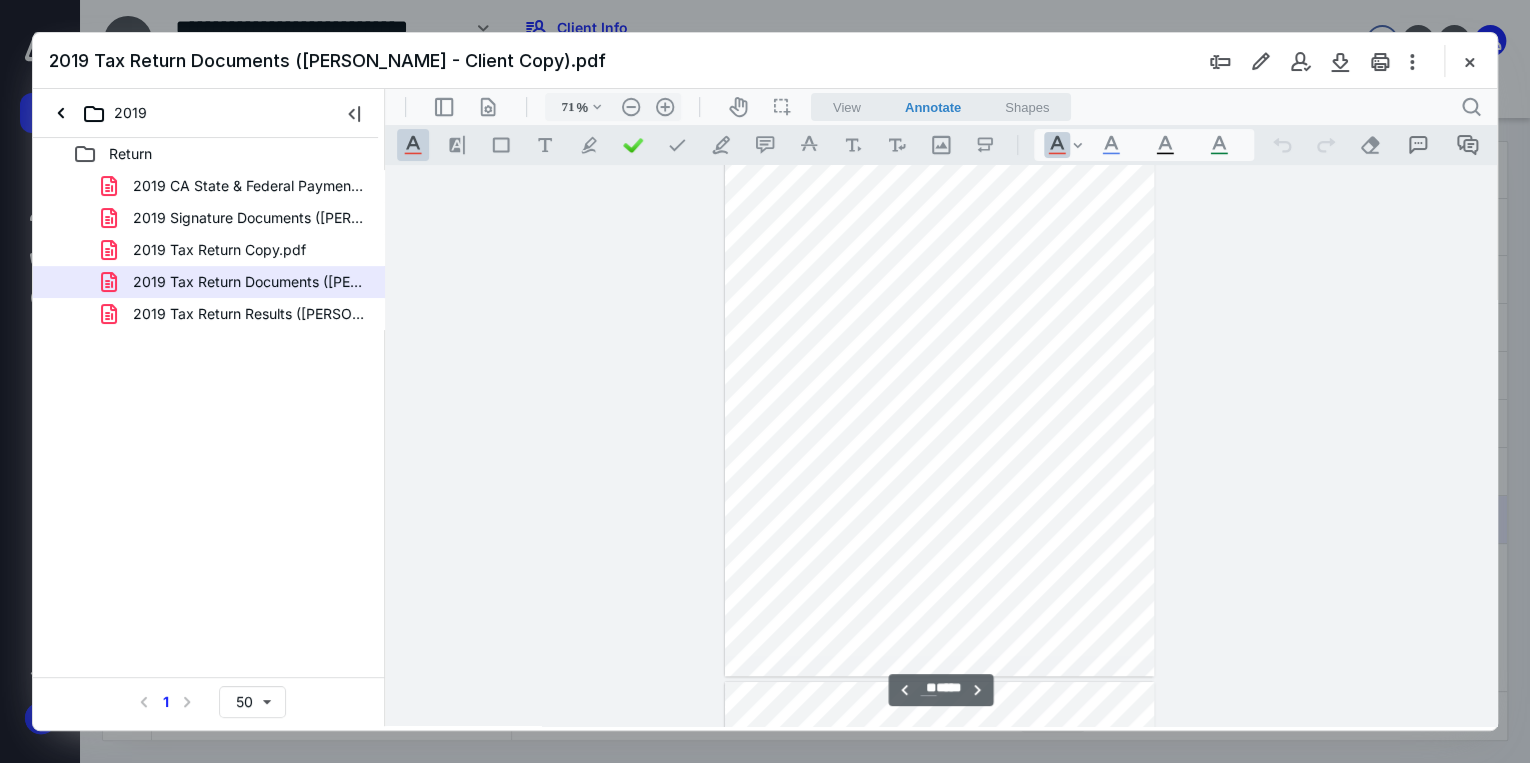 scroll, scrollTop: 7919, scrollLeft: 0, axis: vertical 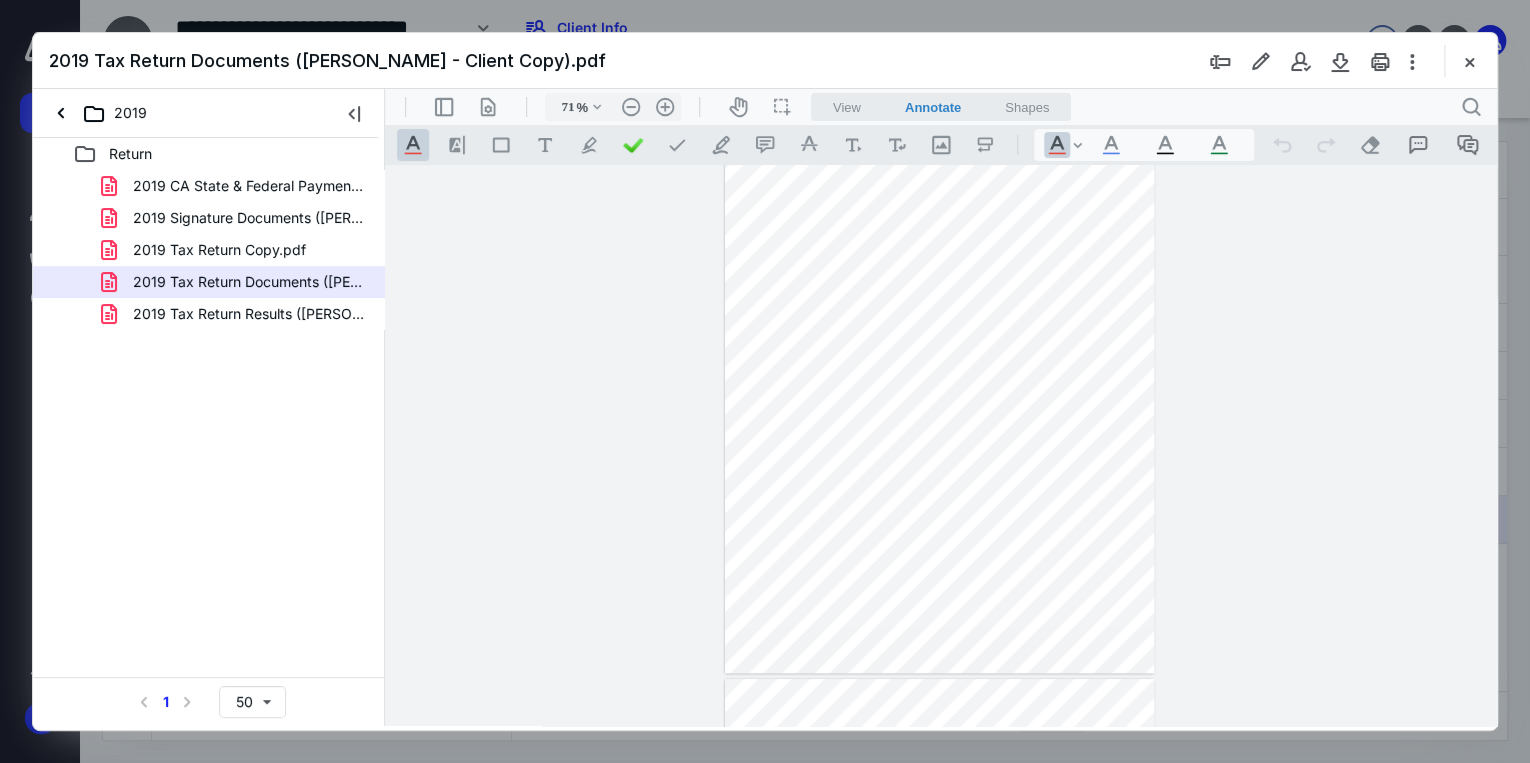 click at bounding box center (1469, 61) 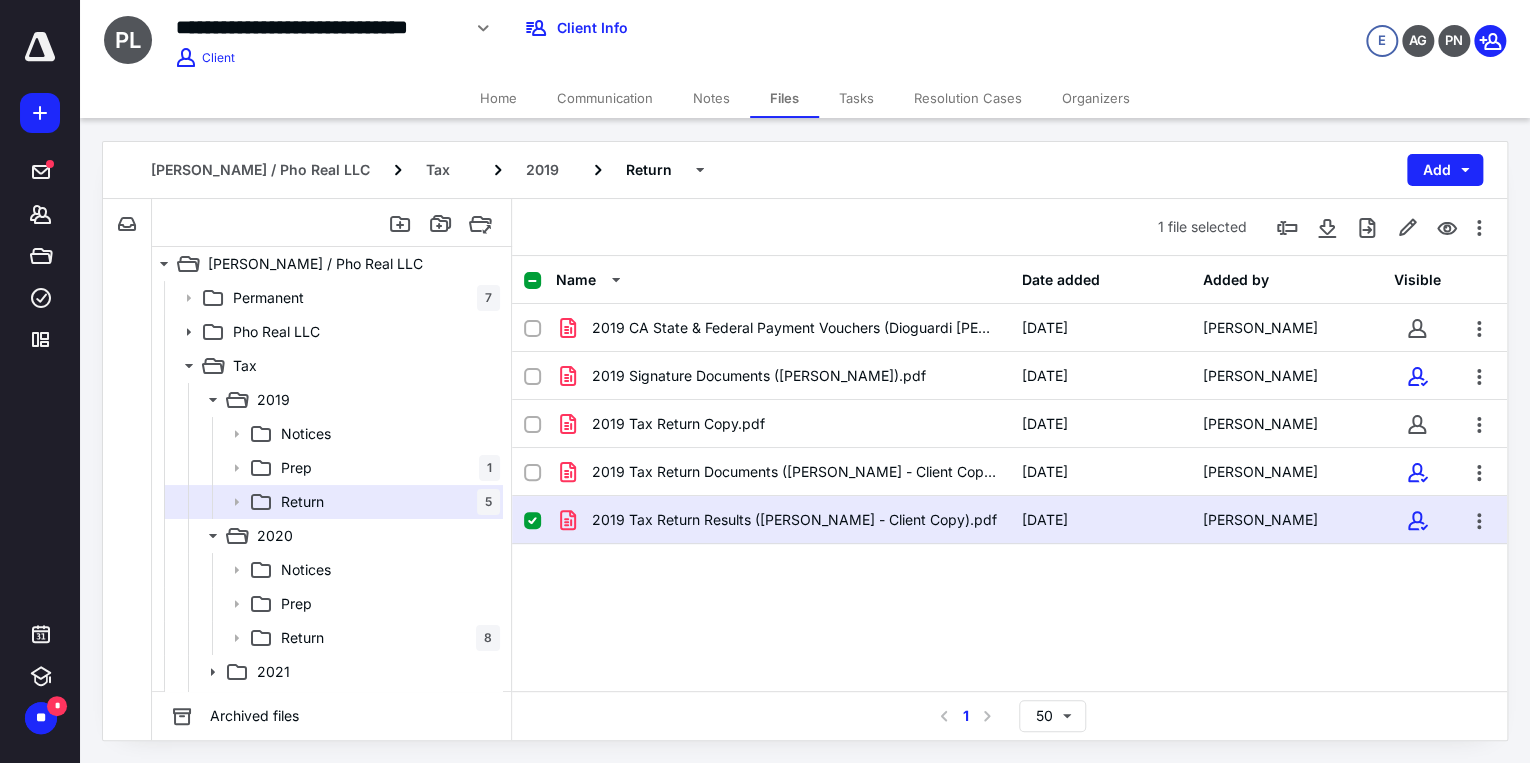 click at bounding box center [40, 47] 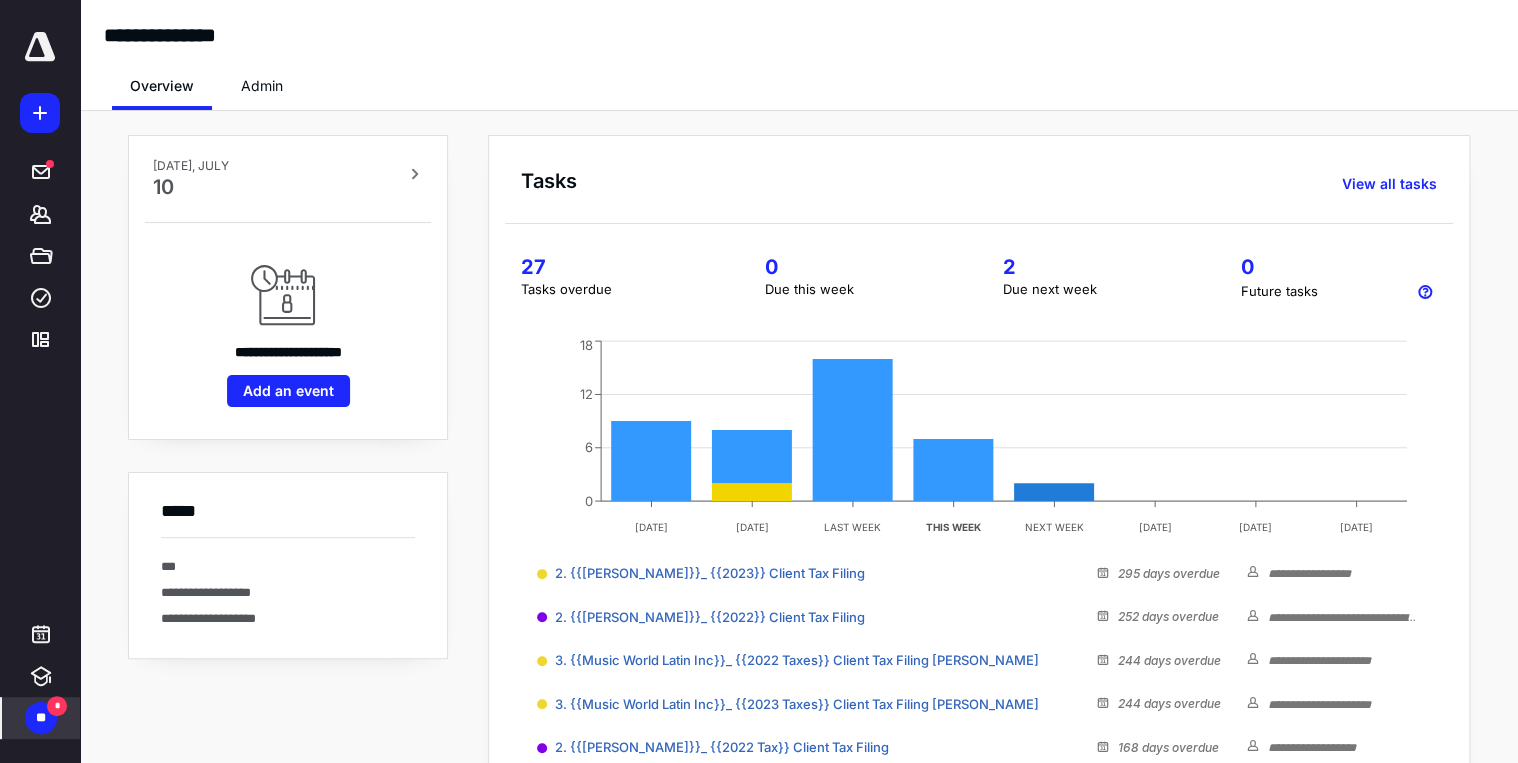 click on "**" at bounding box center [41, 718] 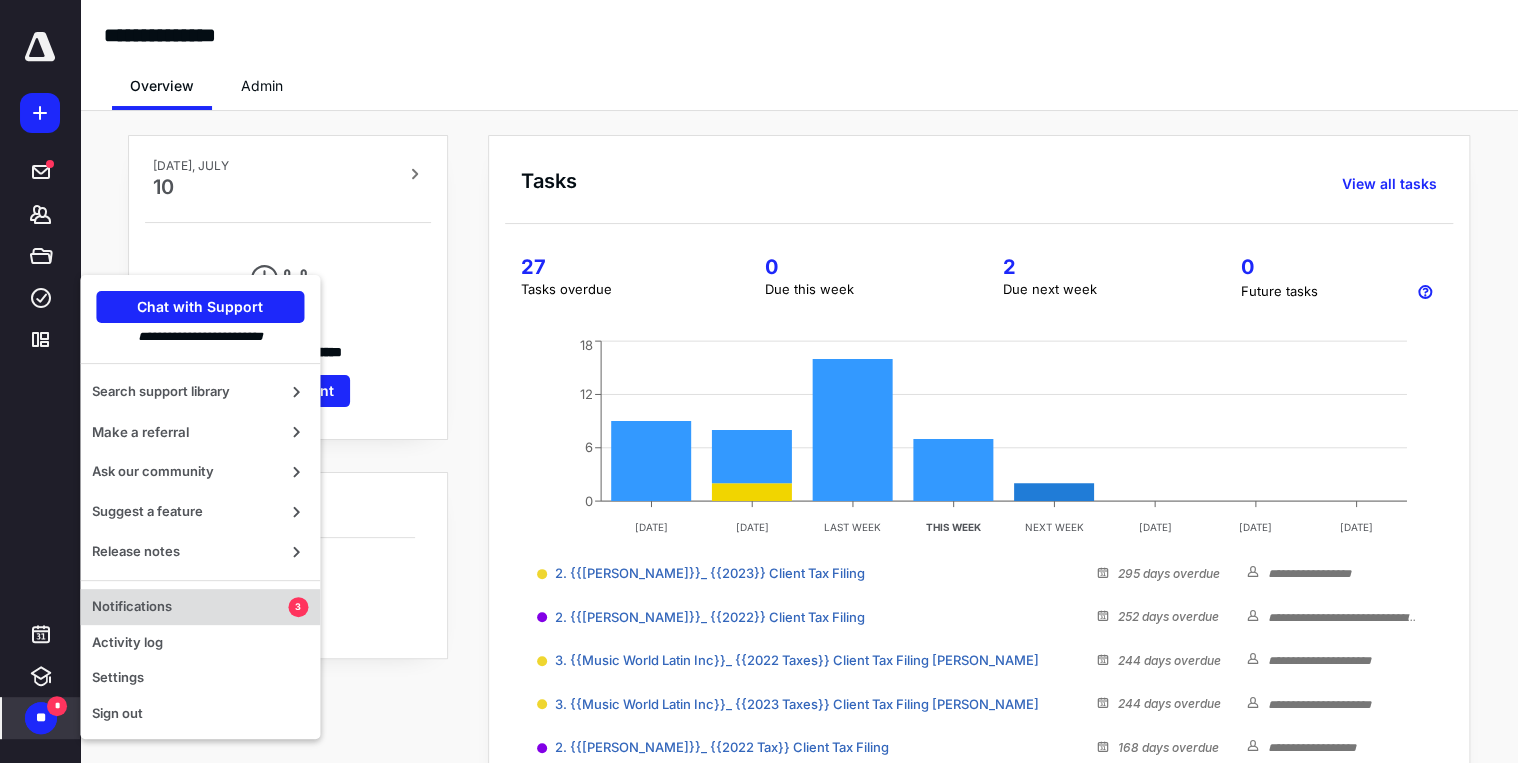 click on "Notifications" at bounding box center [190, 607] 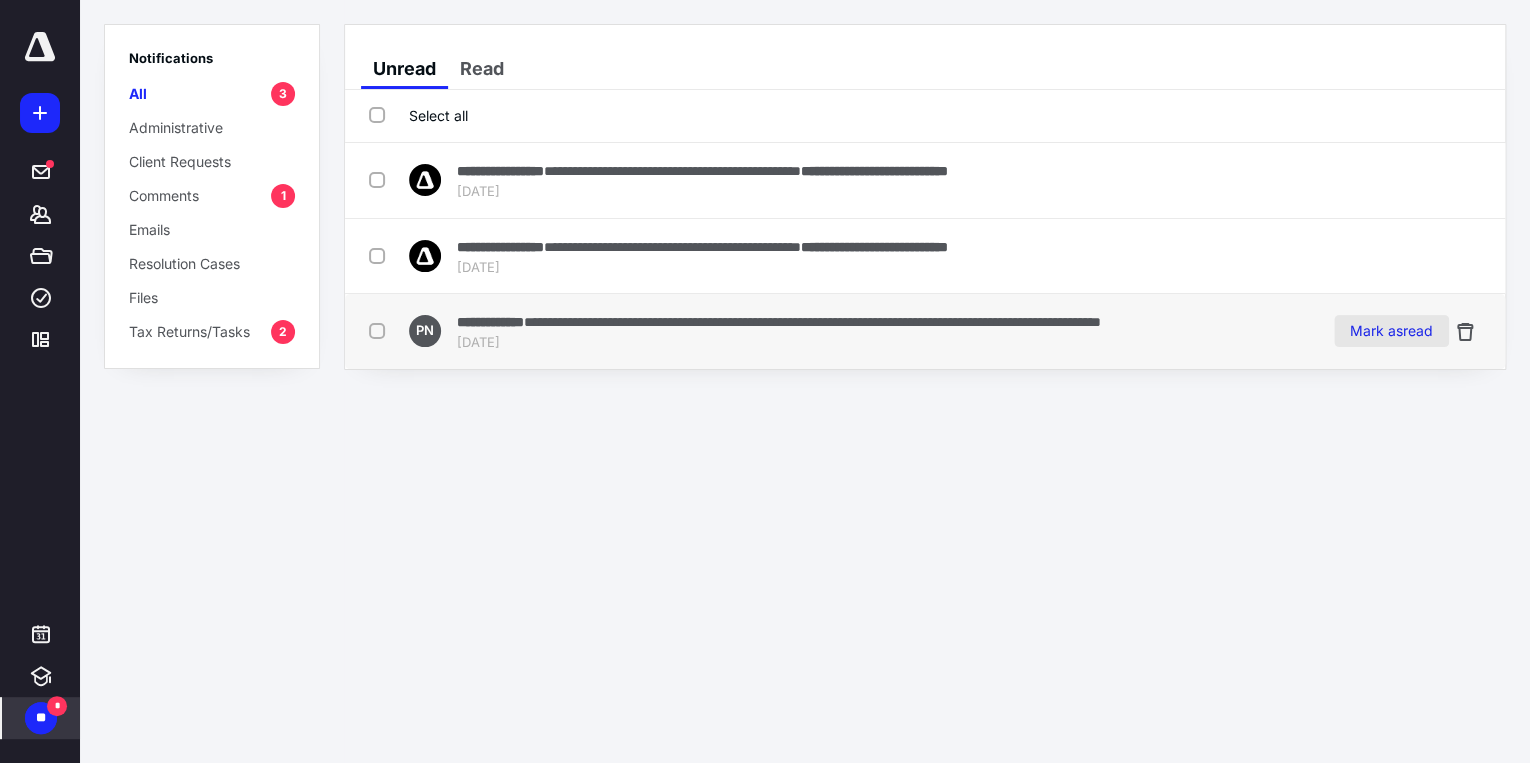 click on "Mark as  read" at bounding box center [1391, 331] 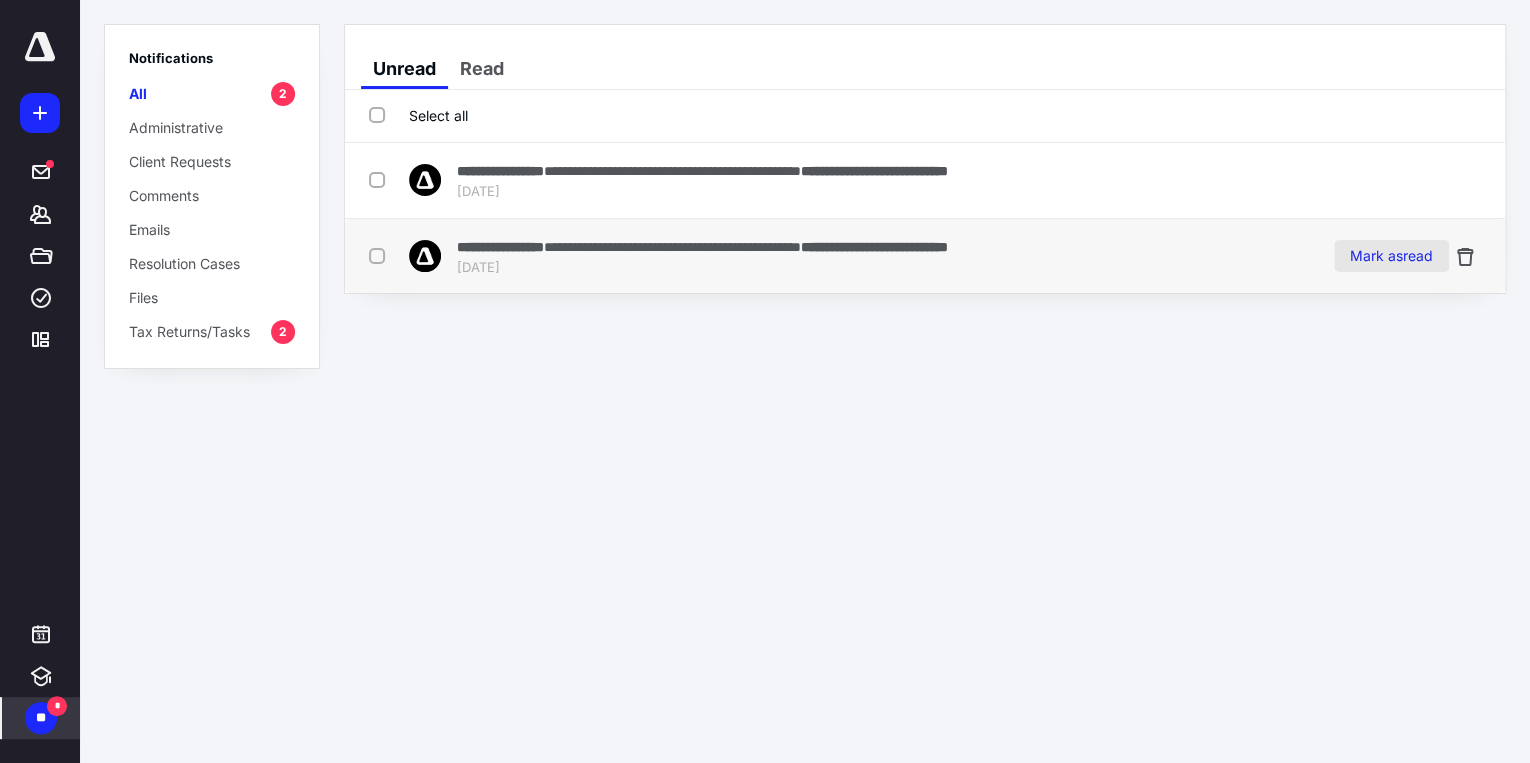 click on "Mark as  read" at bounding box center (1391, 256) 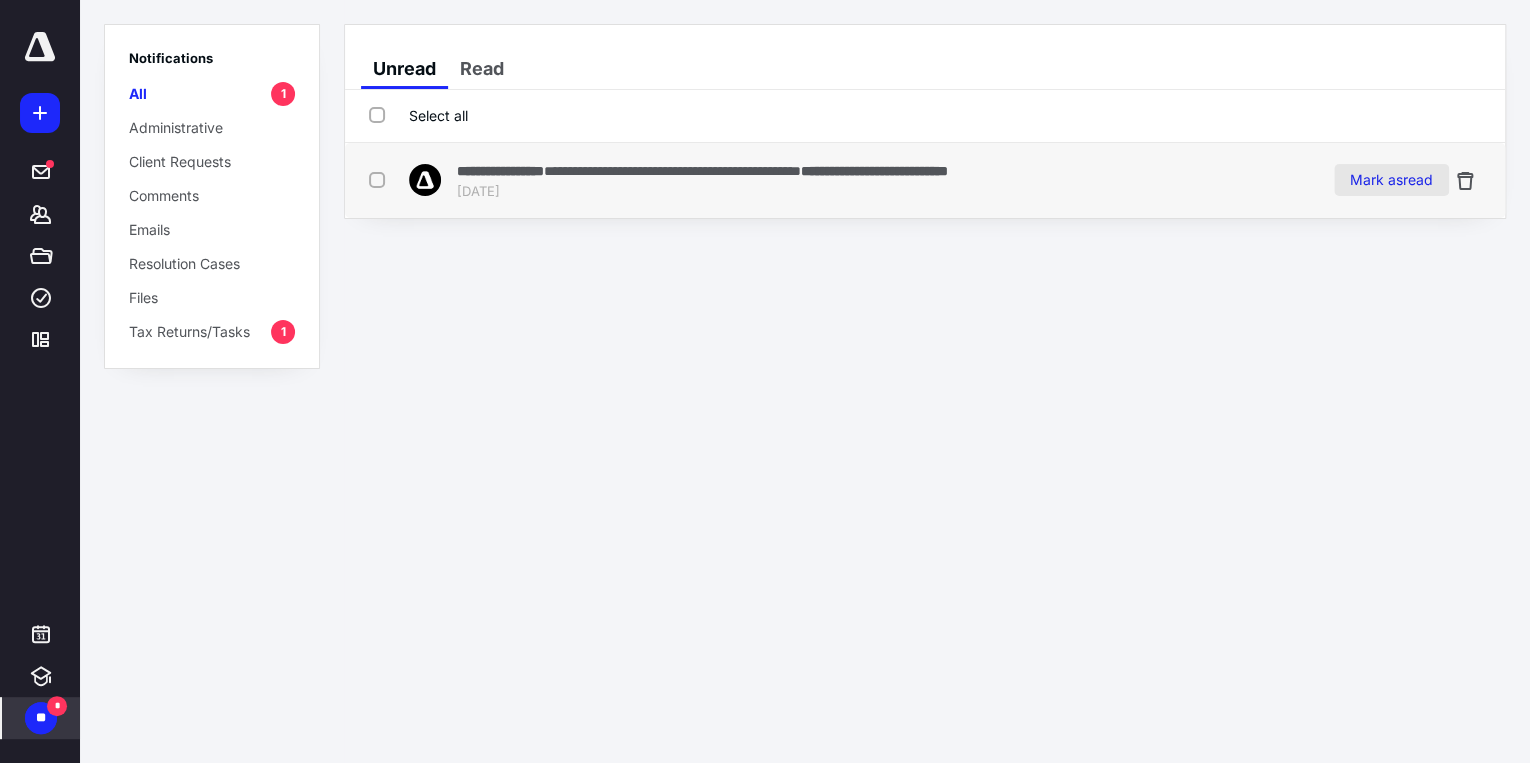 click on "Mark as  read" at bounding box center [1391, 180] 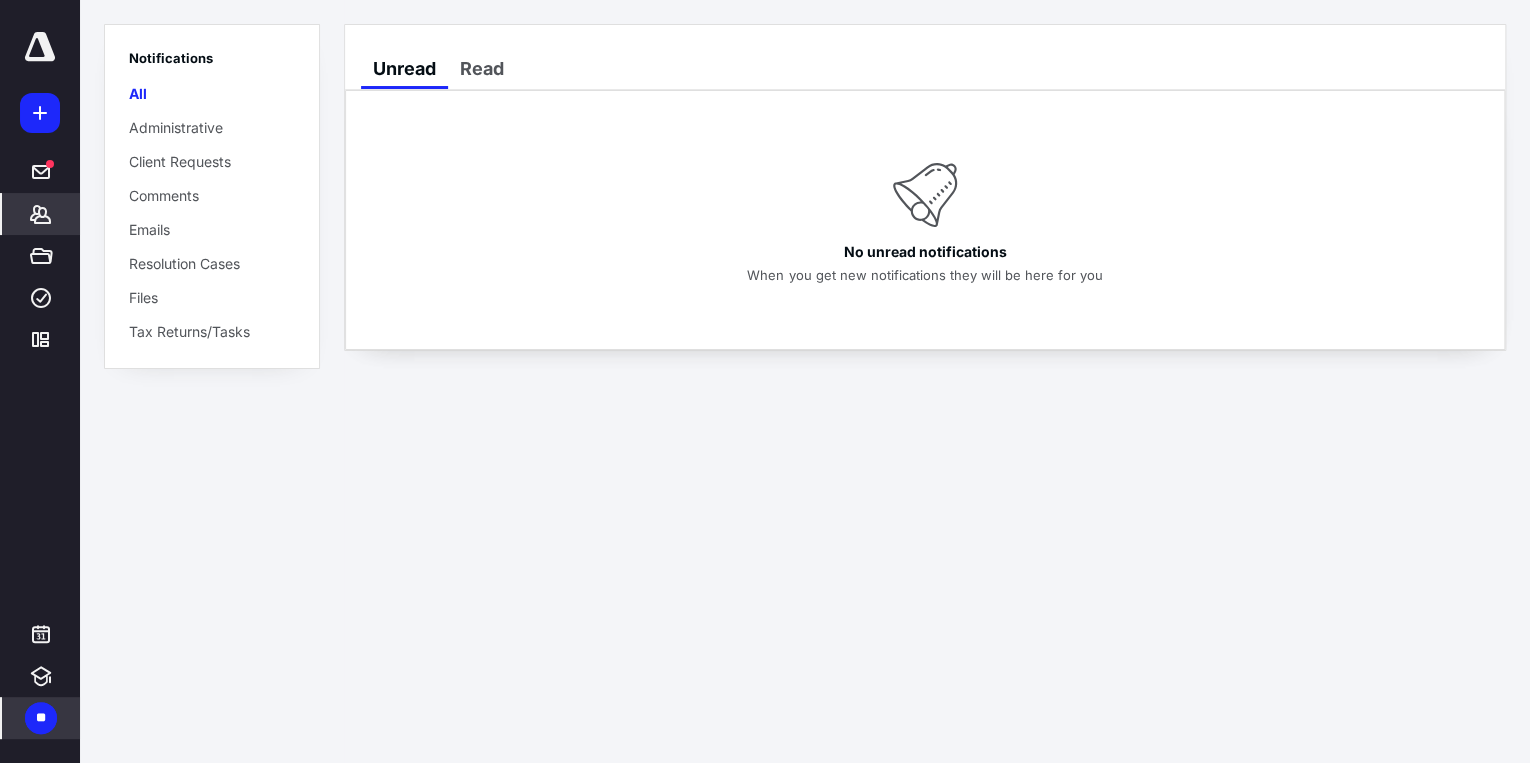 click 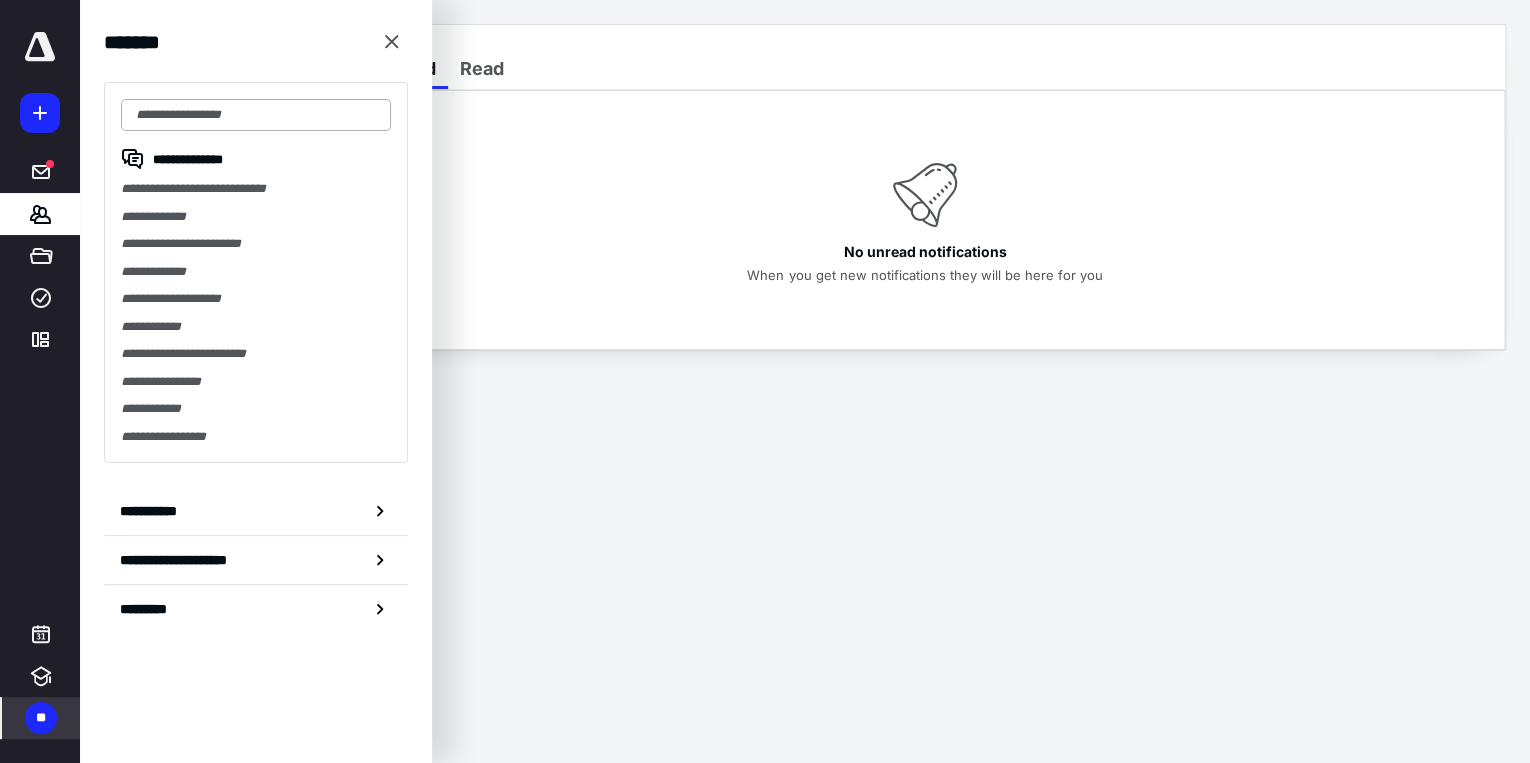 click at bounding box center [256, 115] 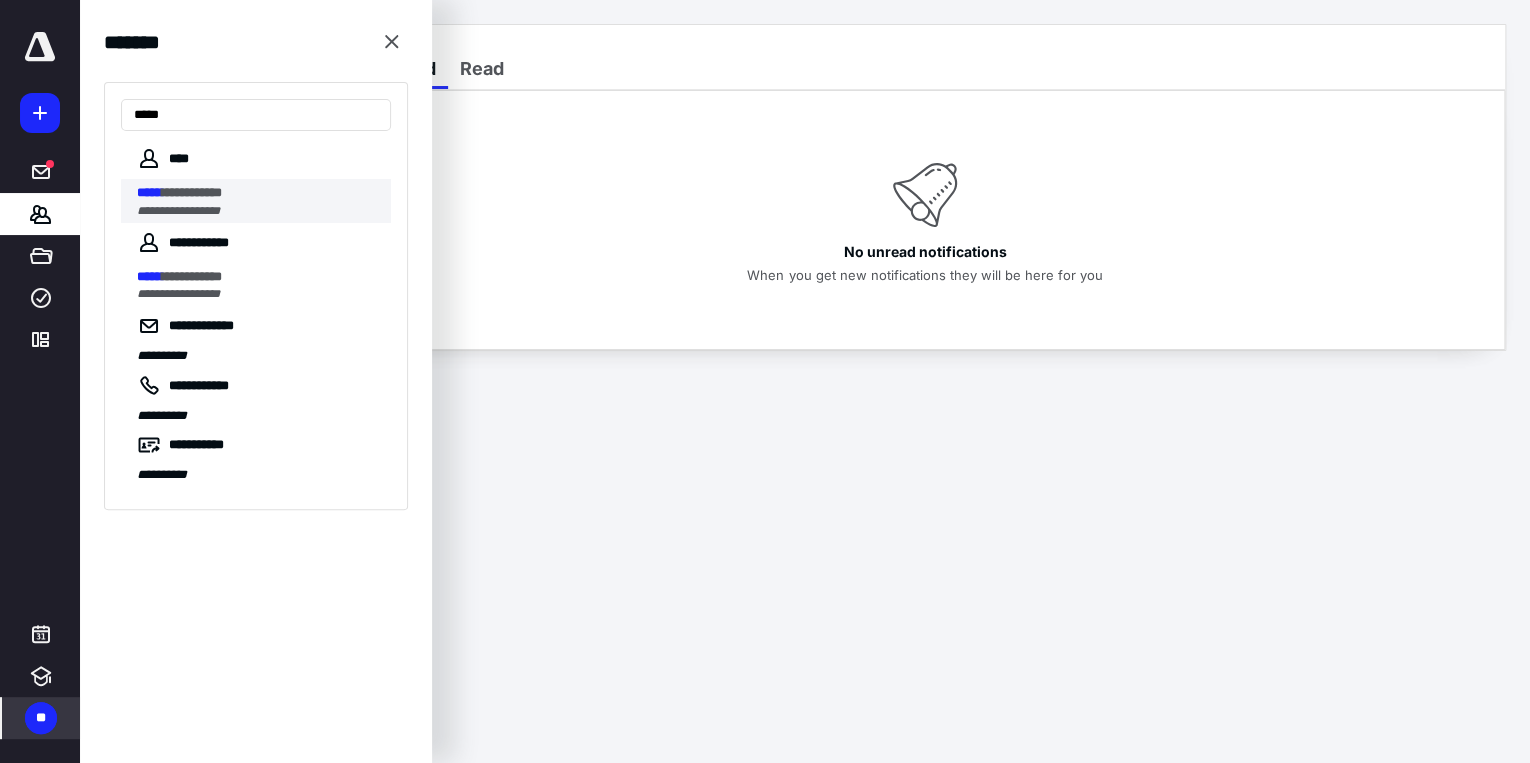 type on "*****" 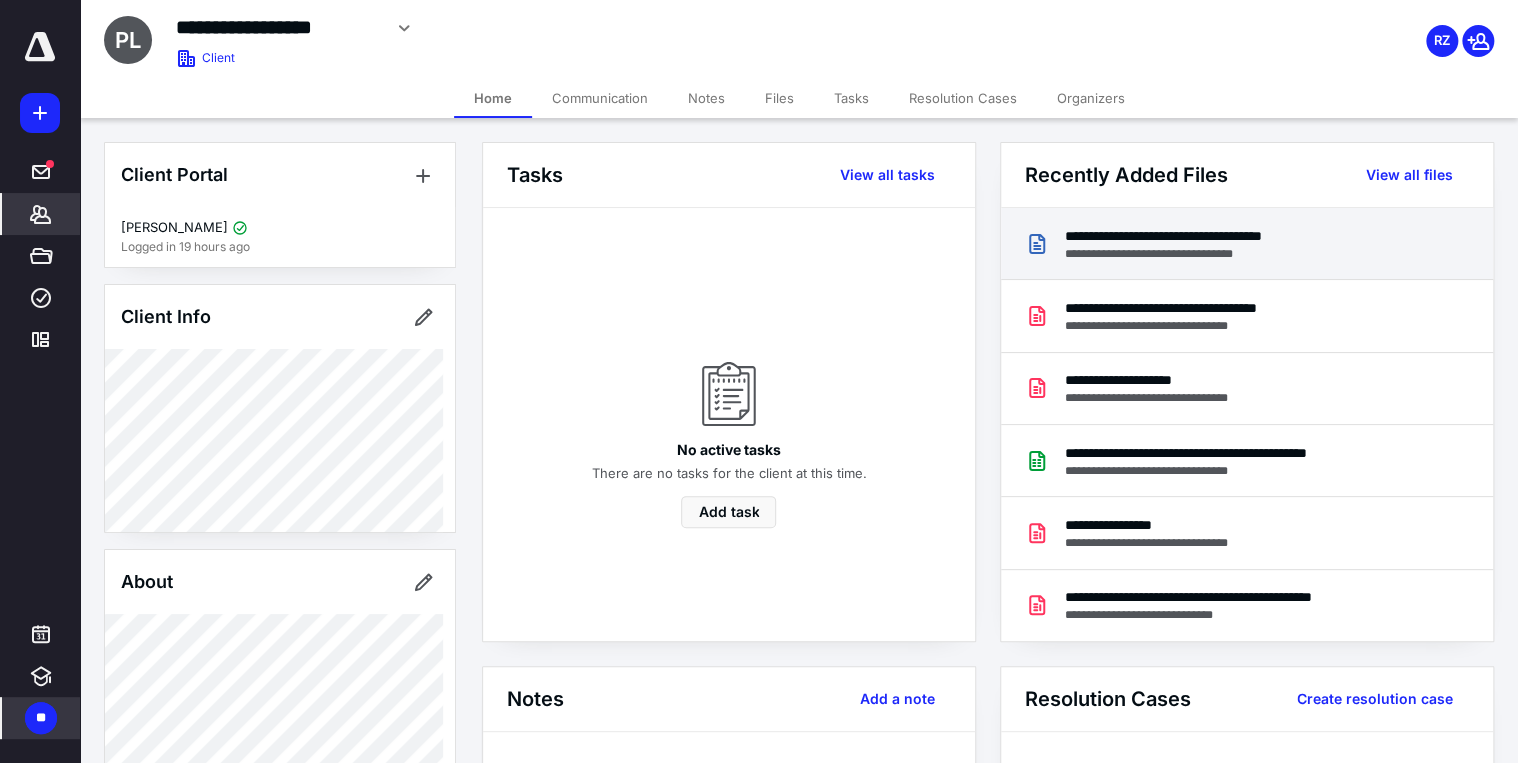 click on "**********" at bounding box center [1211, 236] 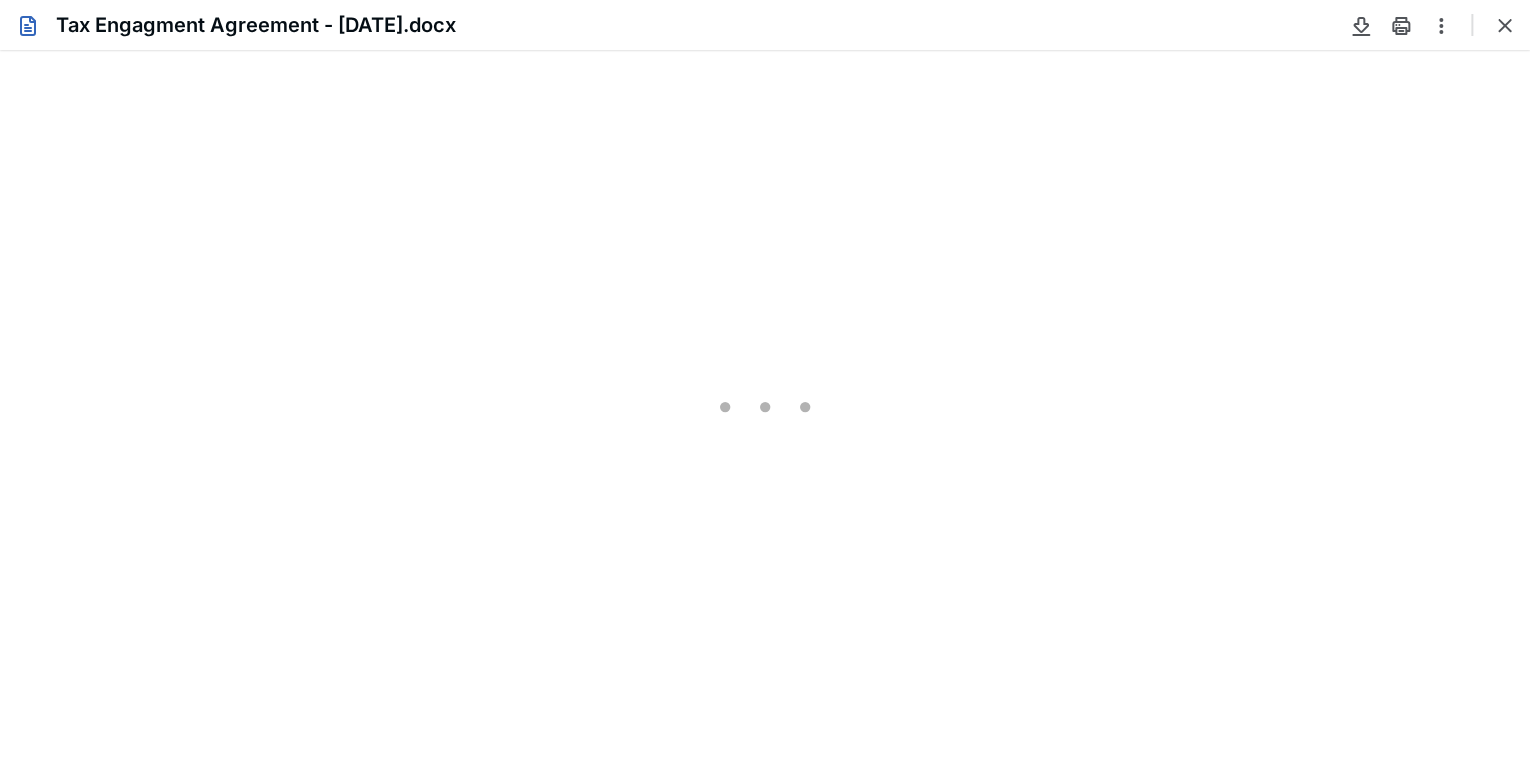 scroll, scrollTop: 0, scrollLeft: 0, axis: both 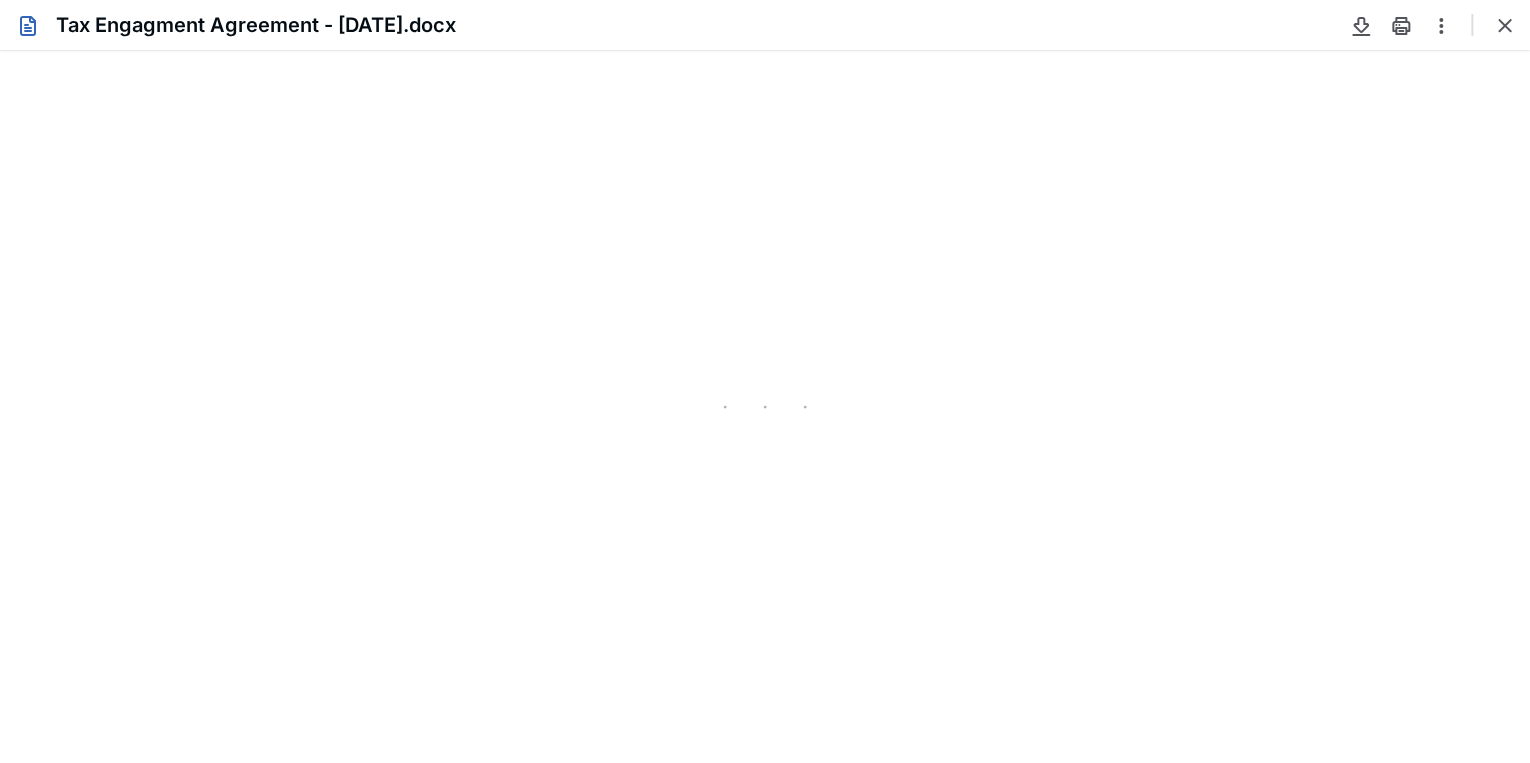 type on "85" 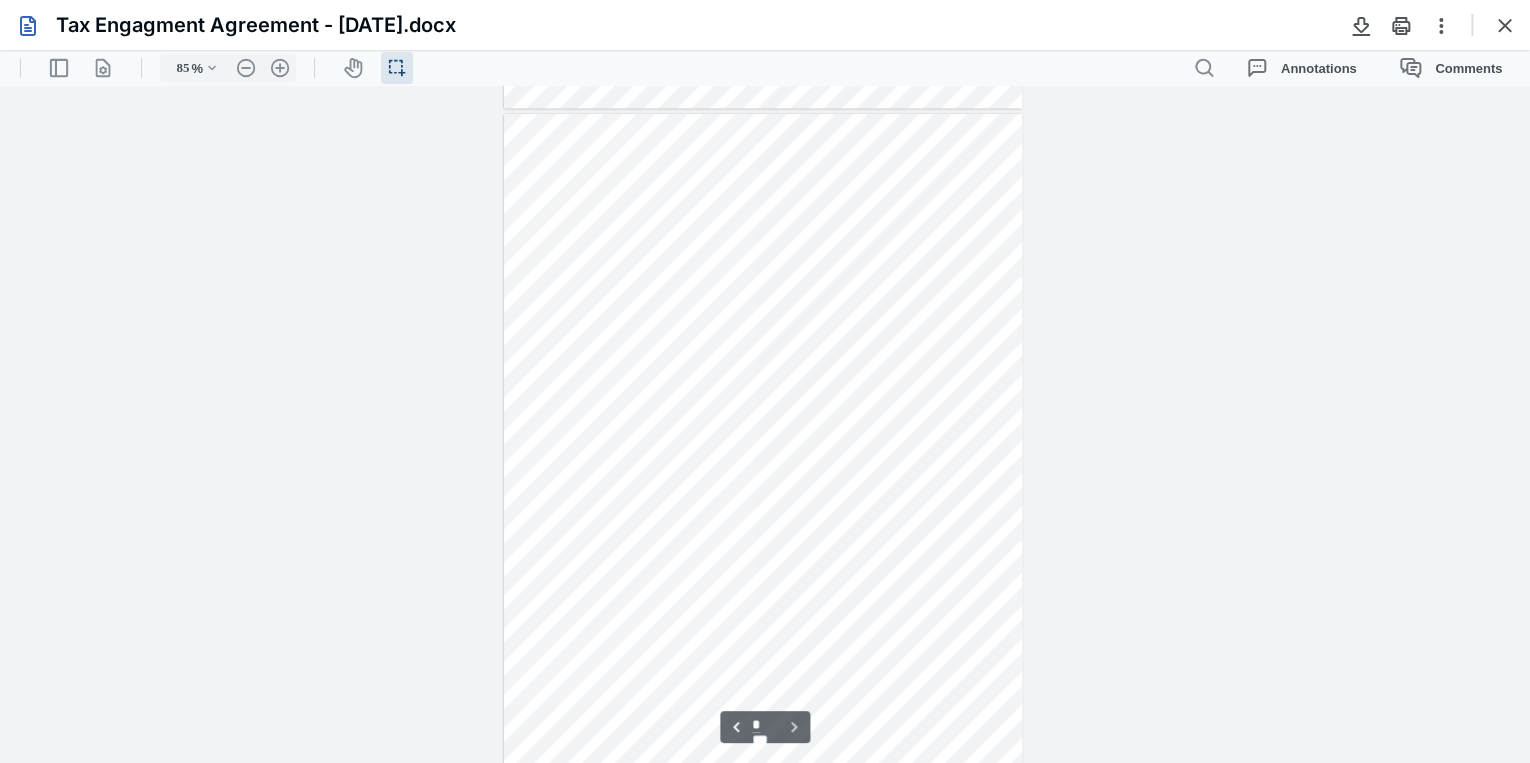 scroll, scrollTop: 4738, scrollLeft: 0, axis: vertical 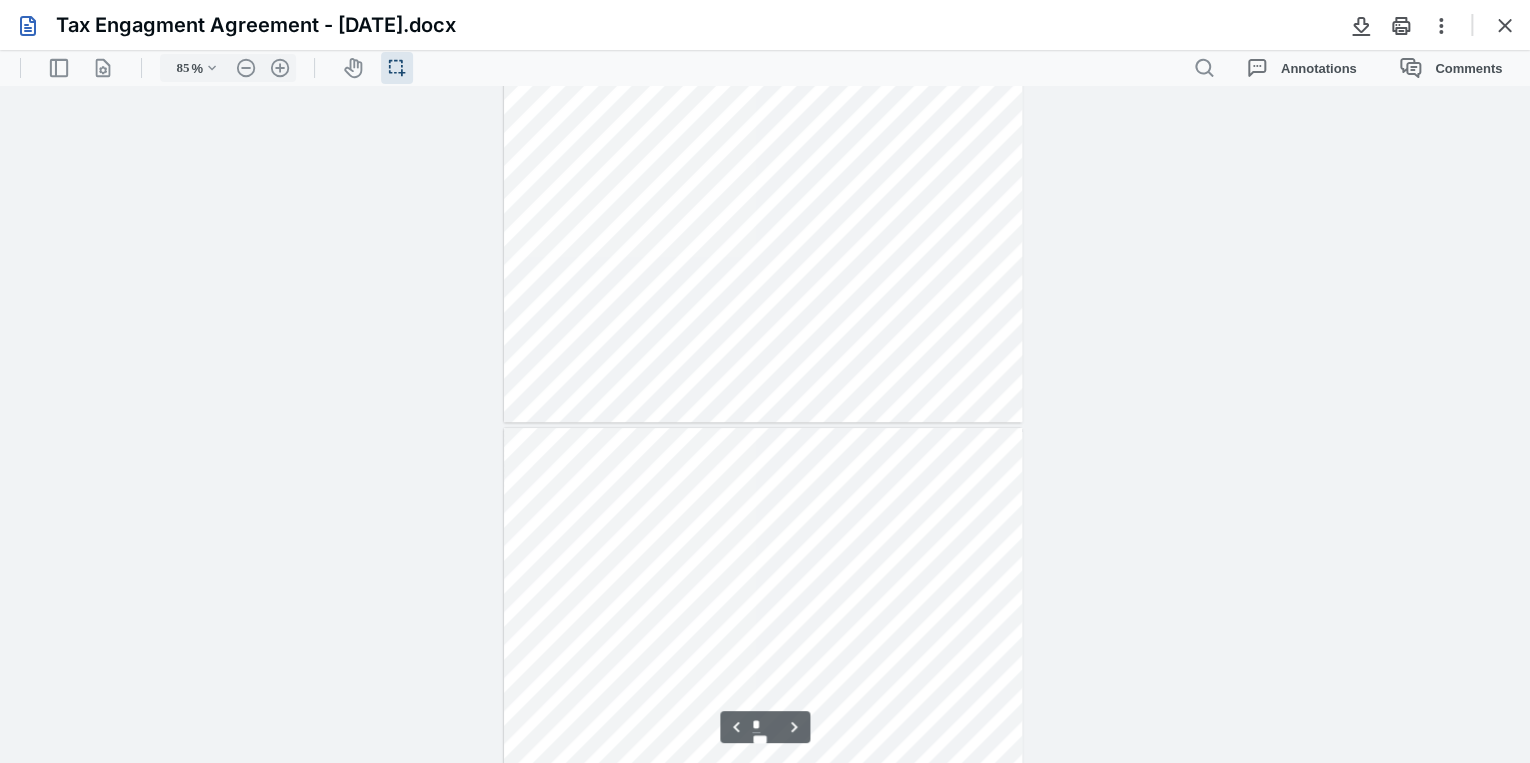 type on "*" 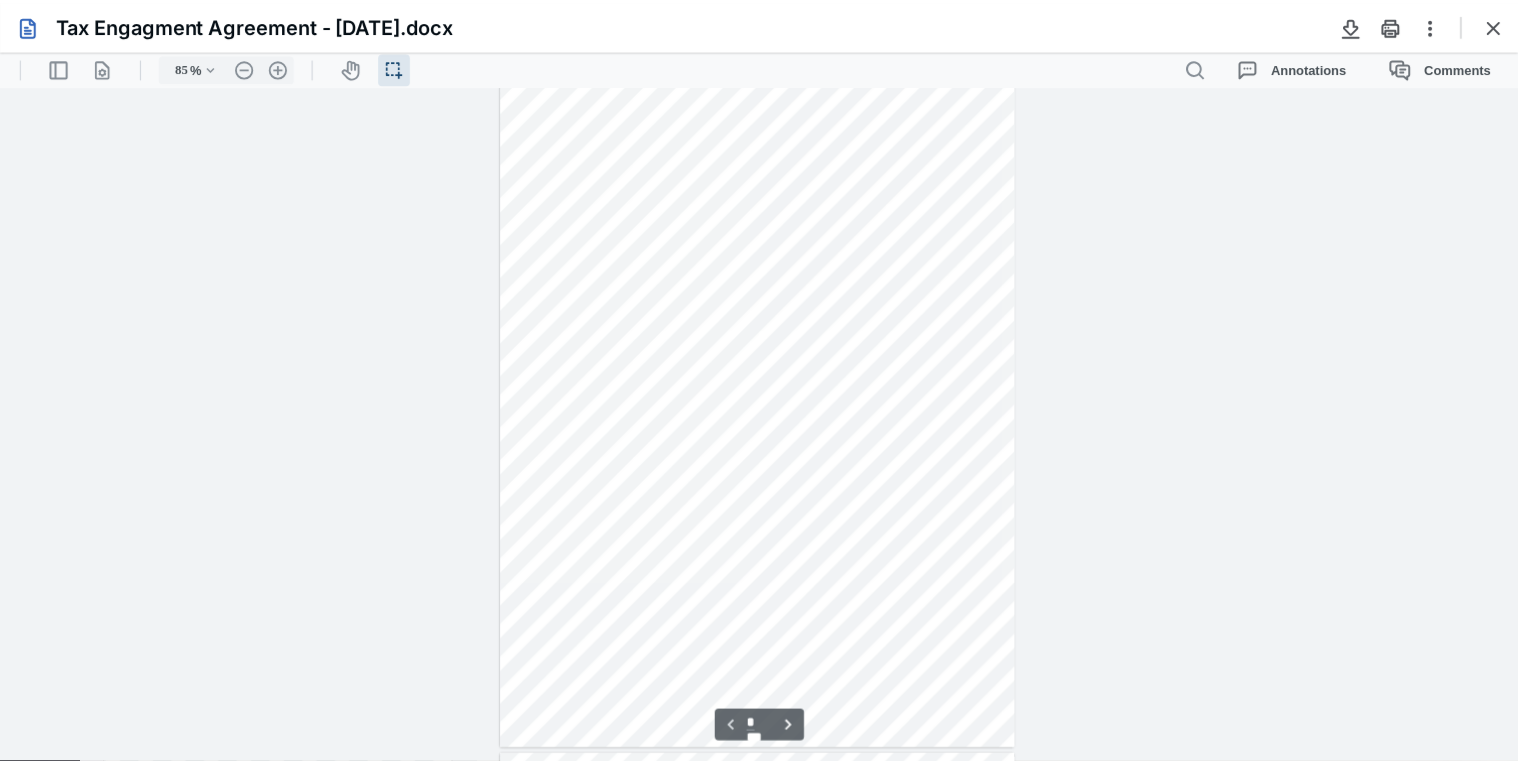scroll, scrollTop: 0, scrollLeft: 0, axis: both 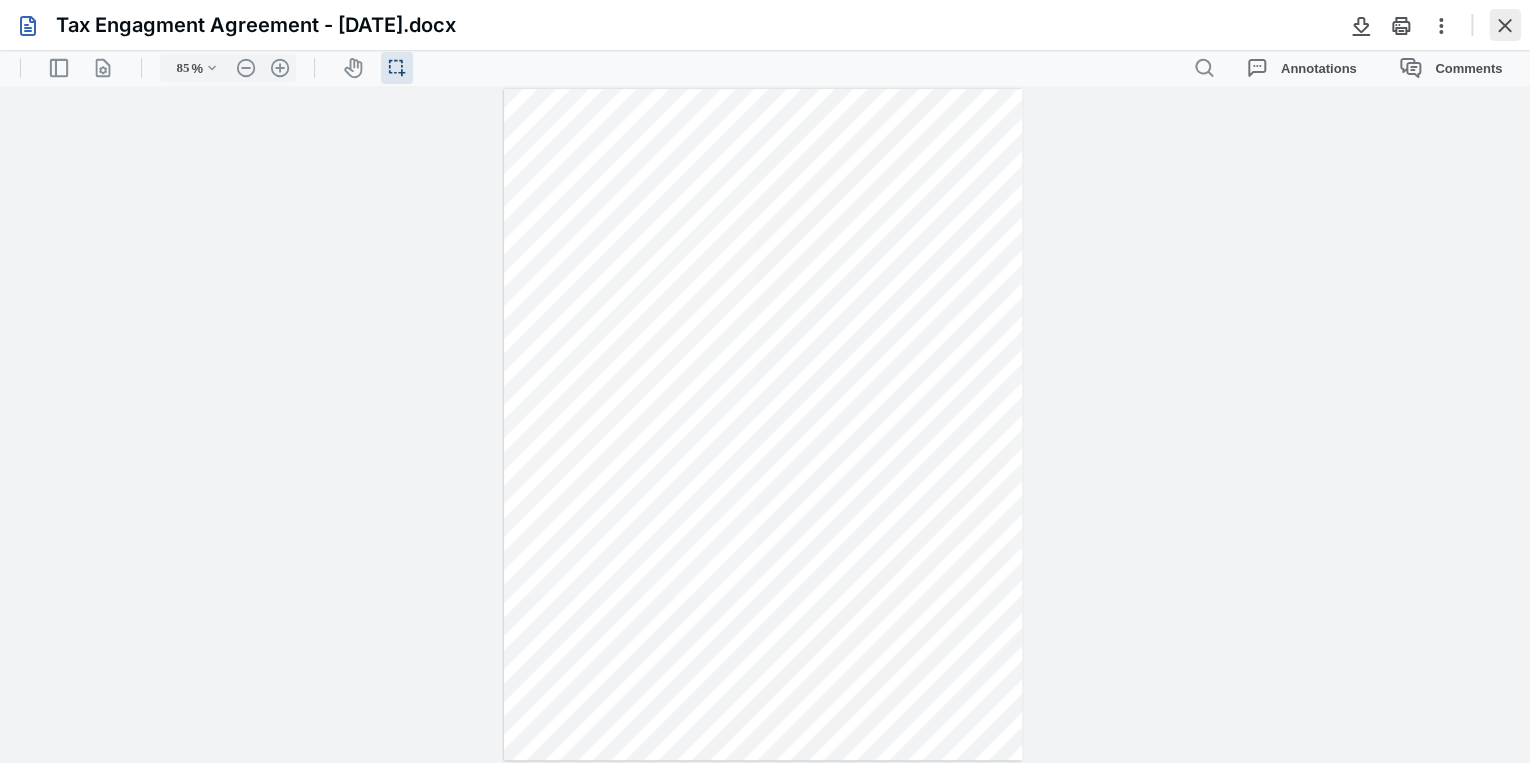 click at bounding box center [1505, 25] 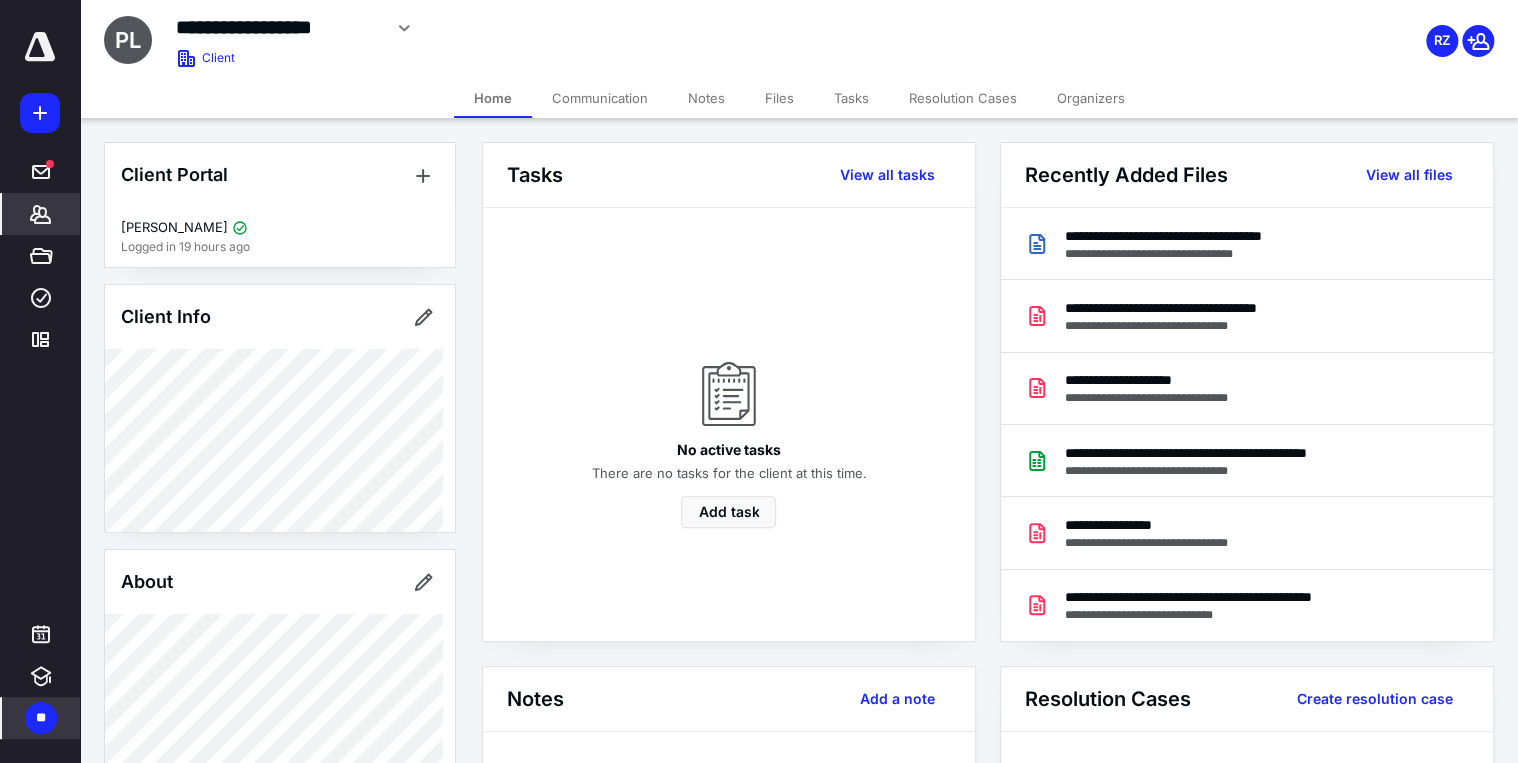 click on "Tasks" at bounding box center (851, 98) 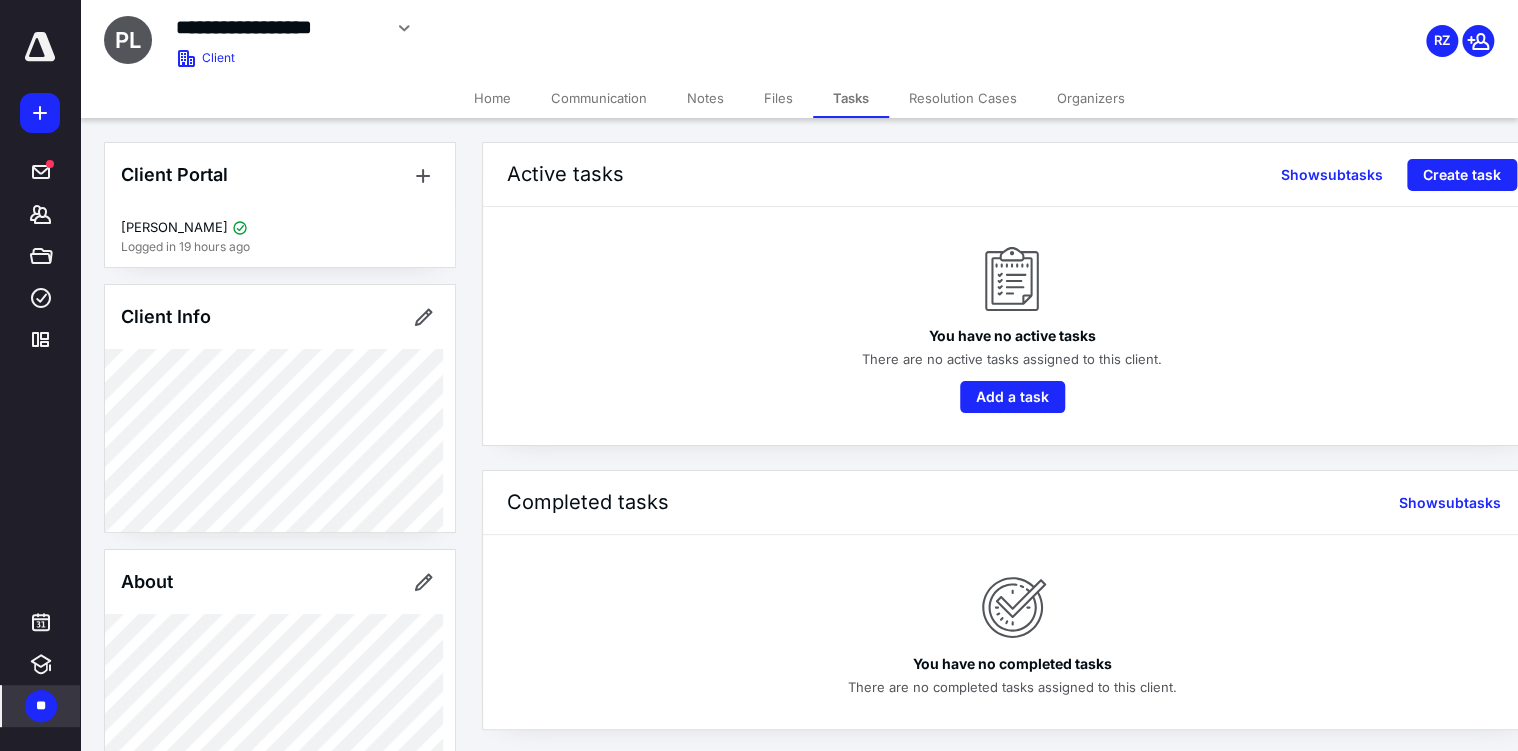 click on "Home" at bounding box center (492, 98) 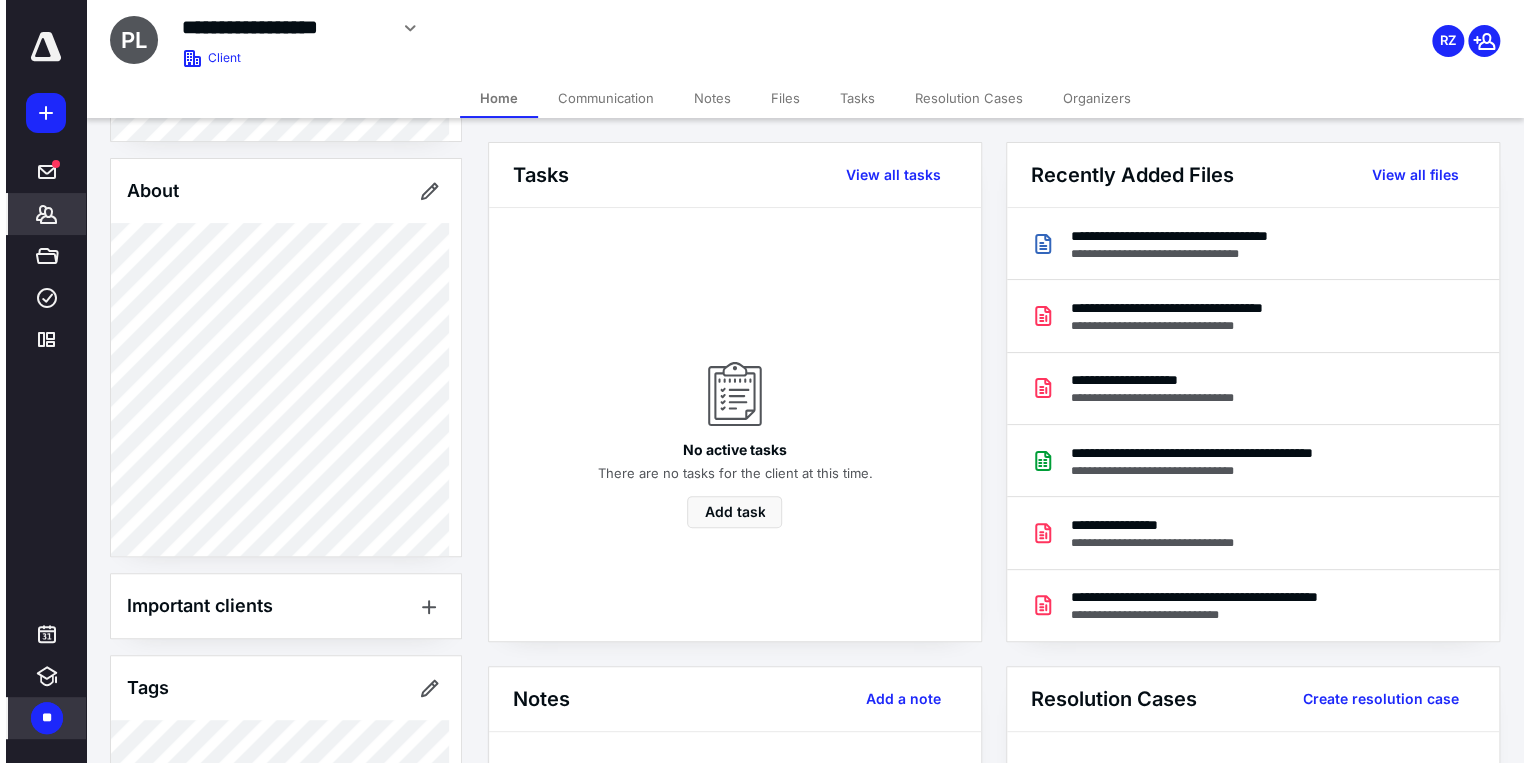 scroll, scrollTop: 460, scrollLeft: 0, axis: vertical 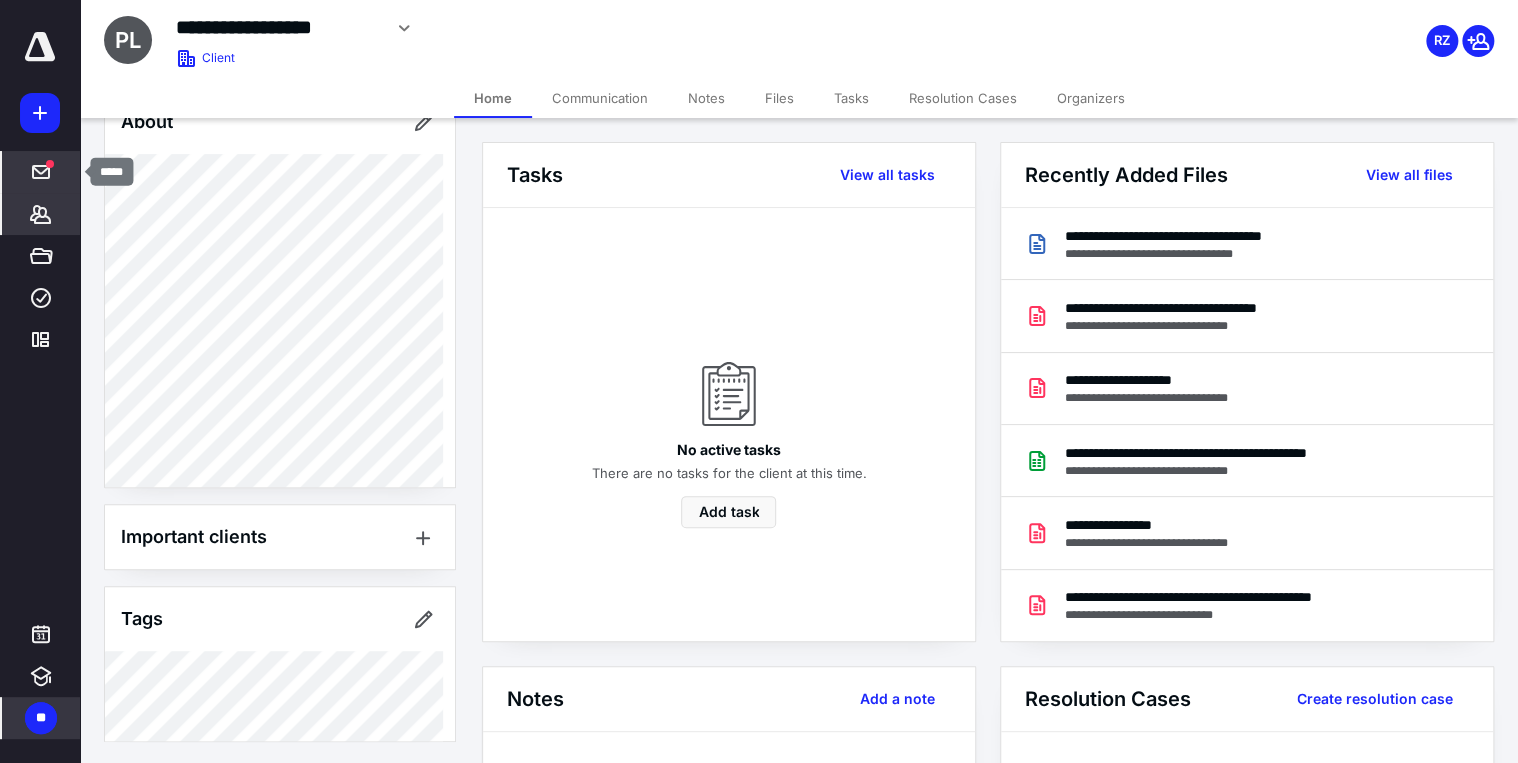 click 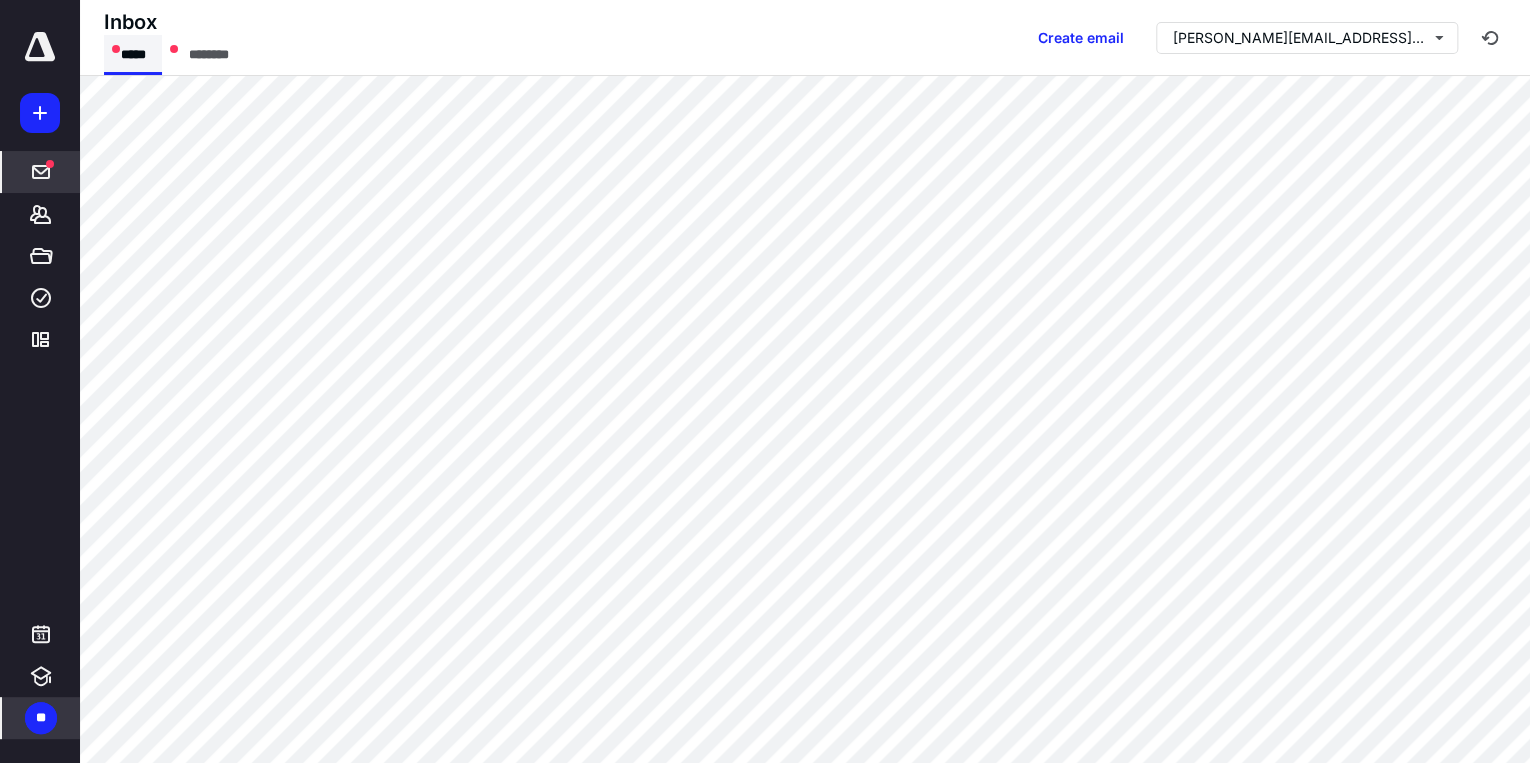 click on "*****" at bounding box center [133, 55] 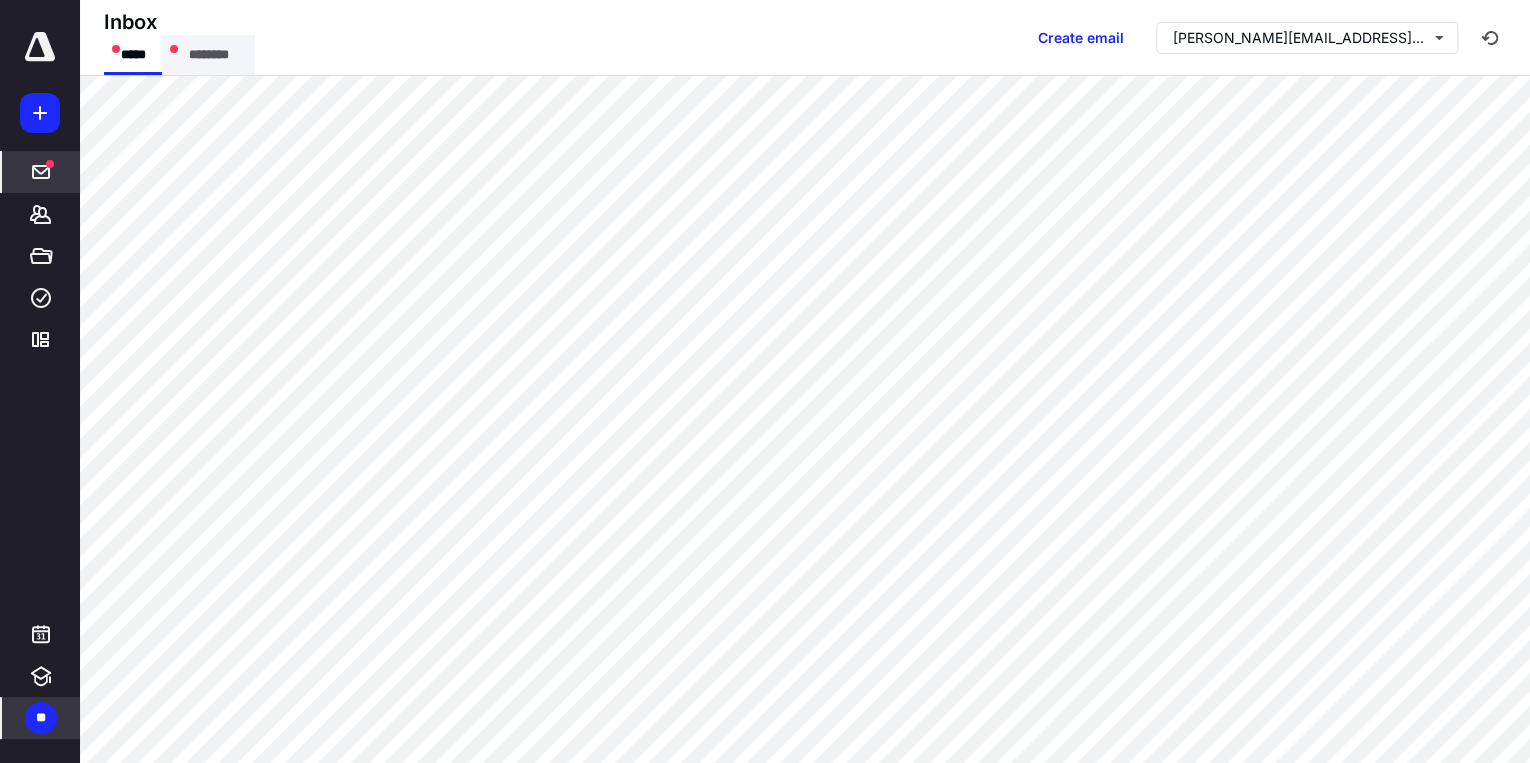 click on "********" at bounding box center (208, 55) 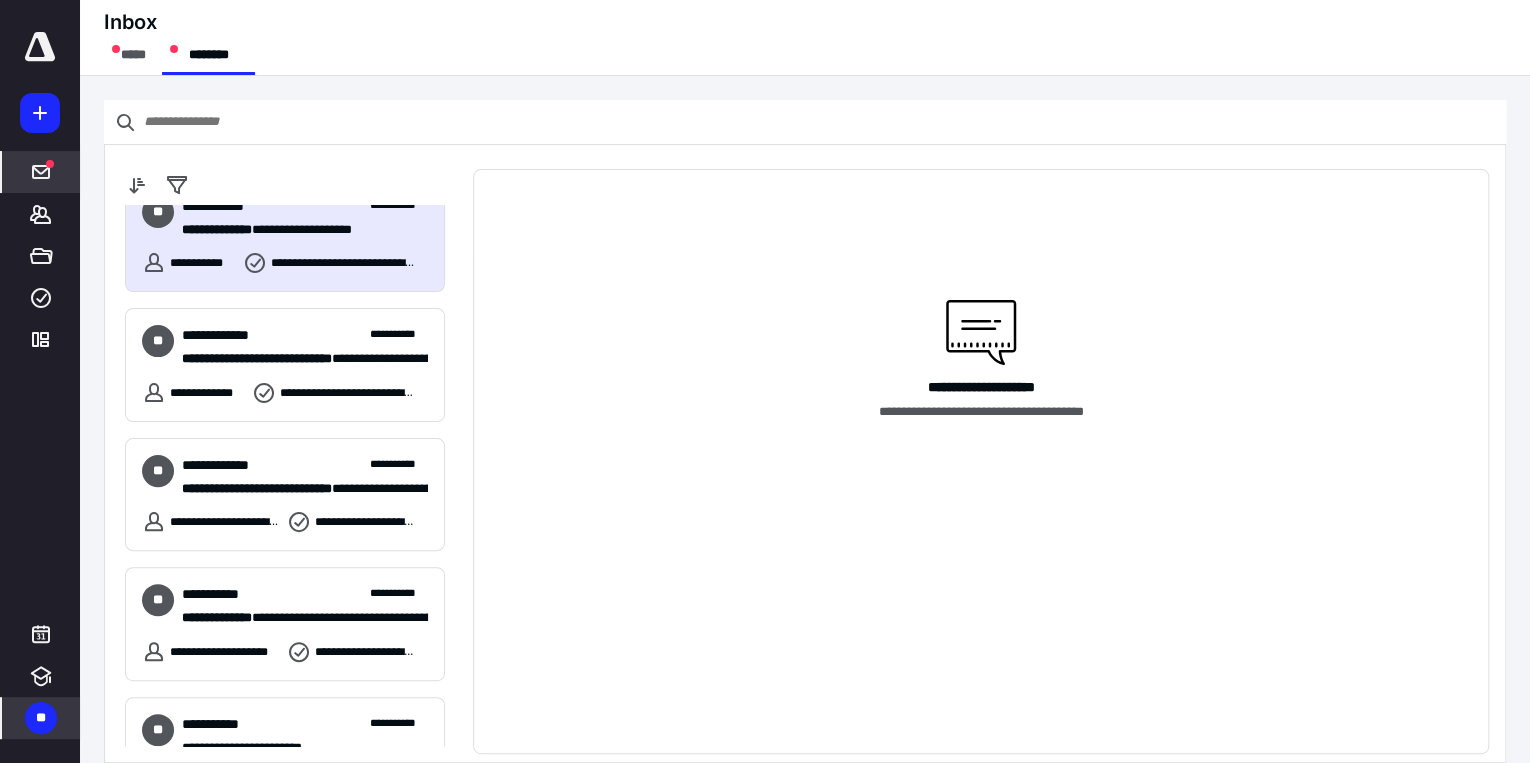 scroll, scrollTop: 0, scrollLeft: 0, axis: both 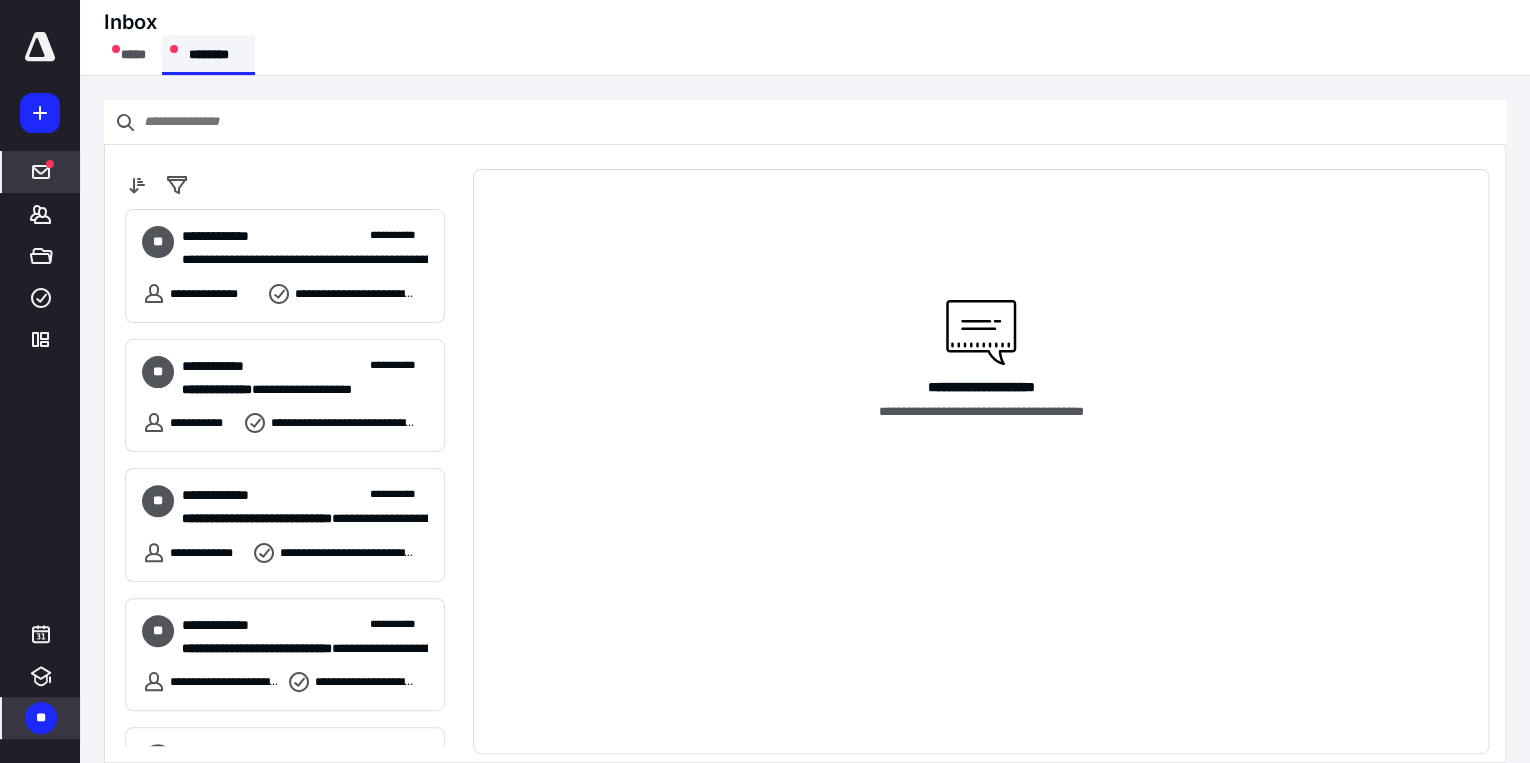 click on "********" at bounding box center [208, 55] 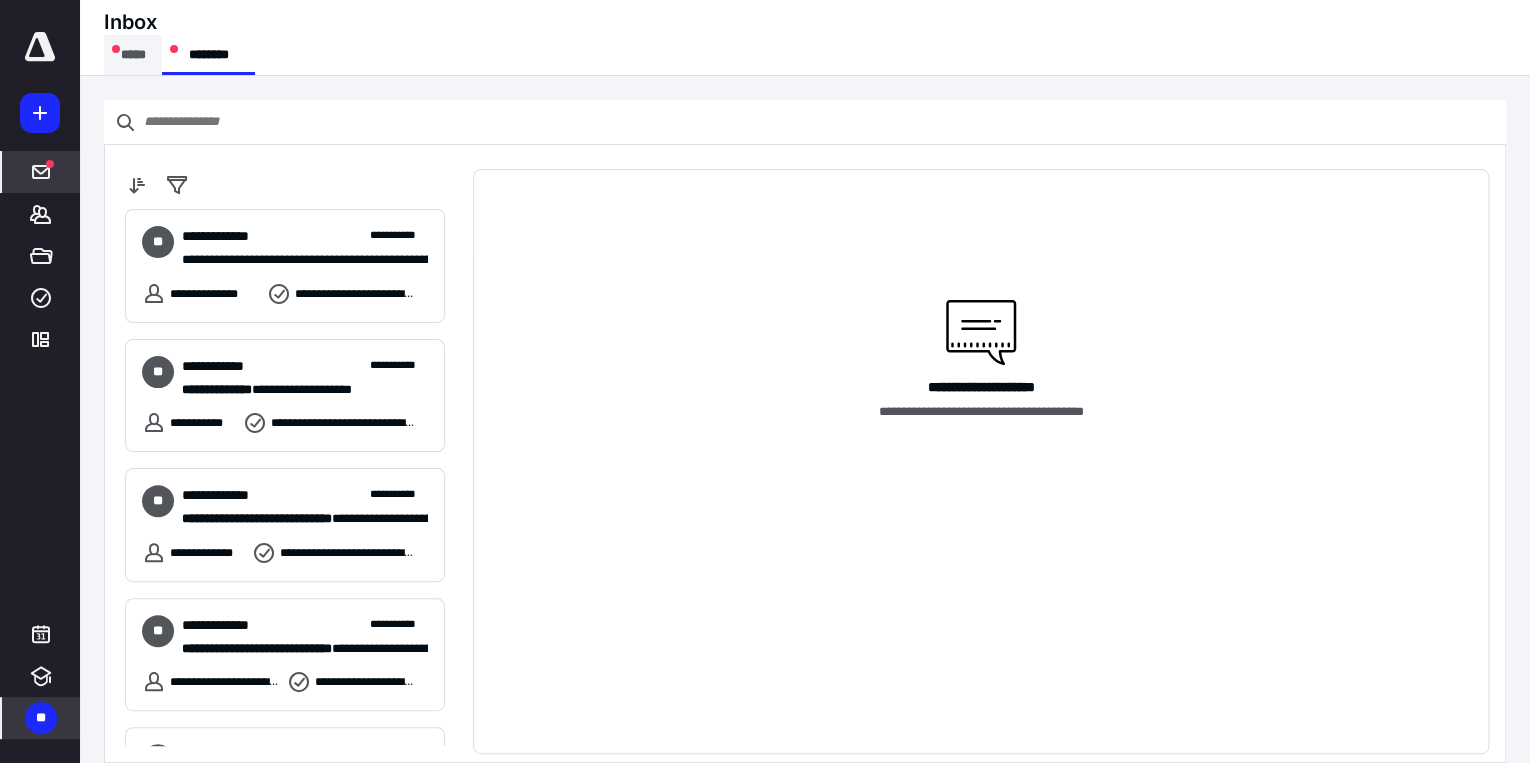 click on "*****" at bounding box center (133, 55) 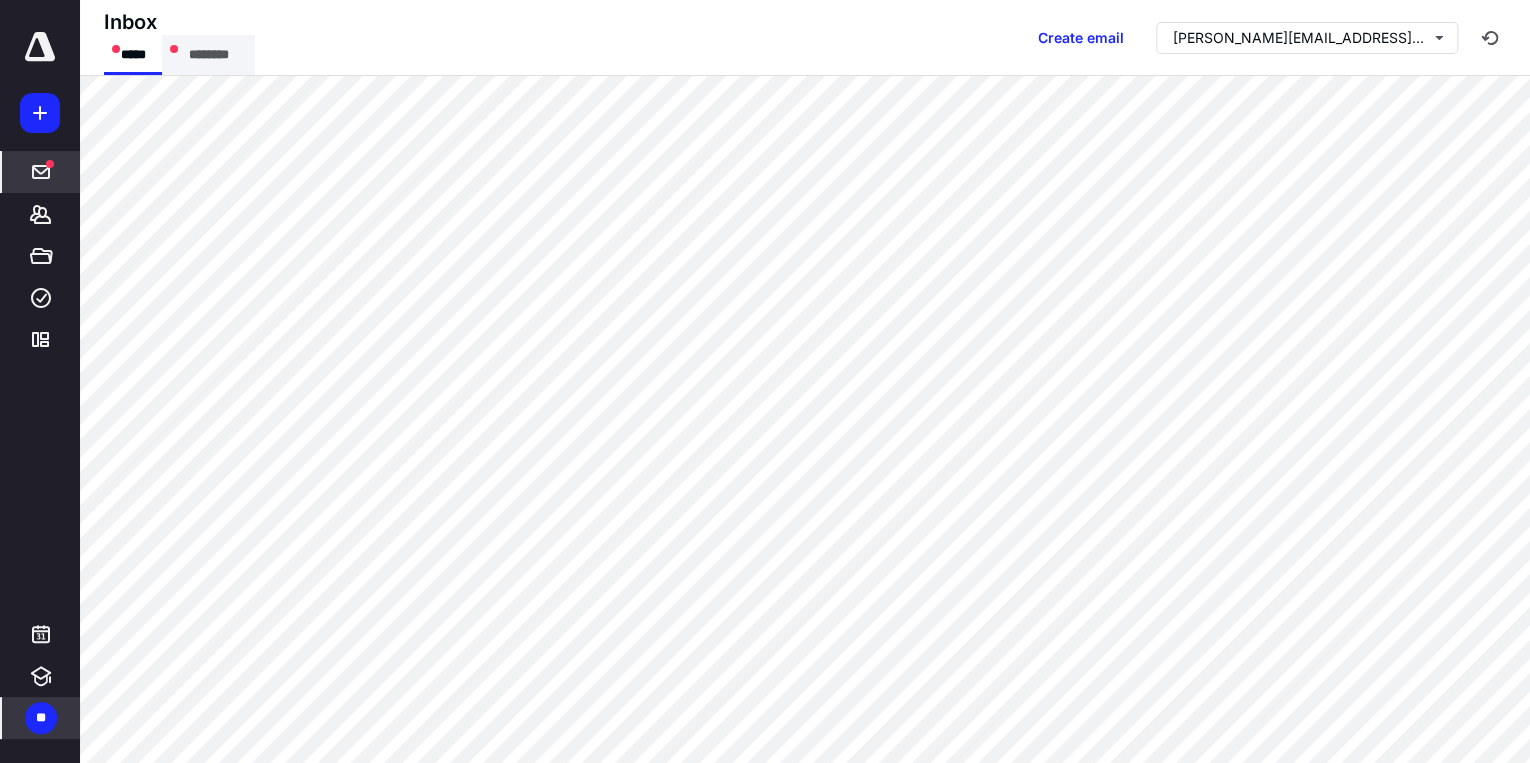 click on "********" at bounding box center (208, 55) 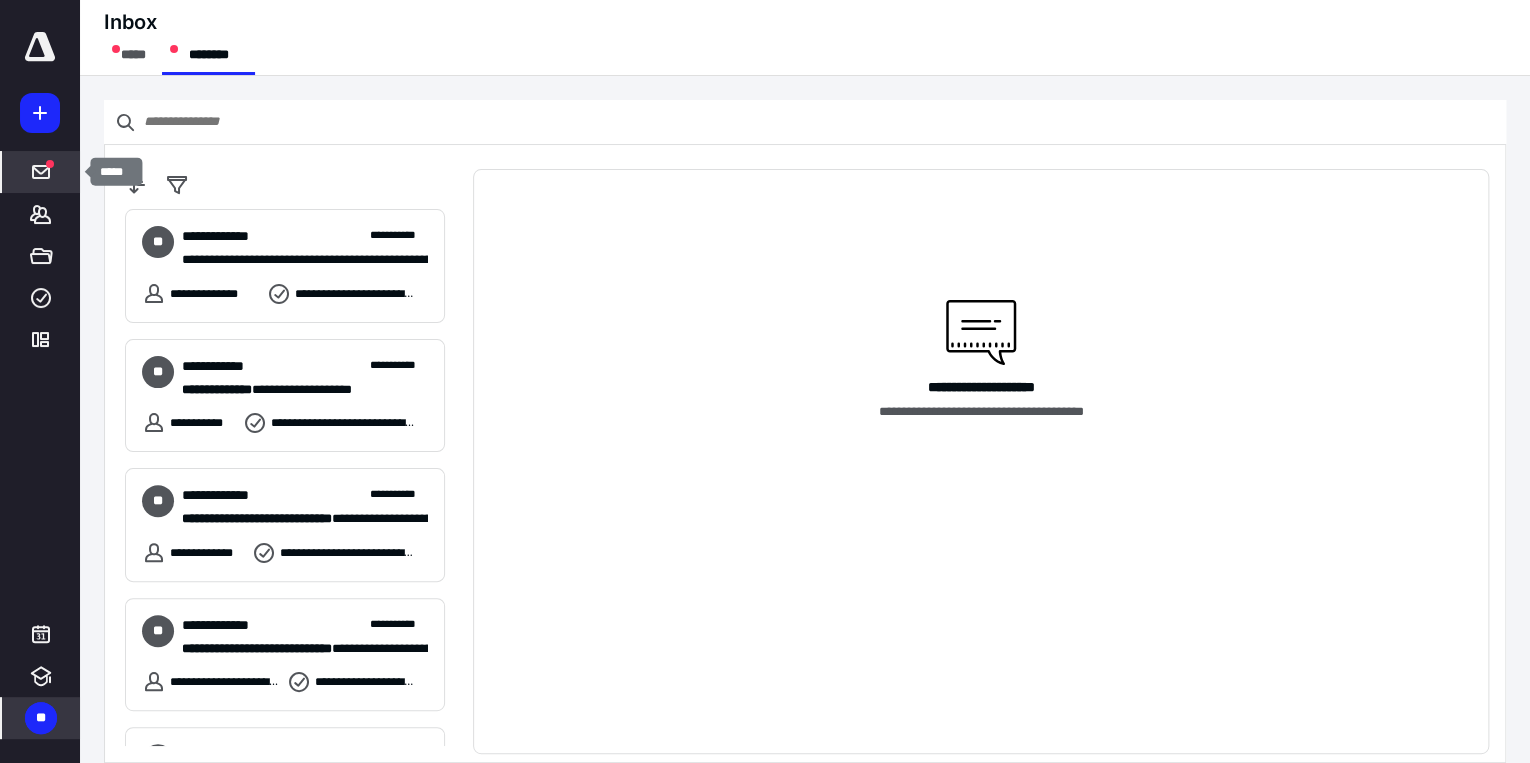 click 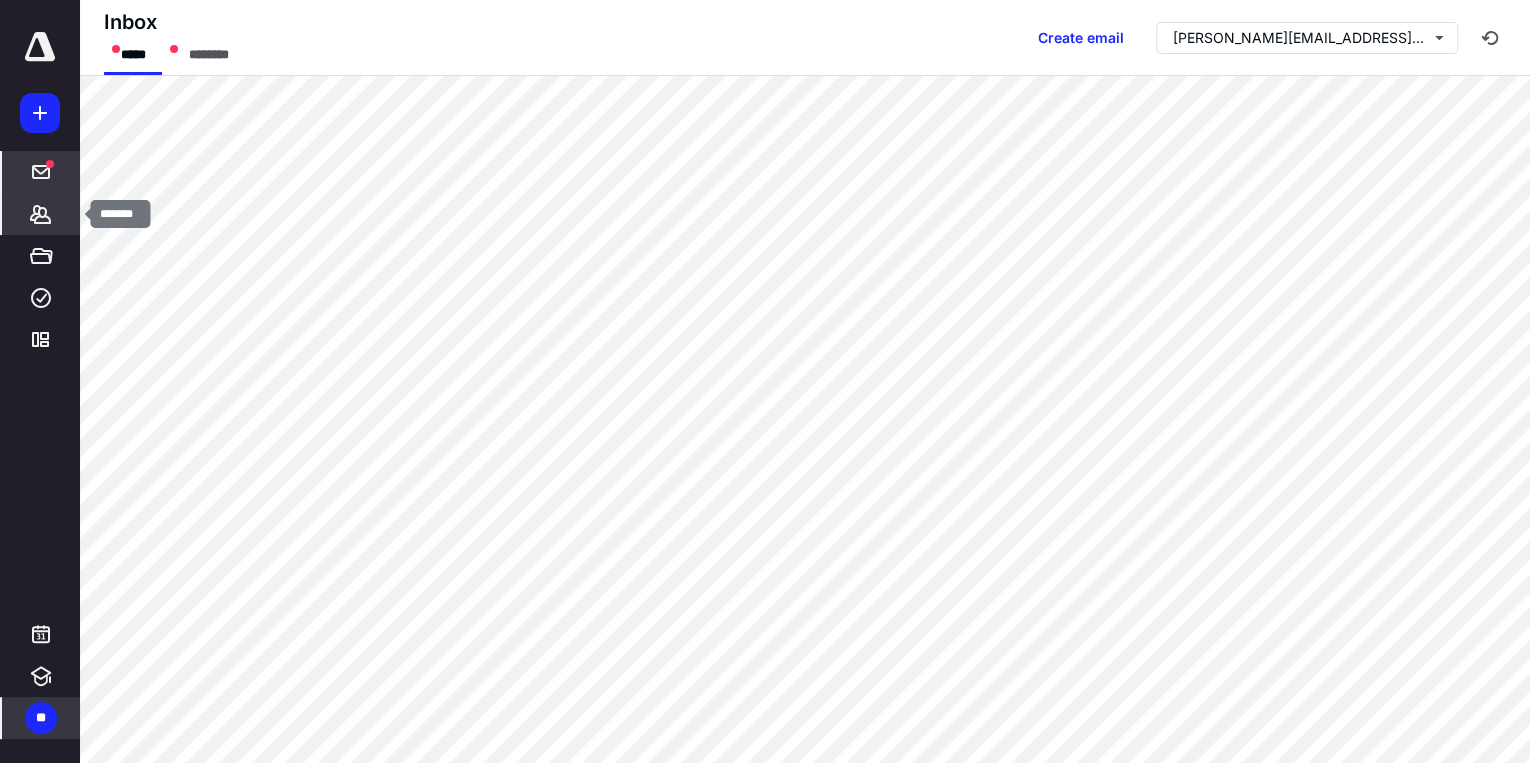 click 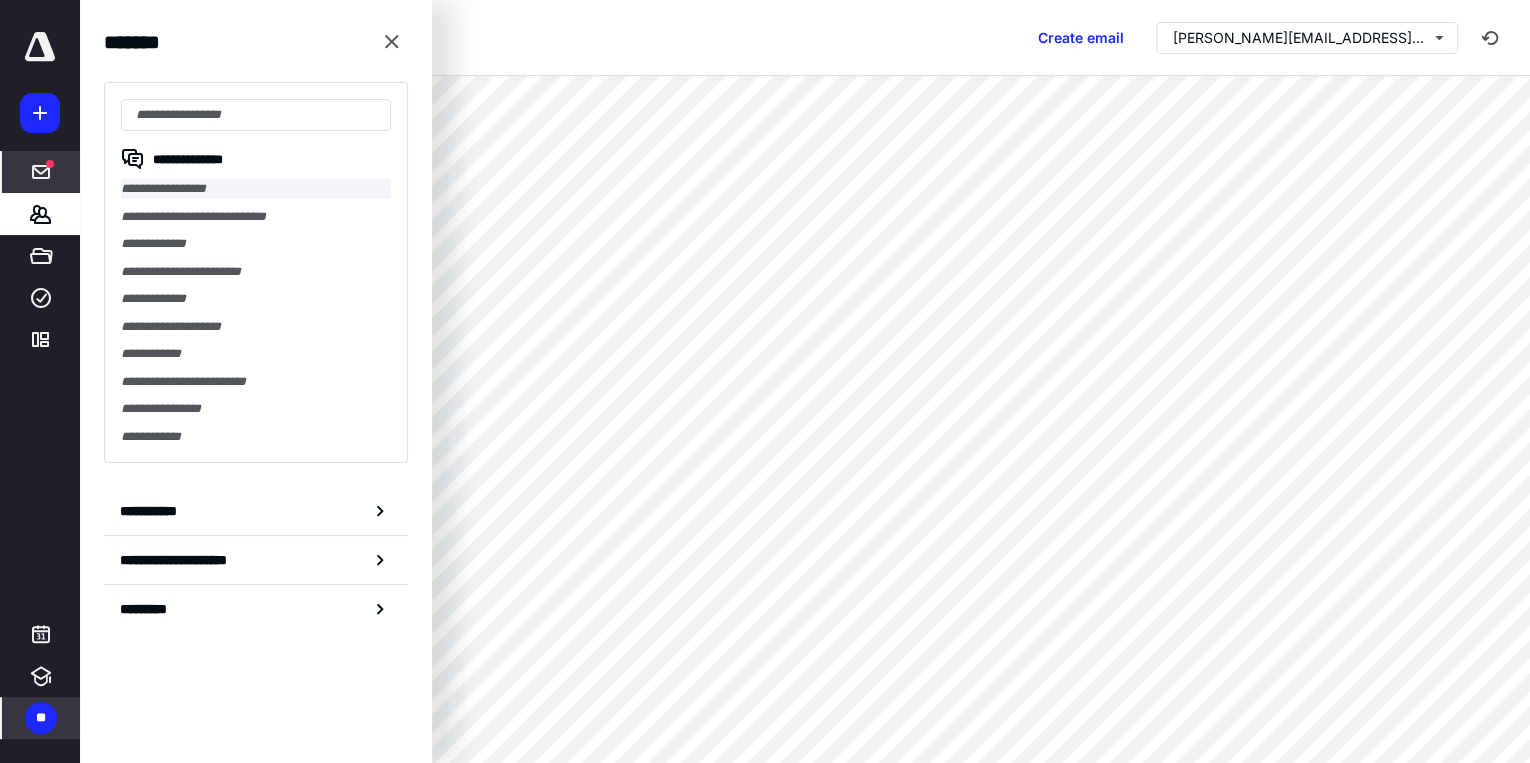click on "**********" at bounding box center [256, 189] 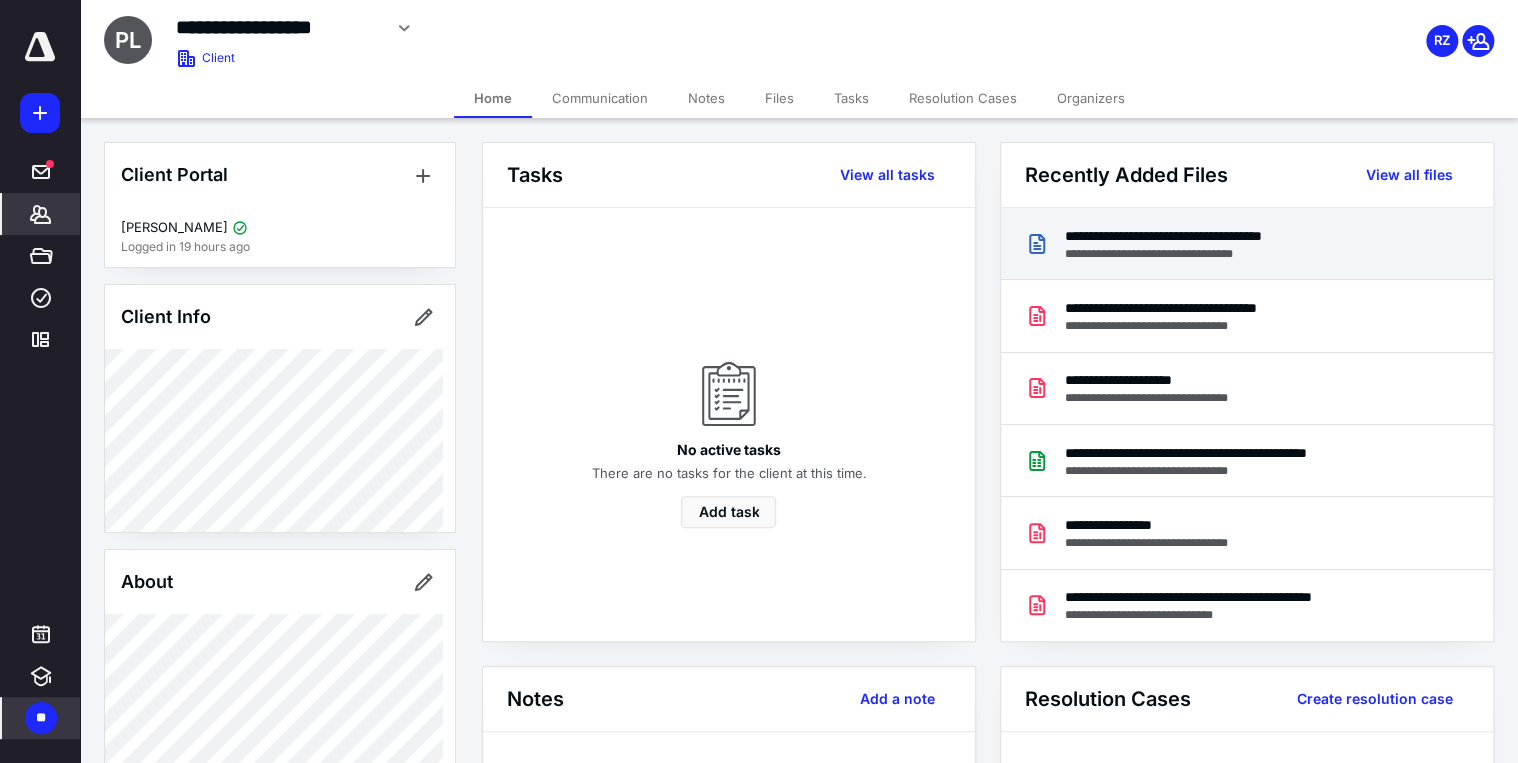 click on "**********" at bounding box center (1211, 254) 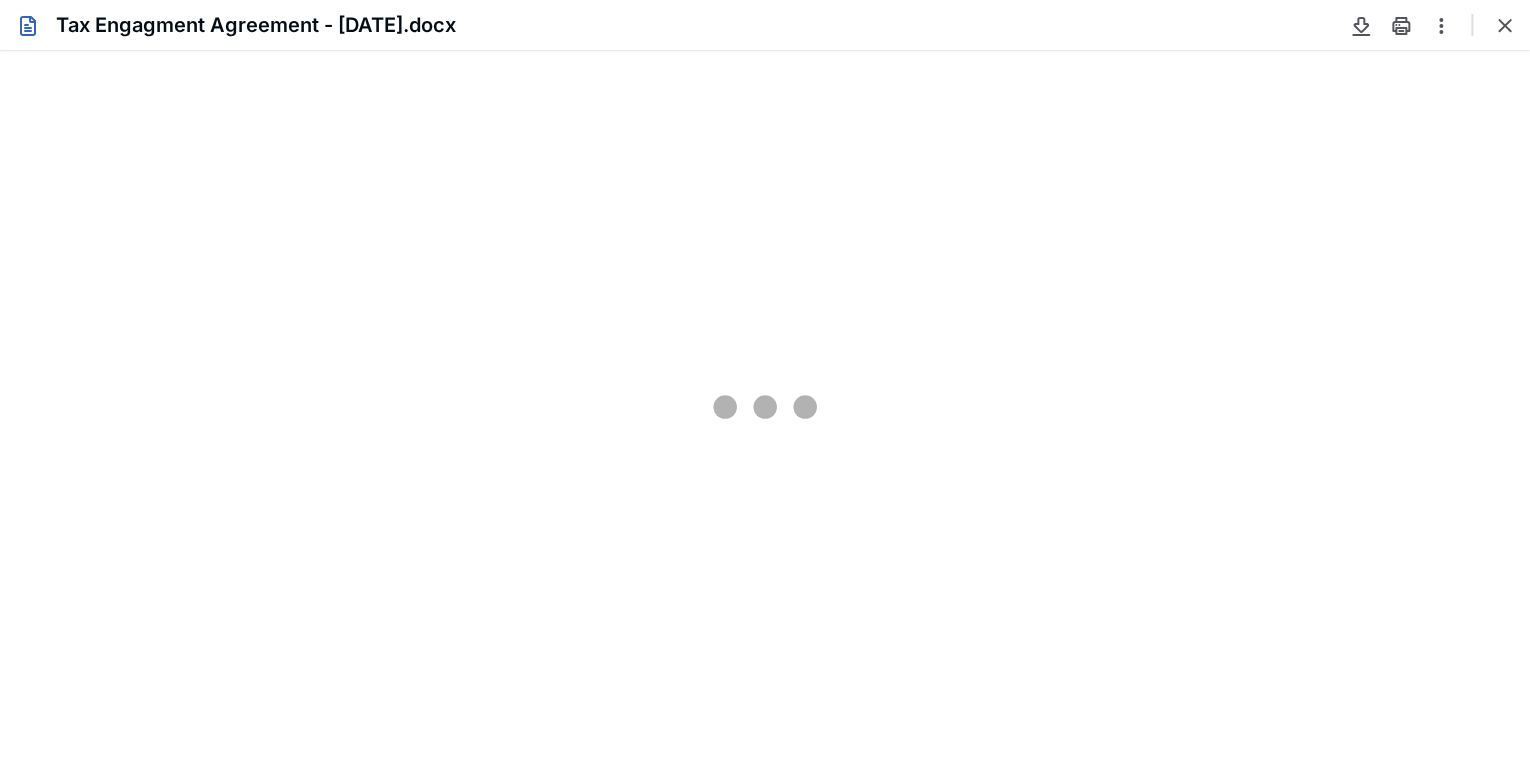 scroll, scrollTop: 0, scrollLeft: 0, axis: both 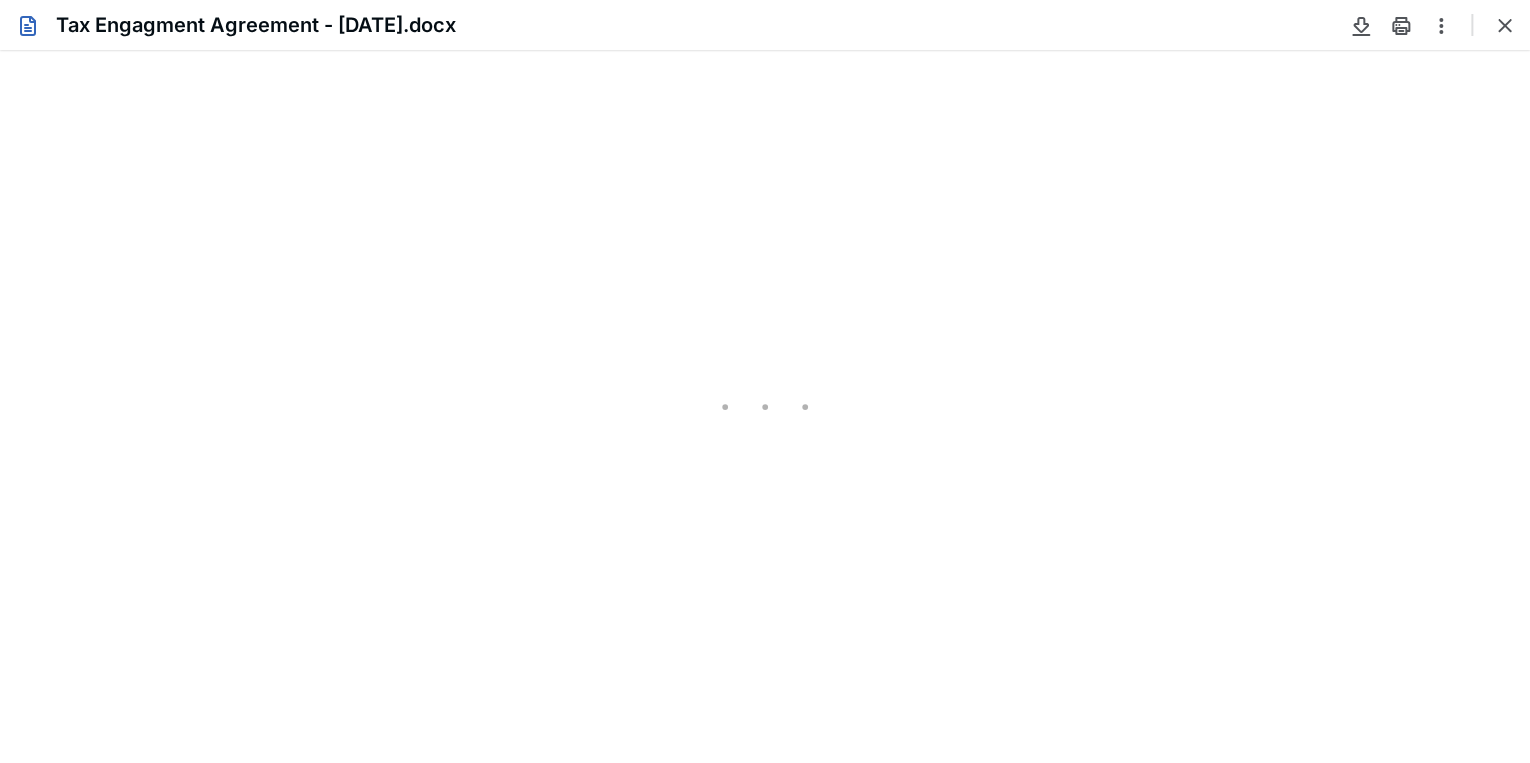 type on "85" 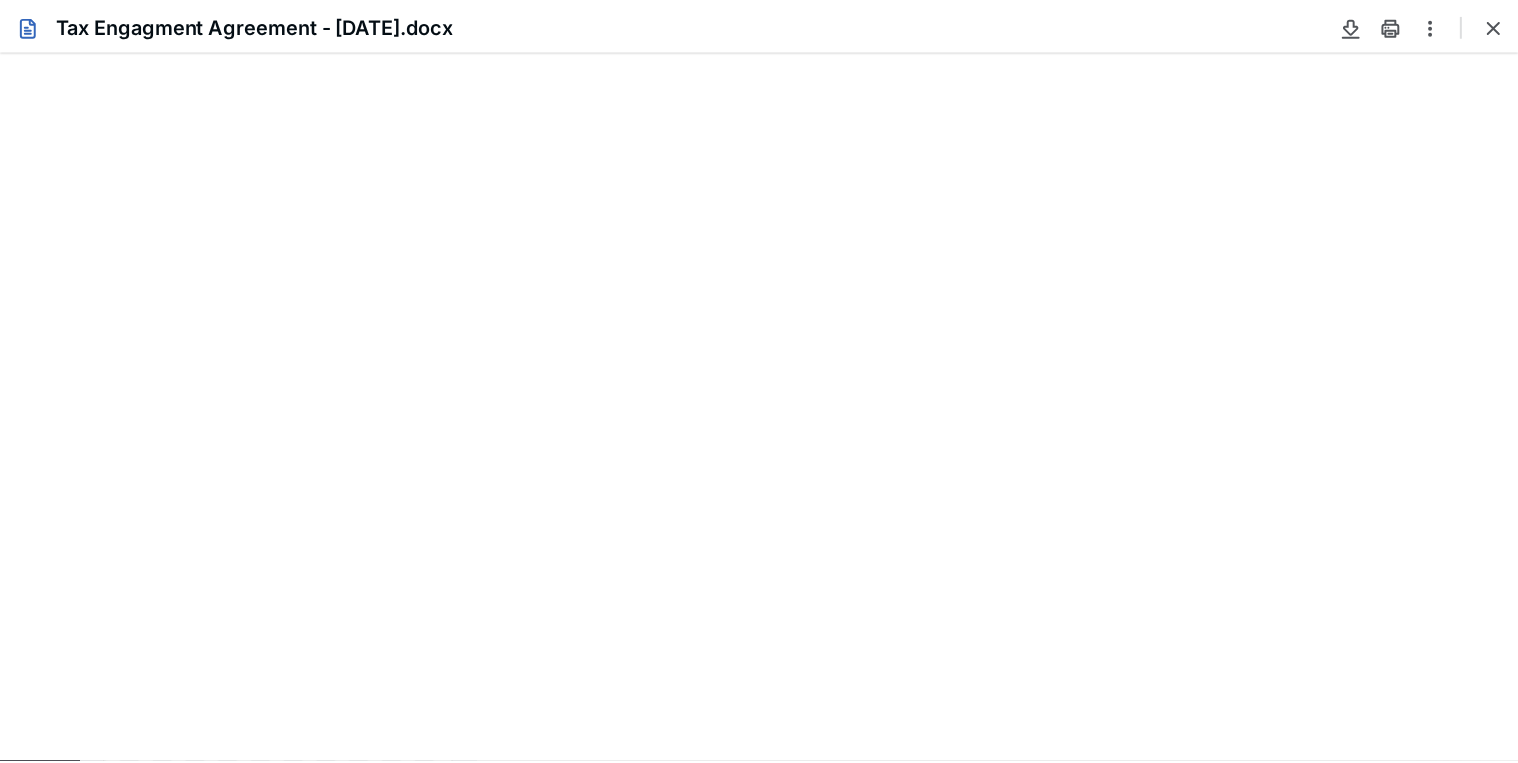 scroll, scrollTop: 39, scrollLeft: 0, axis: vertical 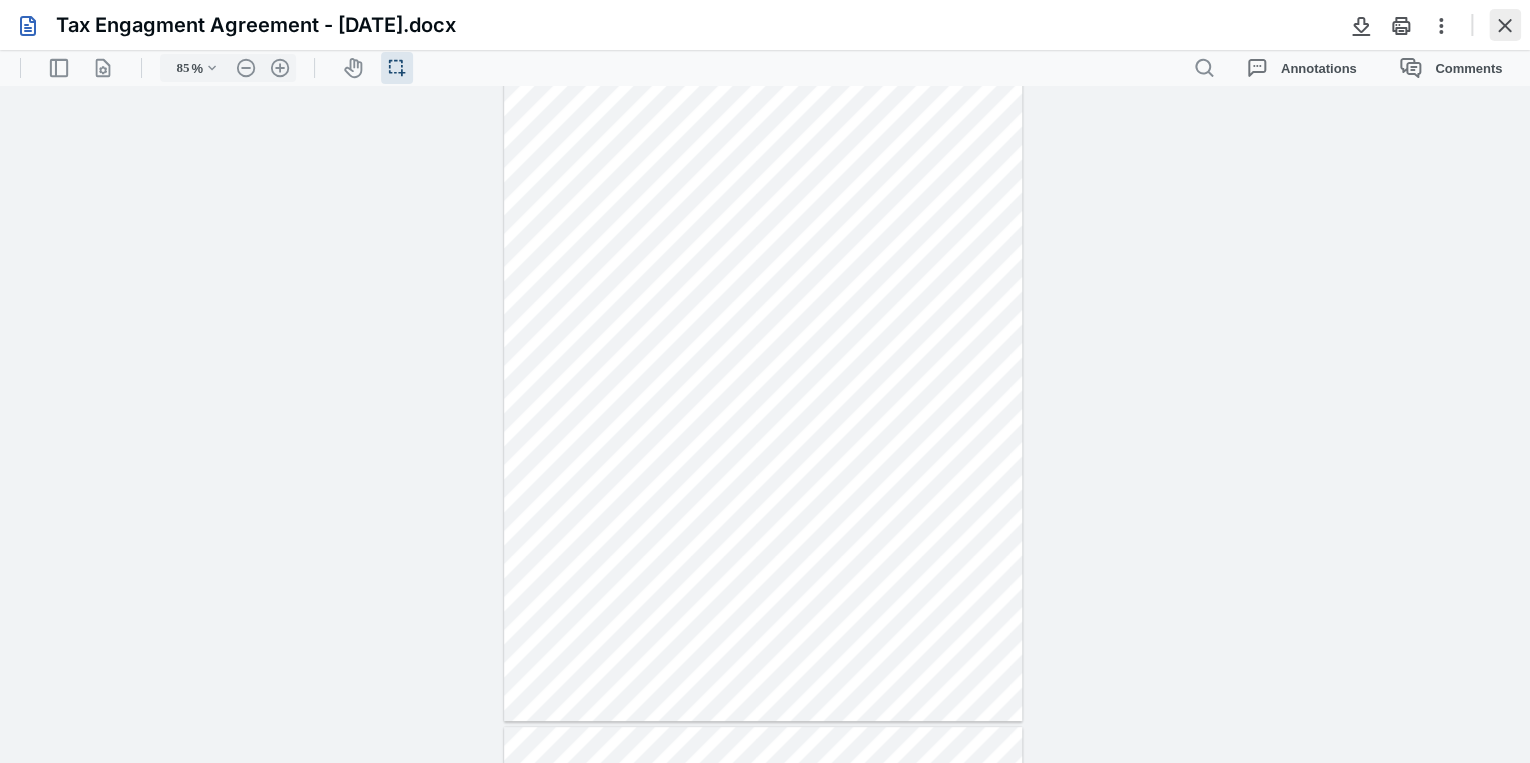 click at bounding box center (1505, 25) 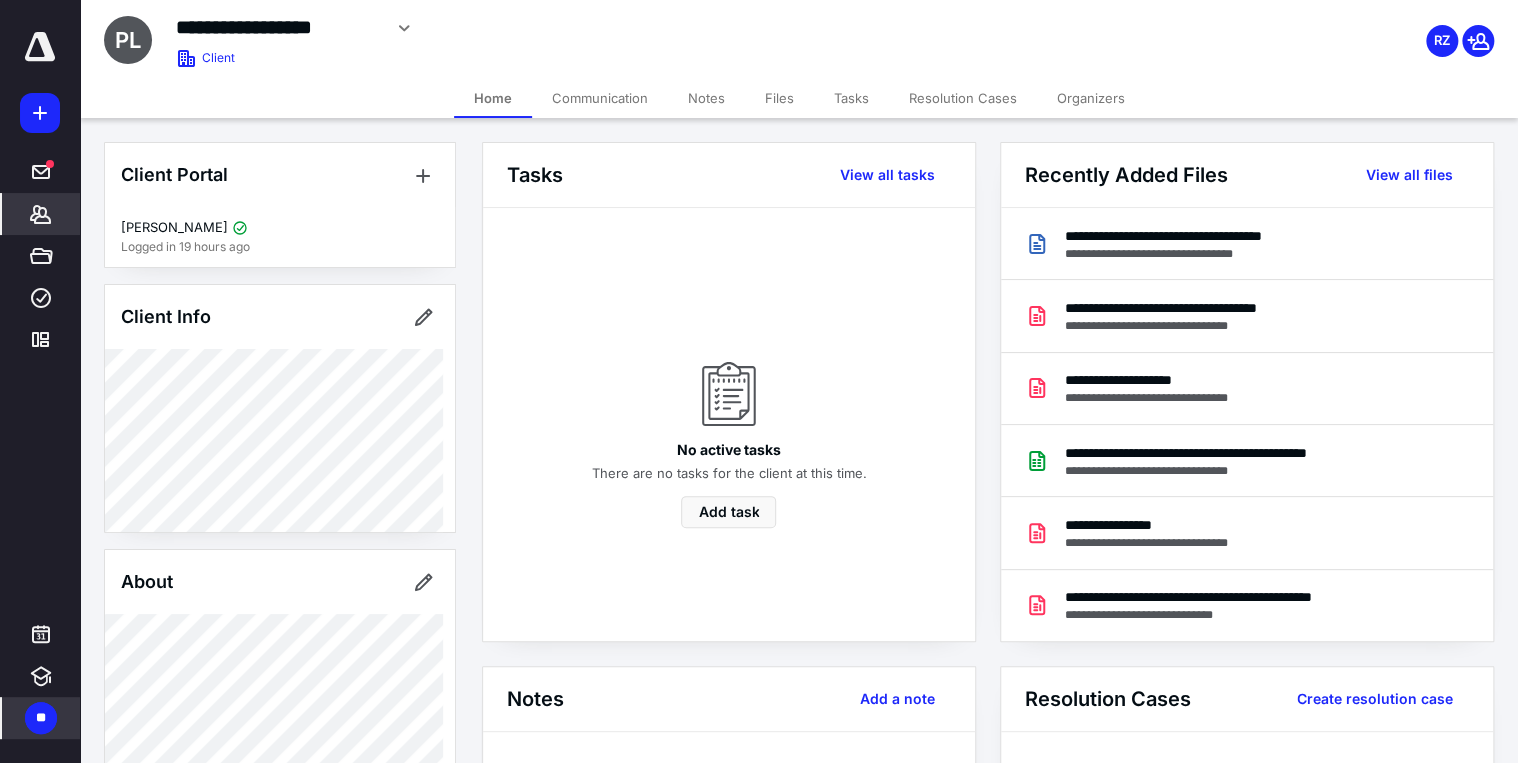 click at bounding box center [40, 47] 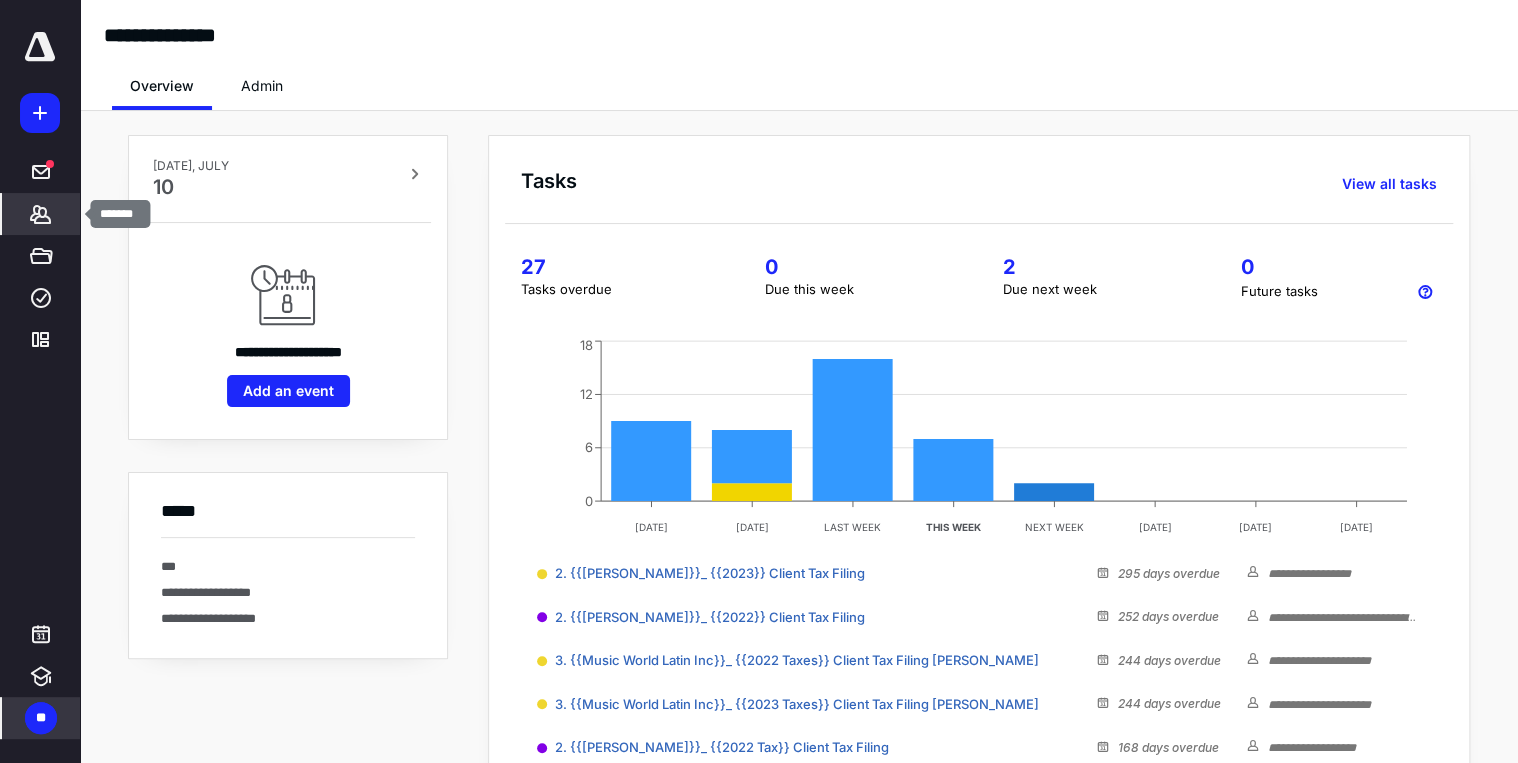 click 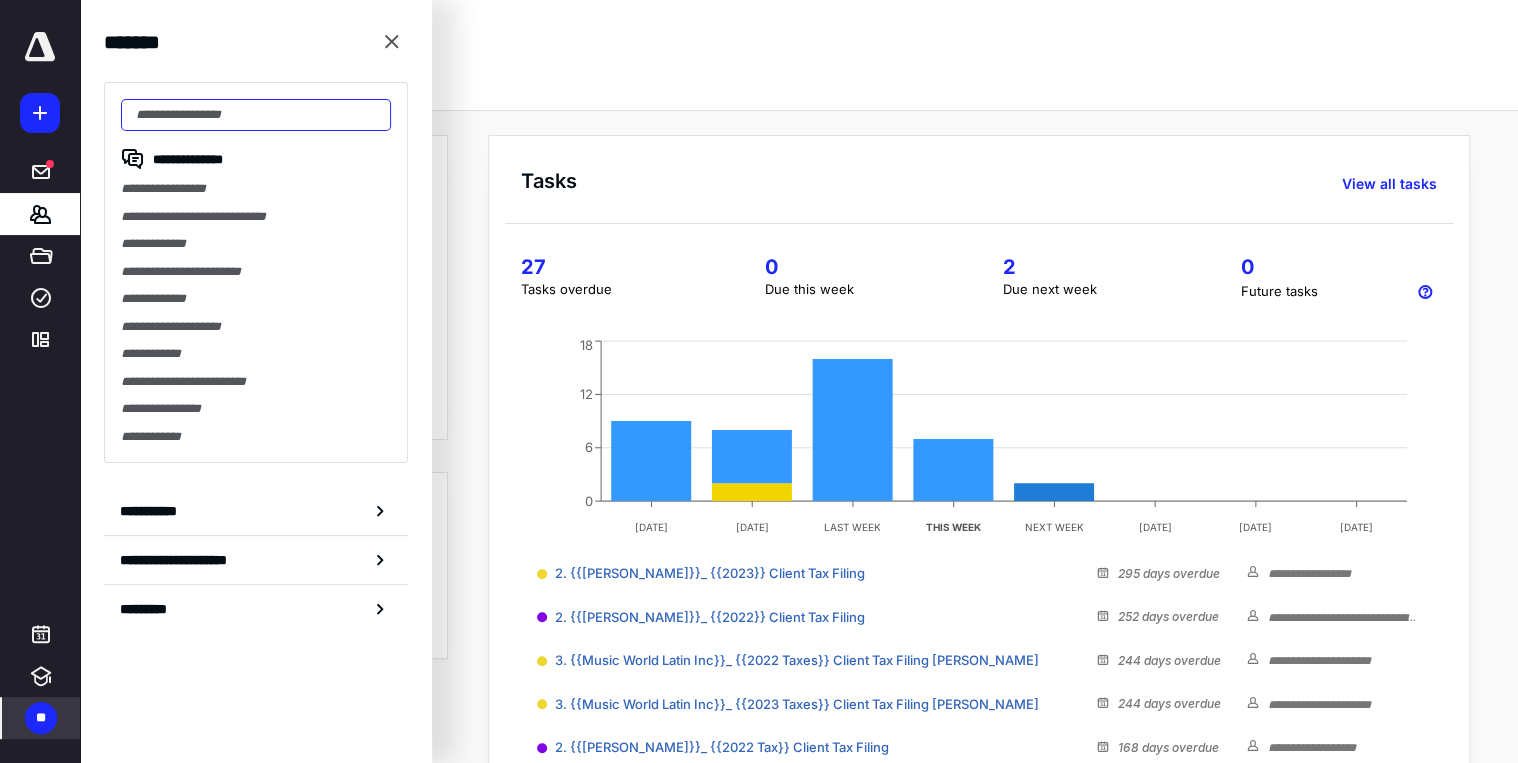click at bounding box center [256, 115] 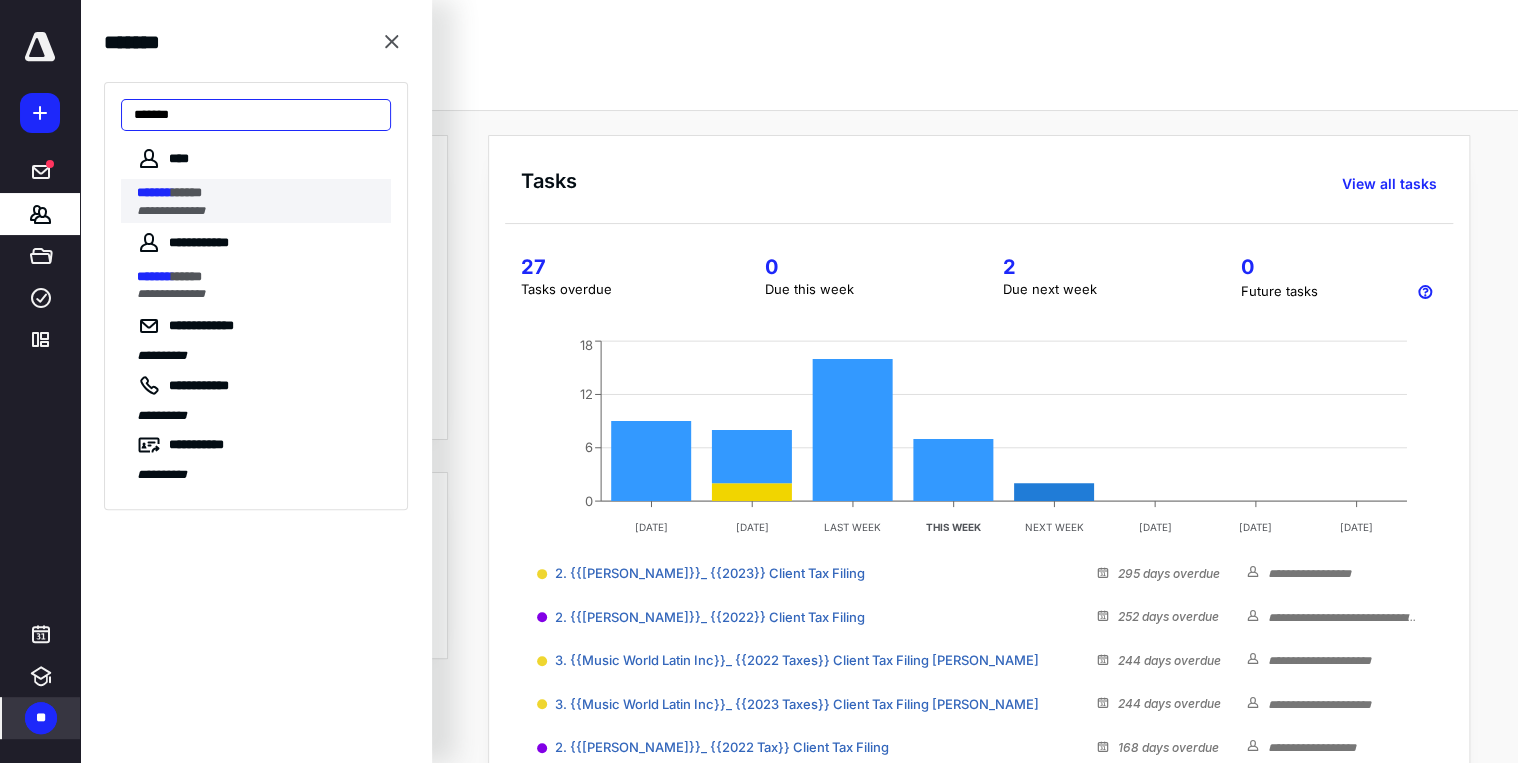 type on "*******" 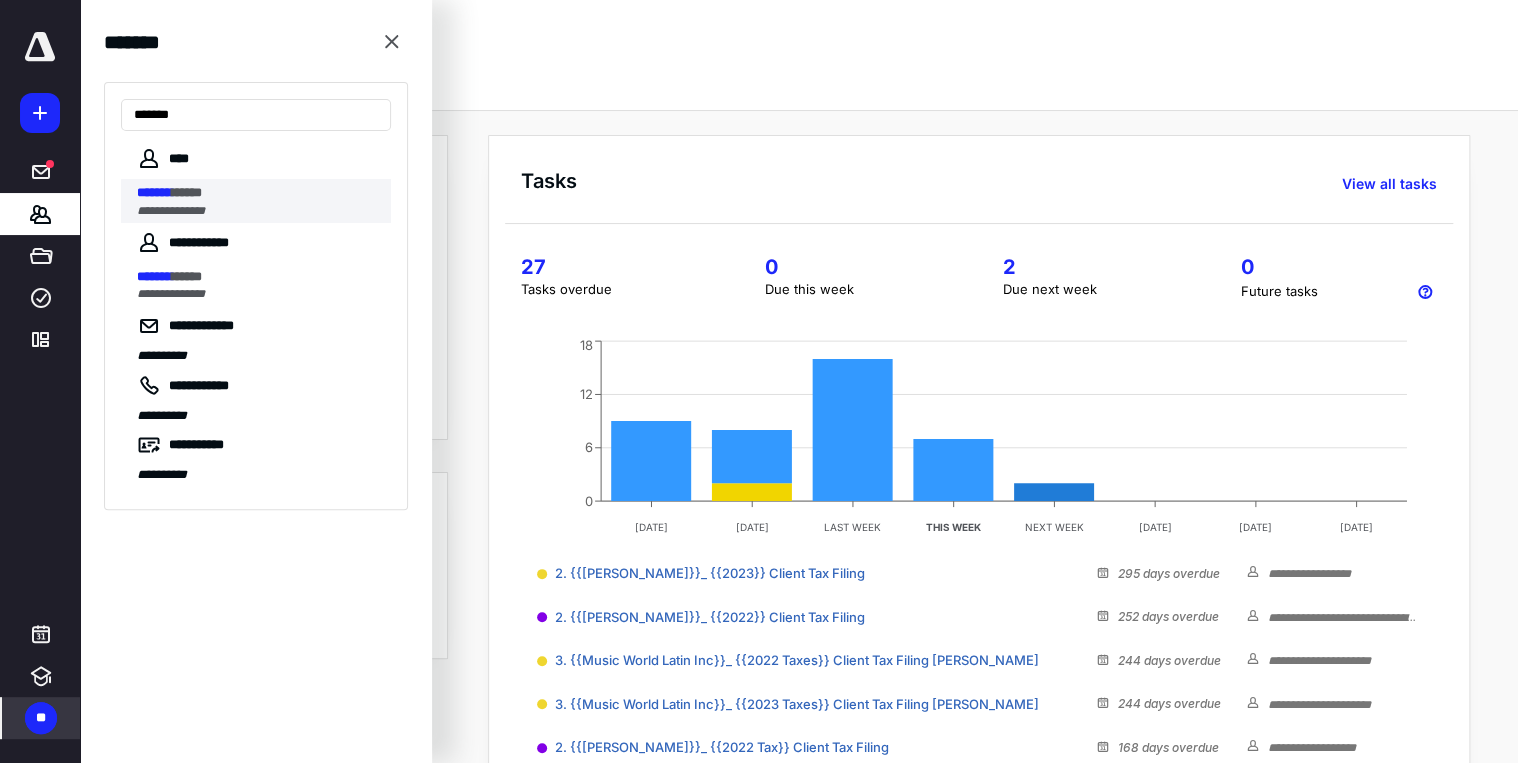 click on "**********" at bounding box center [171, 211] 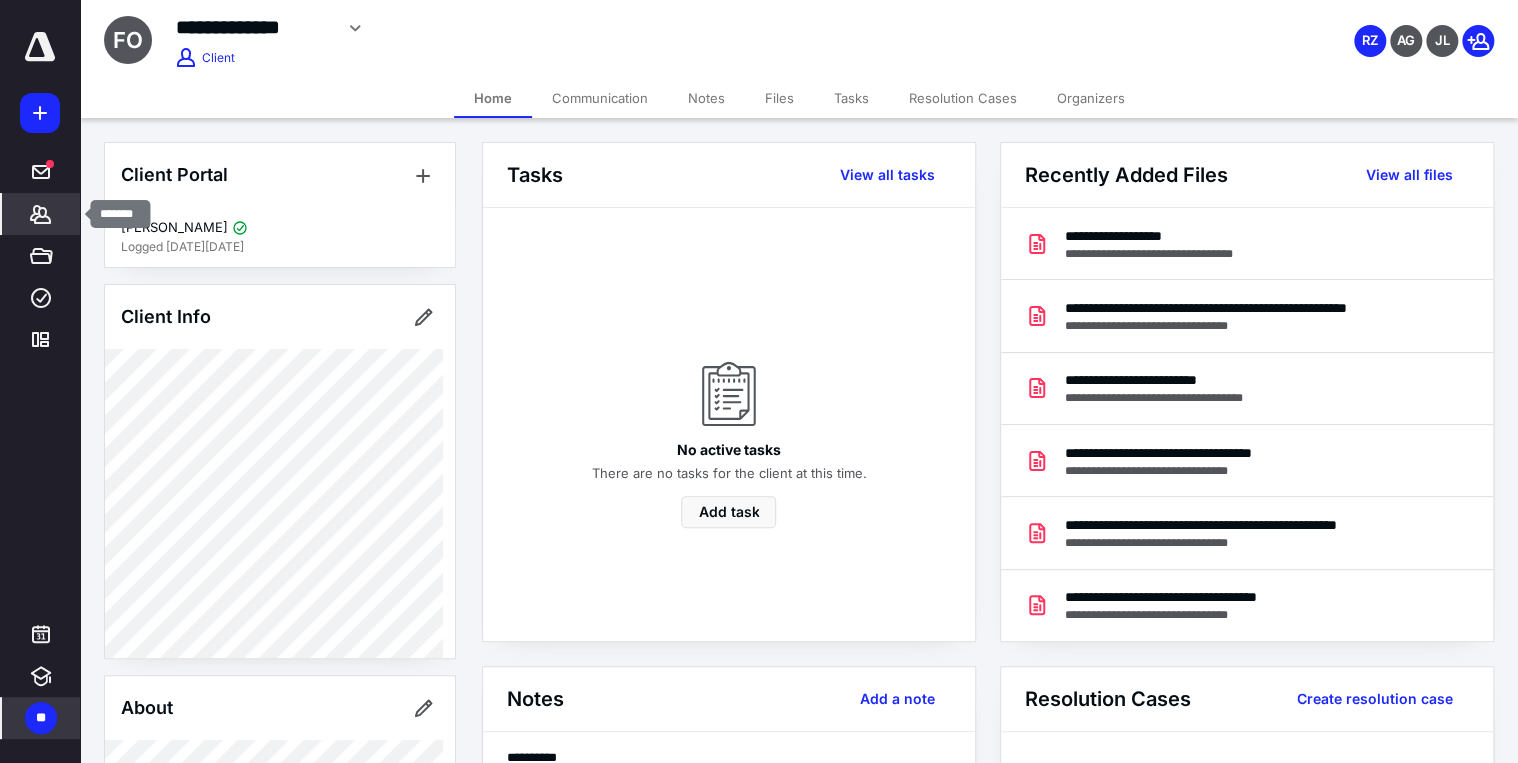 click 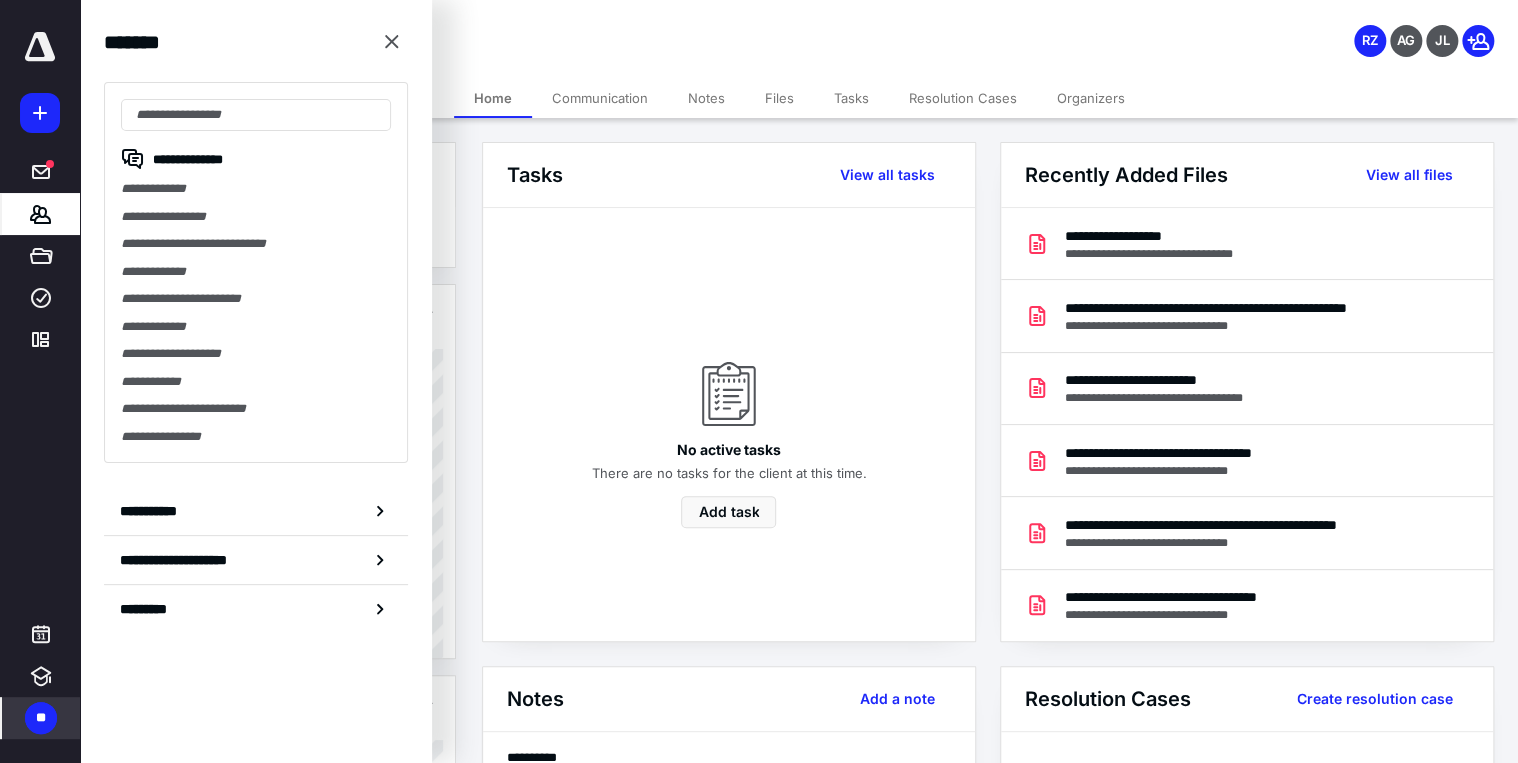 click on "No active tasks There are no tasks for the client at this time. Add task" at bounding box center (729, 424) 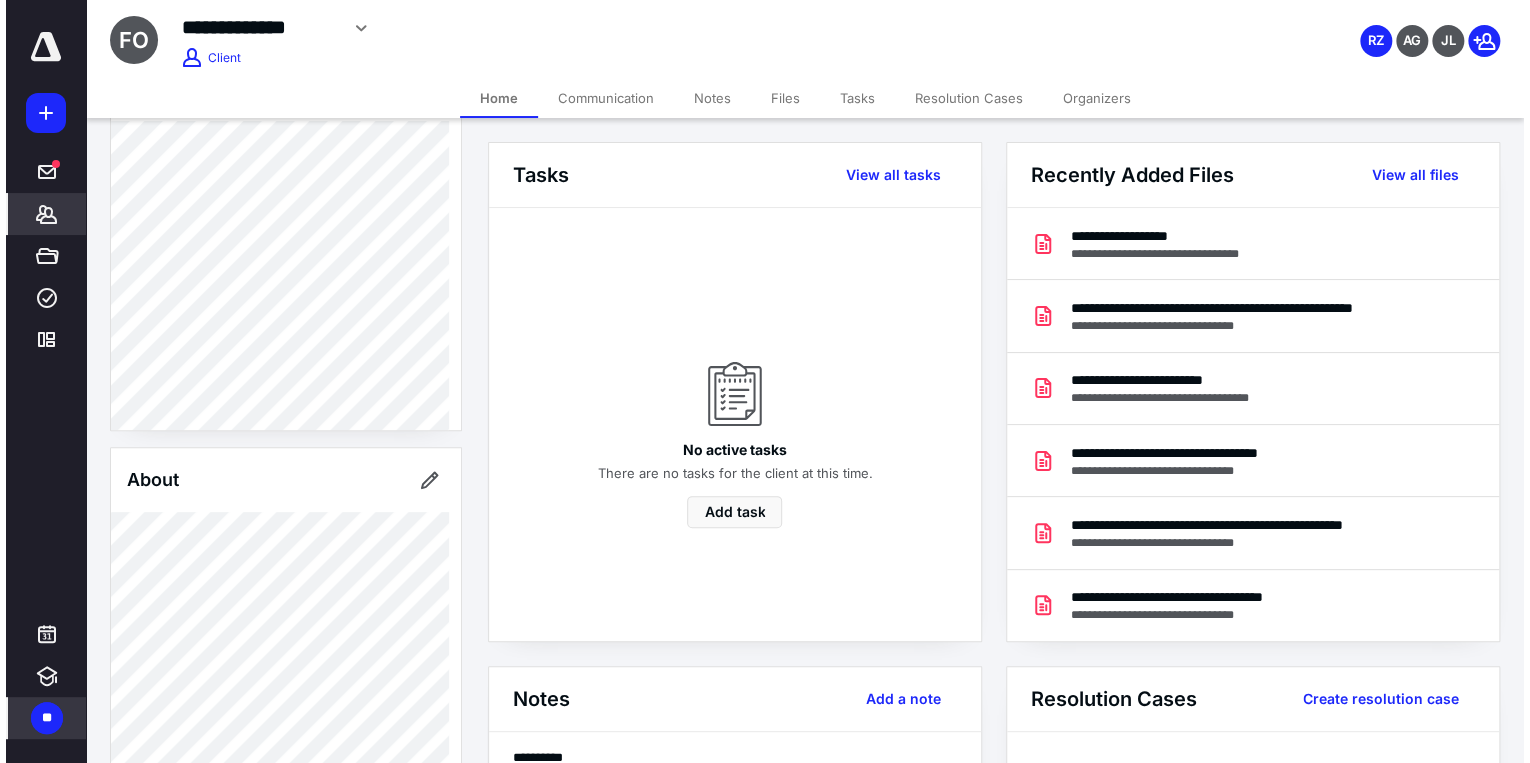 scroll, scrollTop: 320, scrollLeft: 0, axis: vertical 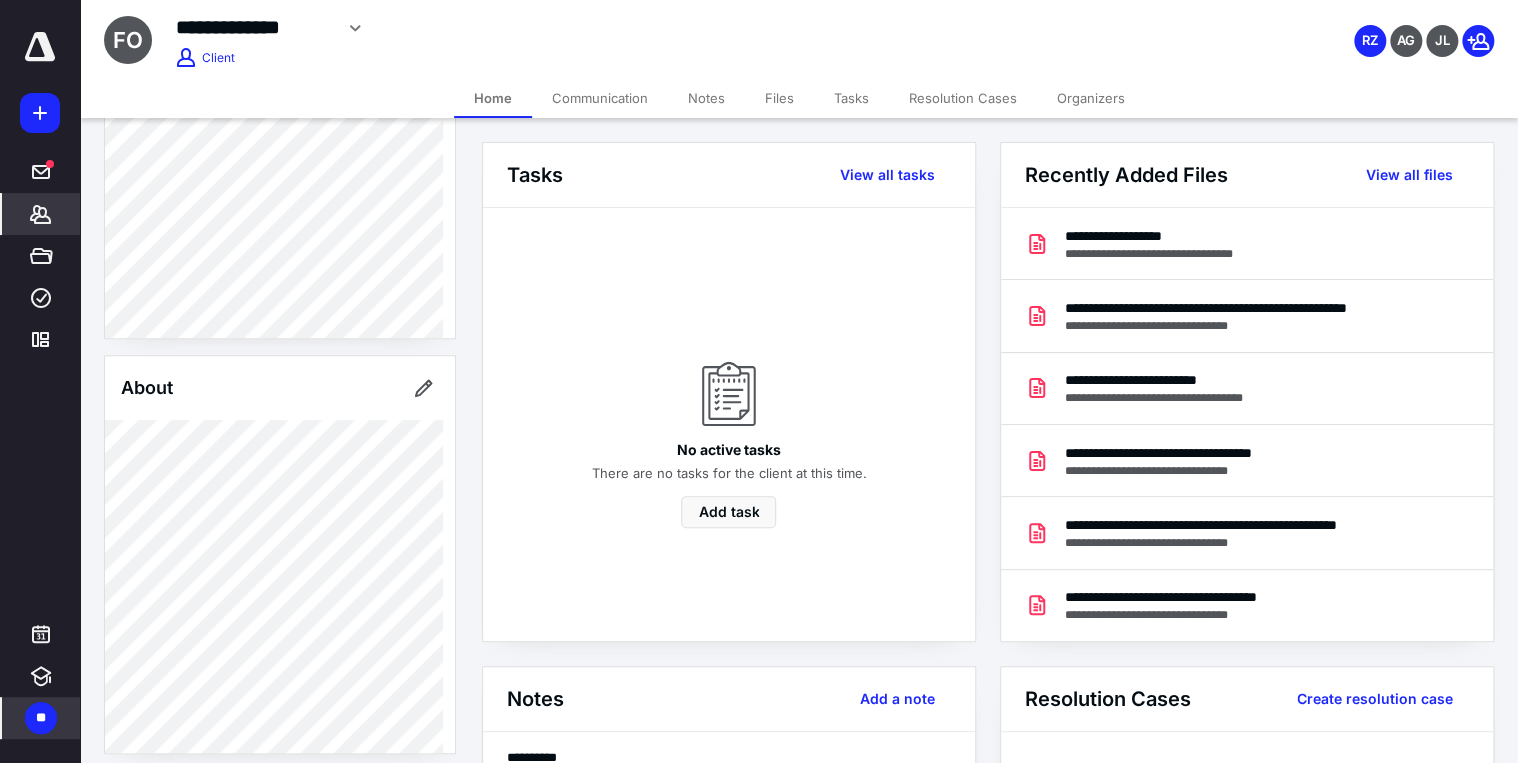 click on "Files" at bounding box center (779, 98) 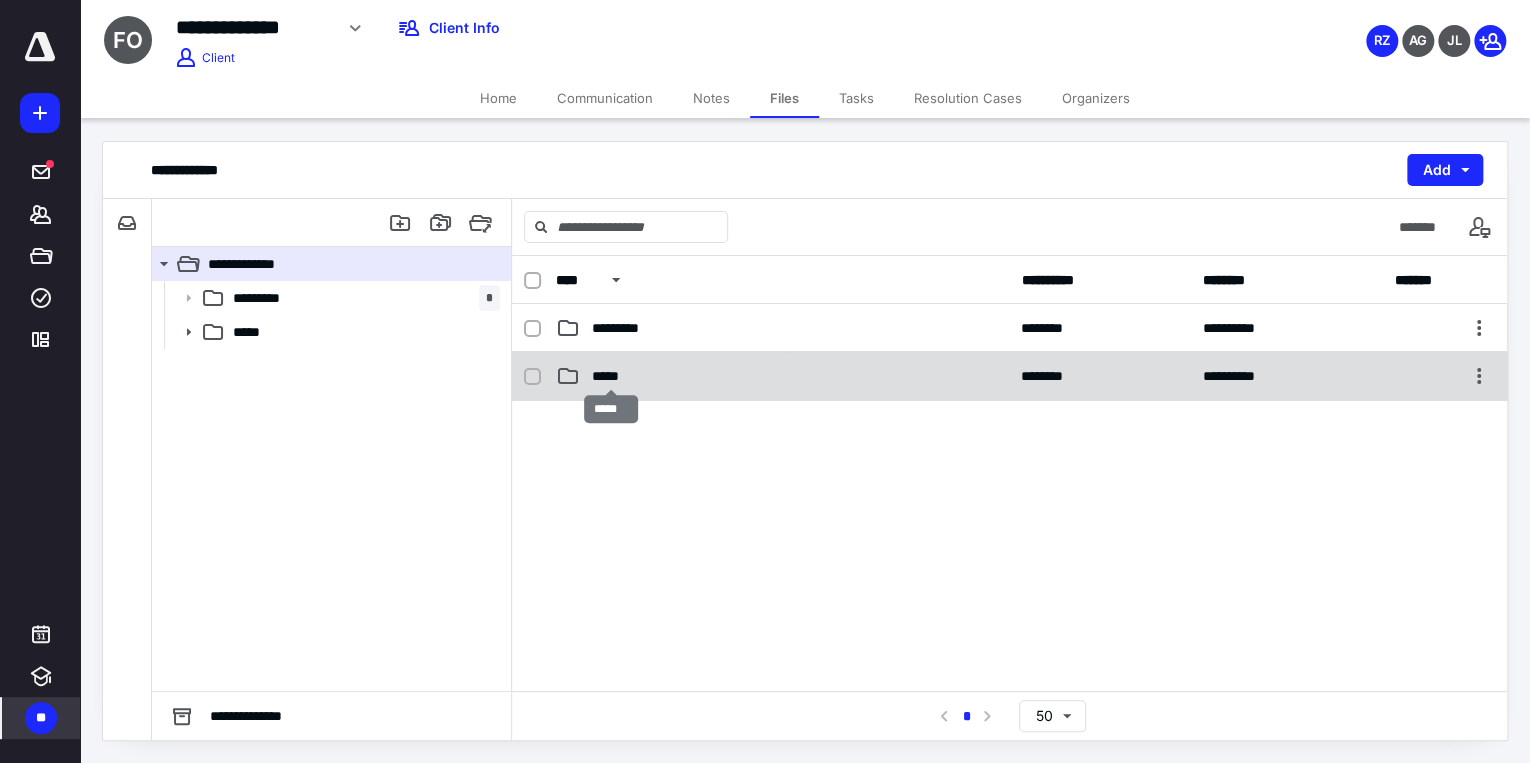 click on "*****" at bounding box center (611, 376) 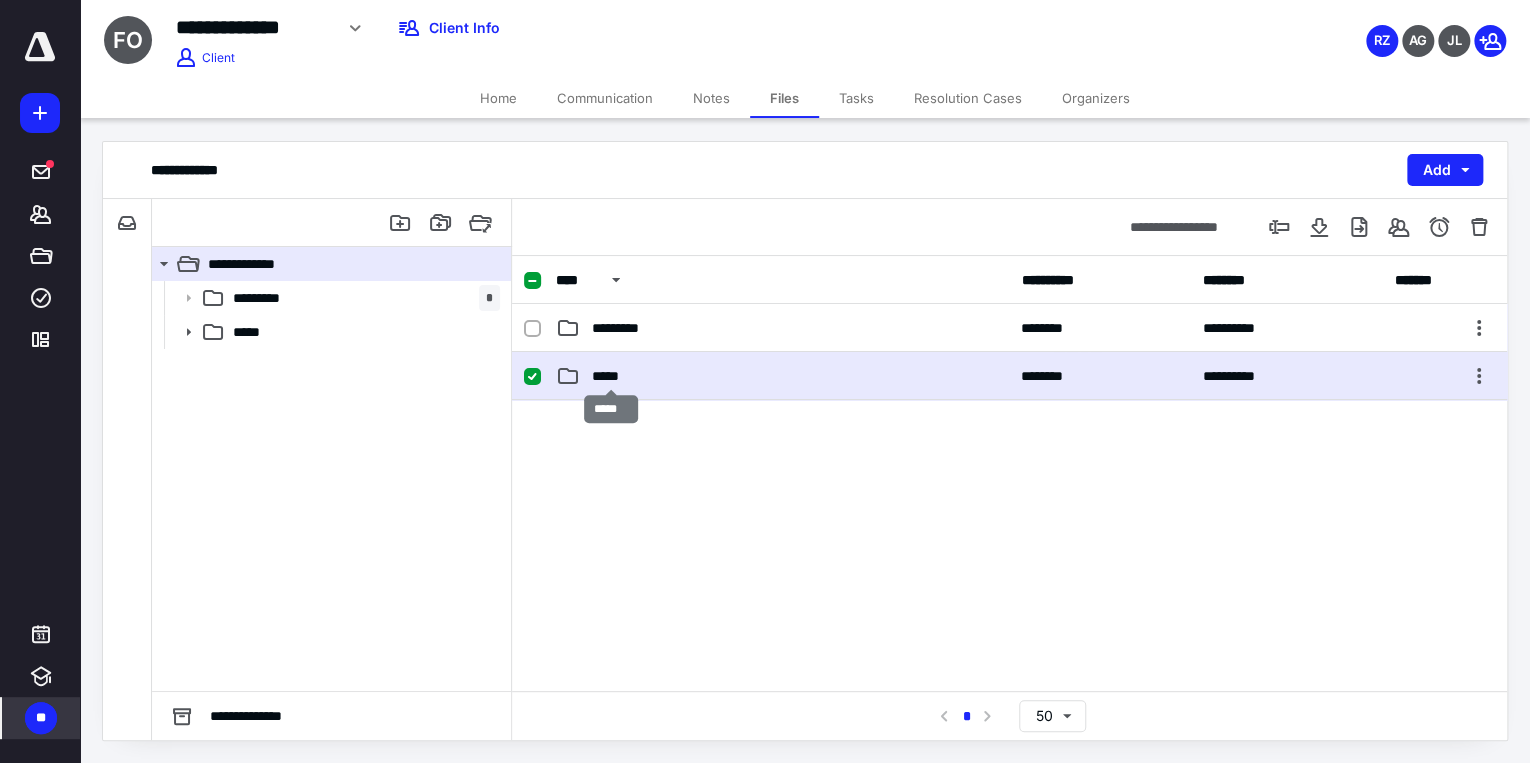 click on "*****" at bounding box center [611, 376] 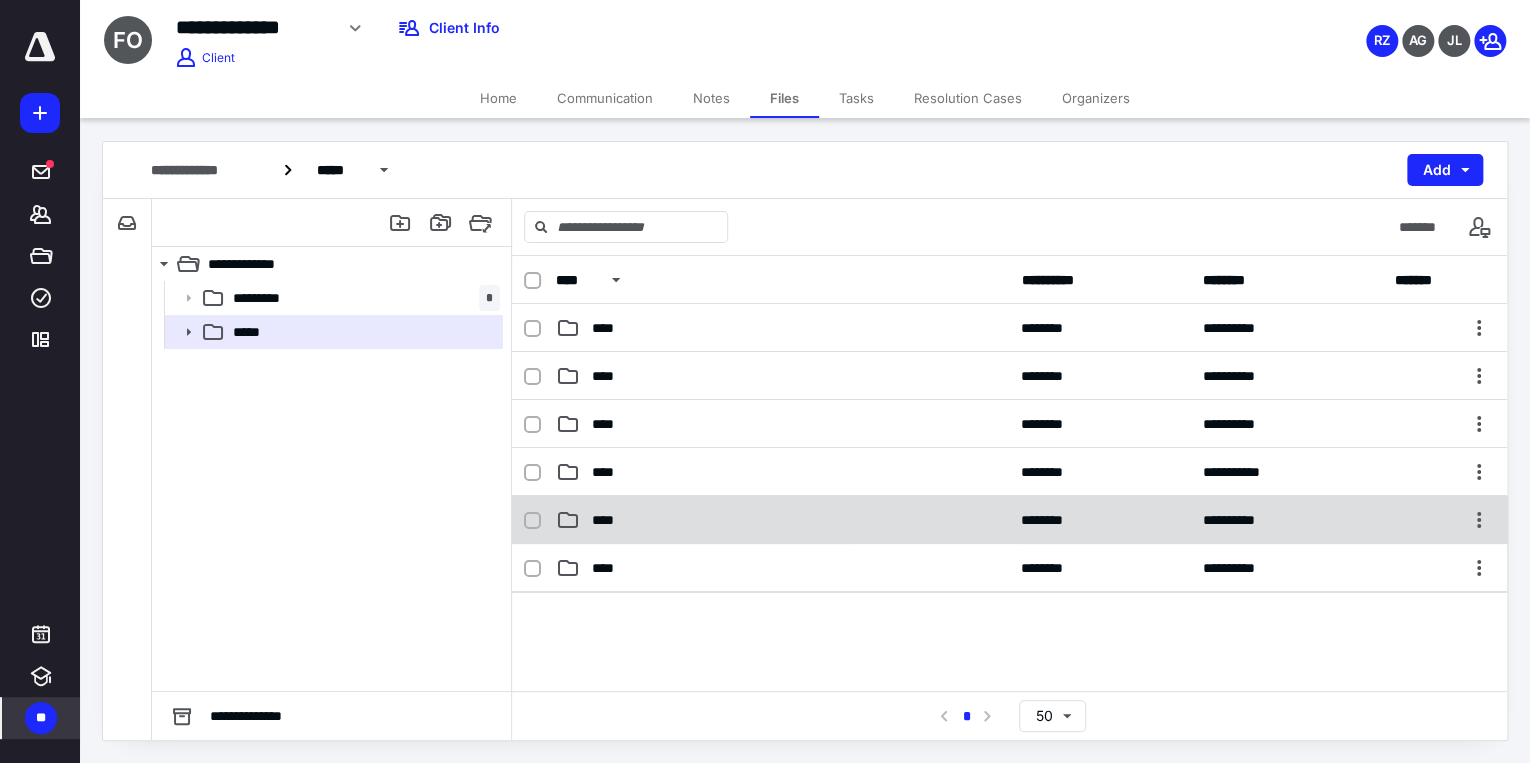 click on "****" at bounding box center (782, 520) 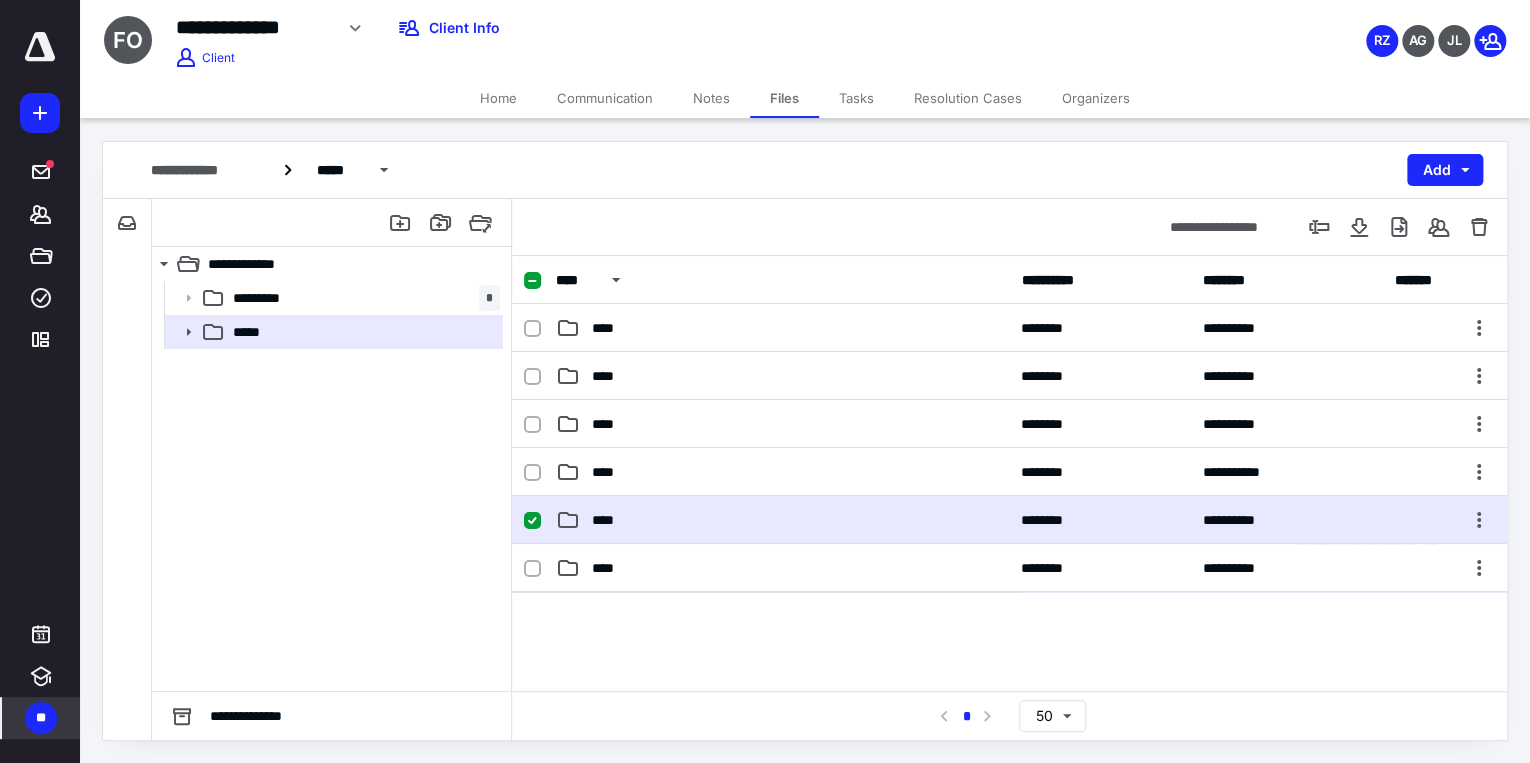 click on "****" at bounding box center [782, 520] 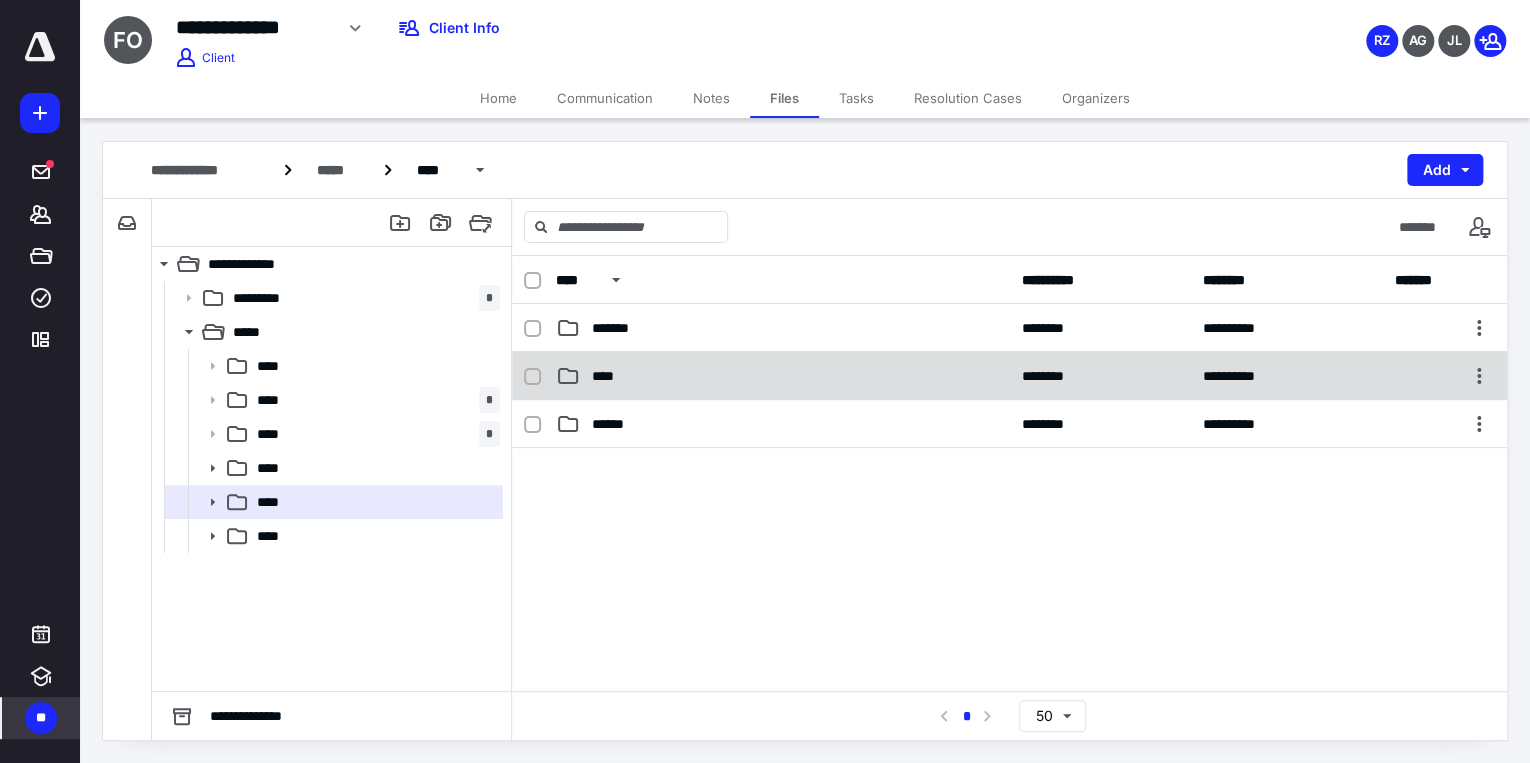 click on "****" at bounding box center (782, 376) 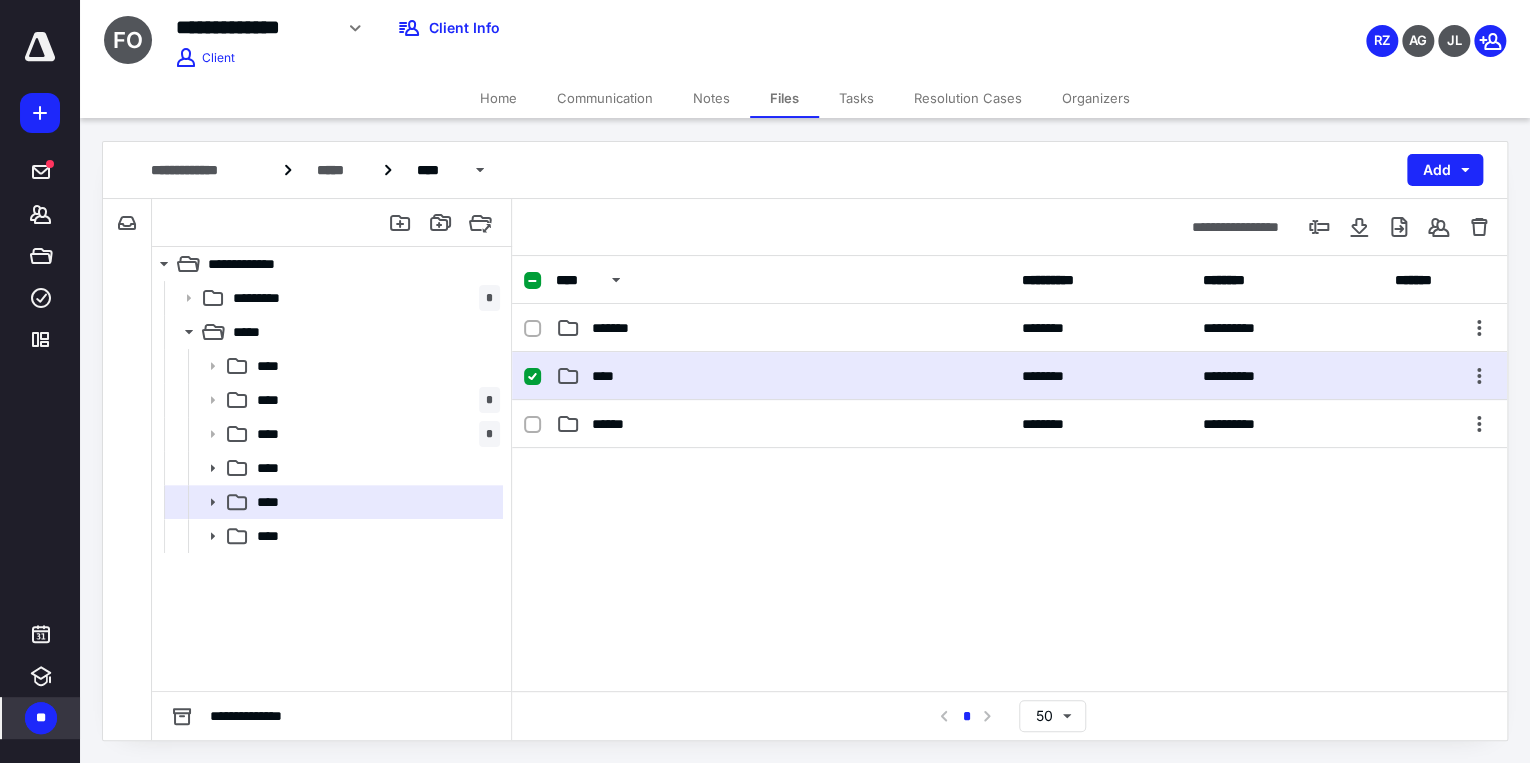checkbox on "true" 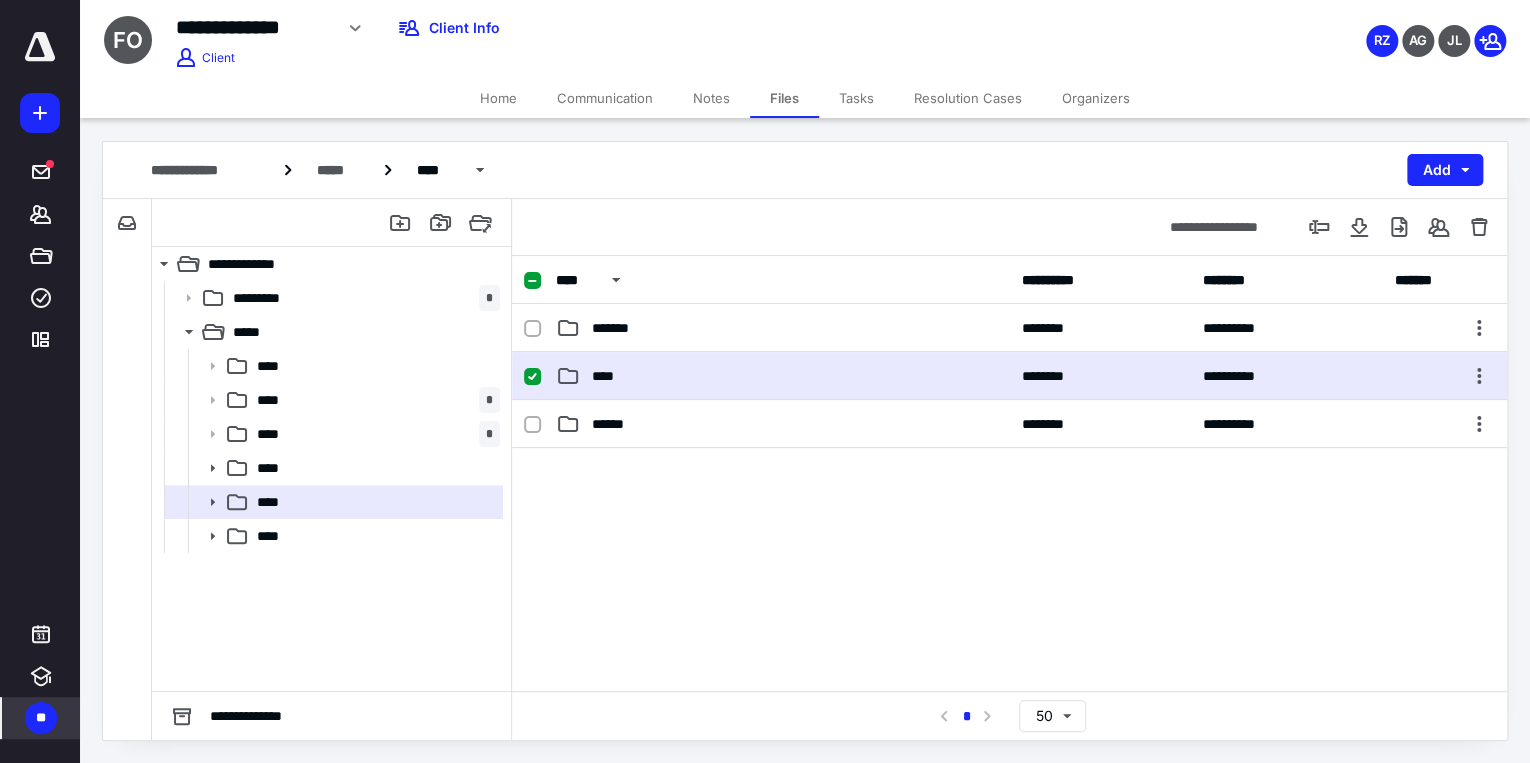 click on "****" at bounding box center [782, 376] 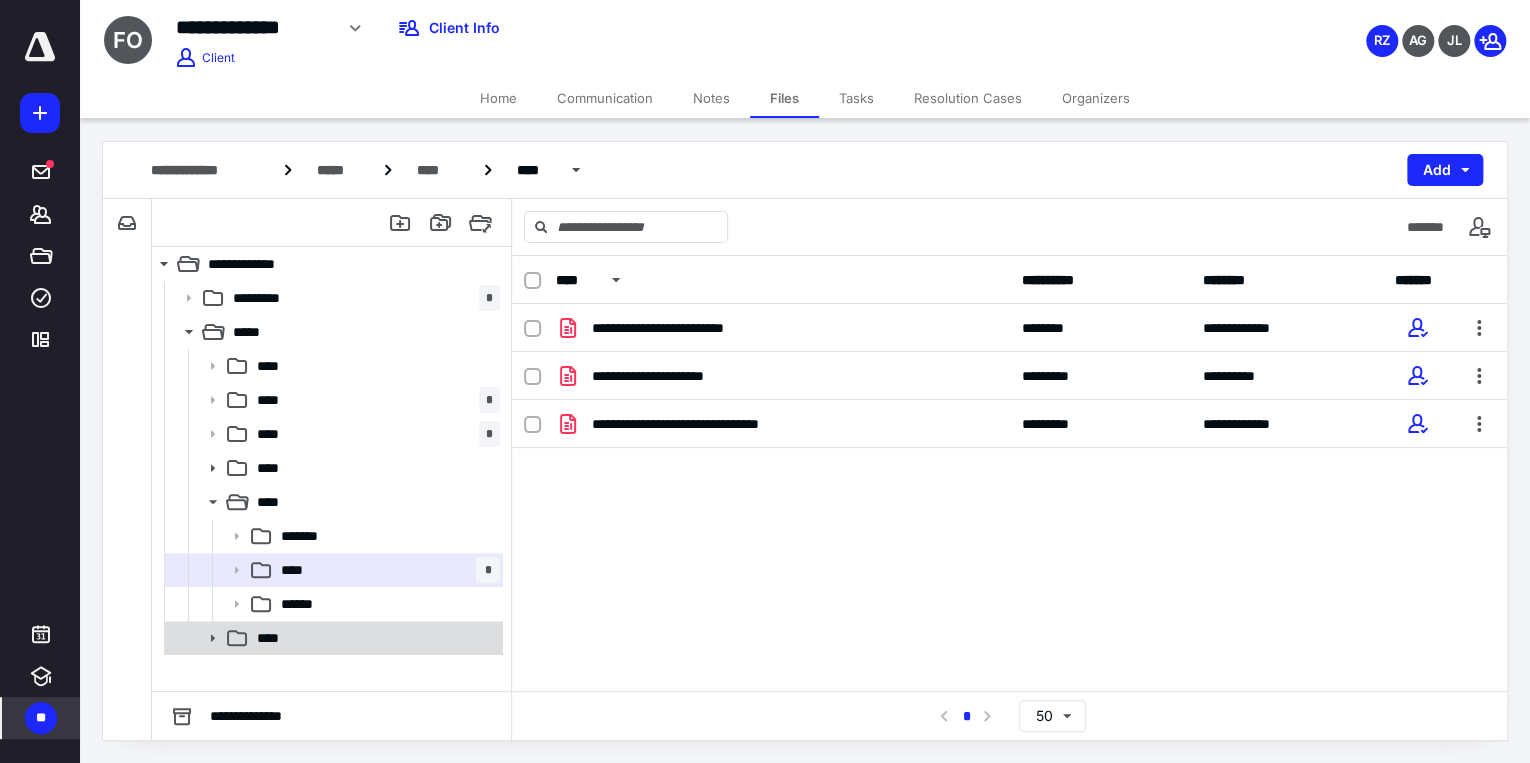 click on "****" at bounding box center (374, 638) 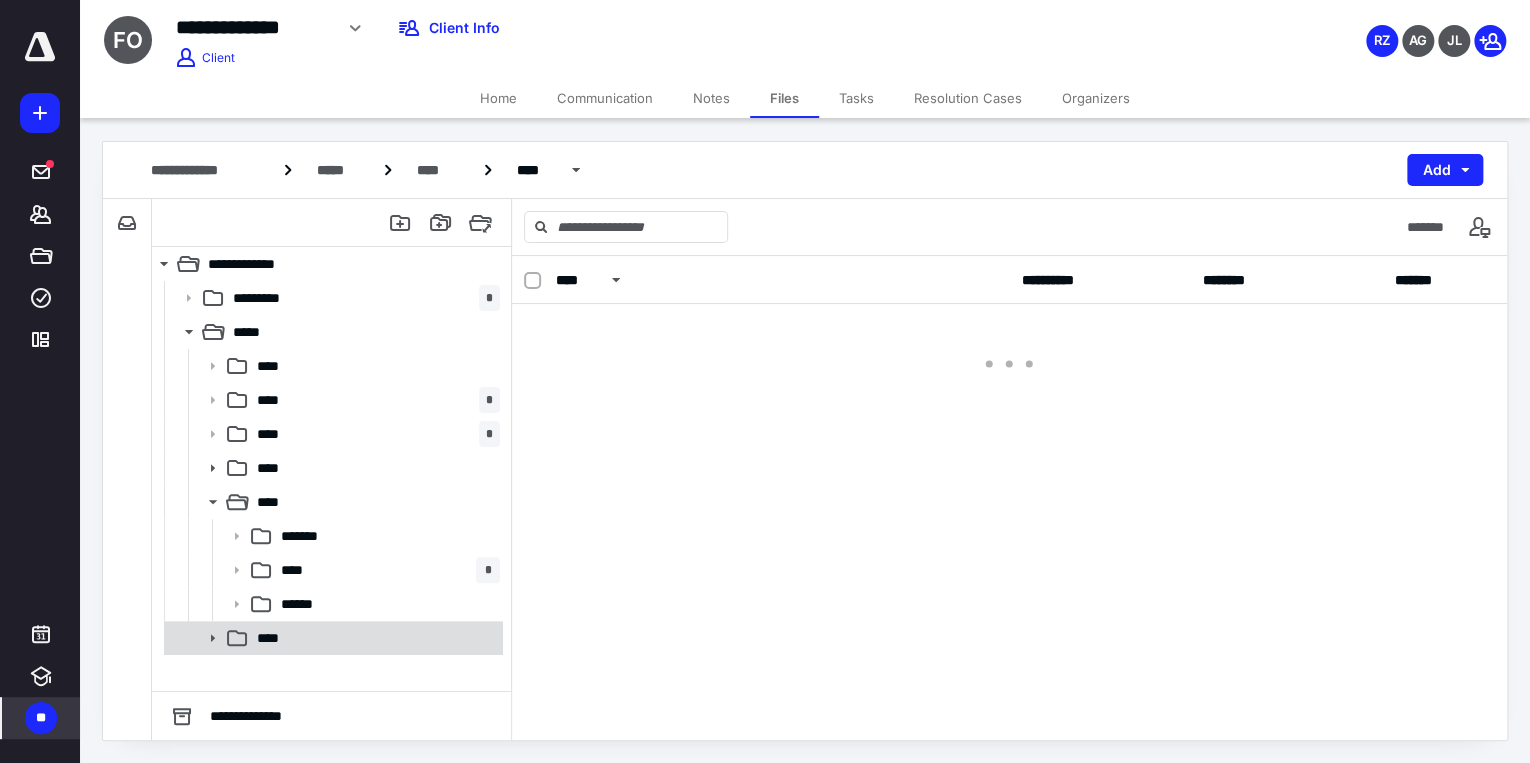 click on "****" at bounding box center [374, 638] 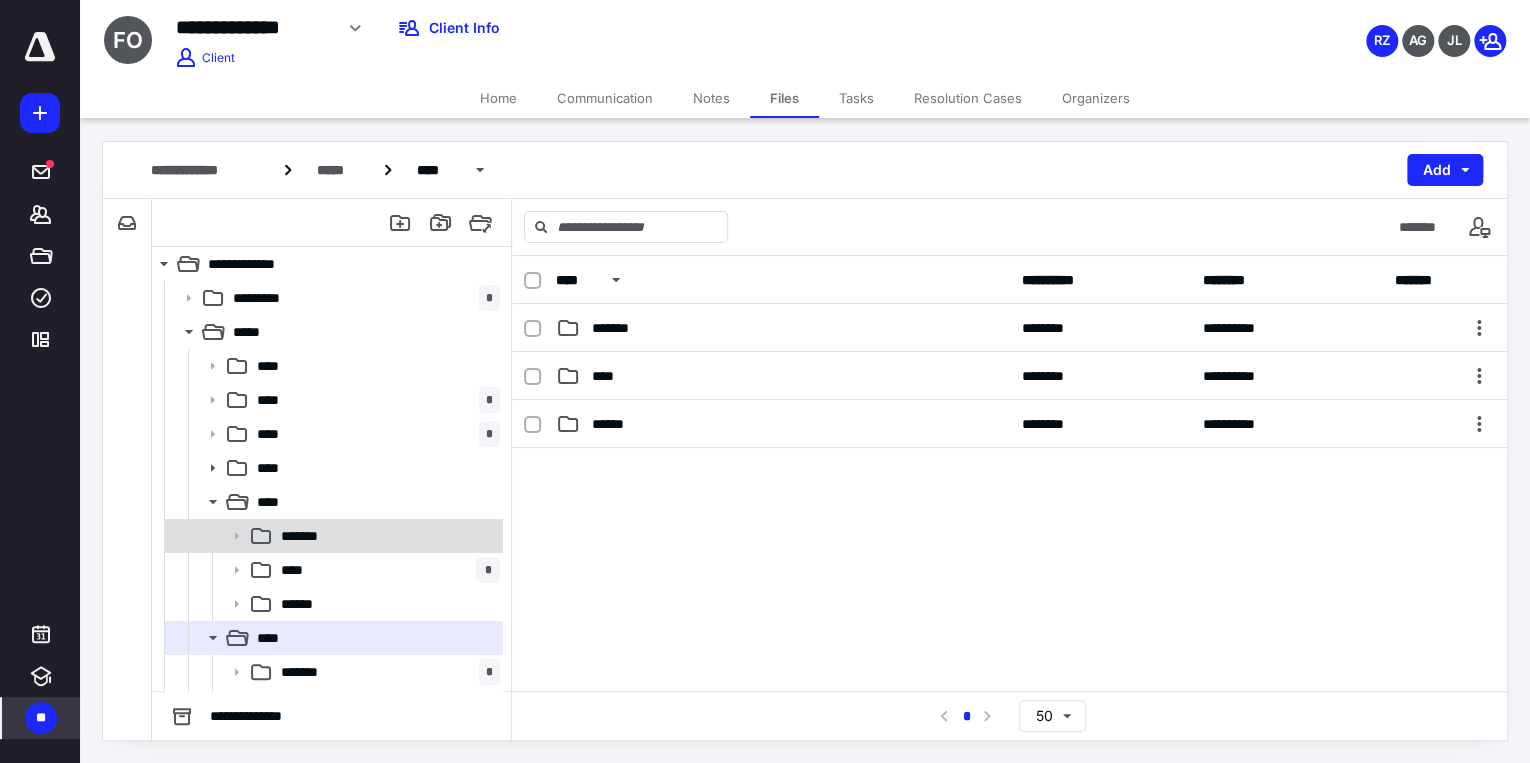 scroll, scrollTop: 64, scrollLeft: 0, axis: vertical 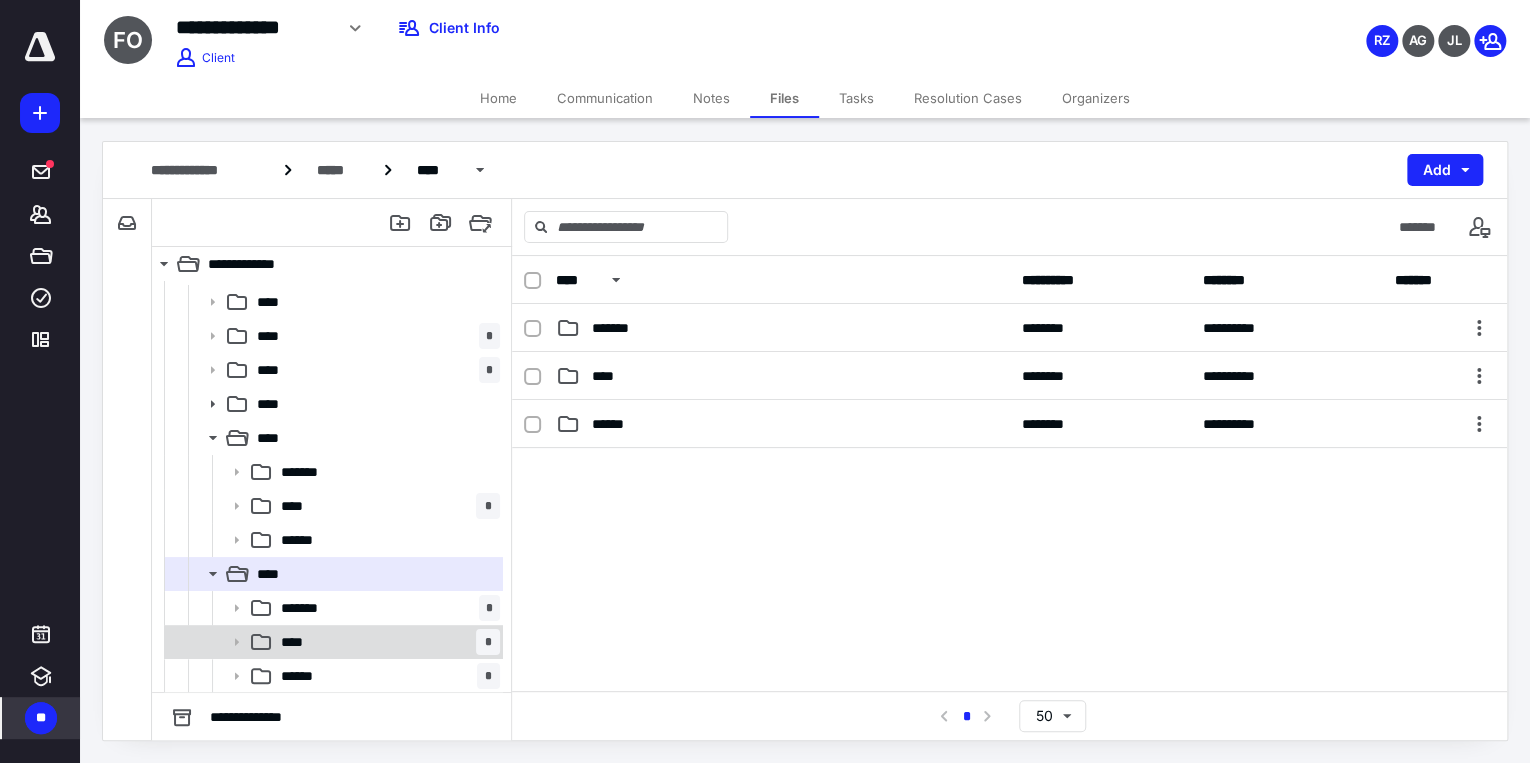 click on "**** *" at bounding box center (386, 642) 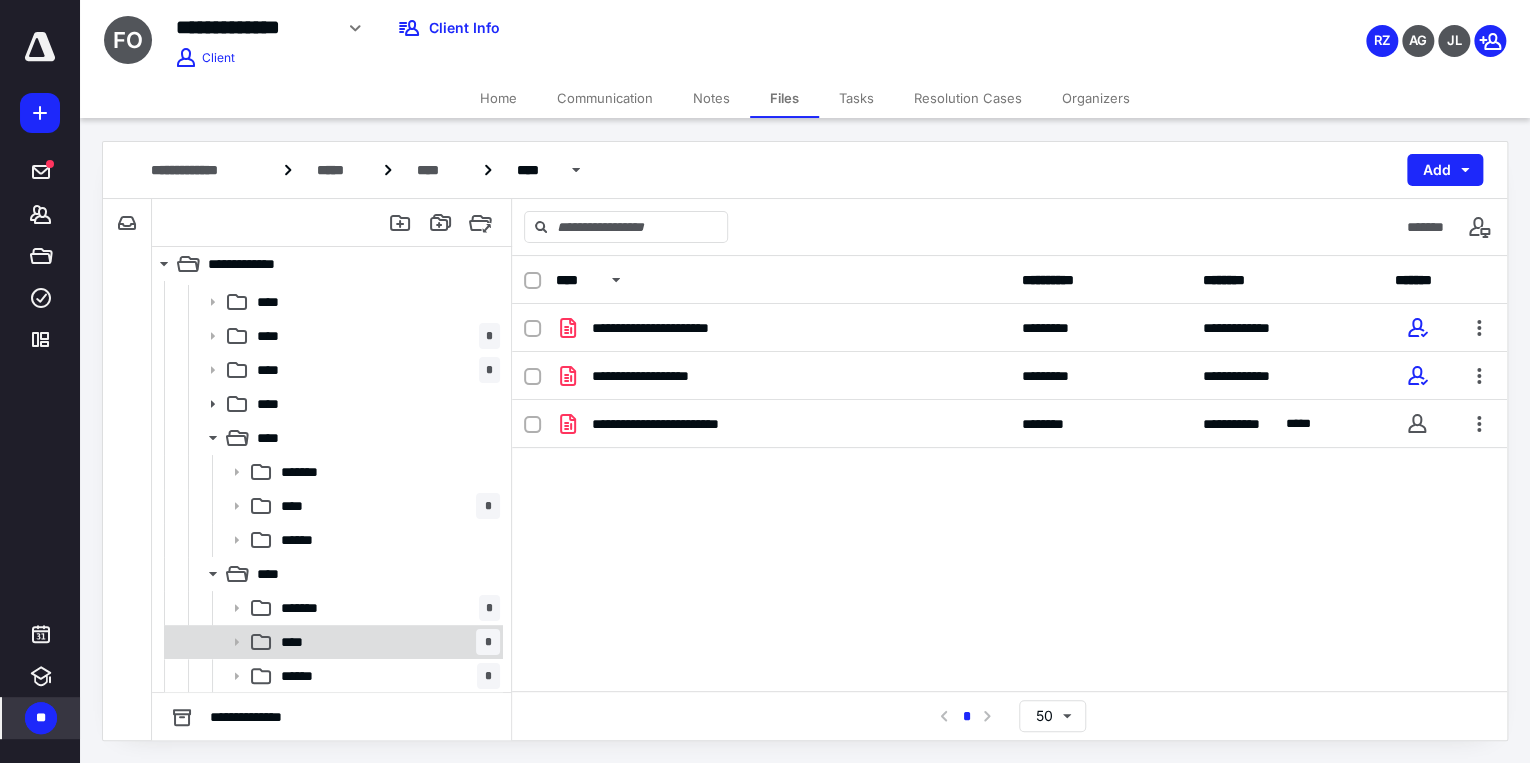 click on "**** *" at bounding box center [386, 642] 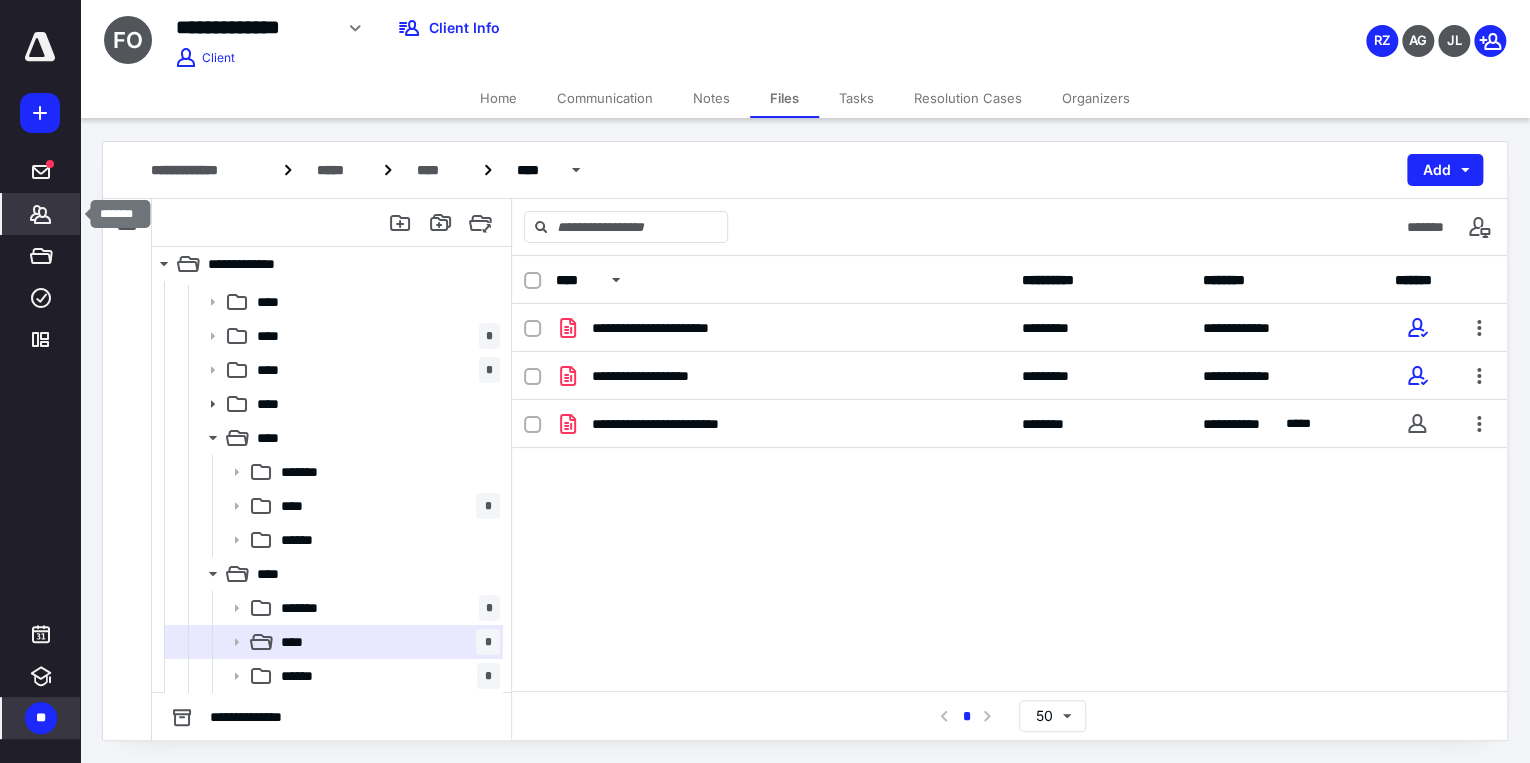 click 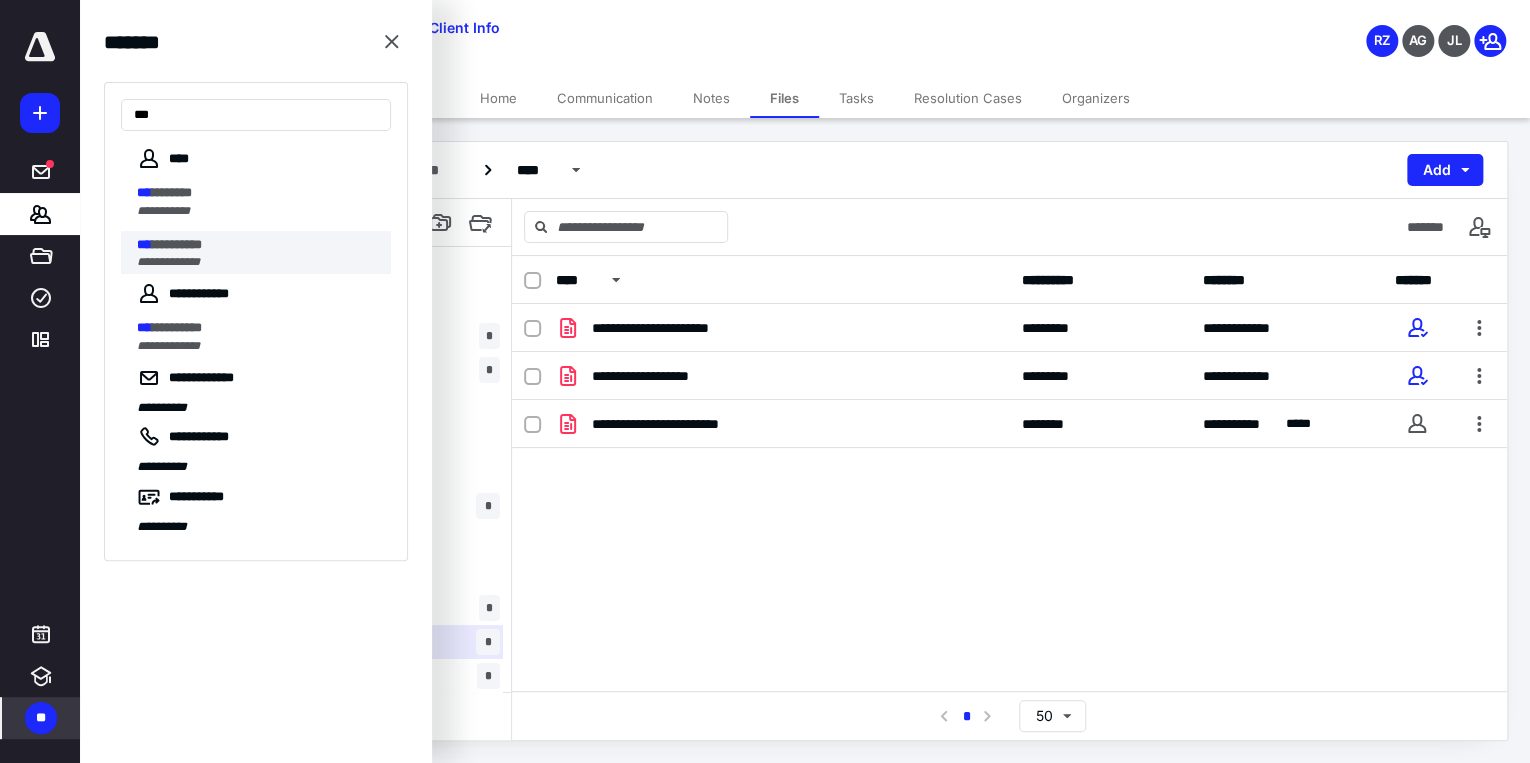 type on "***" 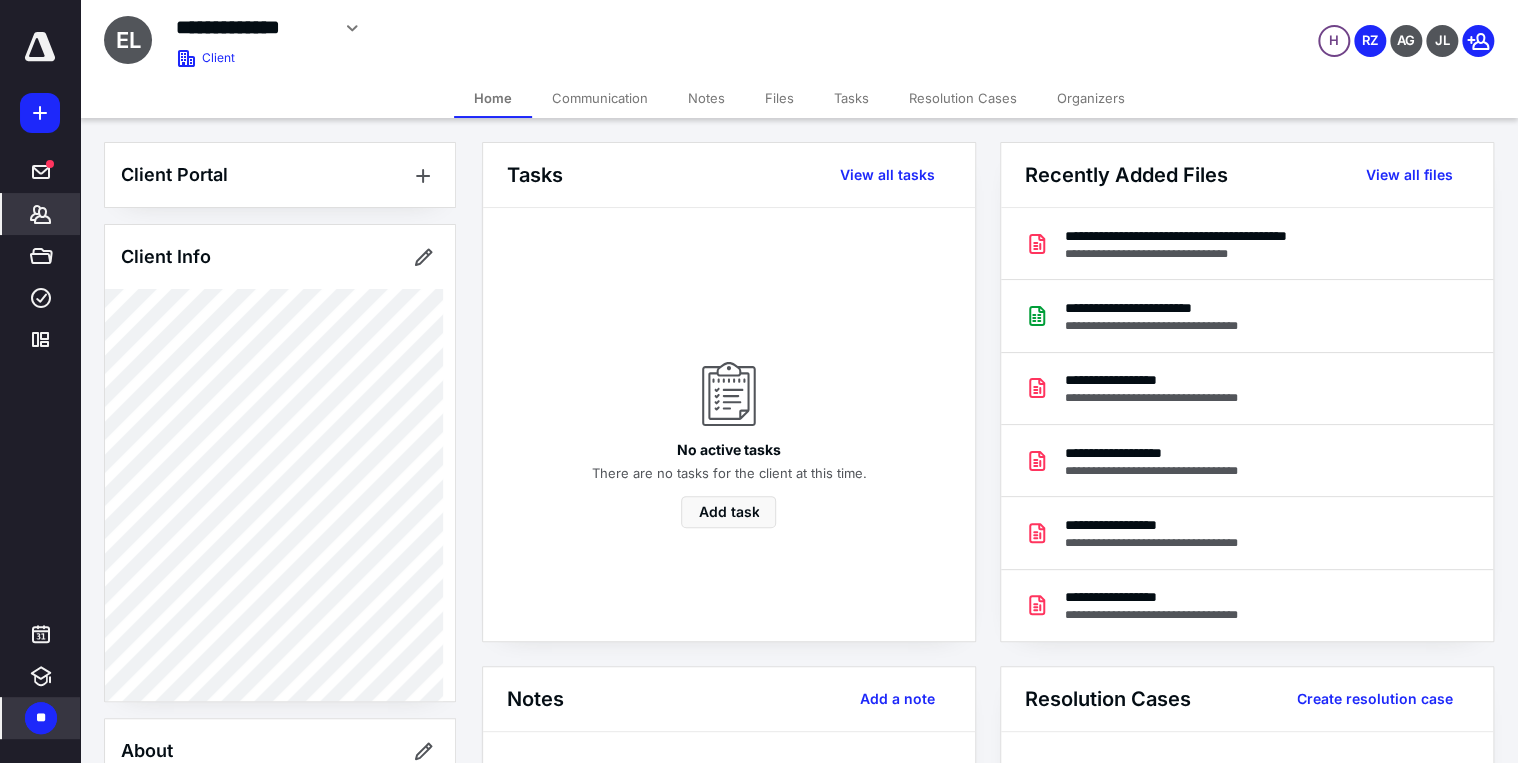 click on "Files" at bounding box center [779, 98] 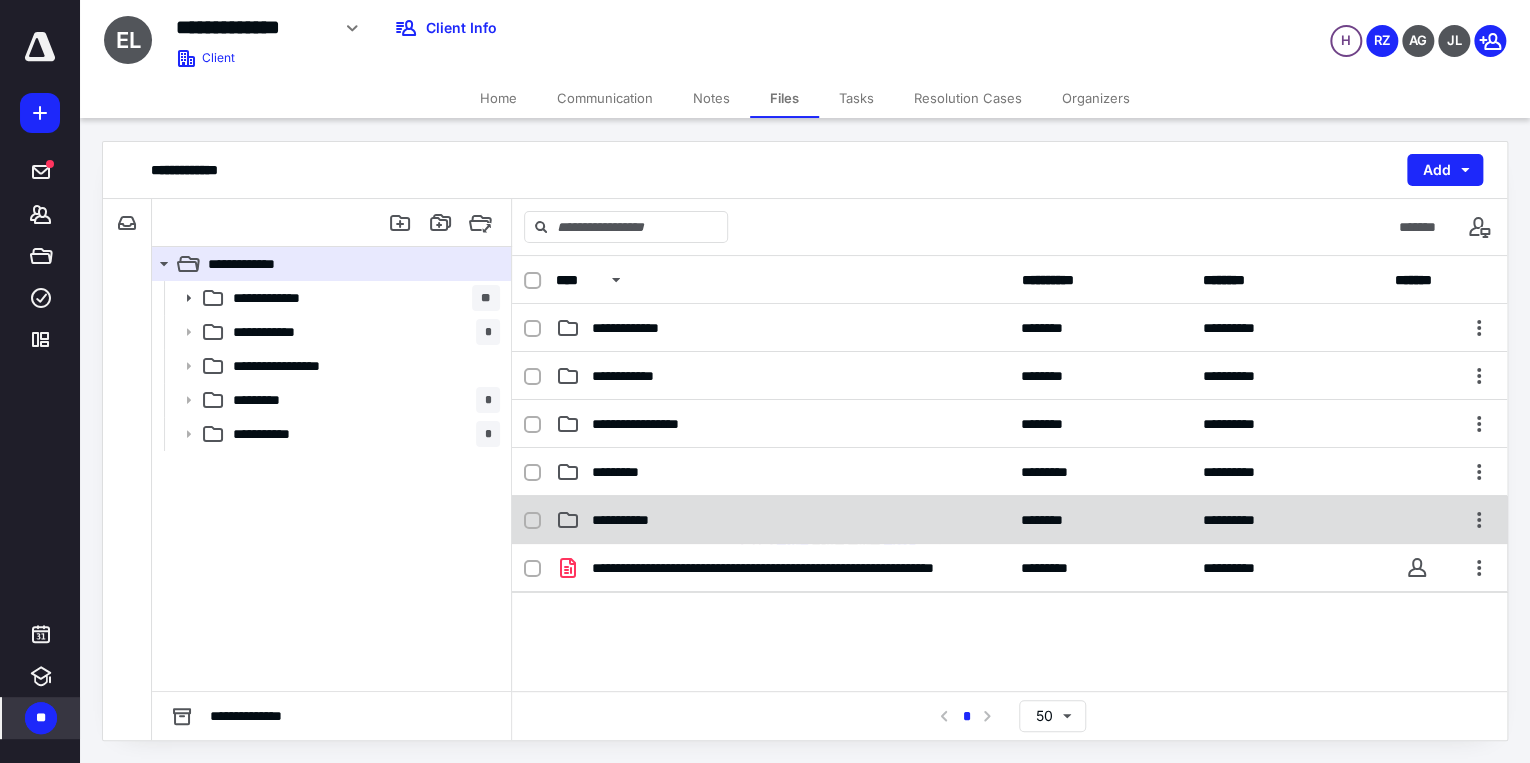 click on "**********" at bounding box center [782, 520] 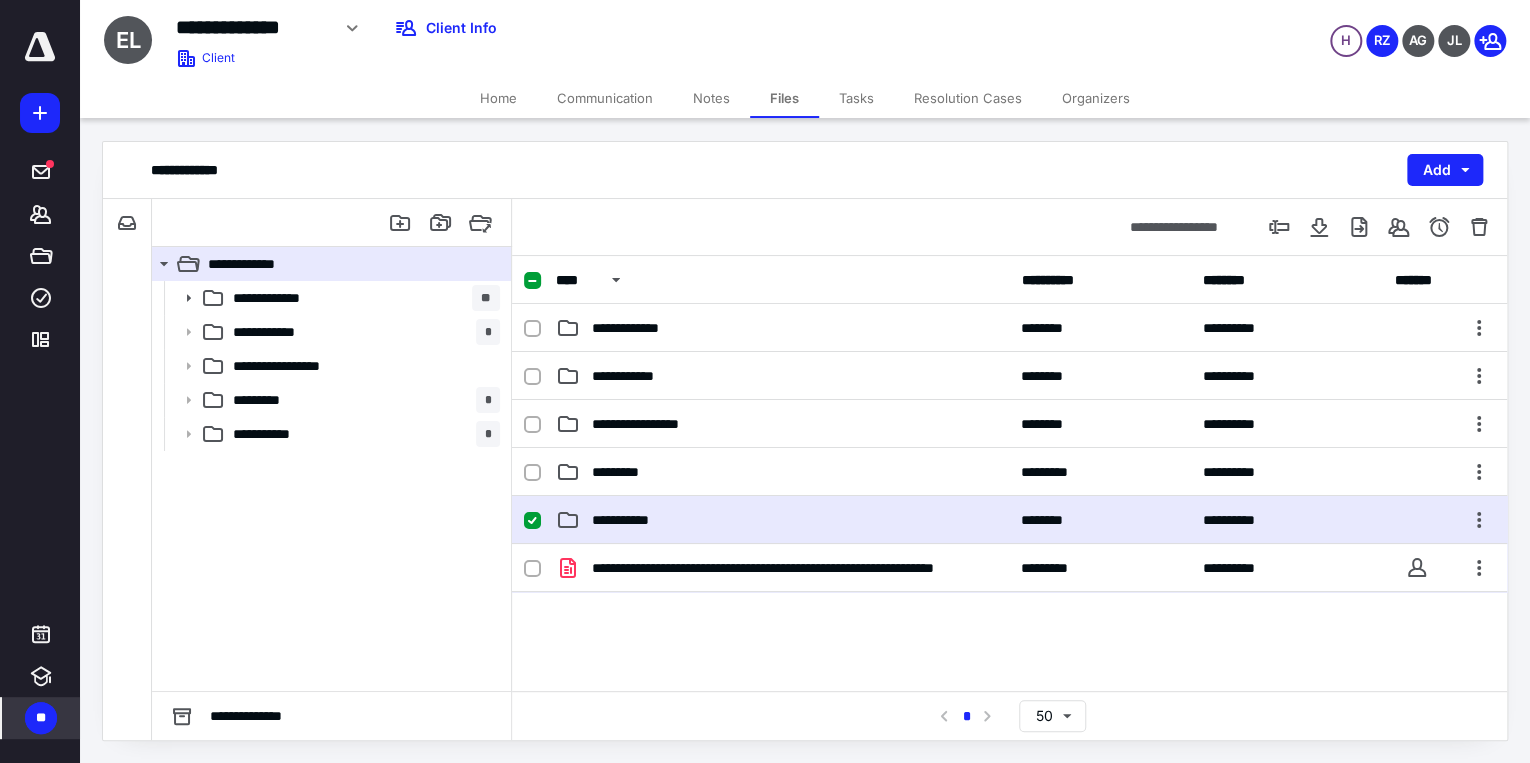 click on "**********" at bounding box center [782, 520] 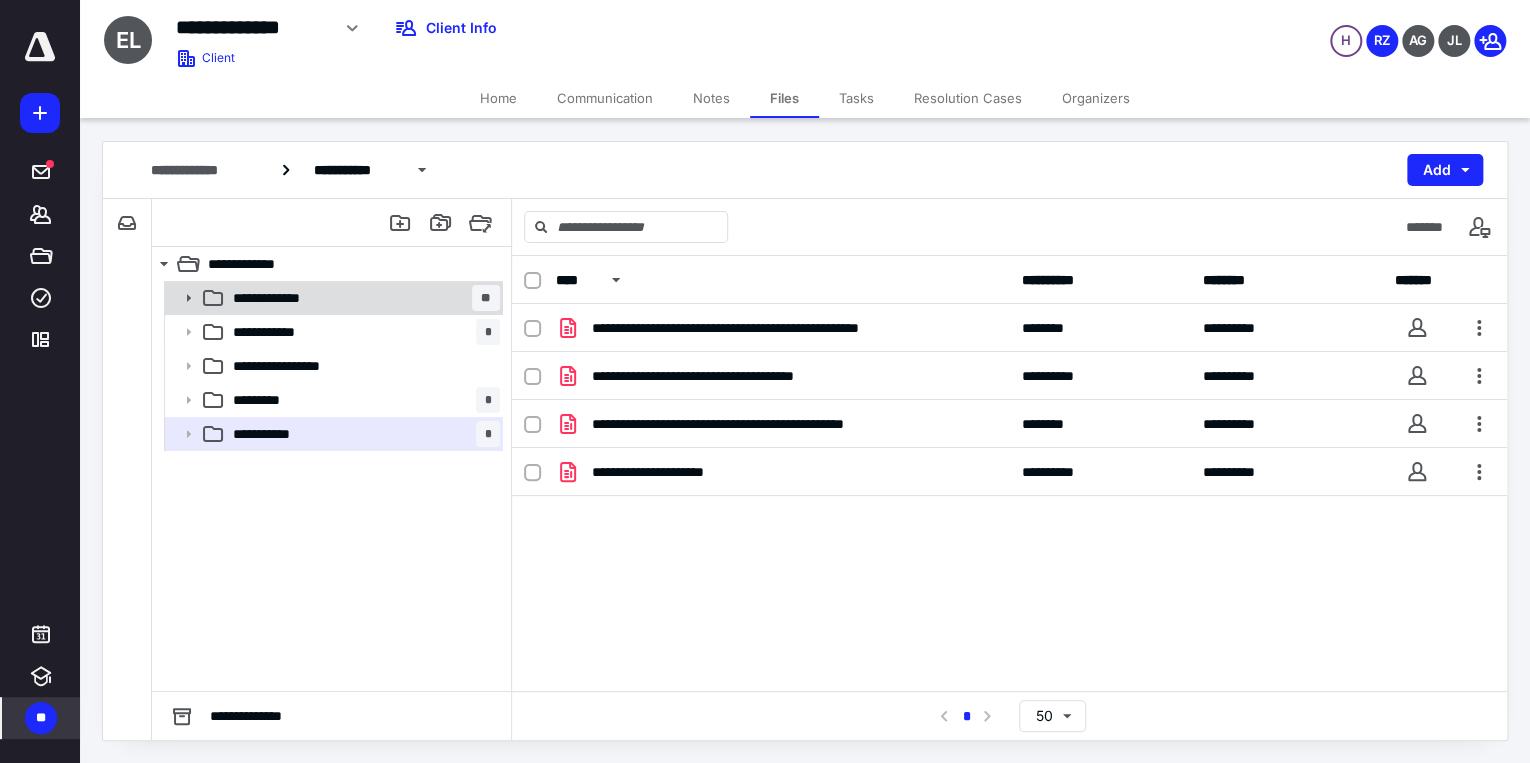 click on "**********" at bounding box center (362, 298) 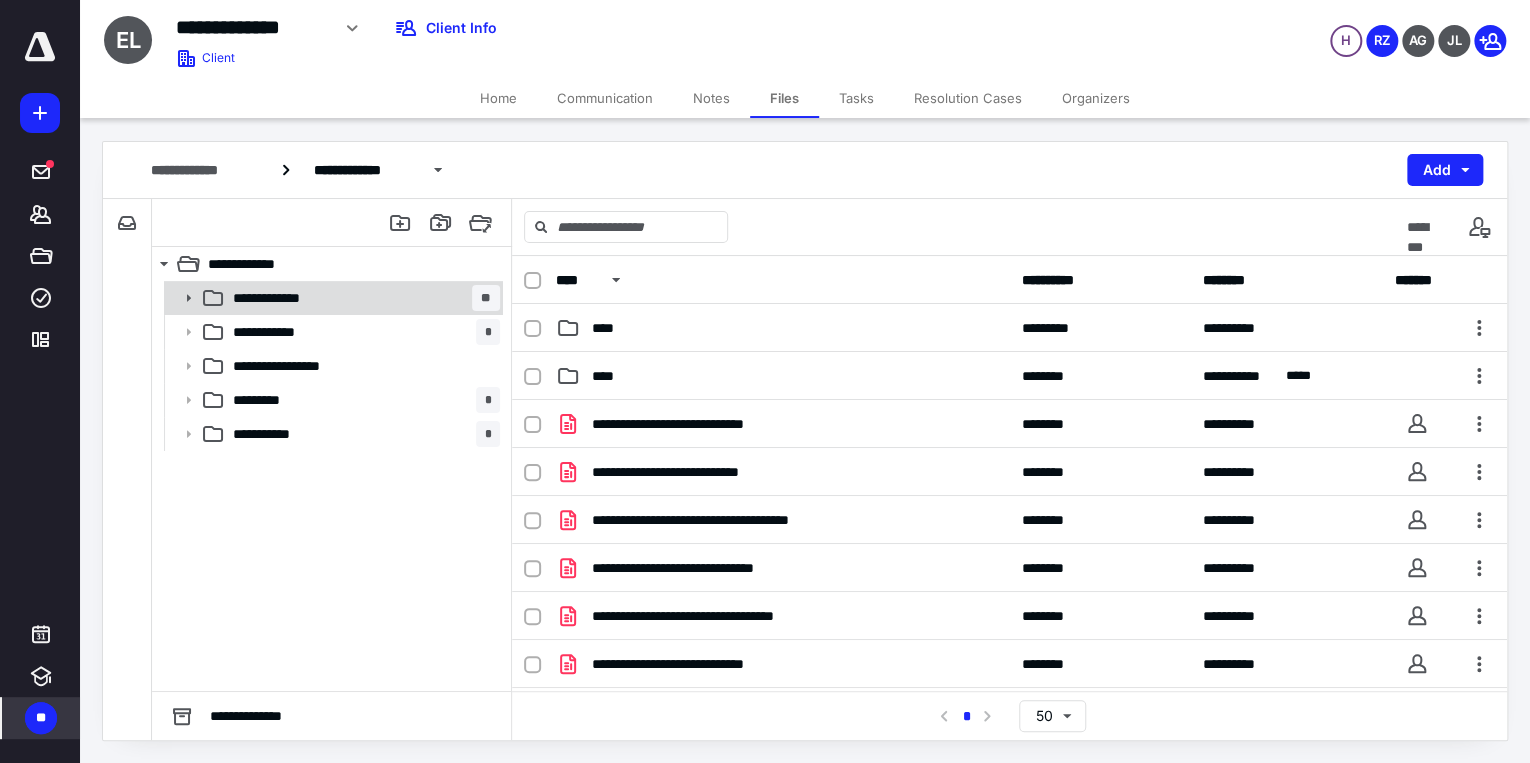 click on "**********" at bounding box center (362, 298) 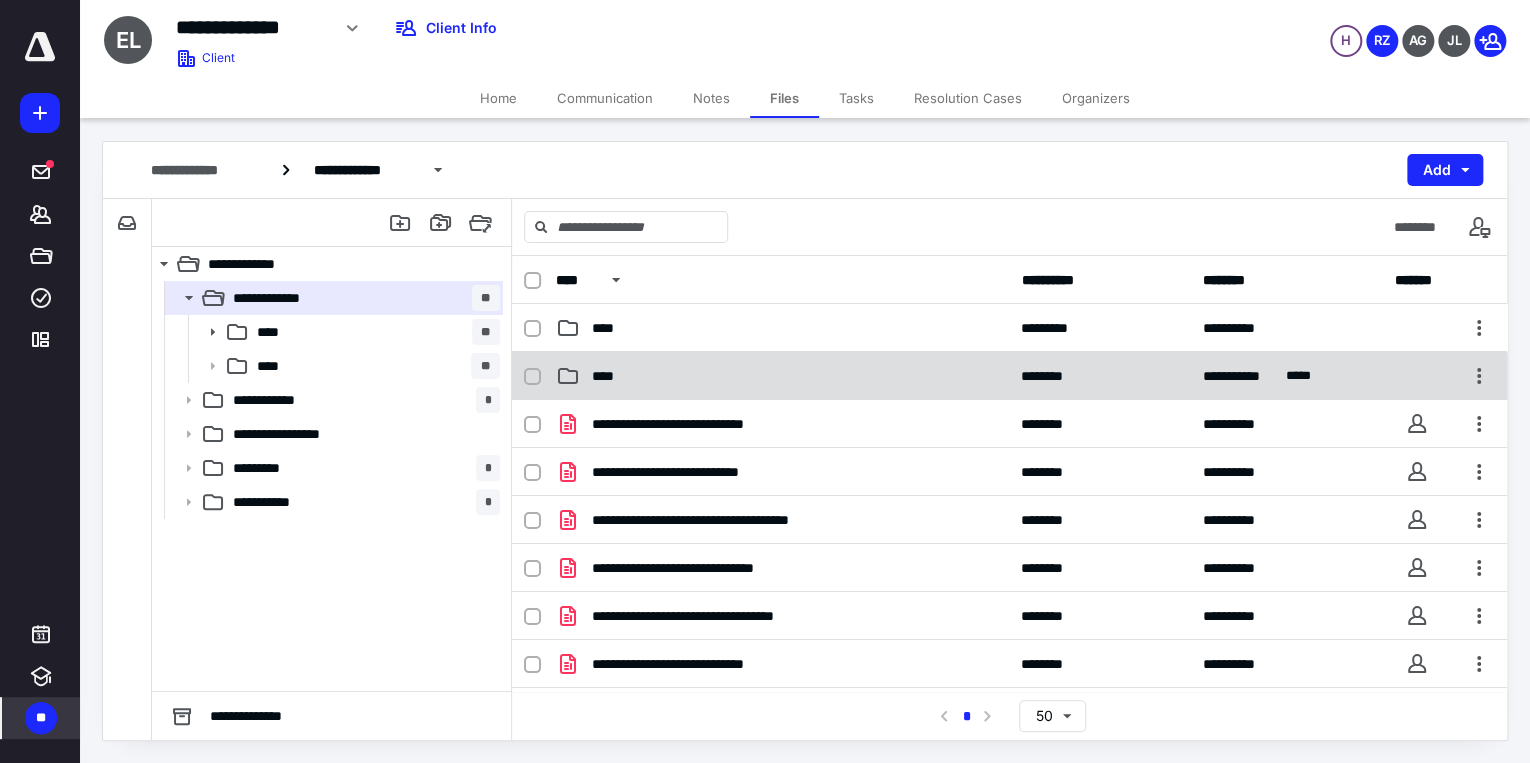 click on "****" at bounding box center [782, 376] 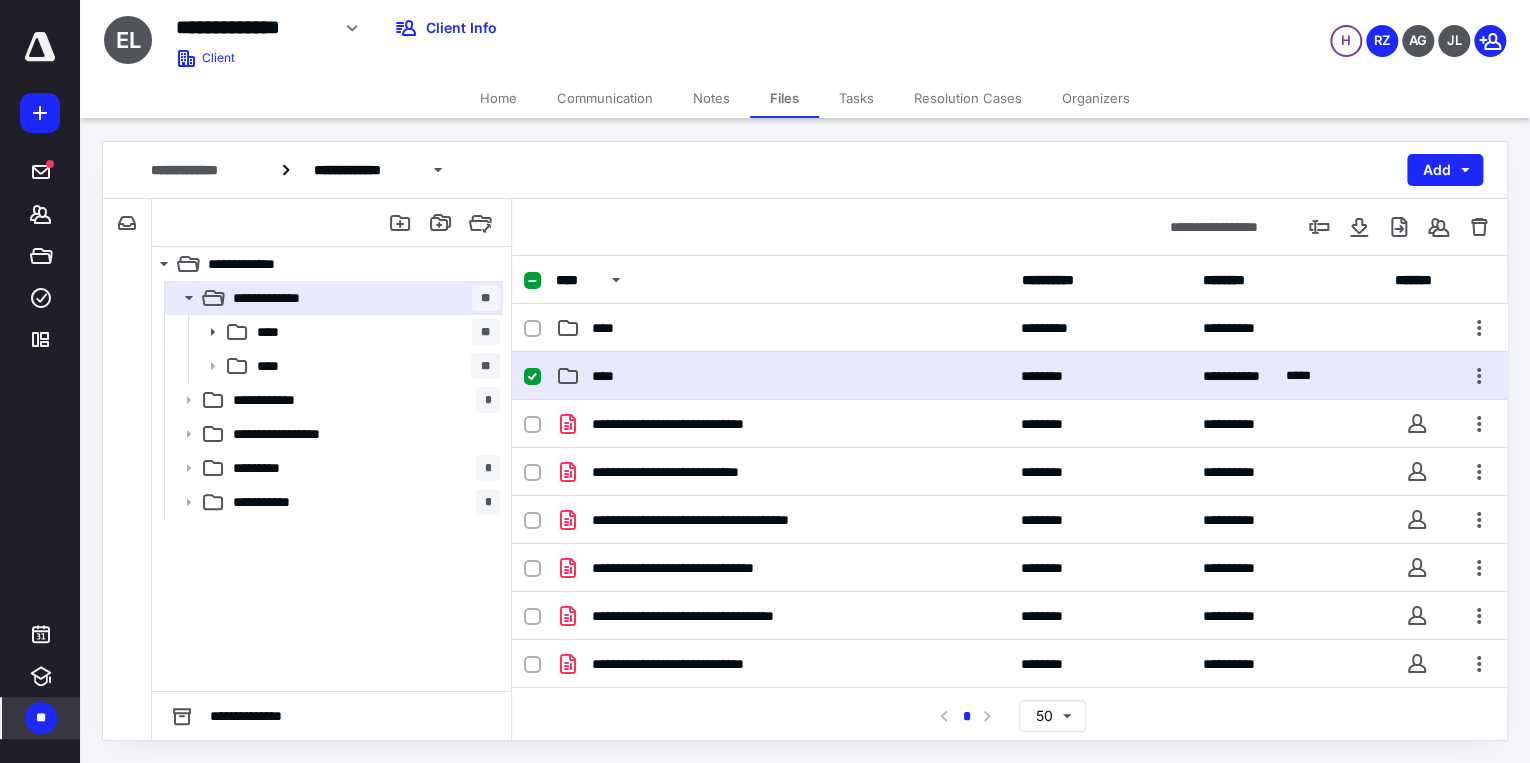 click on "****" at bounding box center (782, 376) 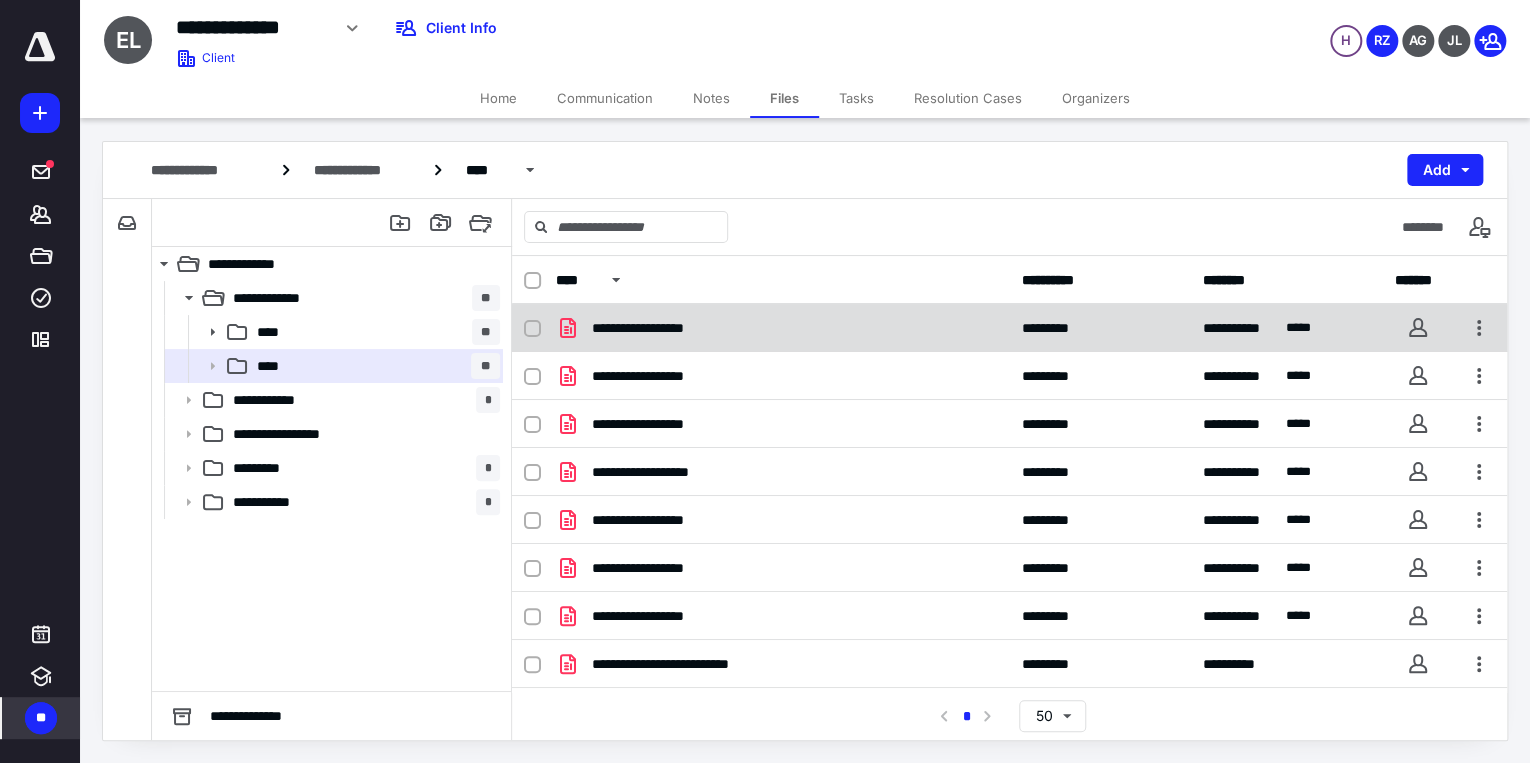 scroll, scrollTop: 233, scrollLeft: 0, axis: vertical 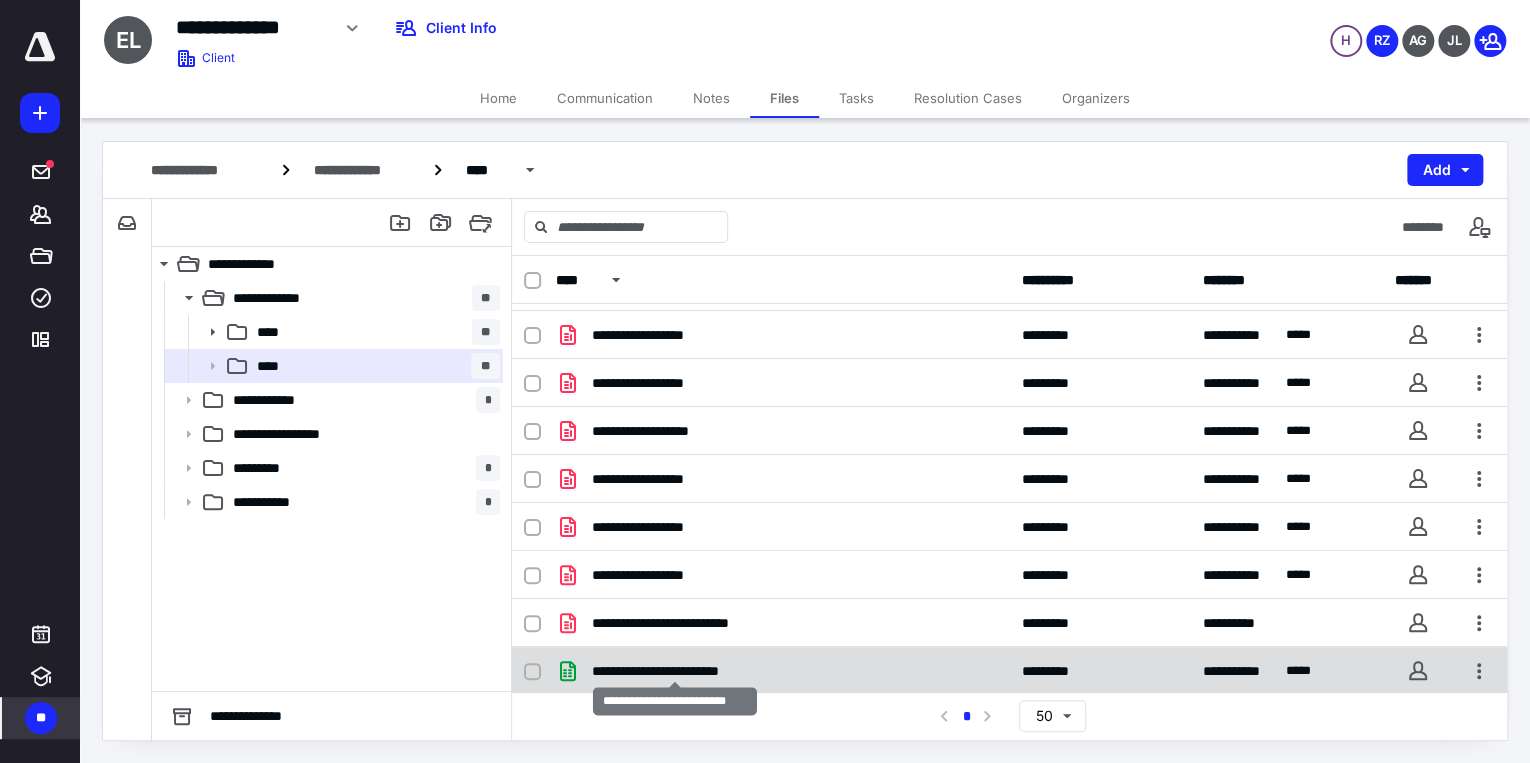 click on "**********" at bounding box center [675, 671] 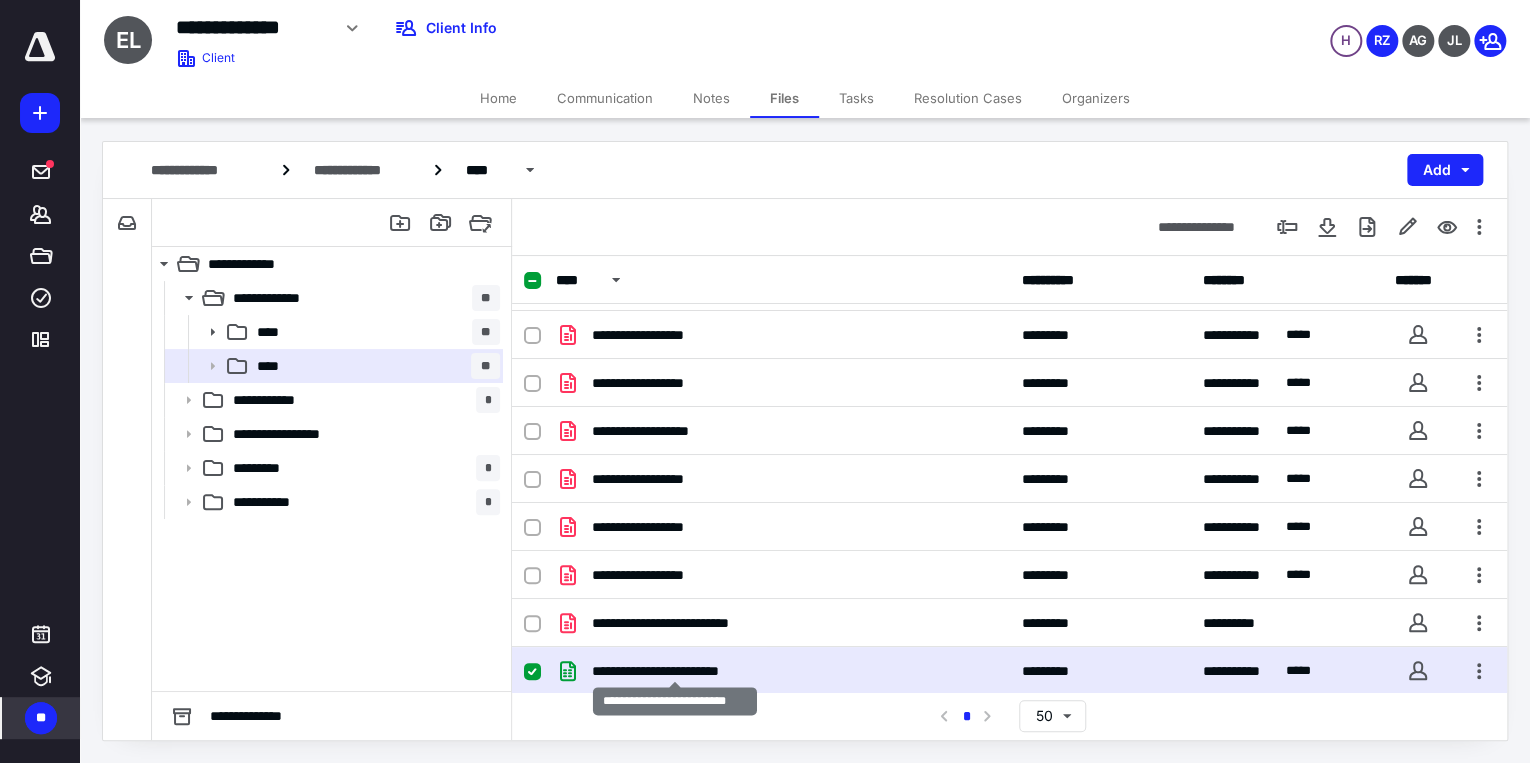 click on "**********" at bounding box center [675, 671] 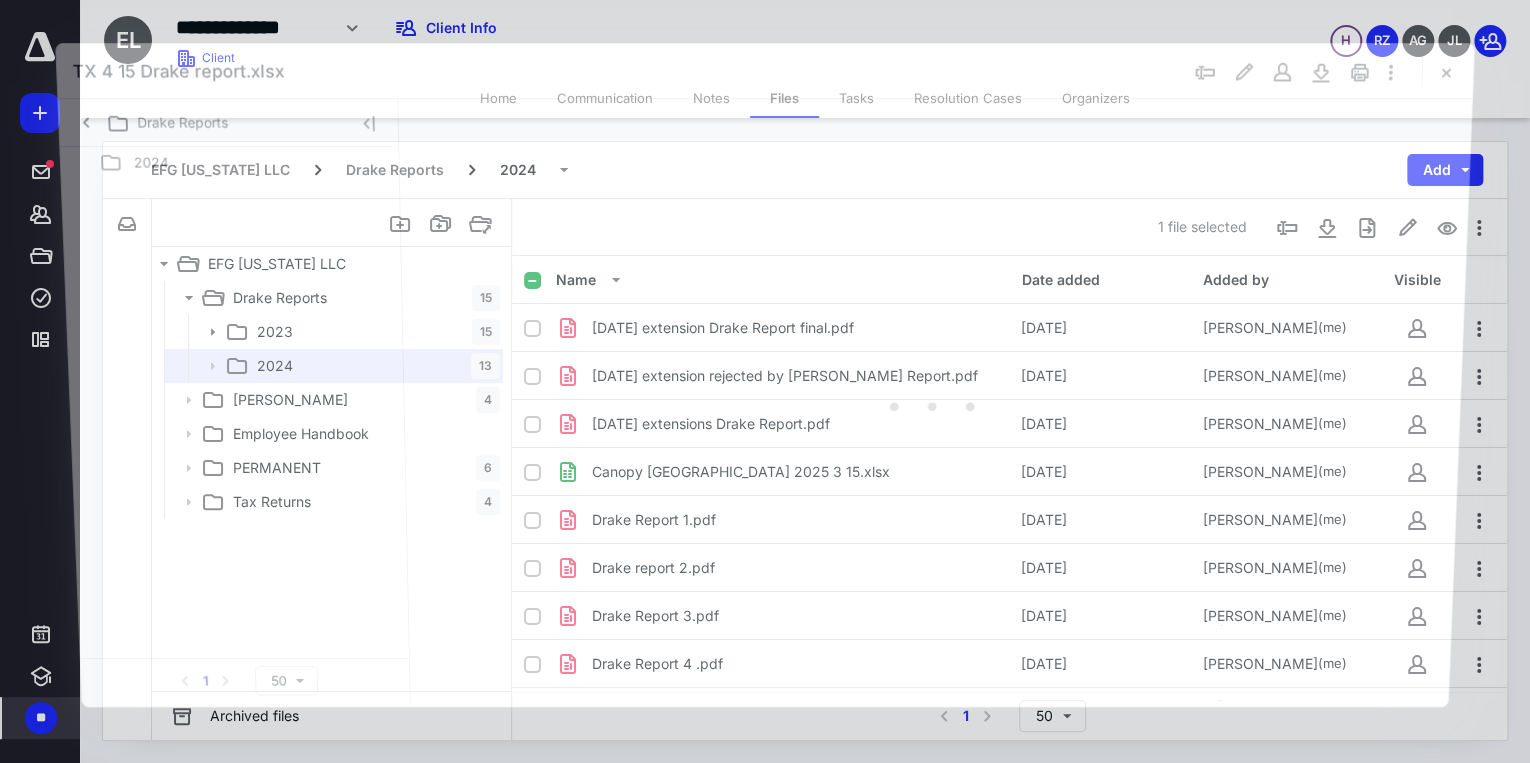 scroll, scrollTop: 233, scrollLeft: 0, axis: vertical 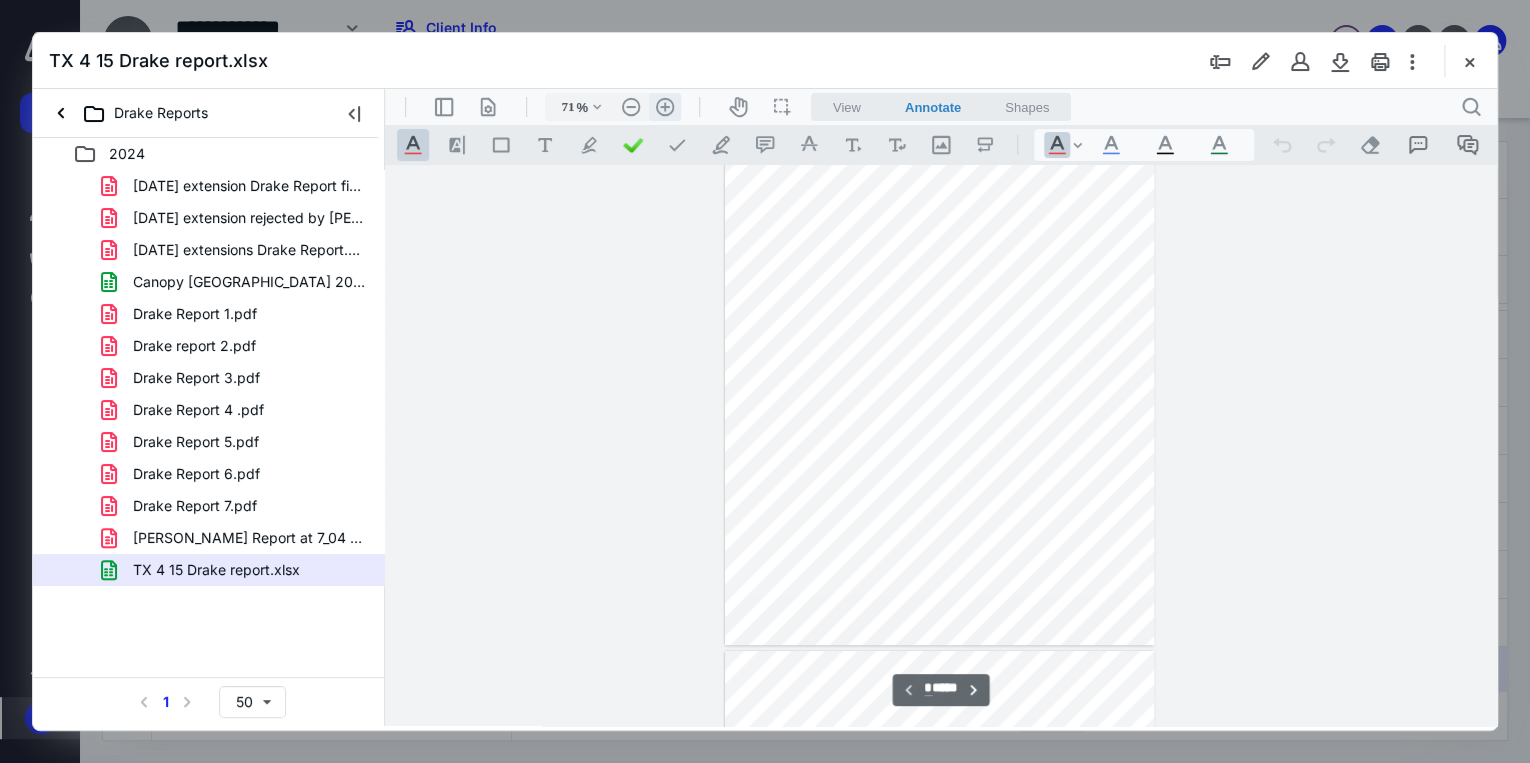 click on ".cls-1{fill:#abb0c4;} icon - header - zoom - in - line" at bounding box center (665, 107) 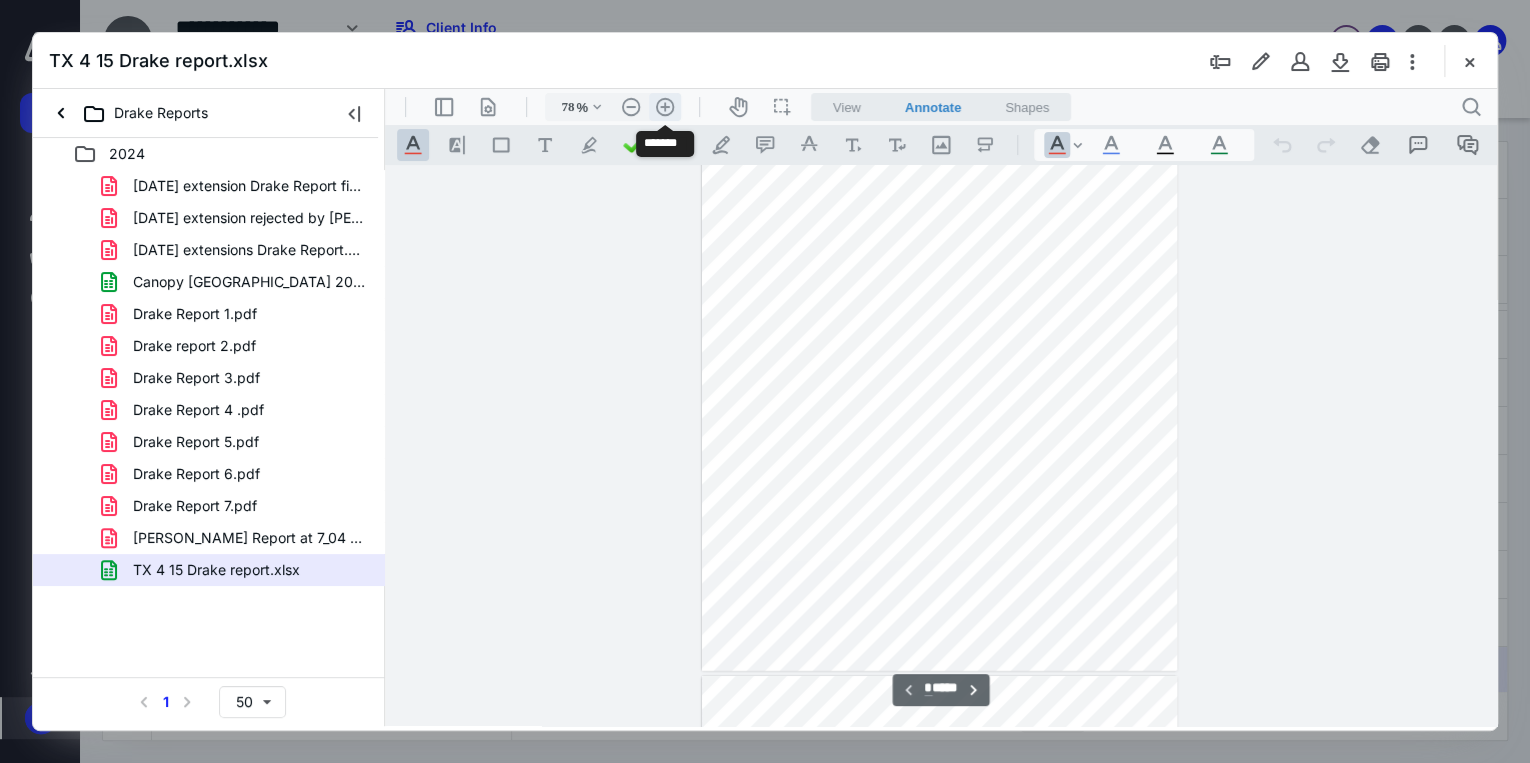 click on ".cls-1{fill:#abb0c4;} icon - header - zoom - in - line" at bounding box center [665, 107] 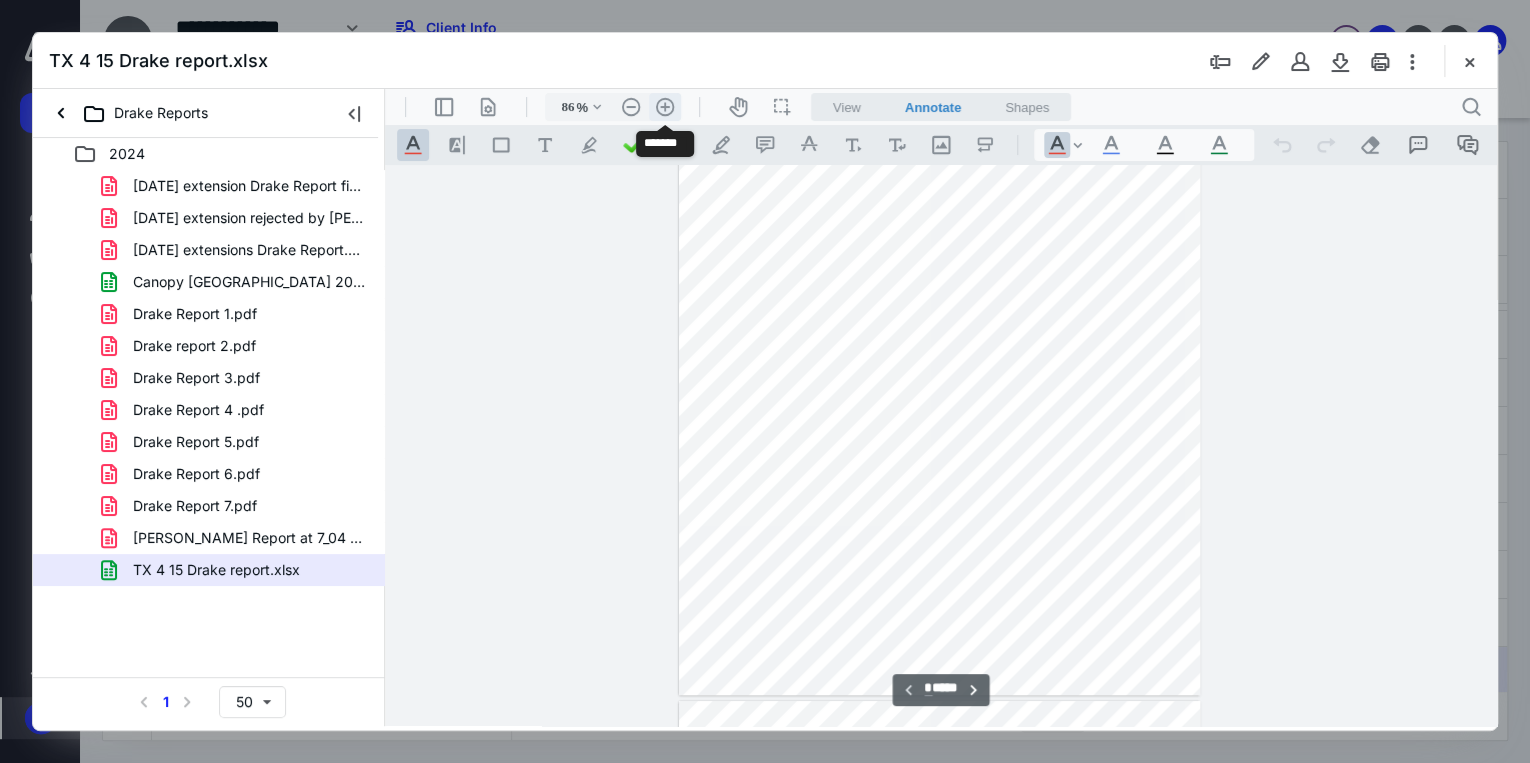 click on ".cls-1{fill:#abb0c4;} icon - header - zoom - in - line" at bounding box center (665, 107) 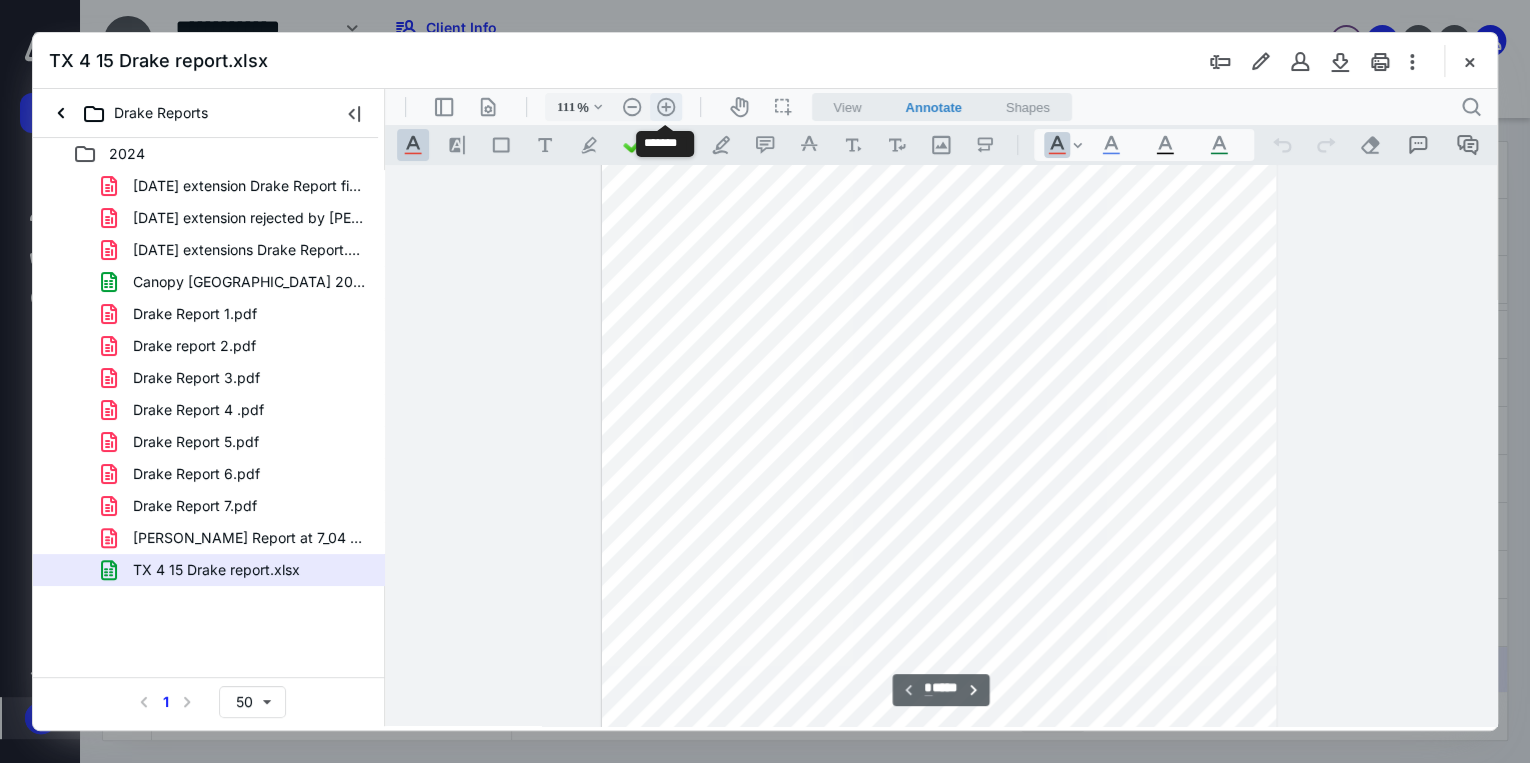 click on ".cls-1{fill:#abb0c4;} icon - header - zoom - in - line" at bounding box center (666, 107) 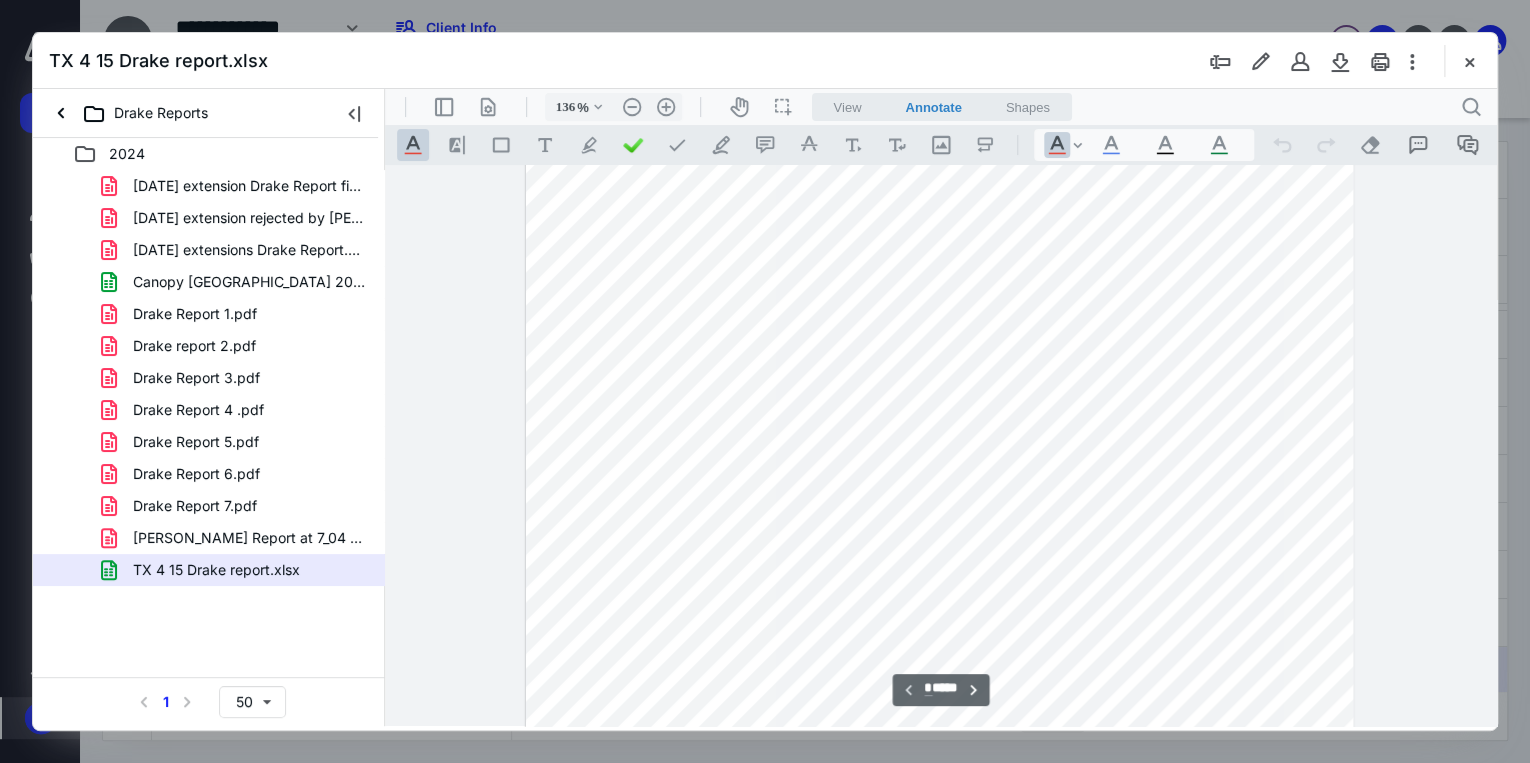 scroll, scrollTop: 56, scrollLeft: 0, axis: vertical 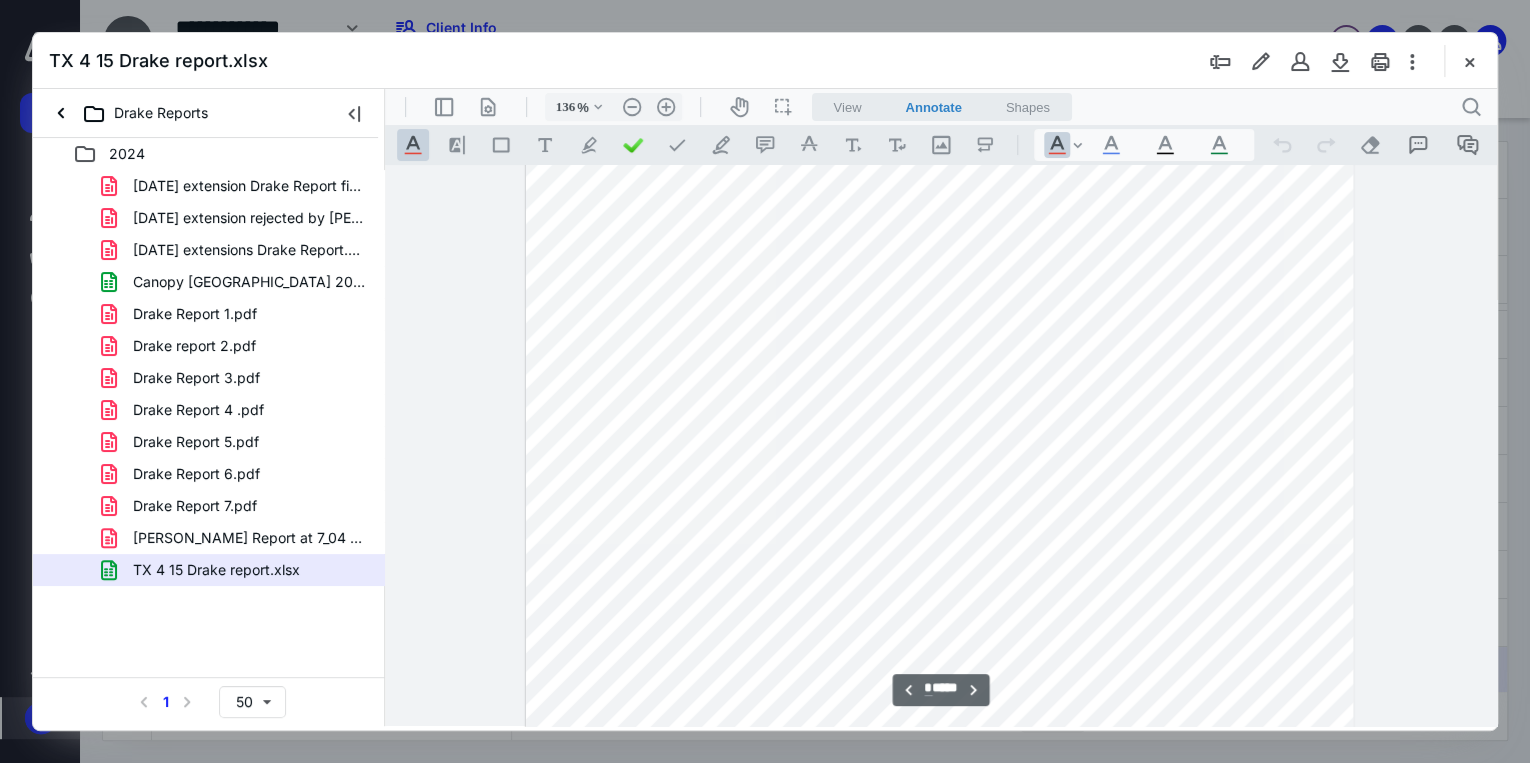 type on "*" 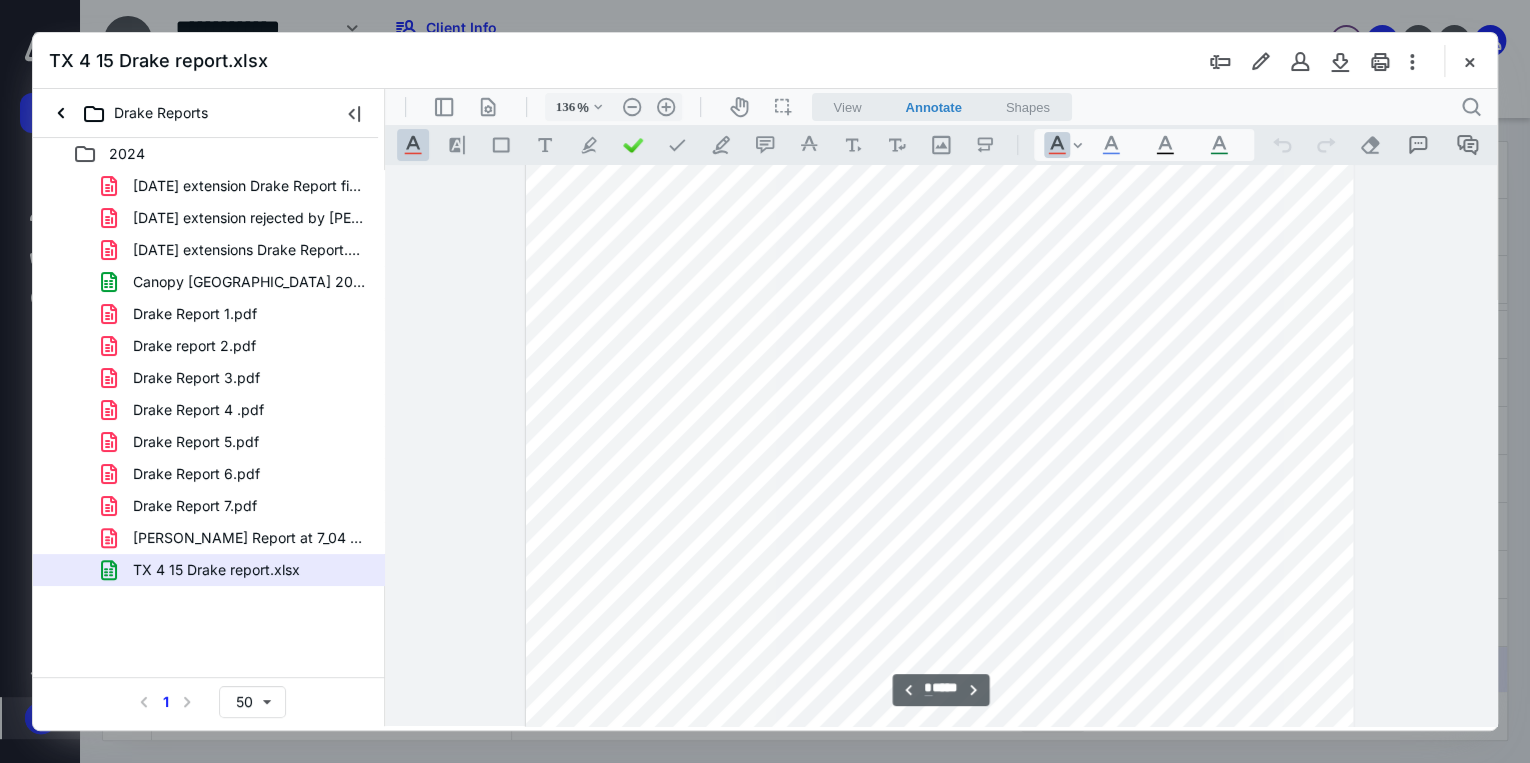 scroll, scrollTop: 3496, scrollLeft: 0, axis: vertical 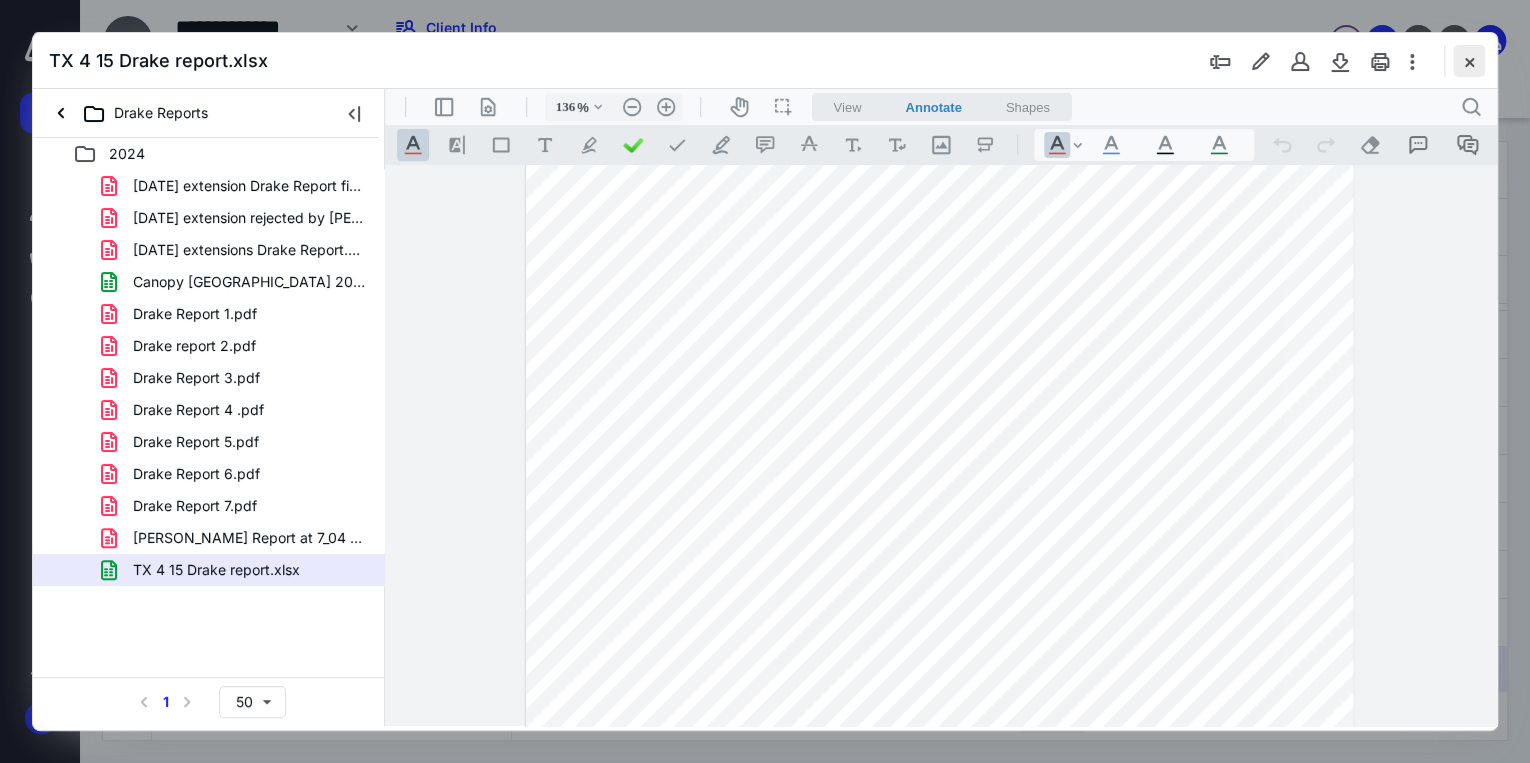 click at bounding box center (1469, 61) 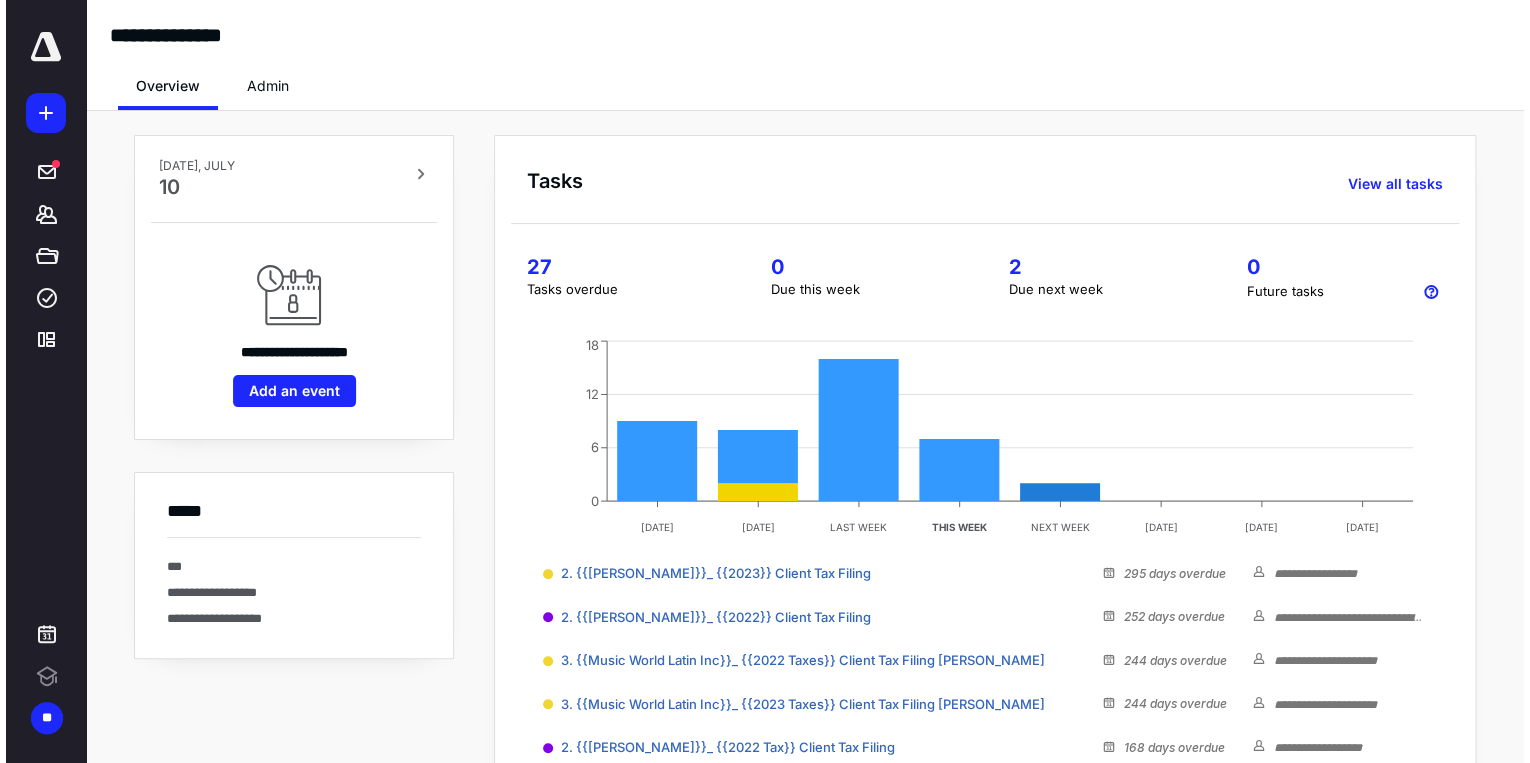 scroll, scrollTop: 0, scrollLeft: 0, axis: both 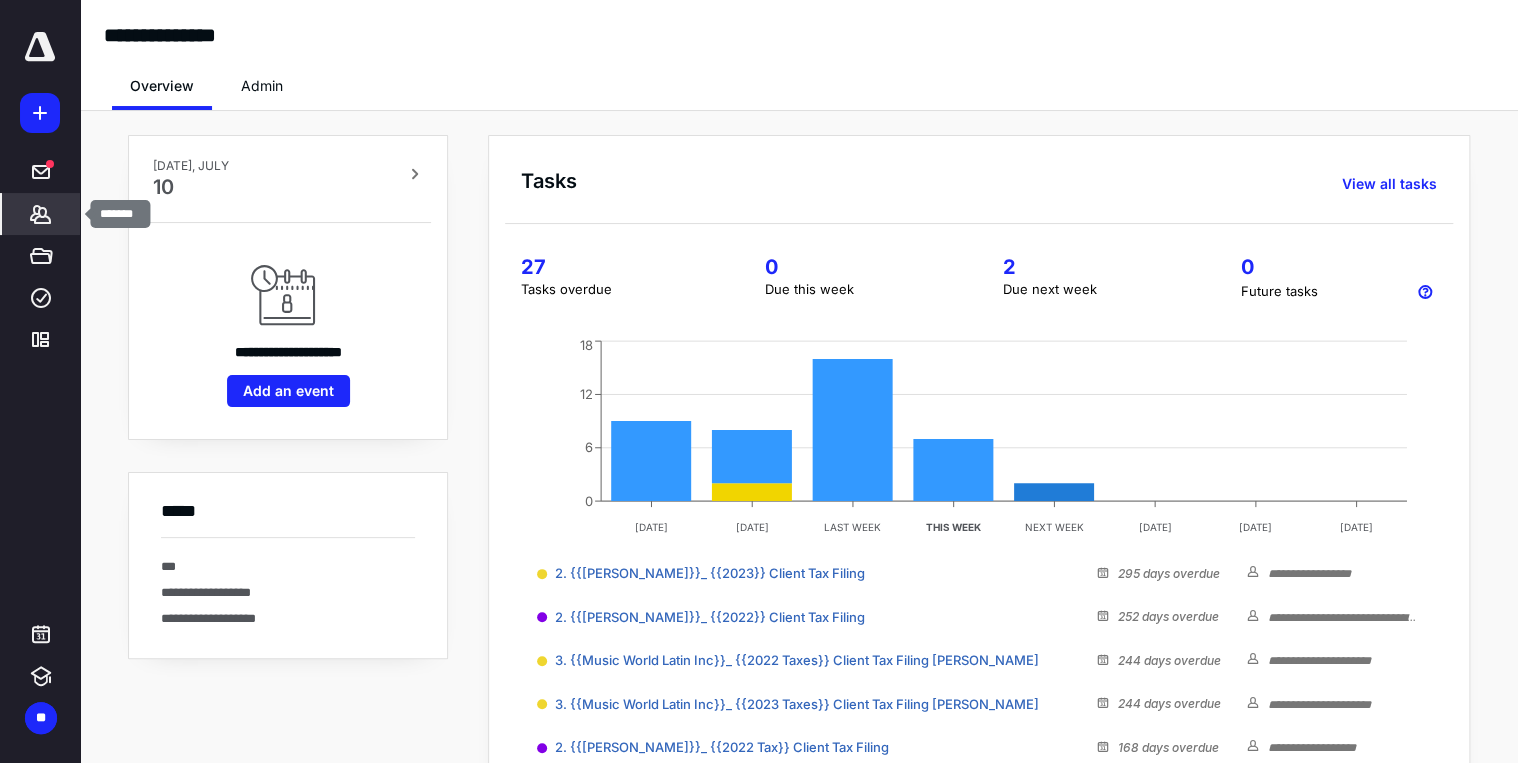 click 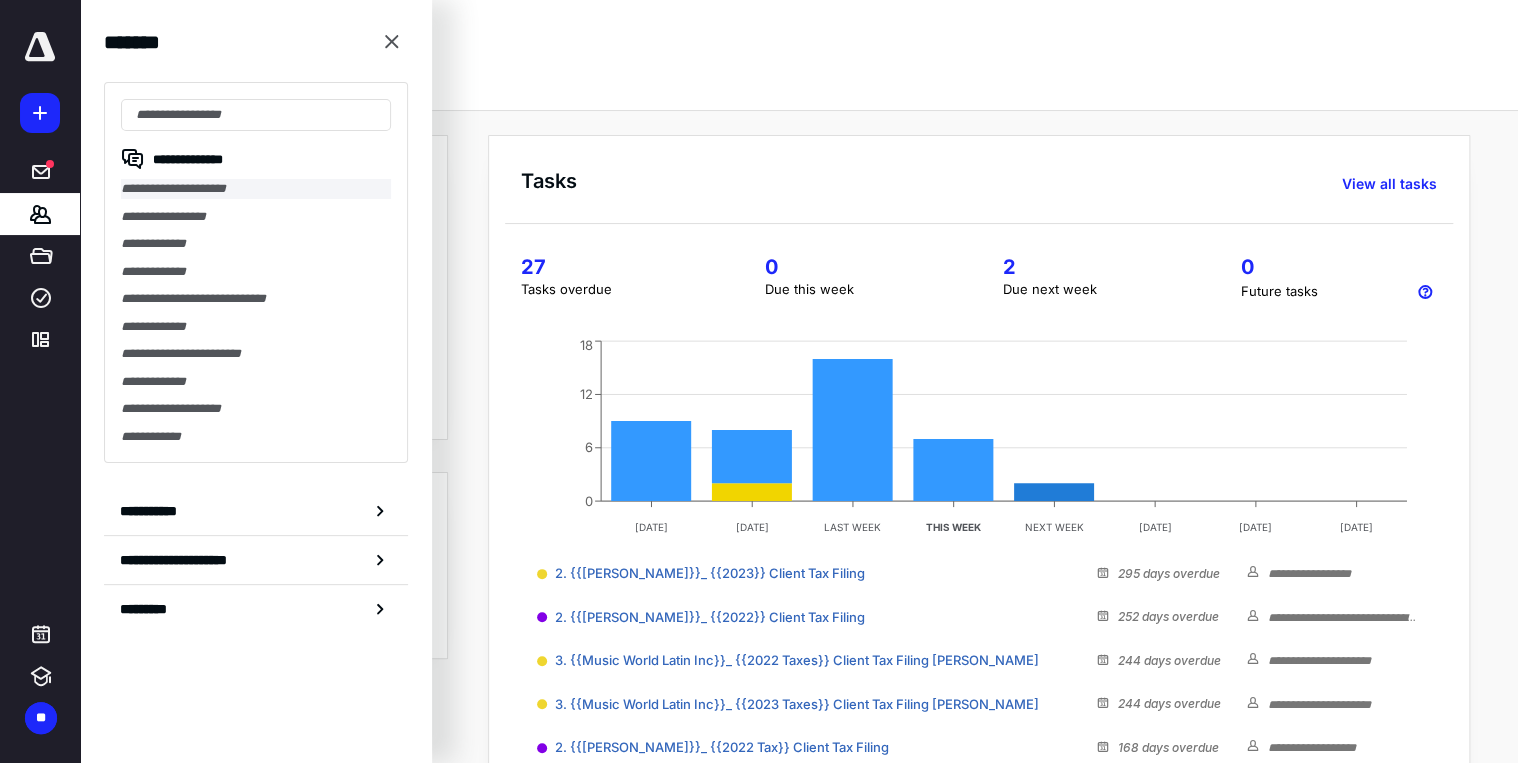 click on "**********" at bounding box center (256, 189) 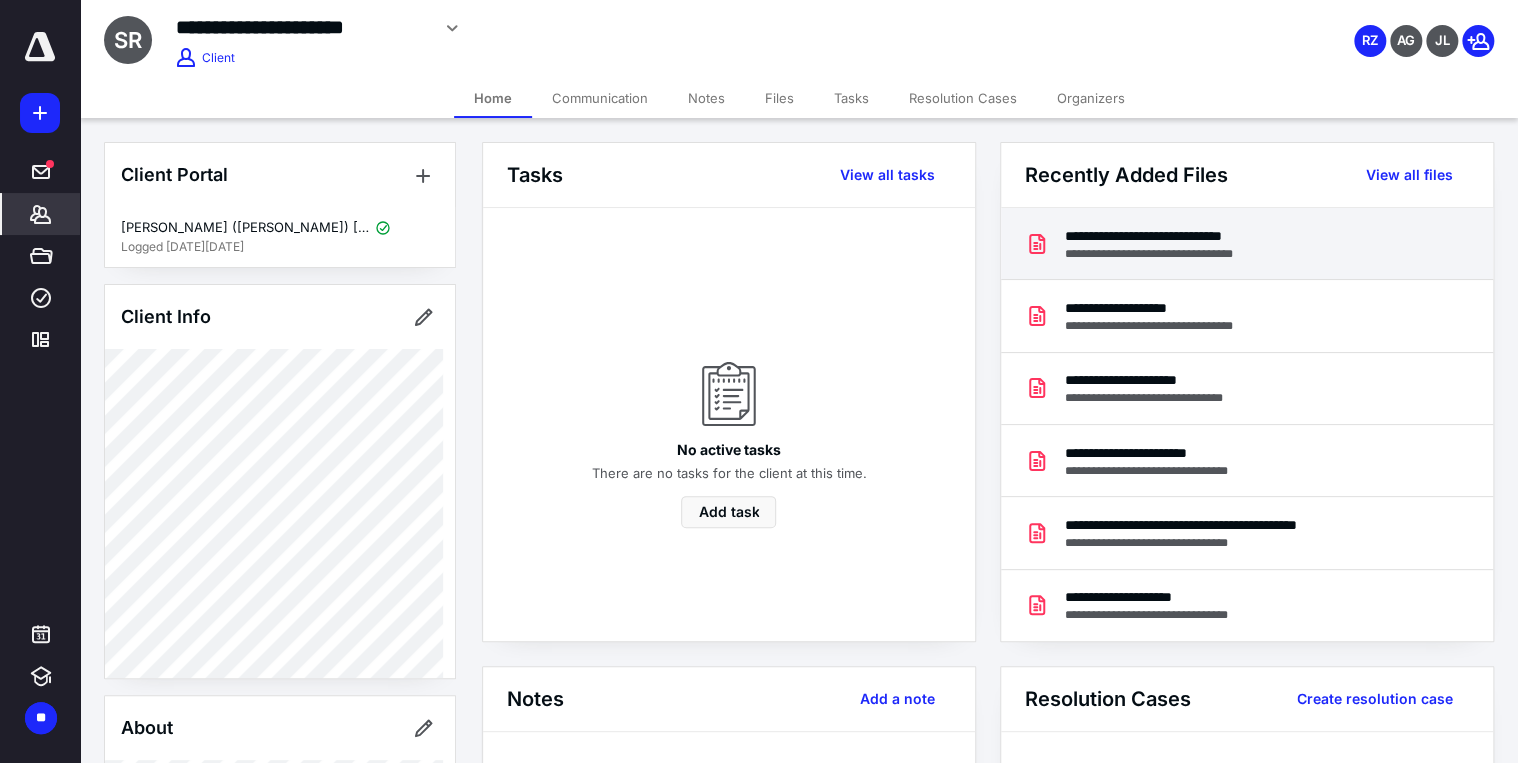click on "**********" at bounding box center (1172, 236) 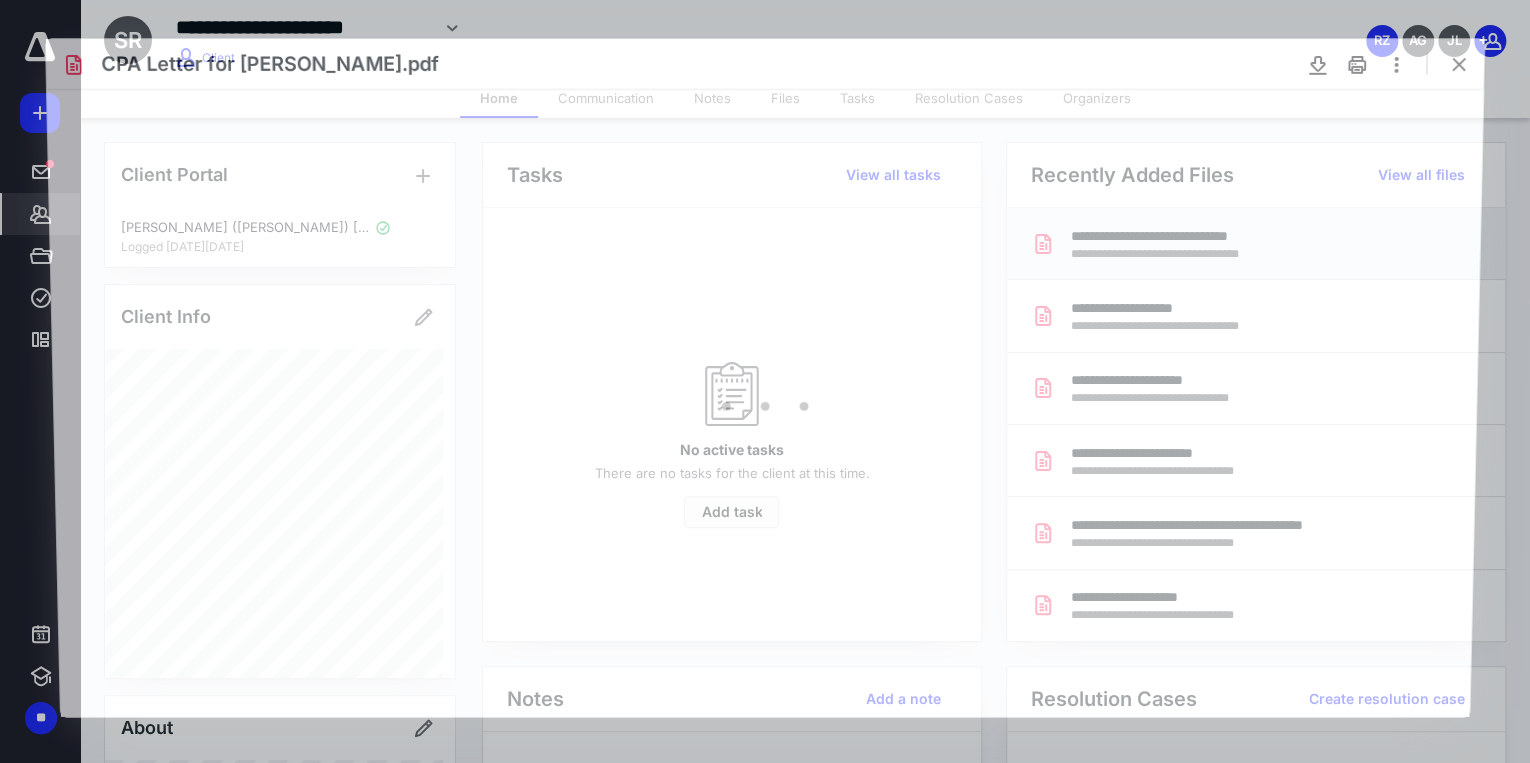 click at bounding box center [765, 403] 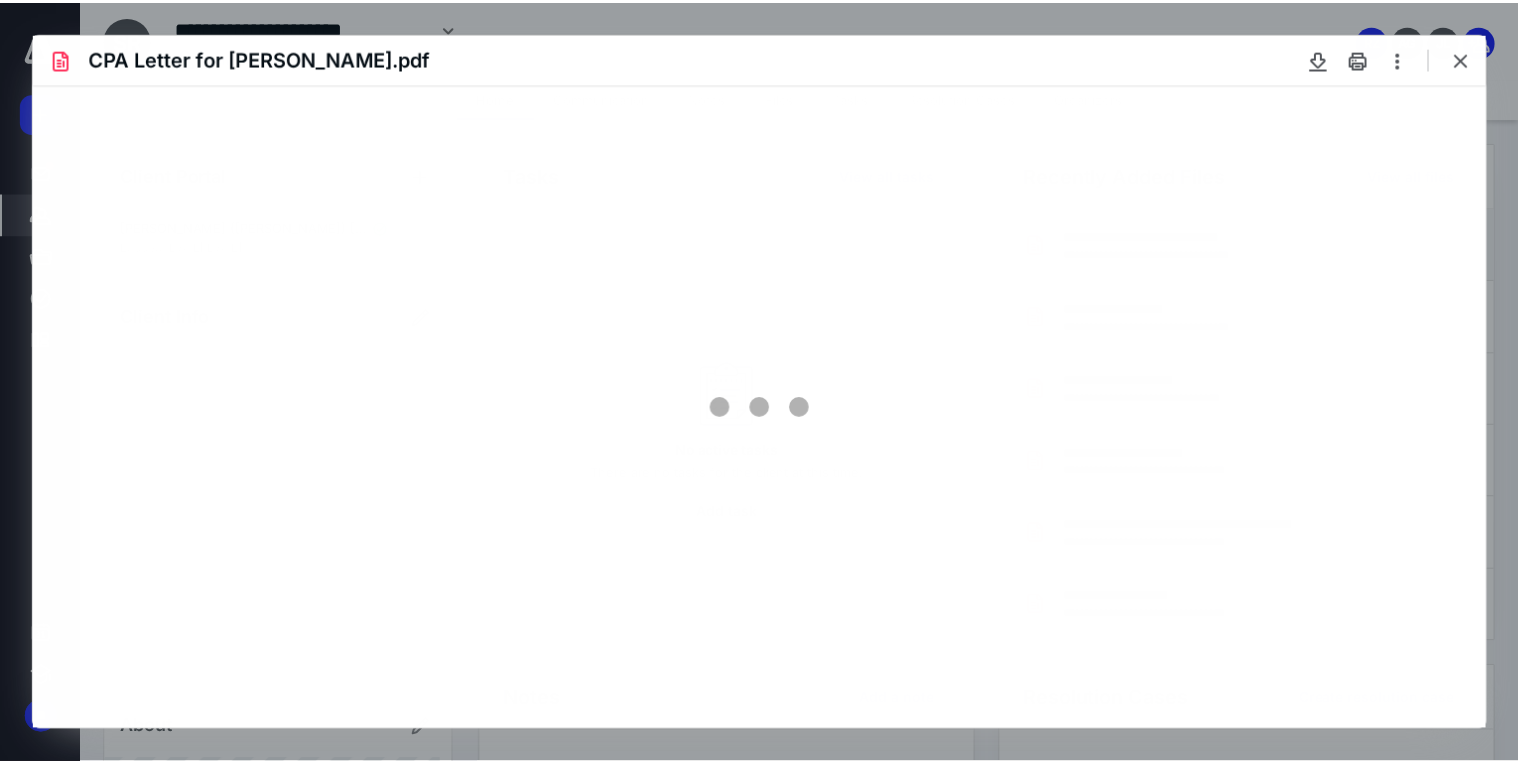 scroll, scrollTop: 0, scrollLeft: 0, axis: both 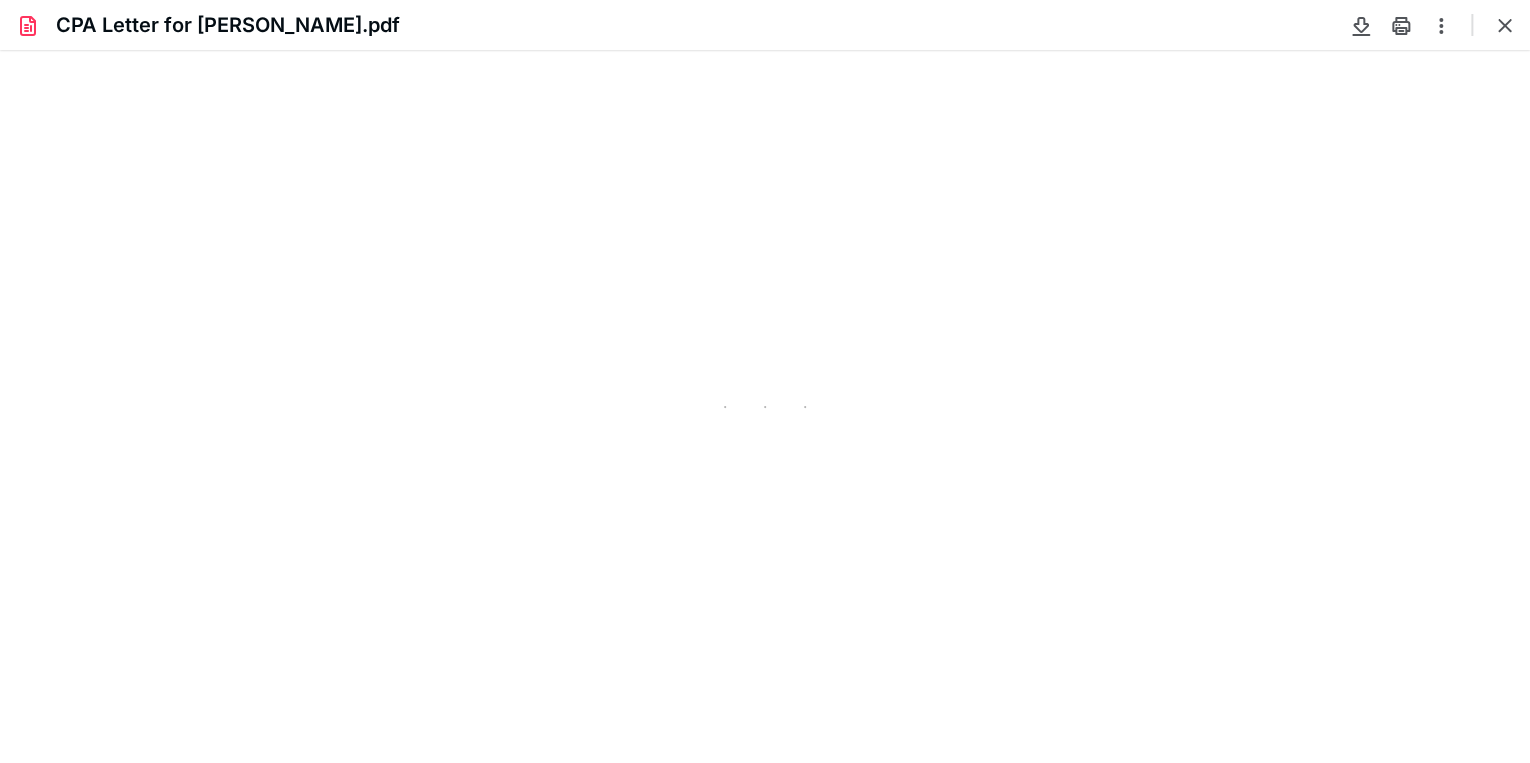 type on "85" 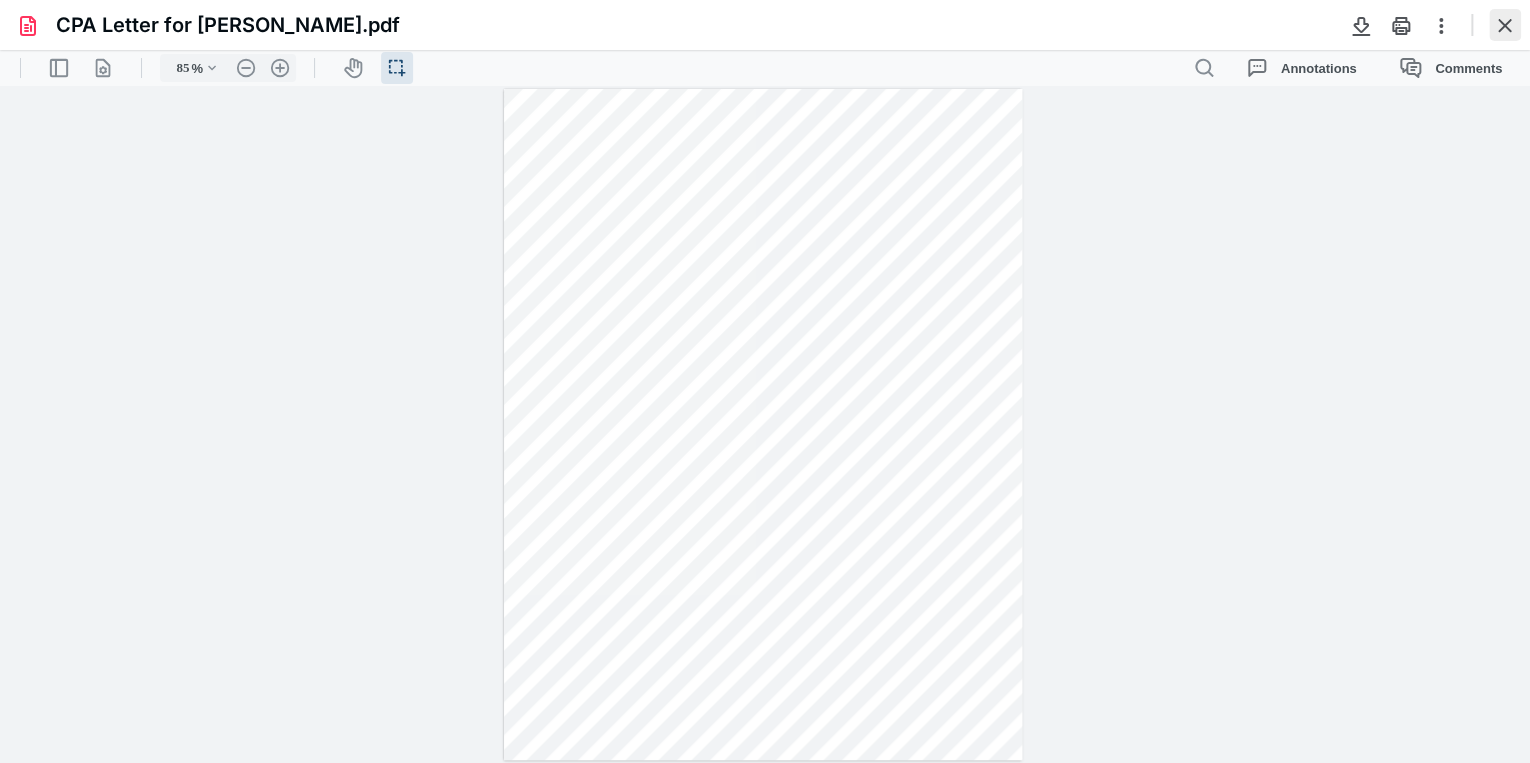 click at bounding box center [1505, 25] 